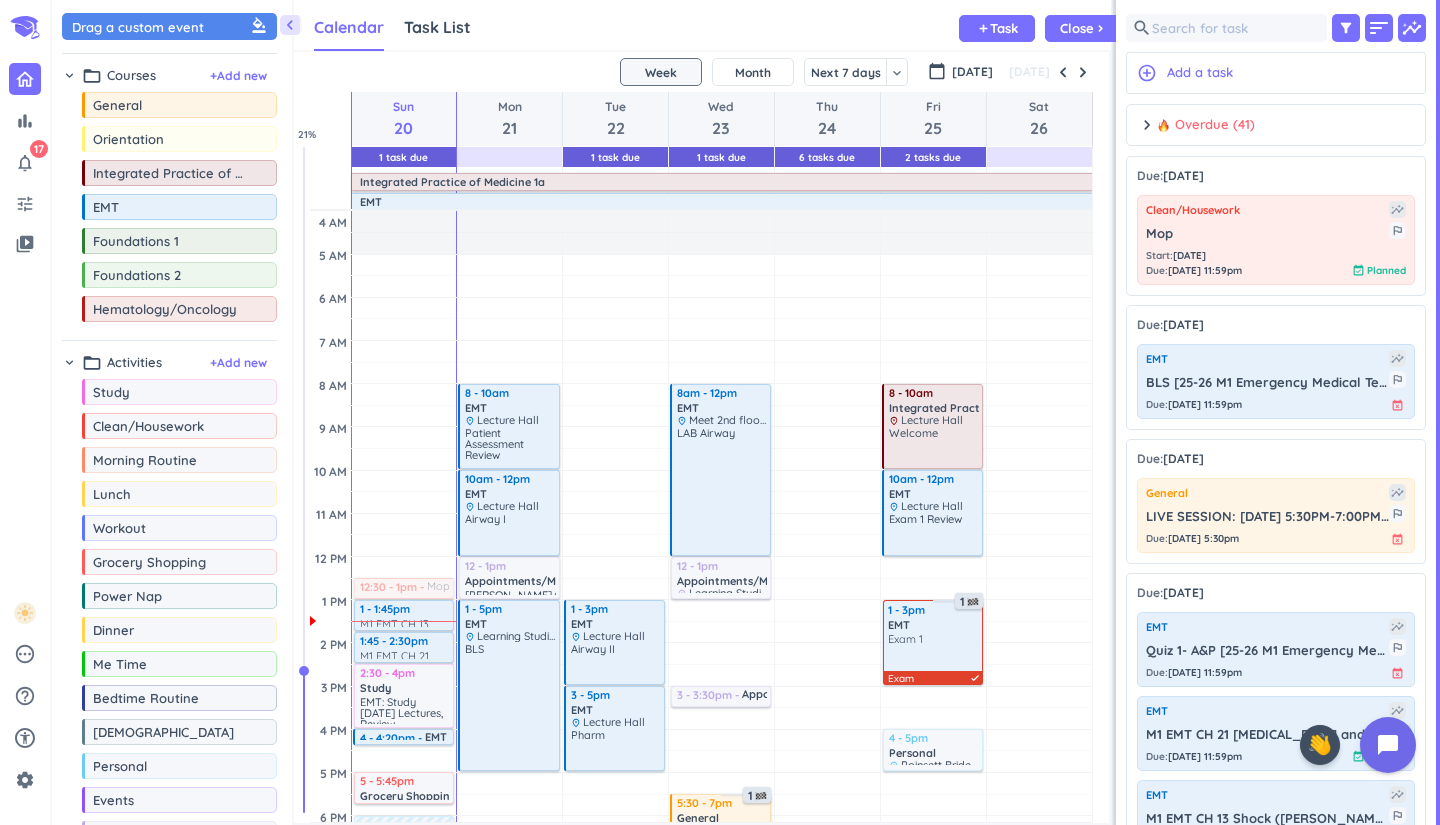 scroll, scrollTop: 0, scrollLeft: 0, axis: both 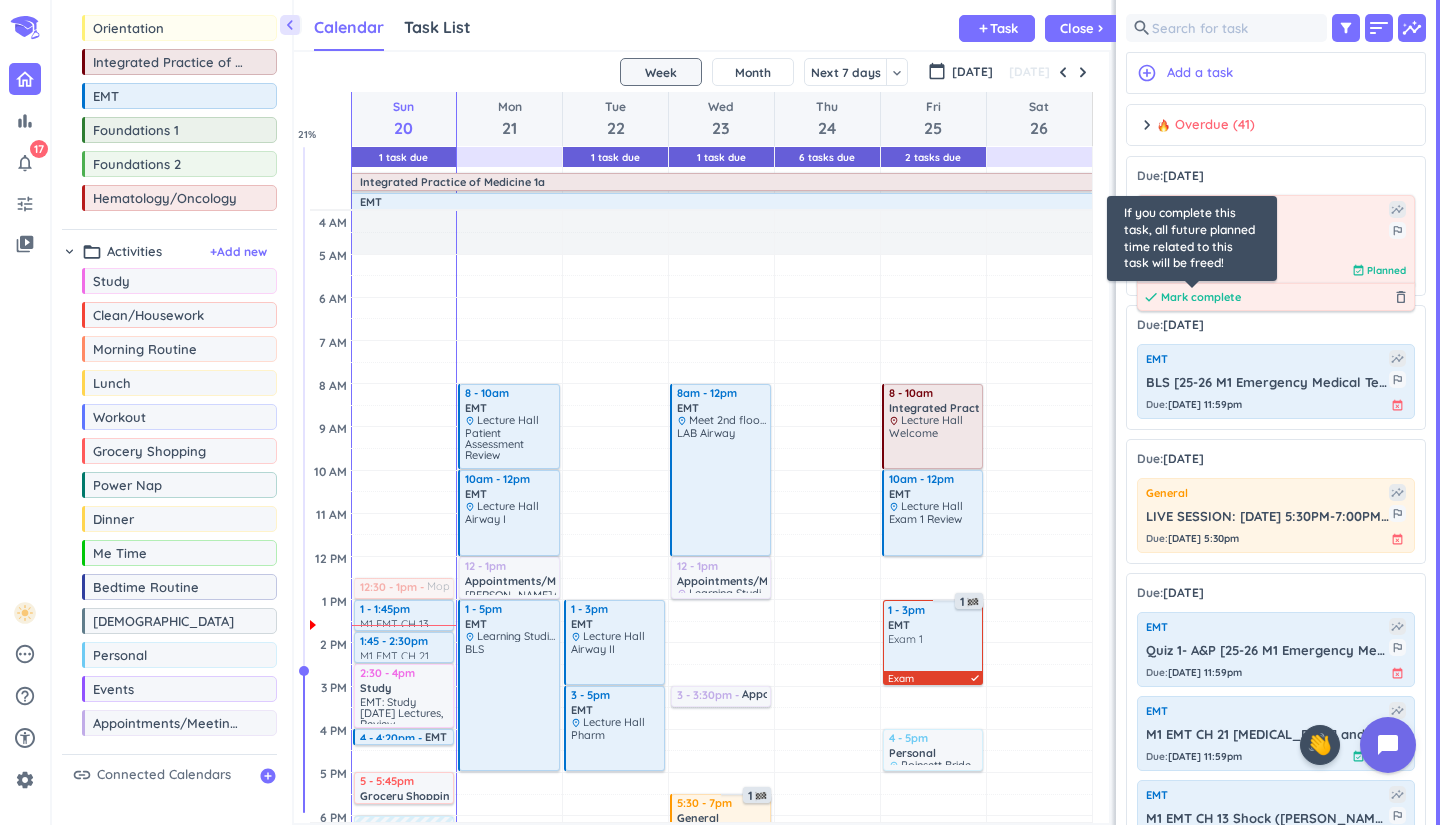 click on "Mark complete" at bounding box center [1201, 297] 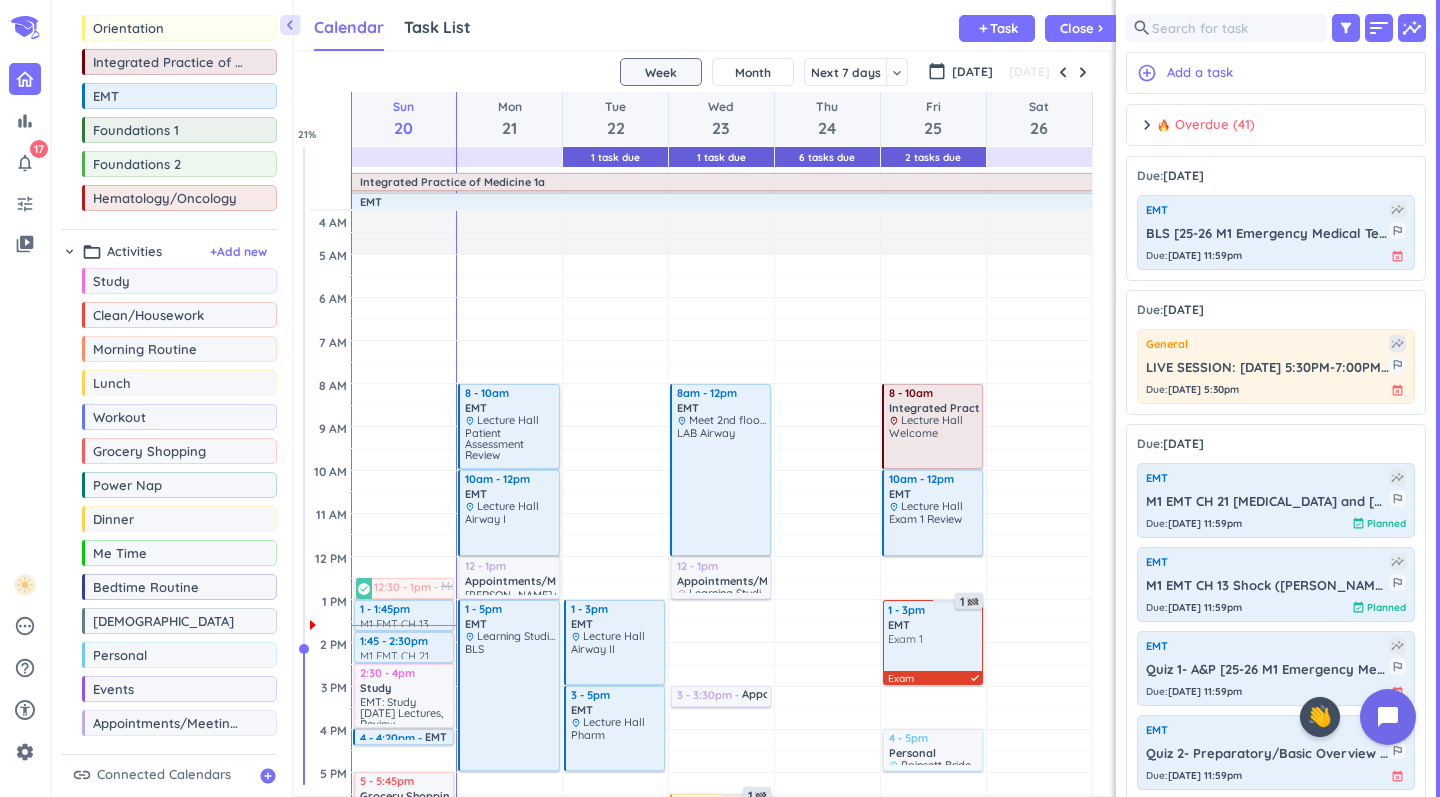 scroll, scrollTop: 693, scrollLeft: 300, axis: both 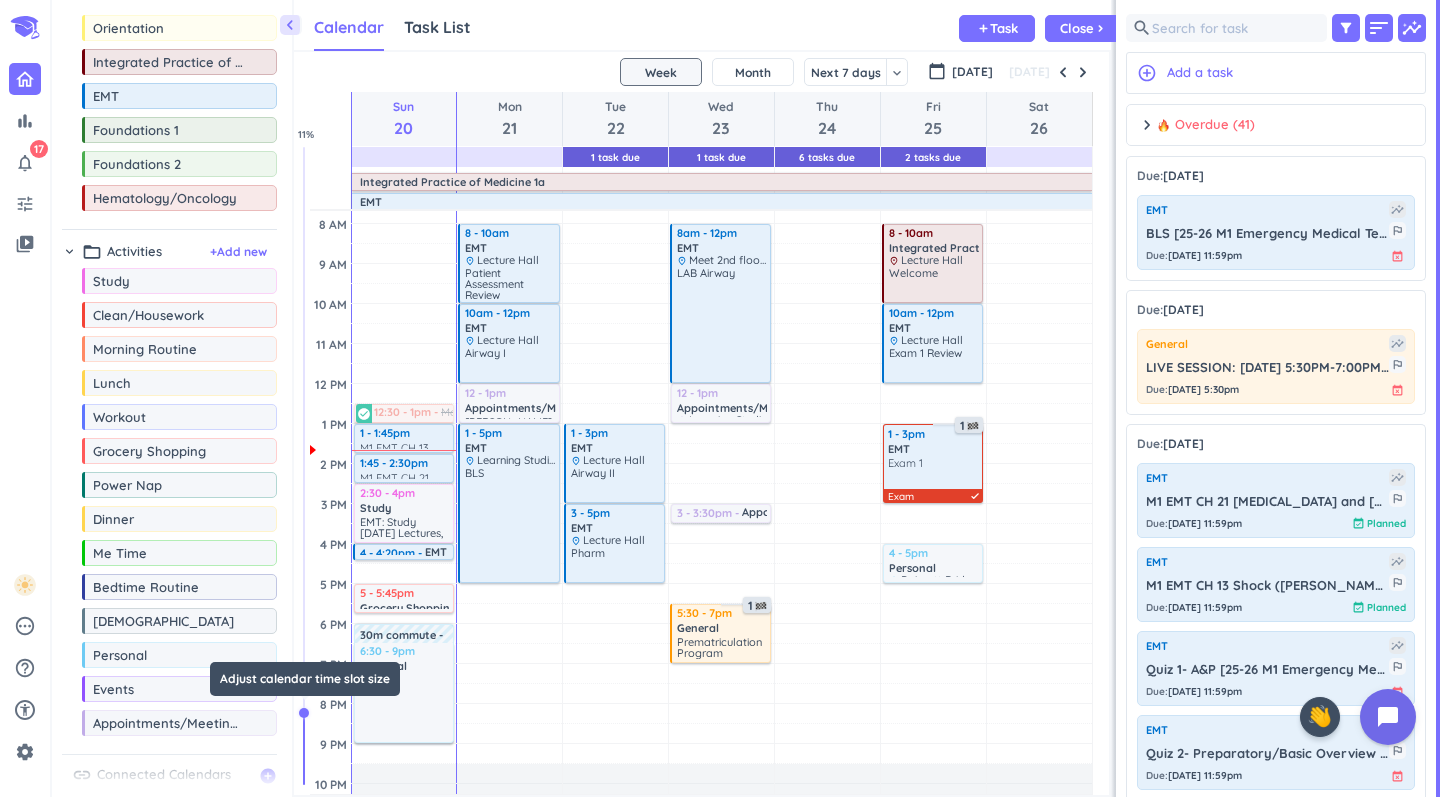 drag, startPoint x: 302, startPoint y: 650, endPoint x: 300, endPoint y: 713, distance: 63.03174 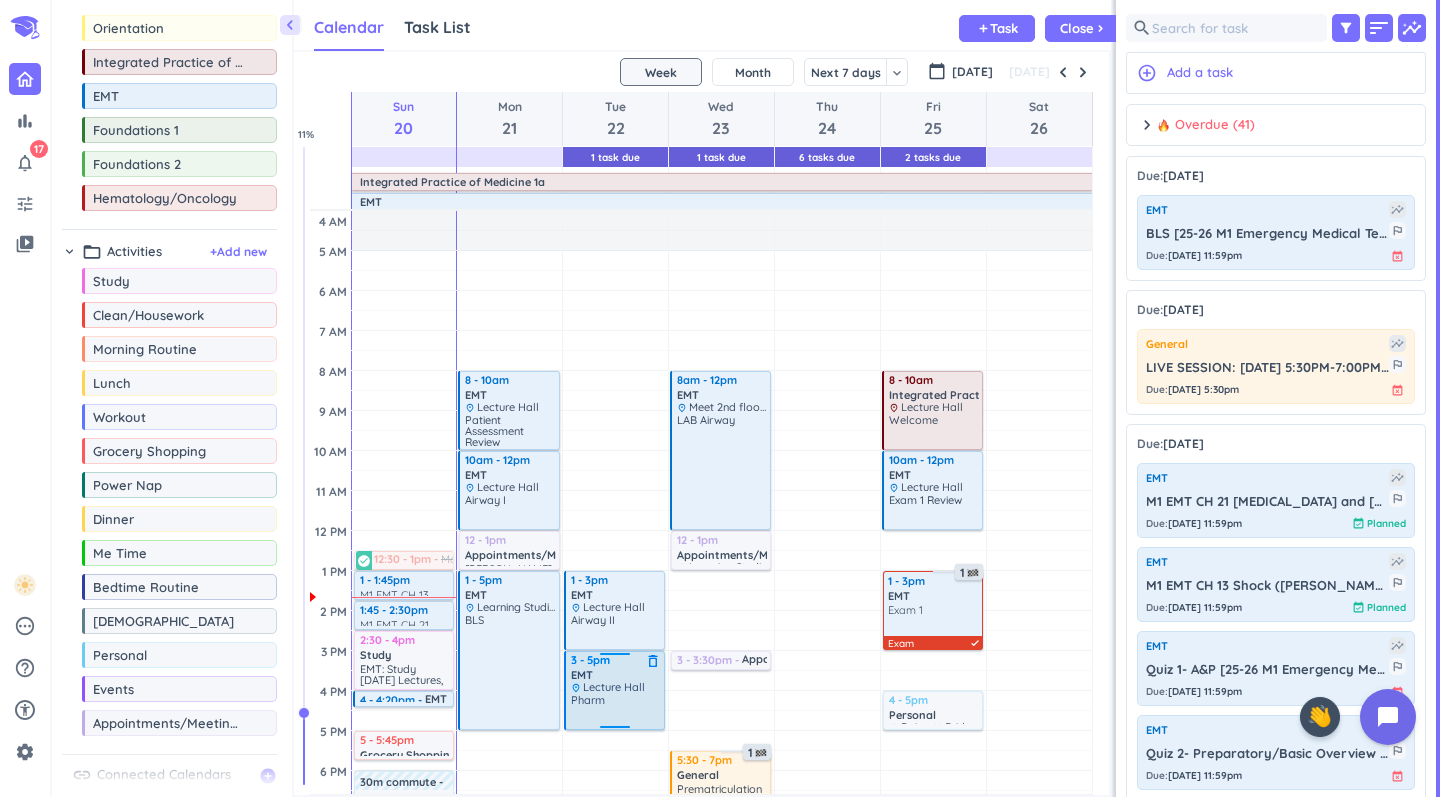 scroll, scrollTop: 0, scrollLeft: 0, axis: both 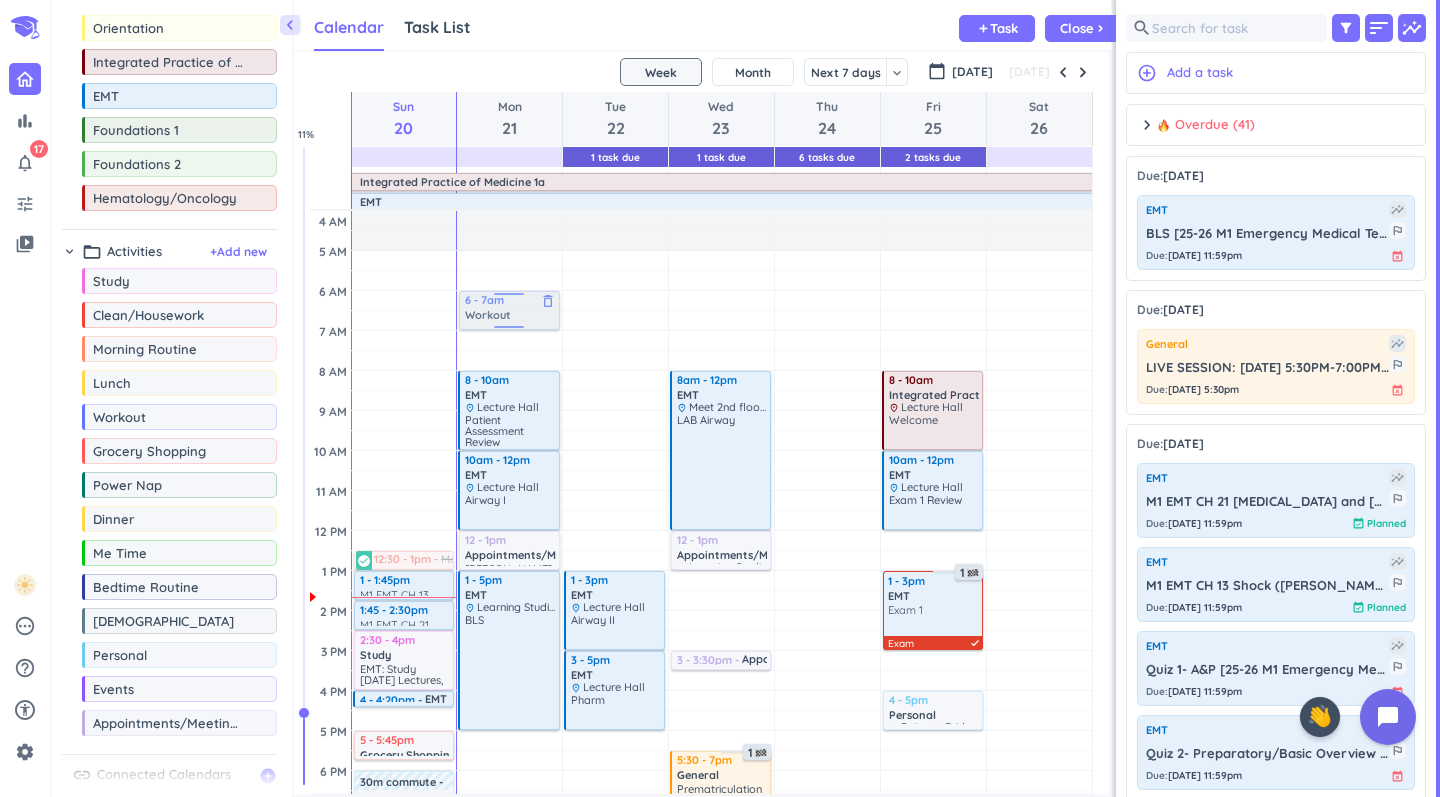 drag, startPoint x: 186, startPoint y: 422, endPoint x: 546, endPoint y: 292, distance: 382.75317 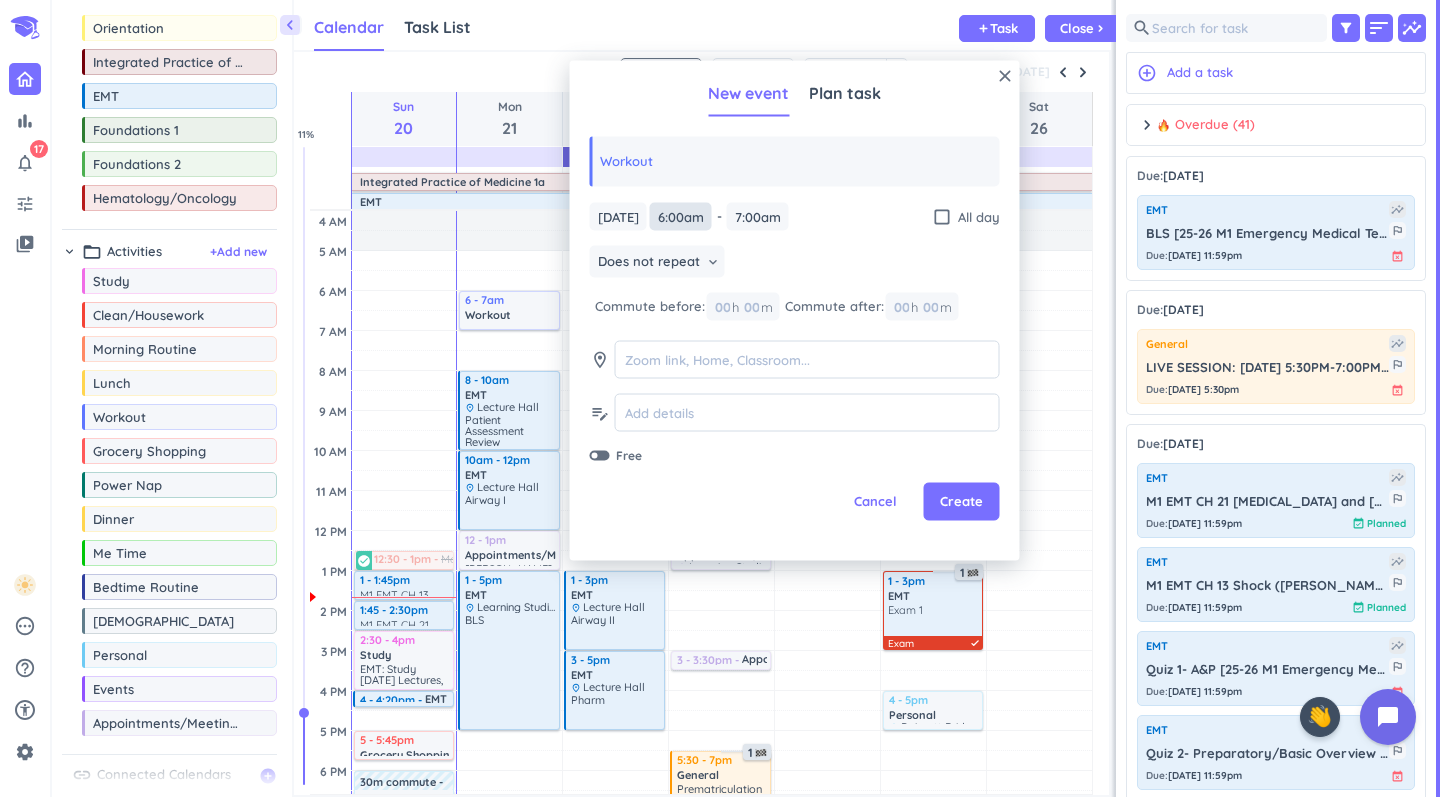 click on "6:00am" at bounding box center (681, 216) 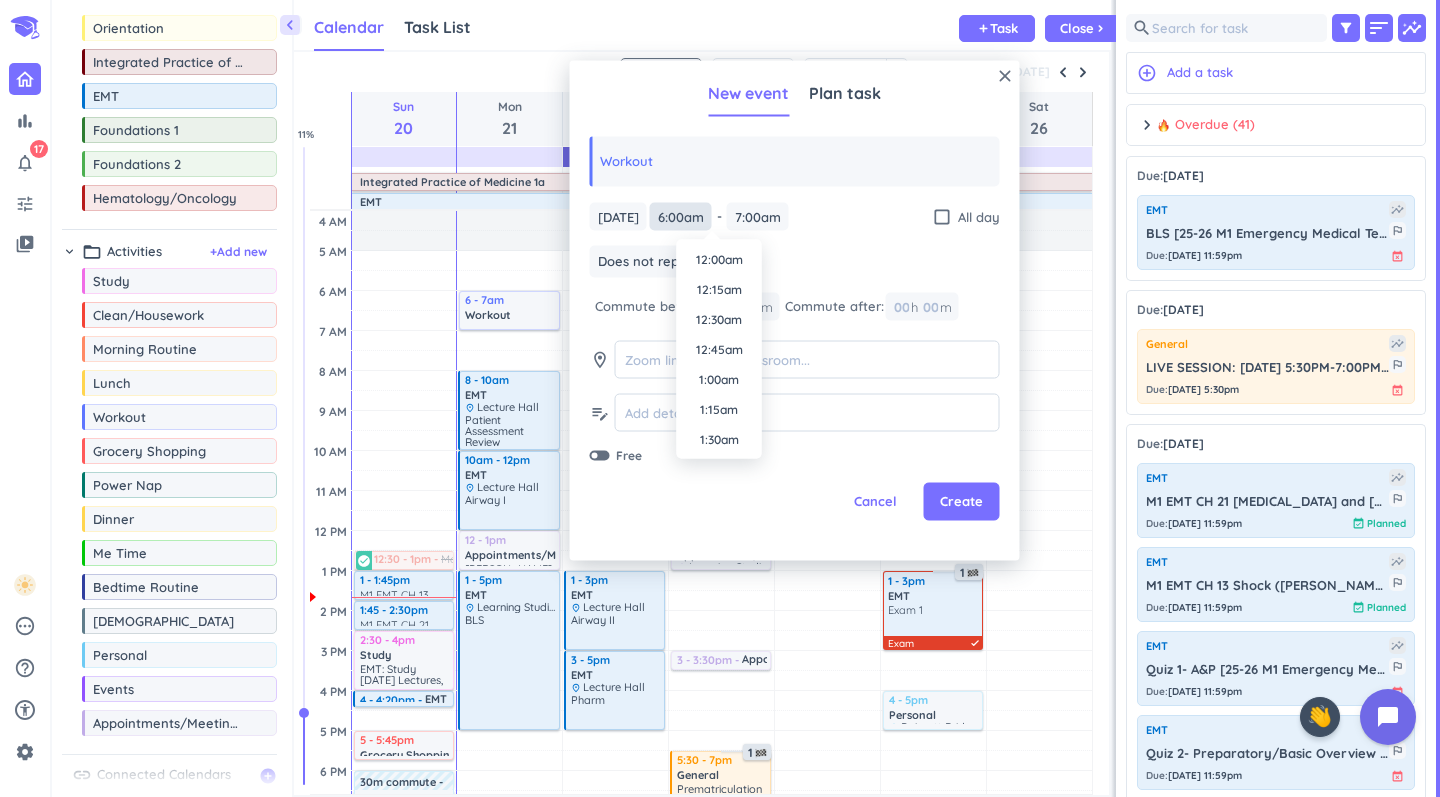 scroll, scrollTop: 630, scrollLeft: 0, axis: vertical 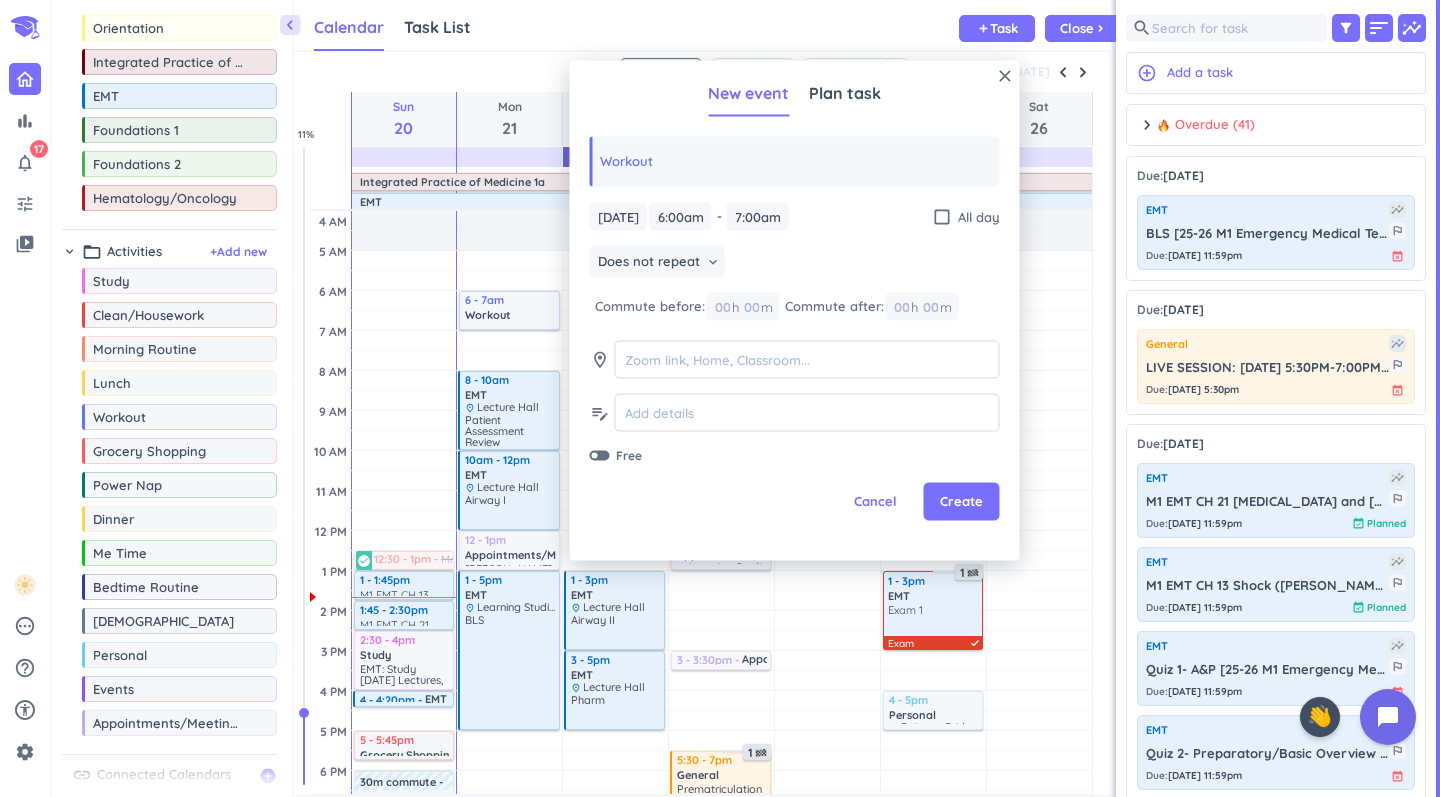 click on "Does not repeat keyboard_arrow_down" at bounding box center (795, 264) 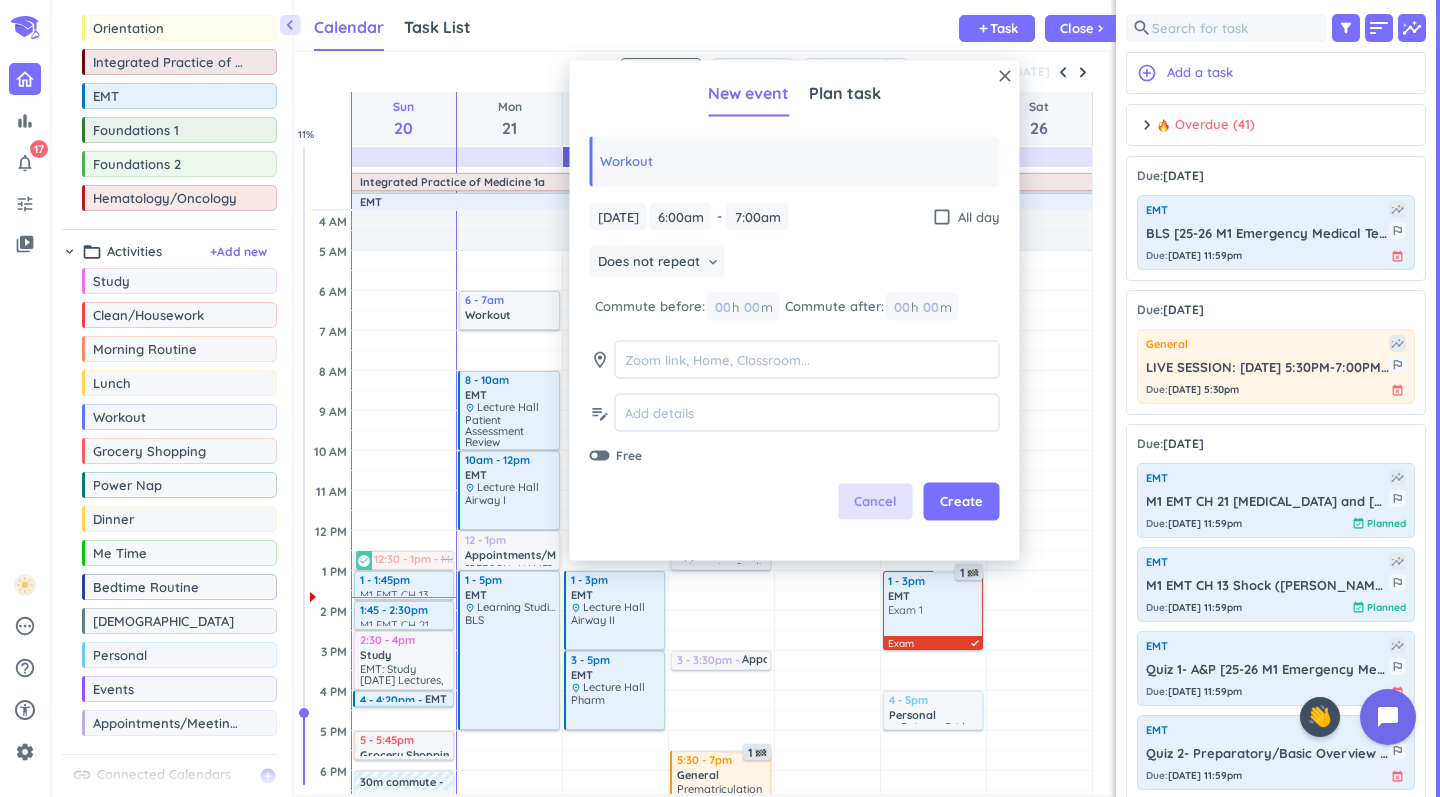 click on "Cancel" at bounding box center (876, 502) 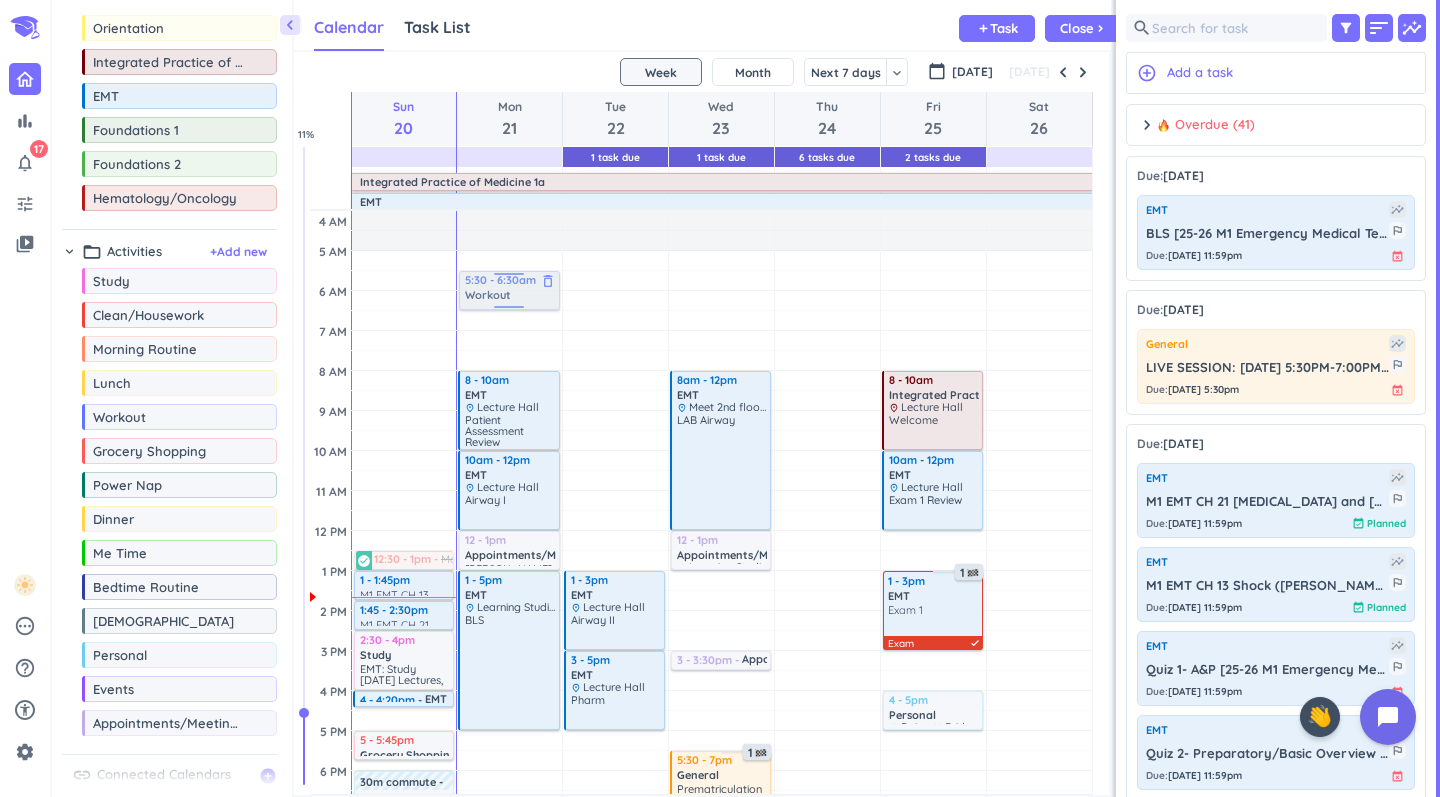 drag, startPoint x: 136, startPoint y: 420, endPoint x: 546, endPoint y: 272, distance: 435.89447 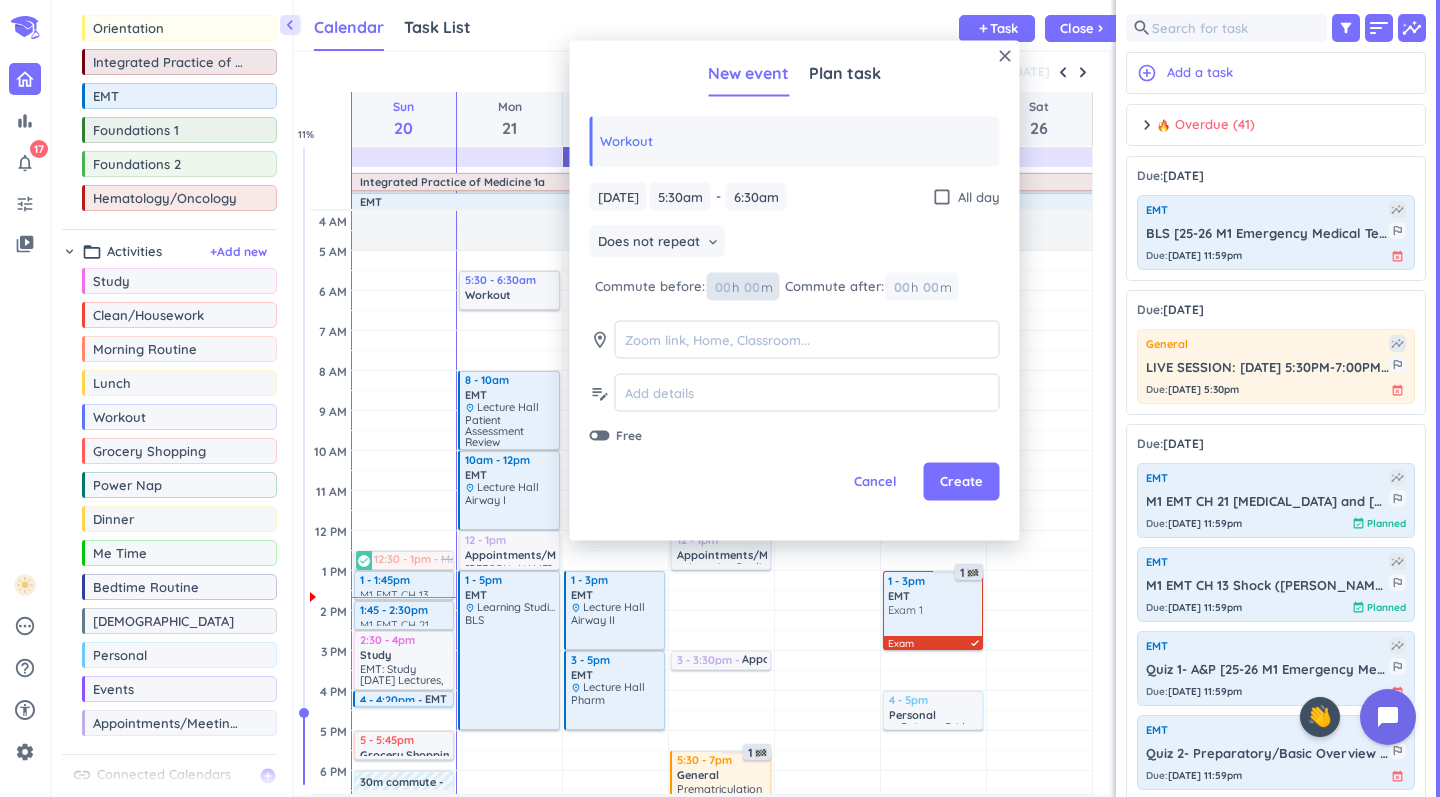 click at bounding box center [751, 286] 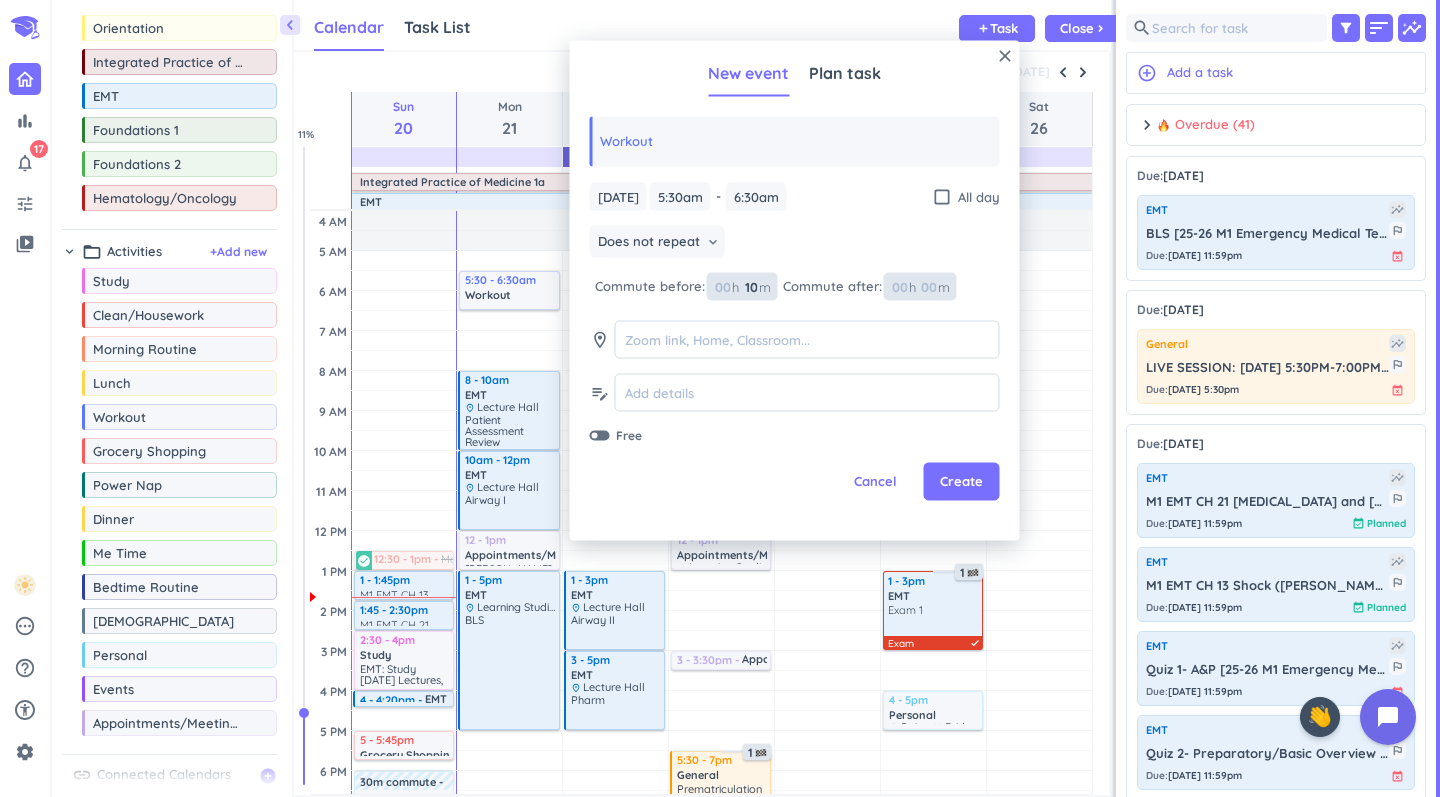 type on "10" 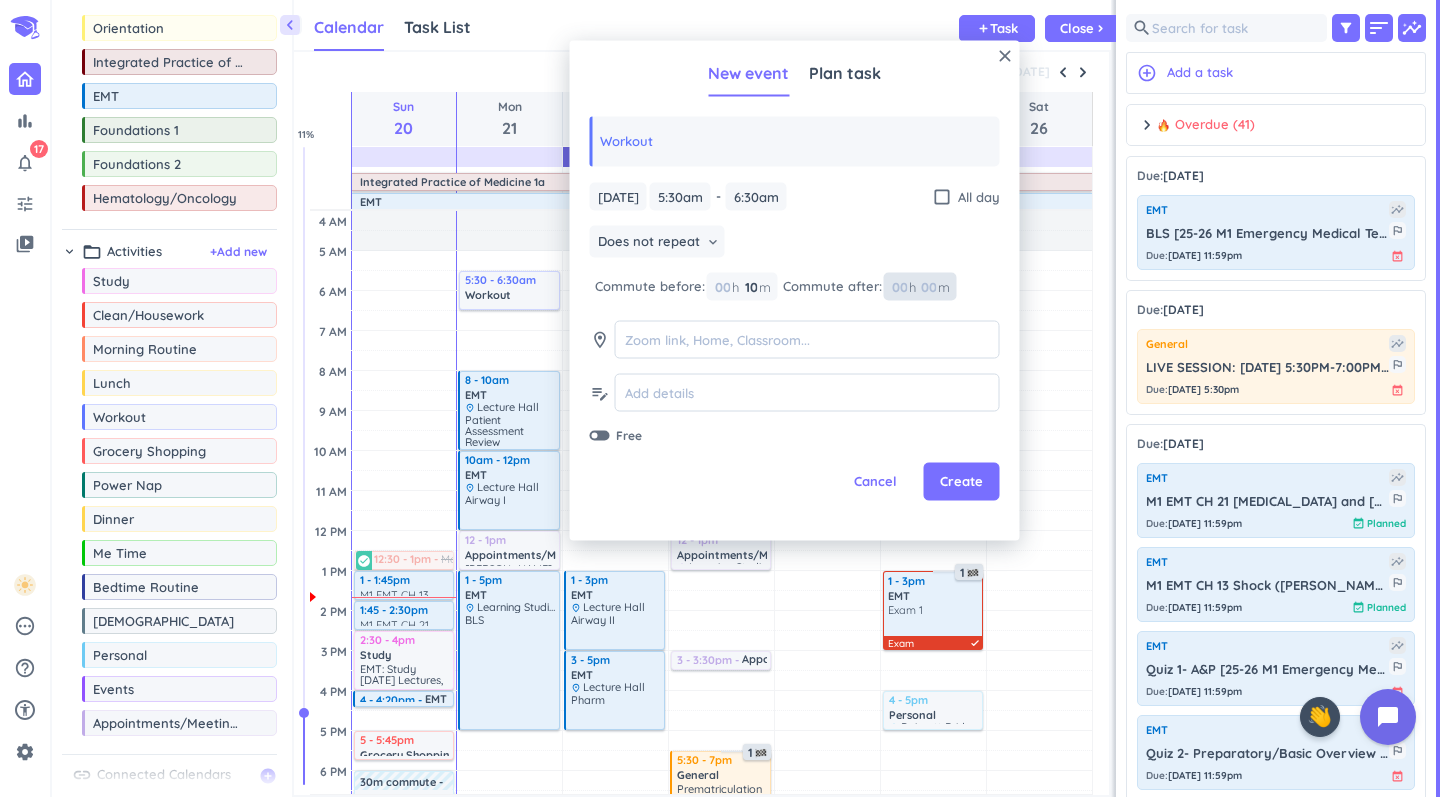 click at bounding box center [928, 286] 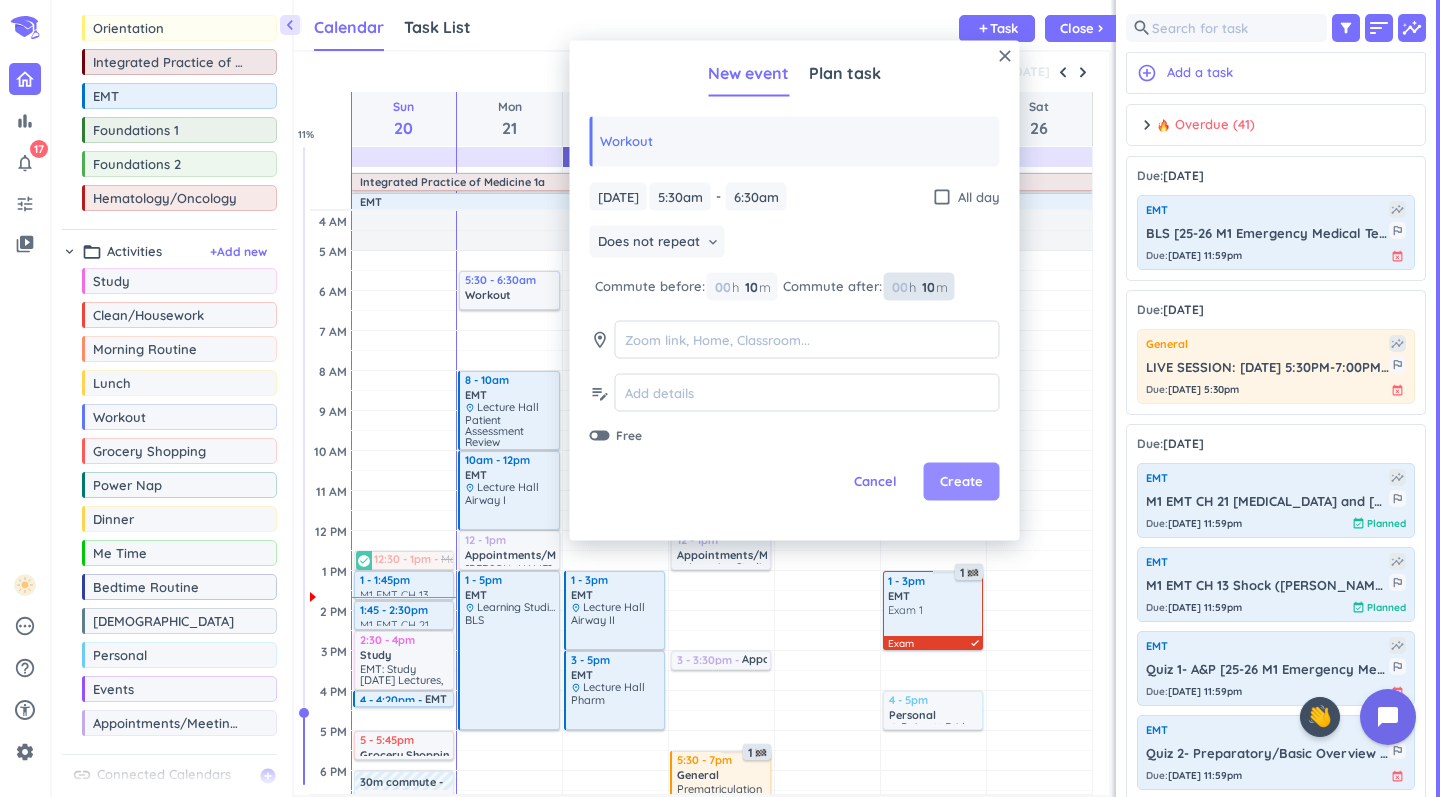 type on "10" 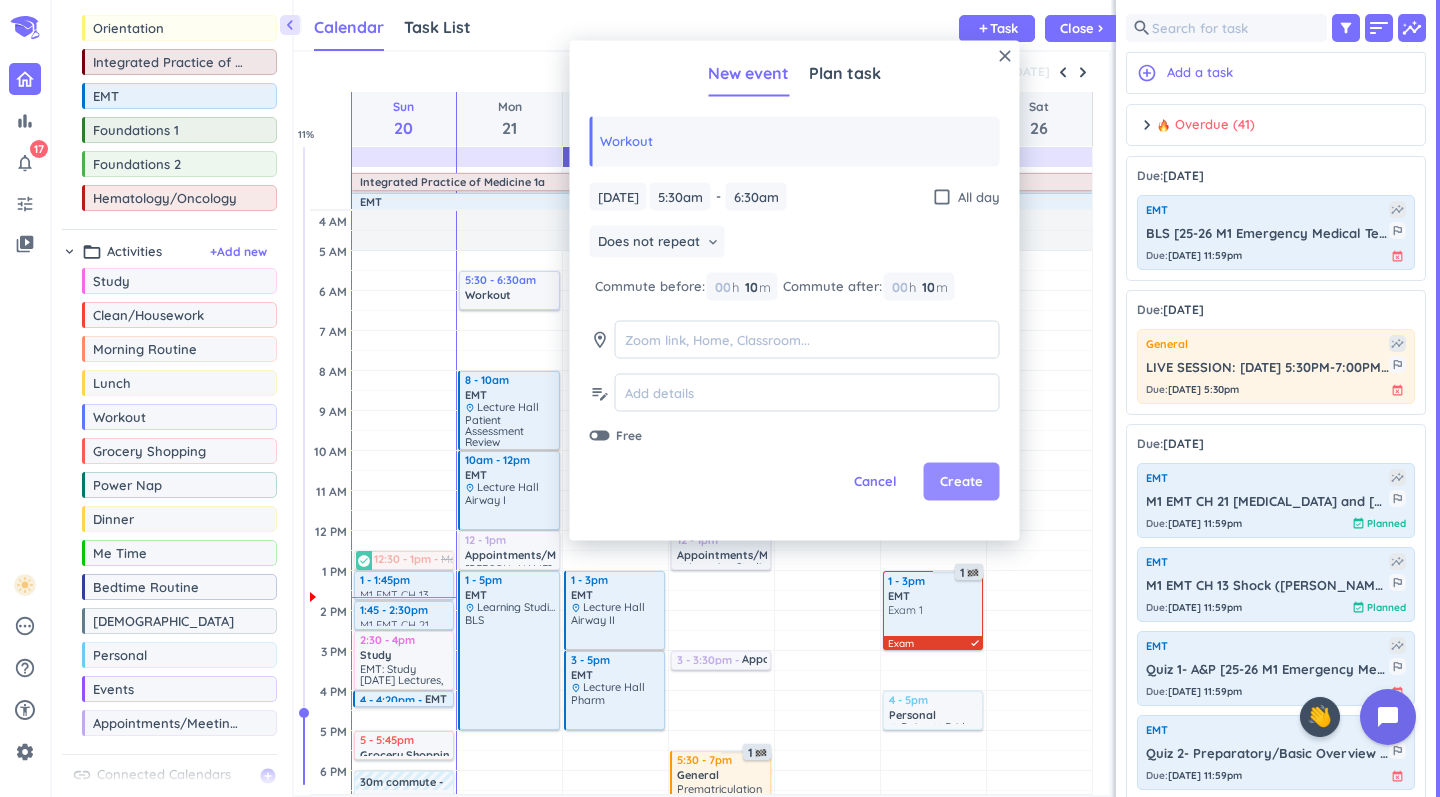 click on "Create" at bounding box center (961, 482) 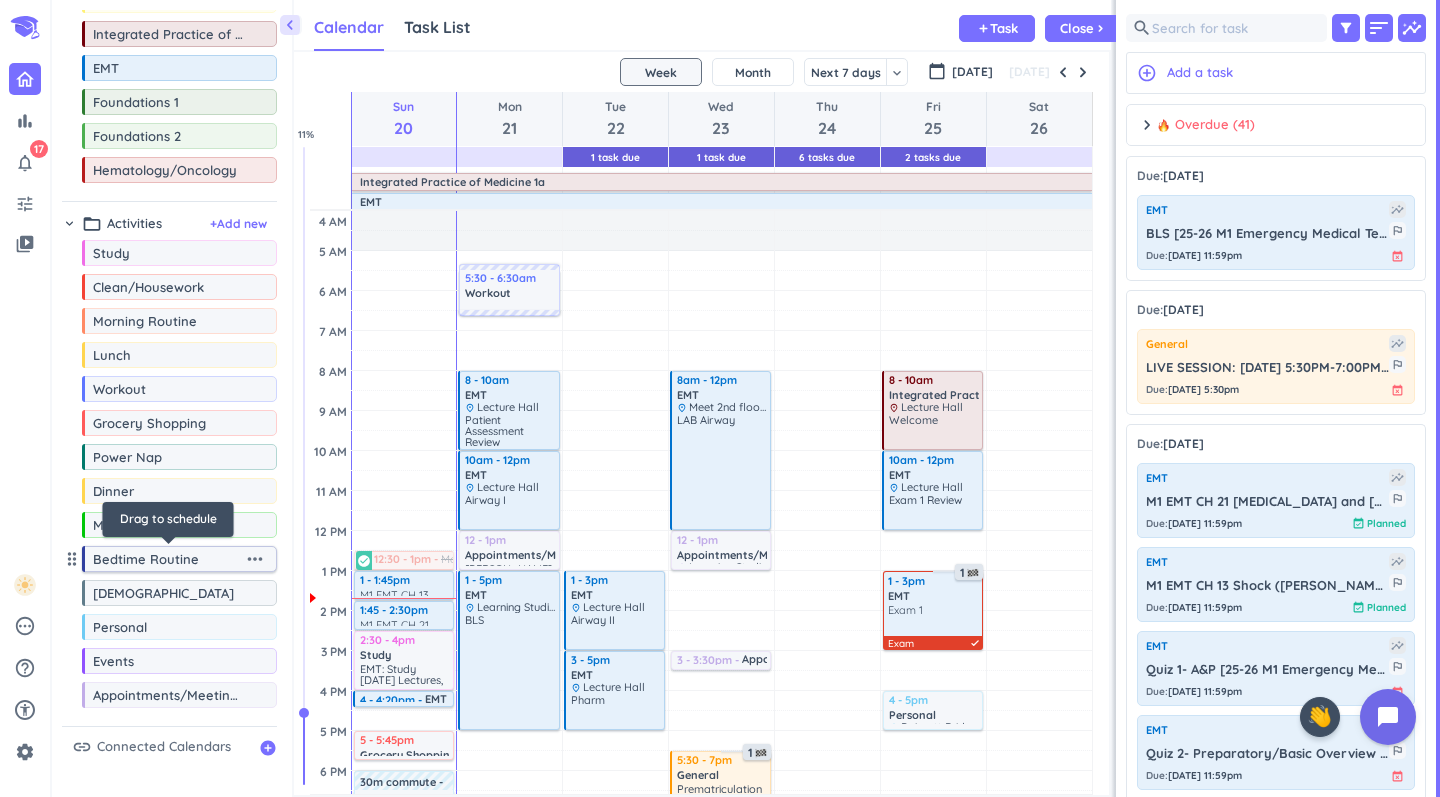scroll, scrollTop: 139, scrollLeft: 0, axis: vertical 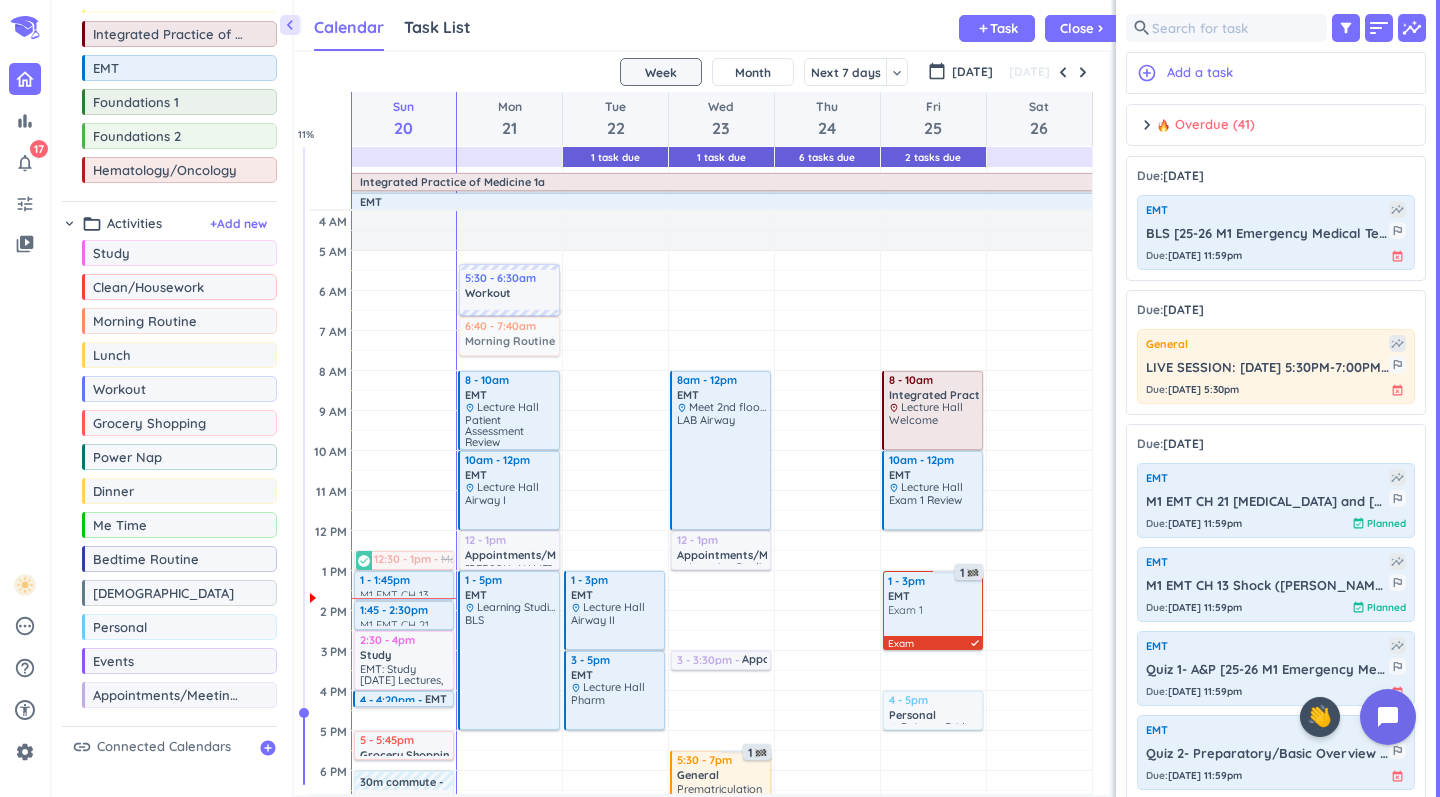 drag, startPoint x: 195, startPoint y: 326, endPoint x: 527, endPoint y: 320, distance: 332.0542 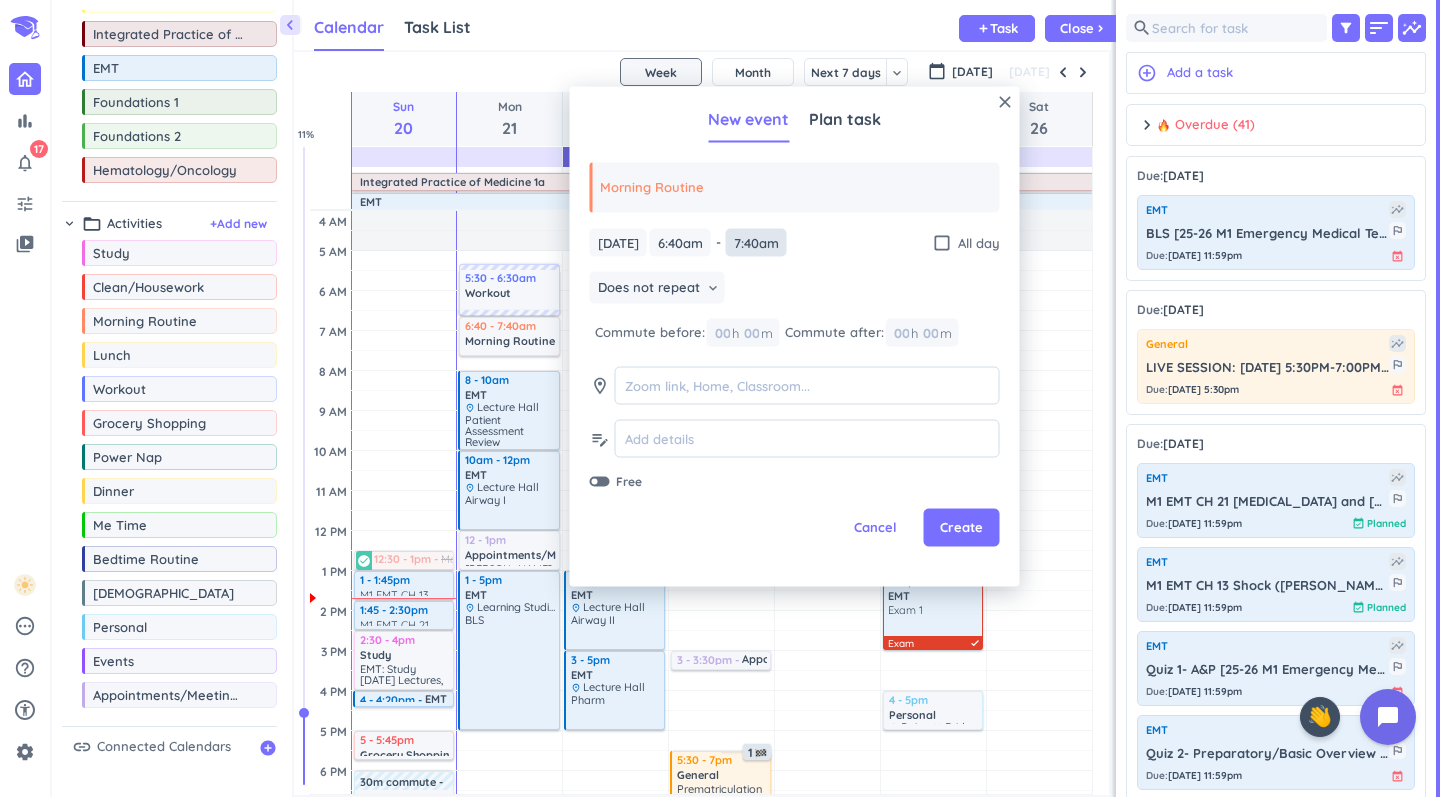 click on "7:40am" at bounding box center (756, 242) 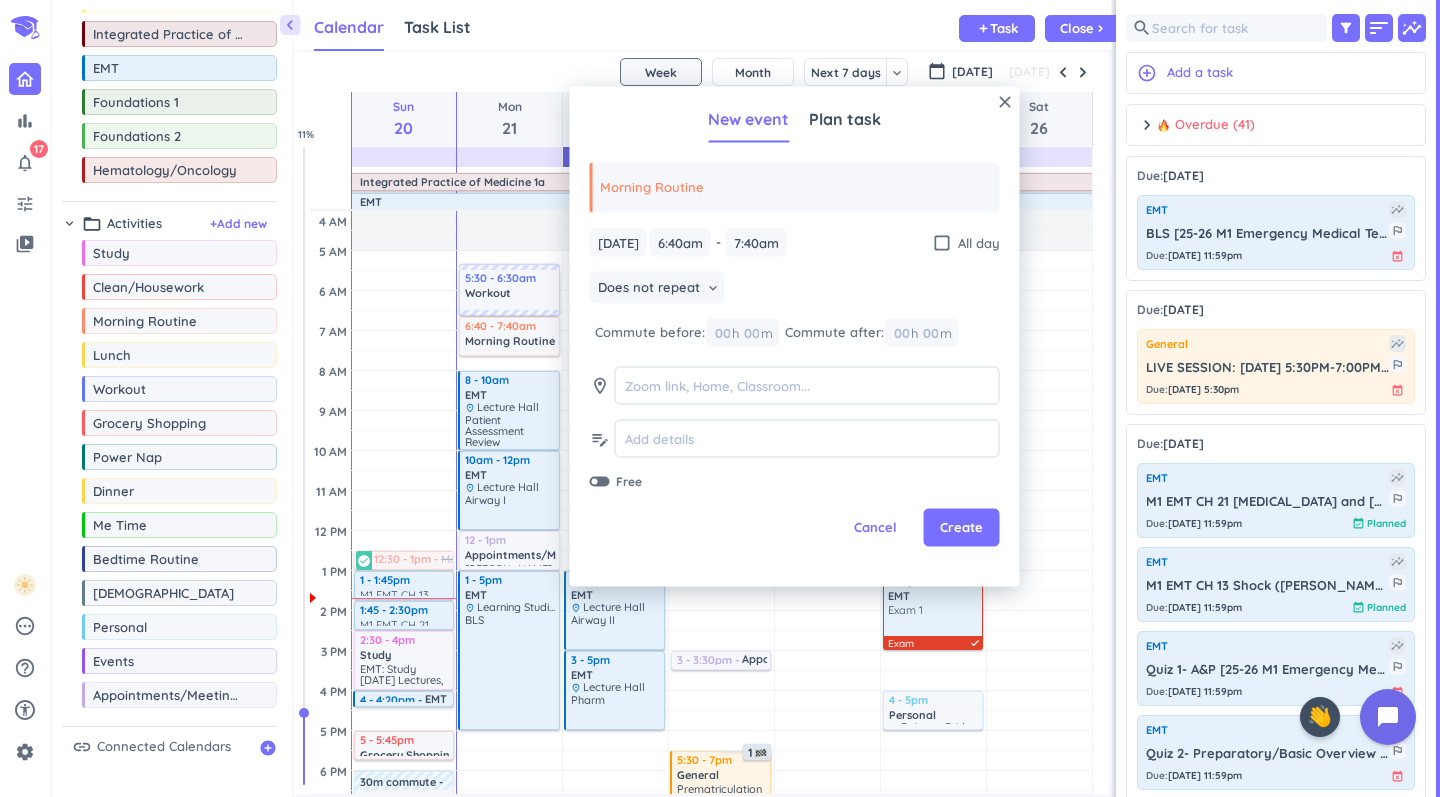 click on "Mon, Jul 21 Mon, Jul 21   6:40am 6:40am - 7:40am 7:40am check_box_outline_blank All day" at bounding box center (795, 242) 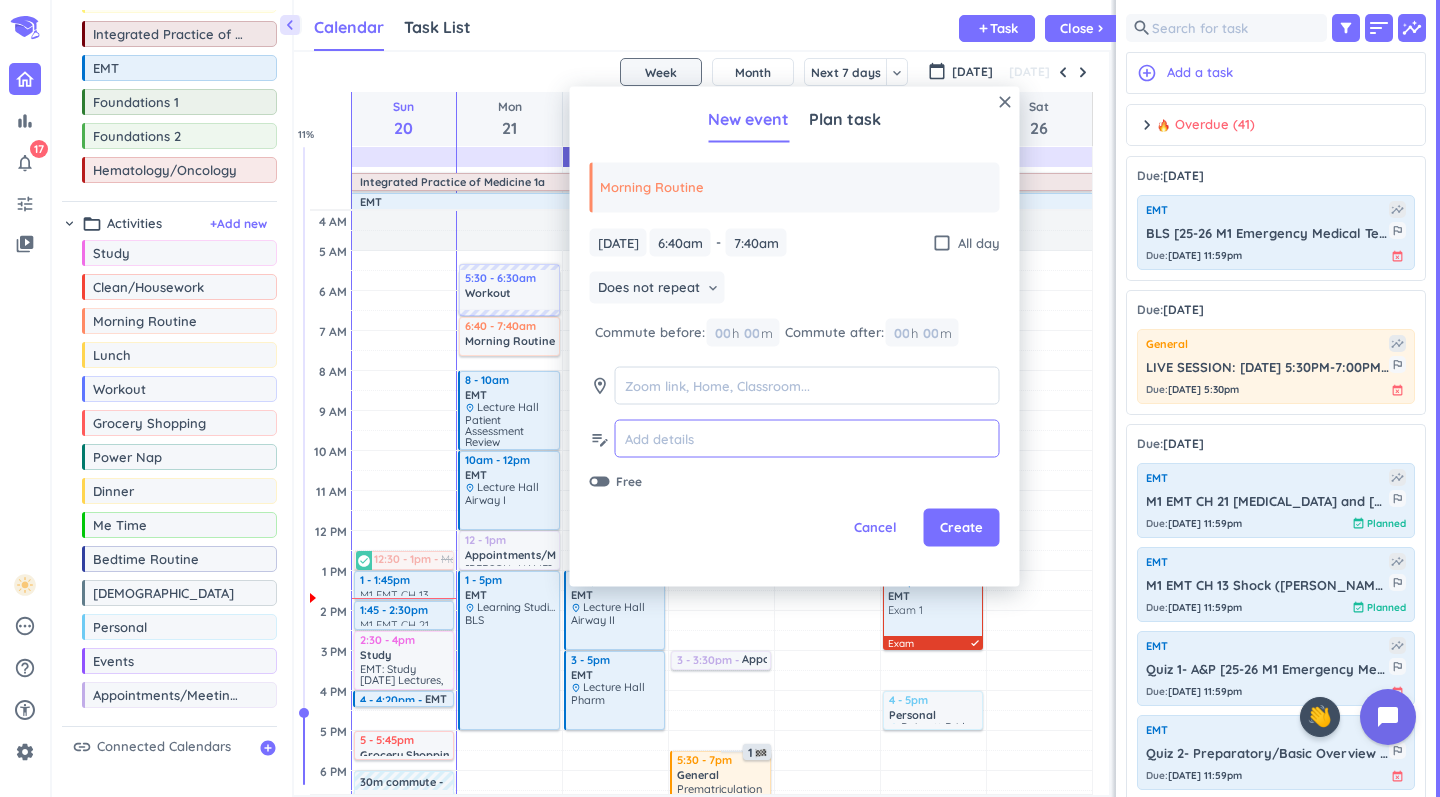 click at bounding box center (807, 438) 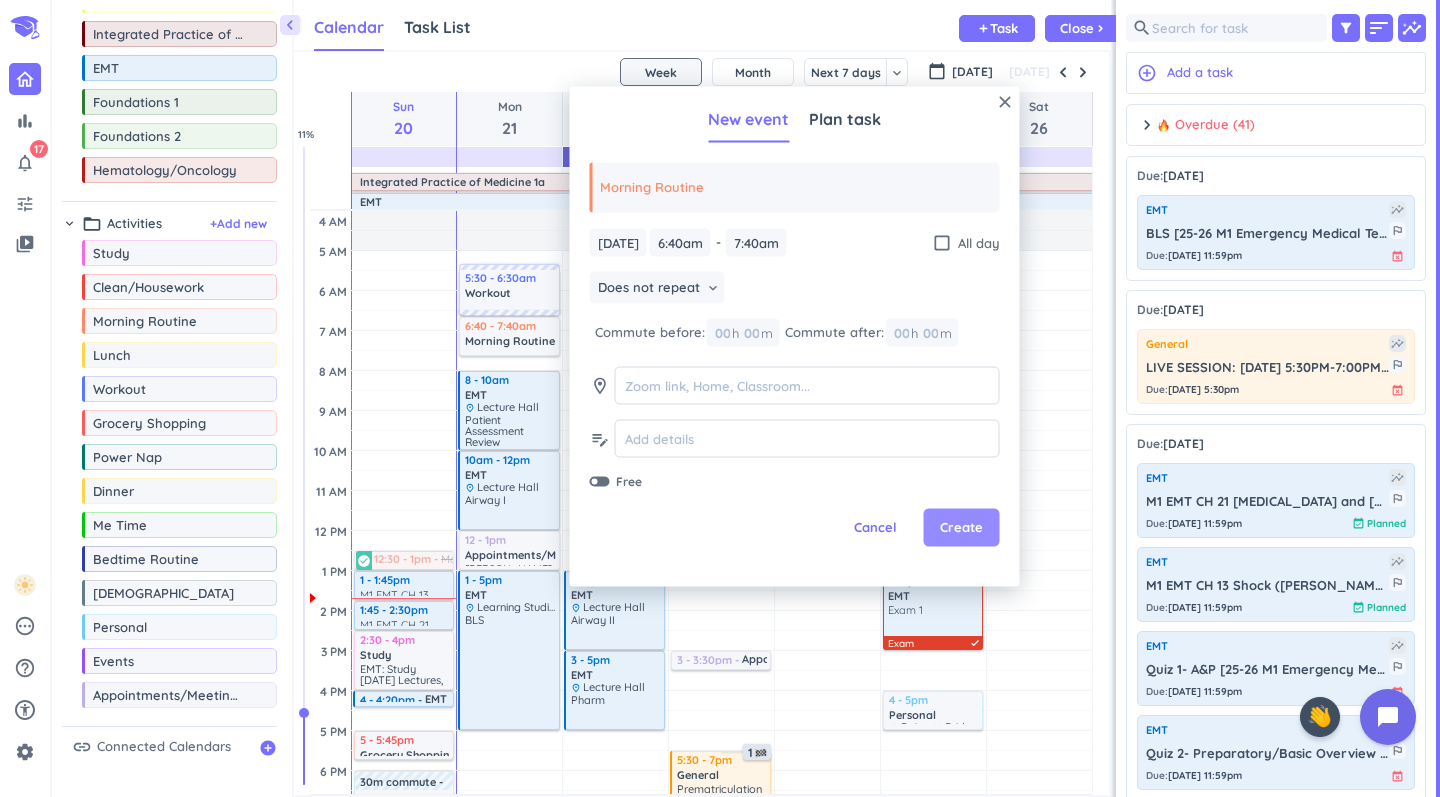 click on "Create" at bounding box center (961, 528) 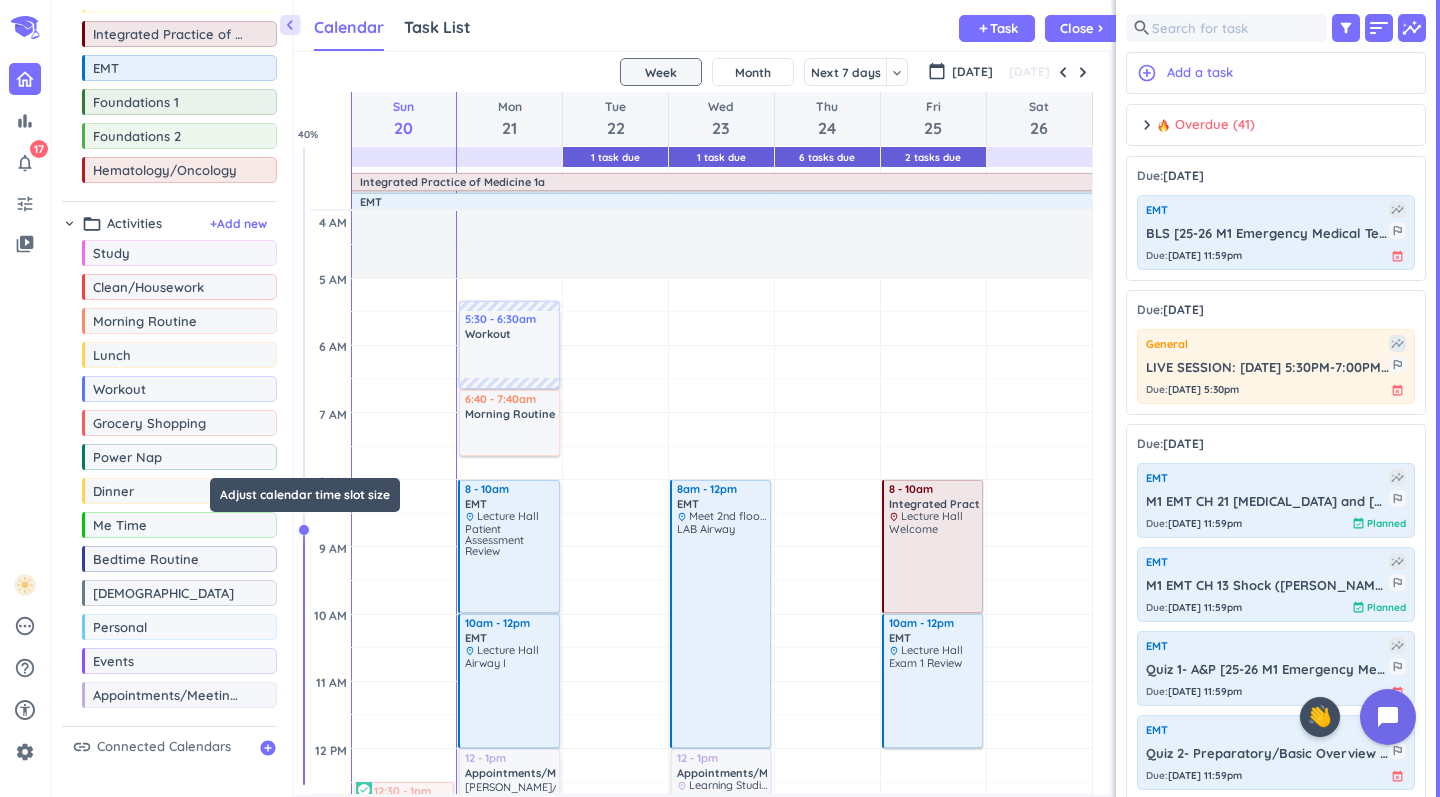 drag, startPoint x: 303, startPoint y: 714, endPoint x: 299, endPoint y: 532, distance: 182.04395 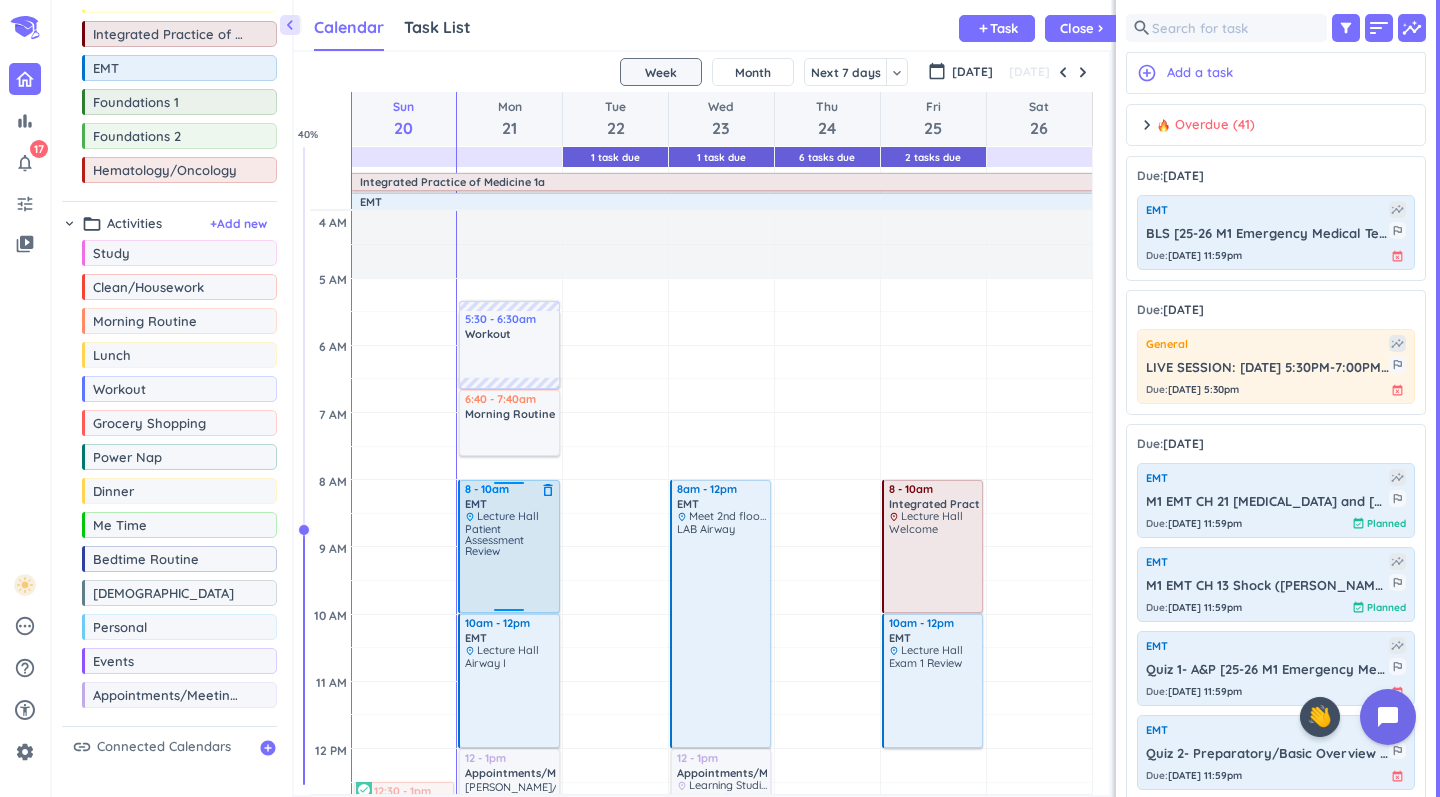scroll, scrollTop: 43, scrollLeft: 0, axis: vertical 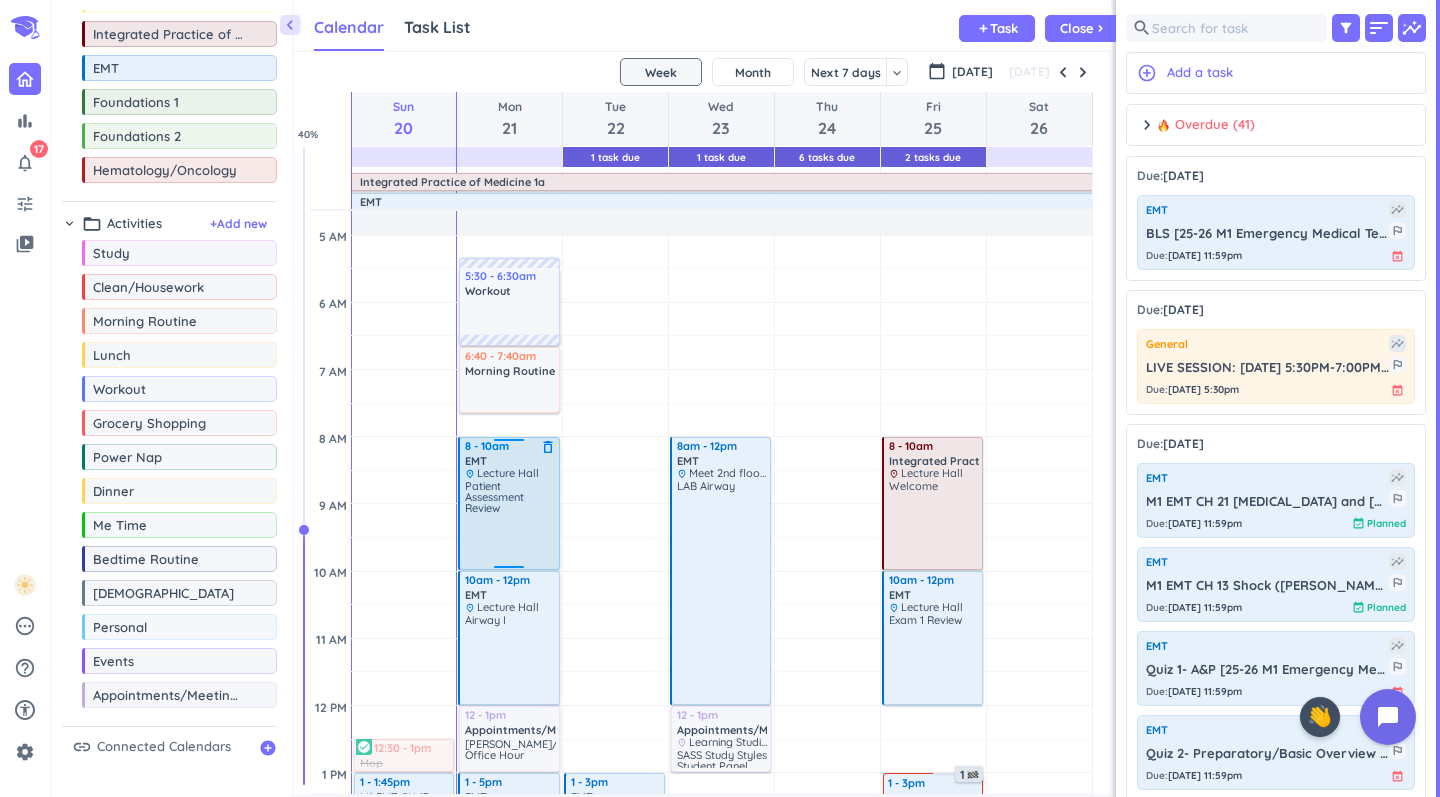 click on "Patient Assessment Review" at bounding box center [494, 497] 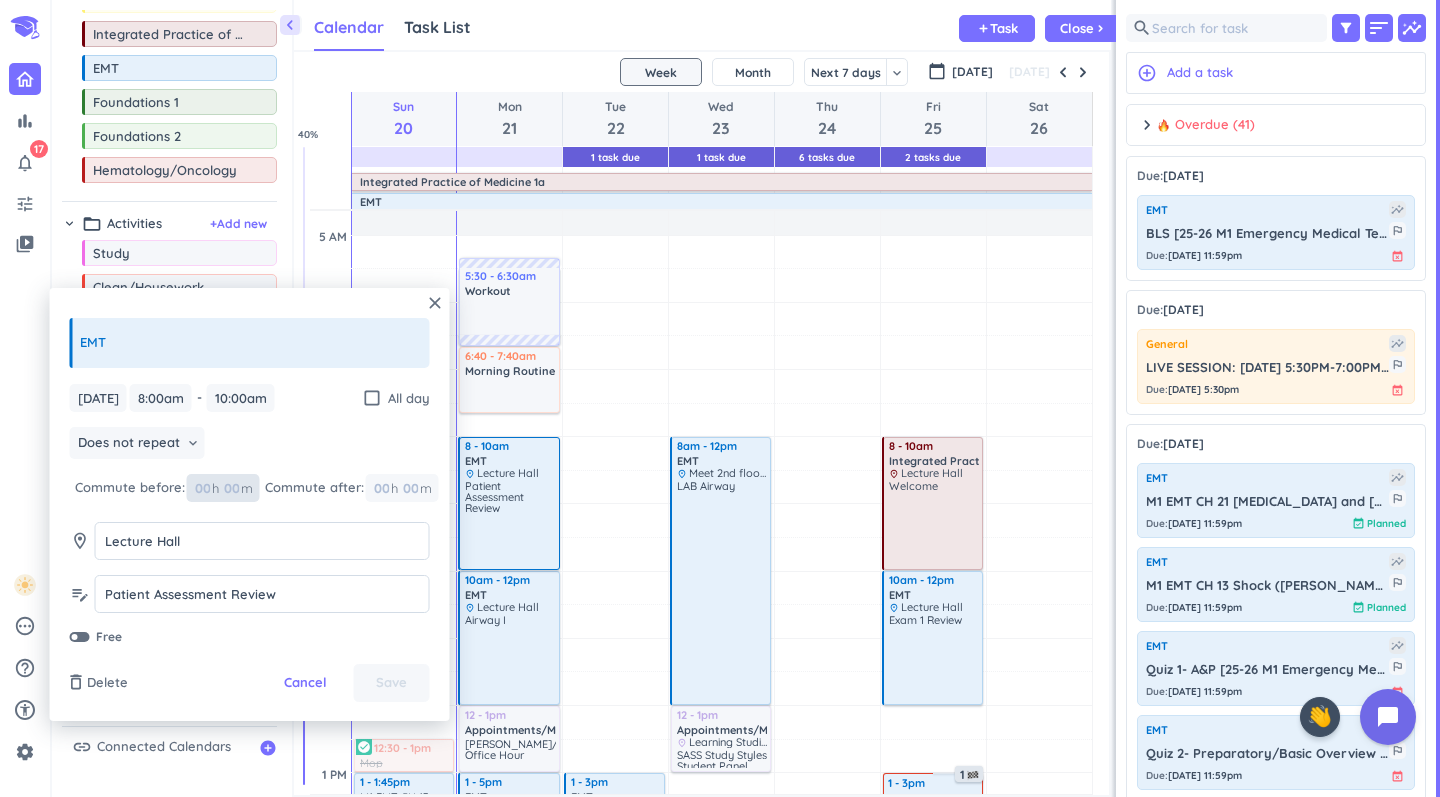 click at bounding box center [231, 488] 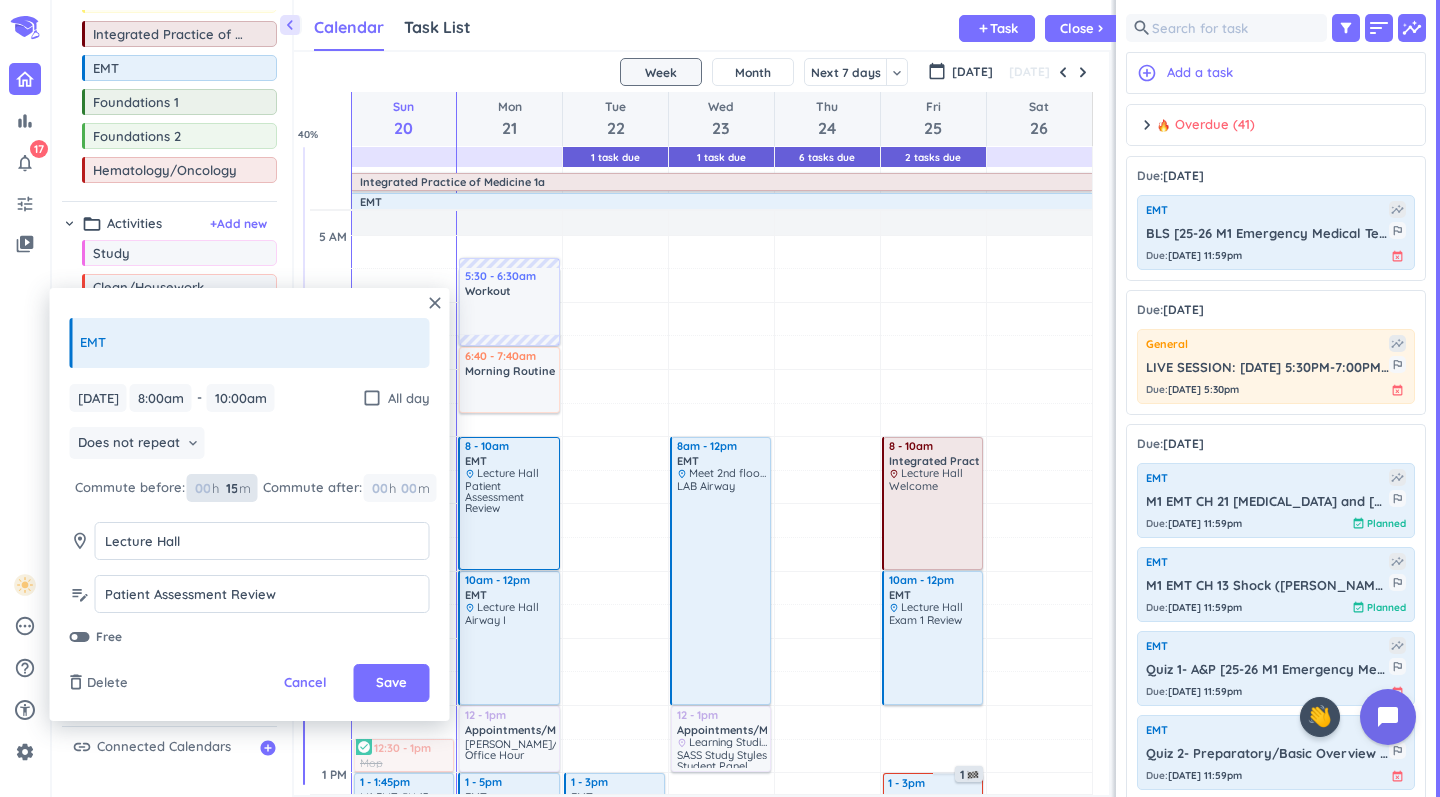 type on "1" 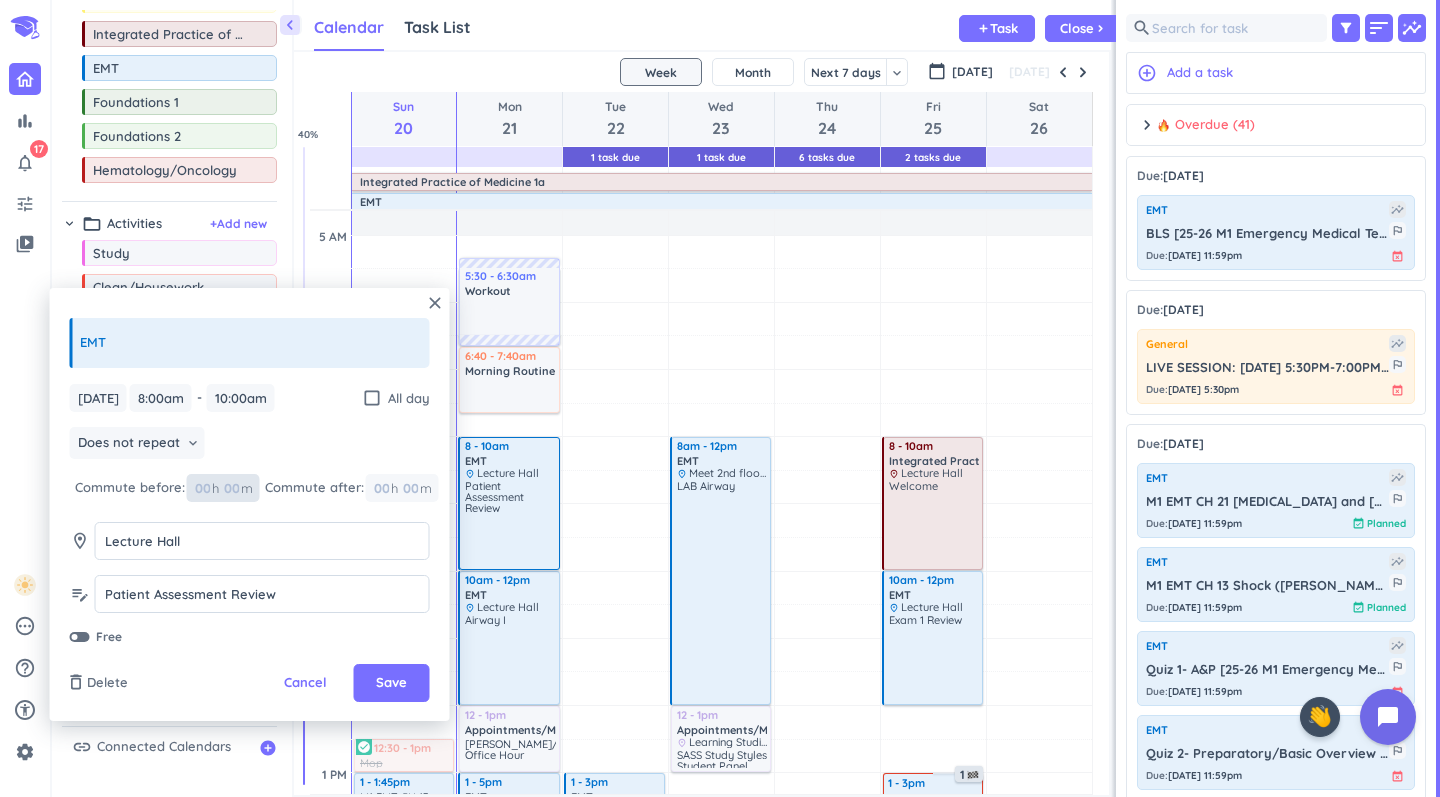 type on "1" 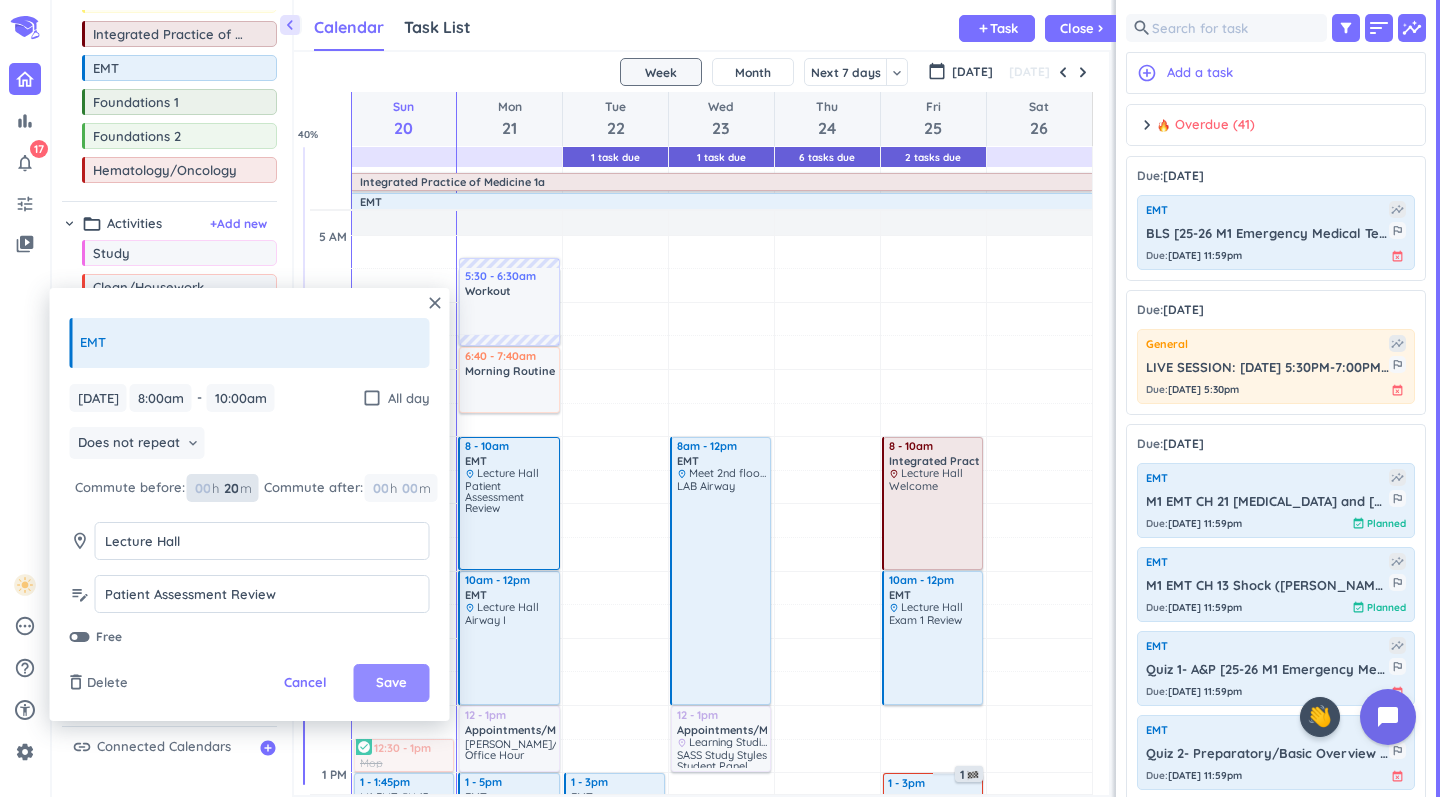 type on "20" 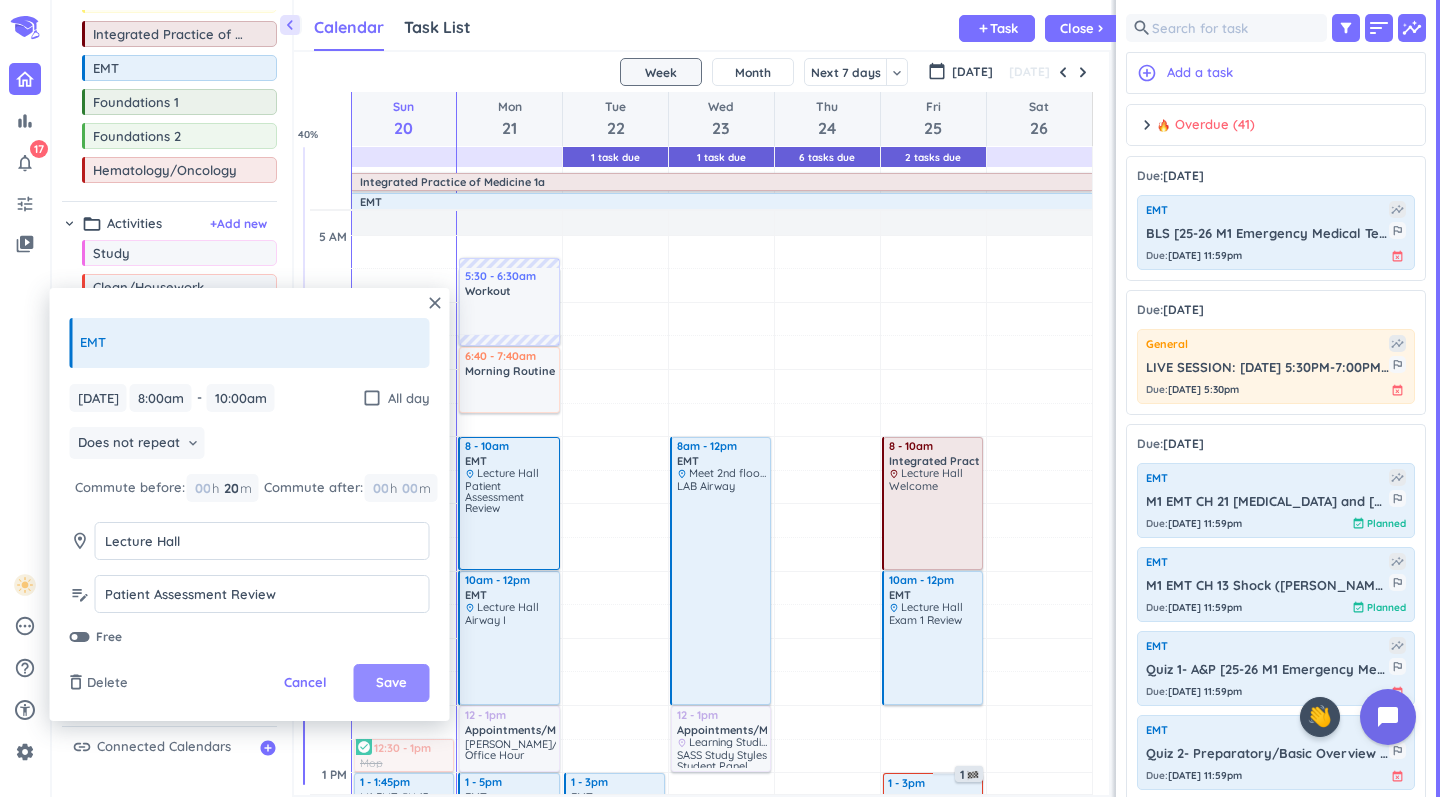 click on "Save" at bounding box center [391, 683] 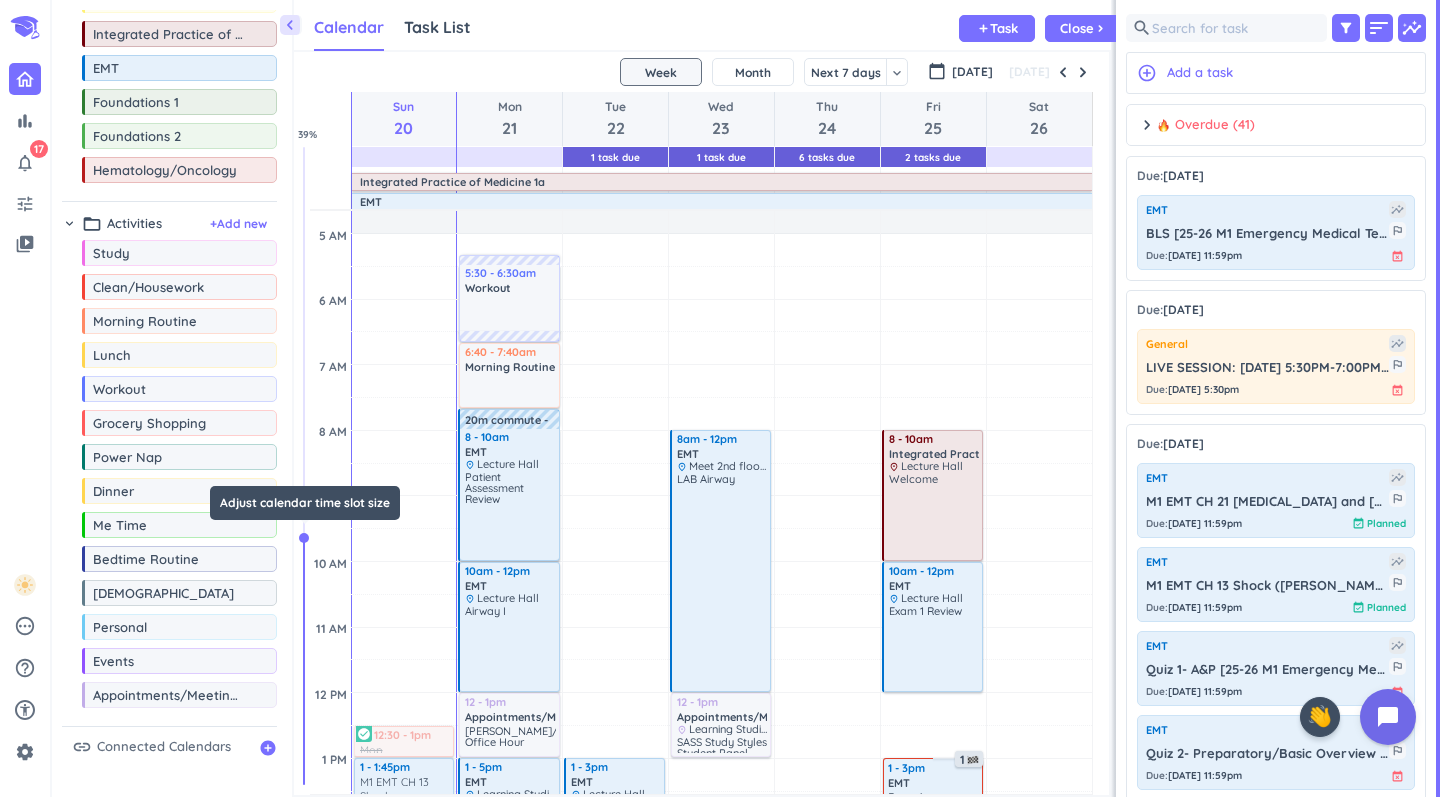 drag, startPoint x: 300, startPoint y: 535, endPoint x: 278, endPoint y: 527, distance: 23.409399 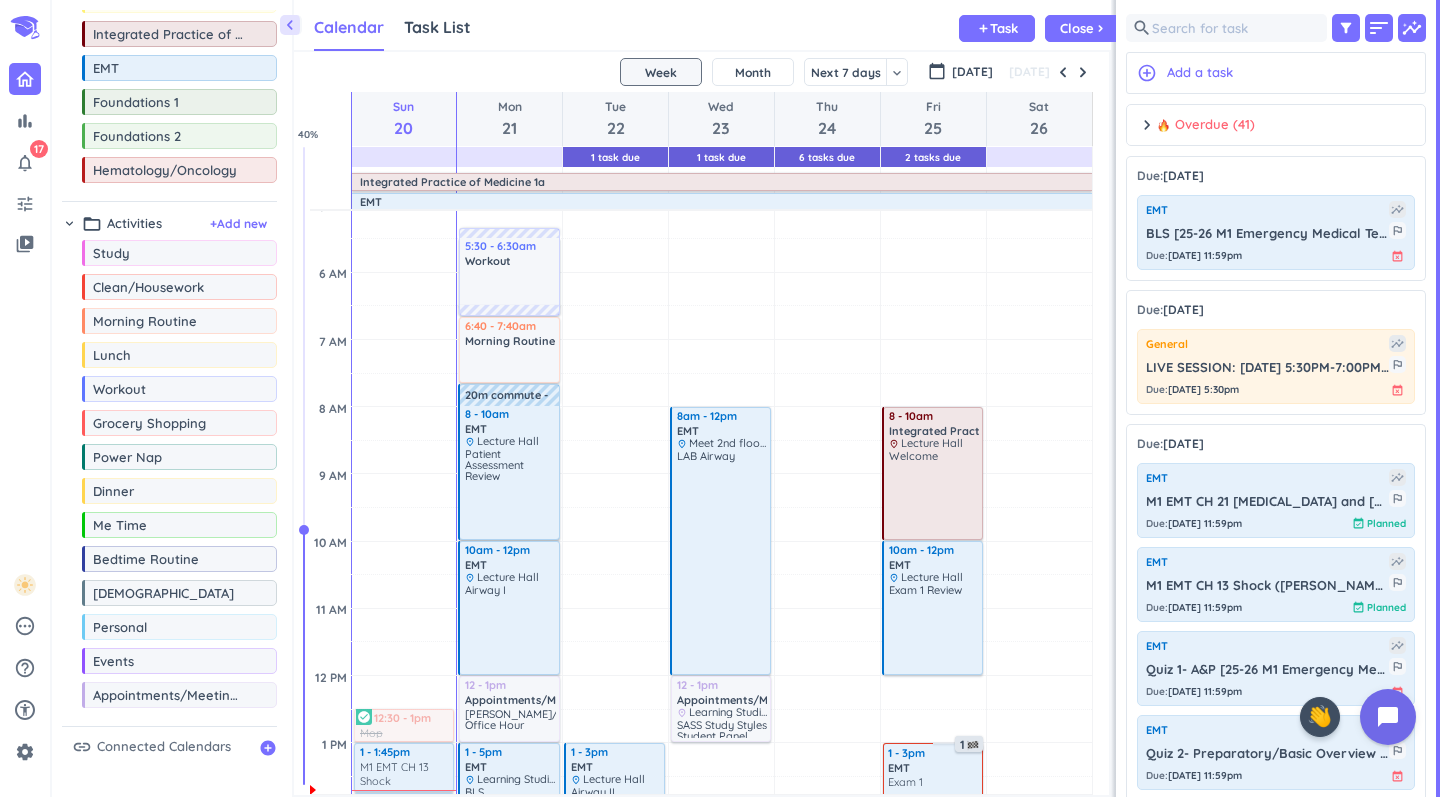 scroll, scrollTop: 71, scrollLeft: 0, axis: vertical 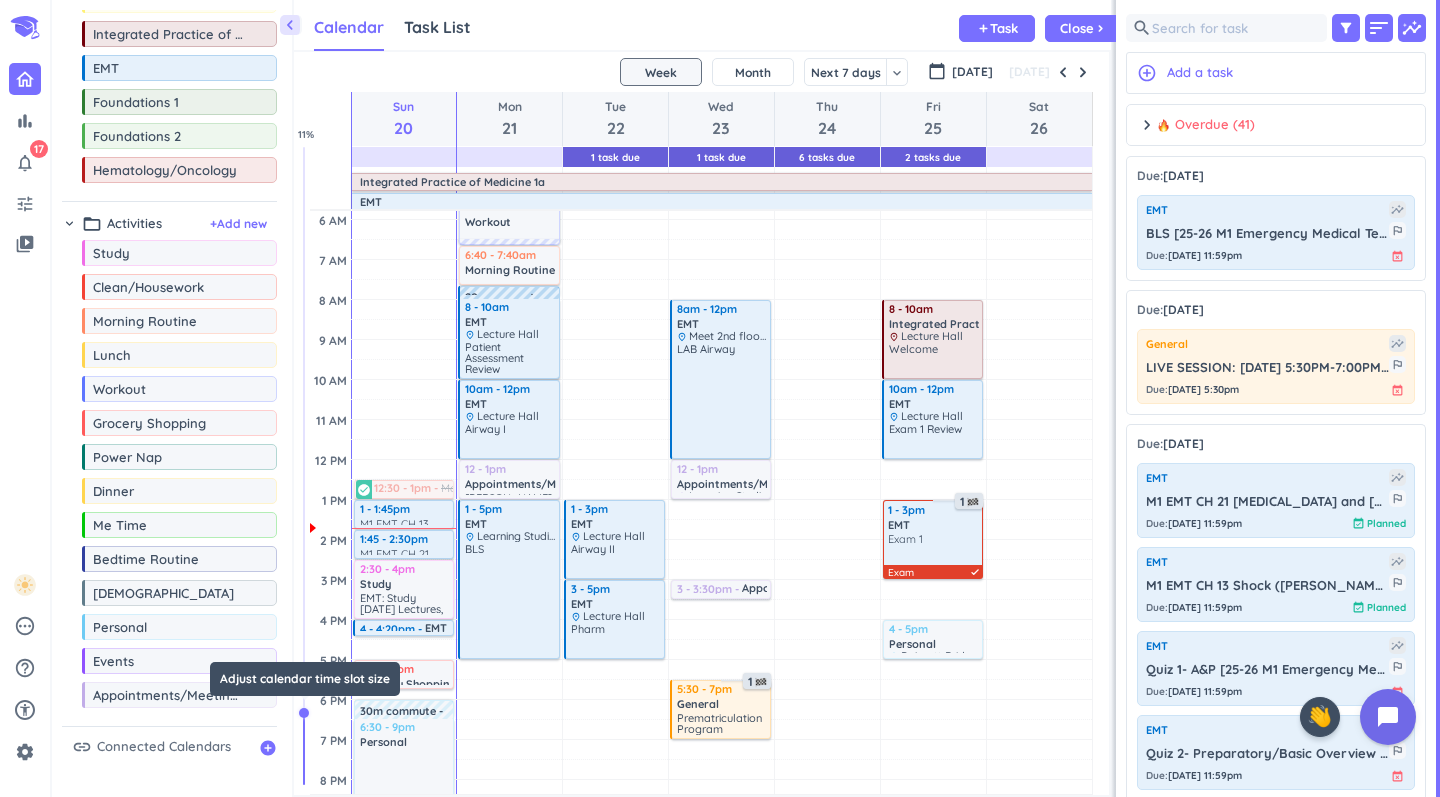 drag, startPoint x: 302, startPoint y: 532, endPoint x: 292, endPoint y: 712, distance: 180.27756 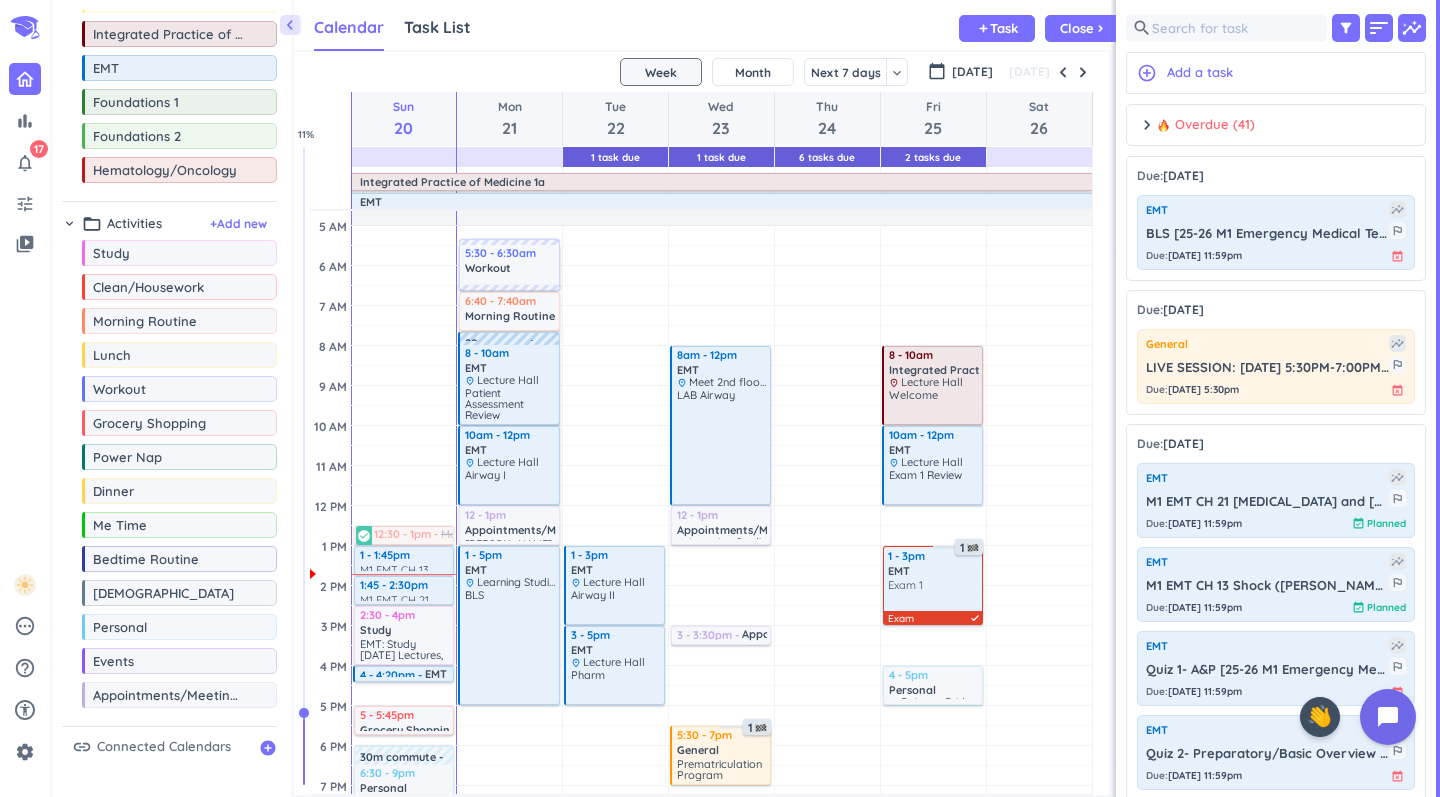 scroll, scrollTop: 38, scrollLeft: 0, axis: vertical 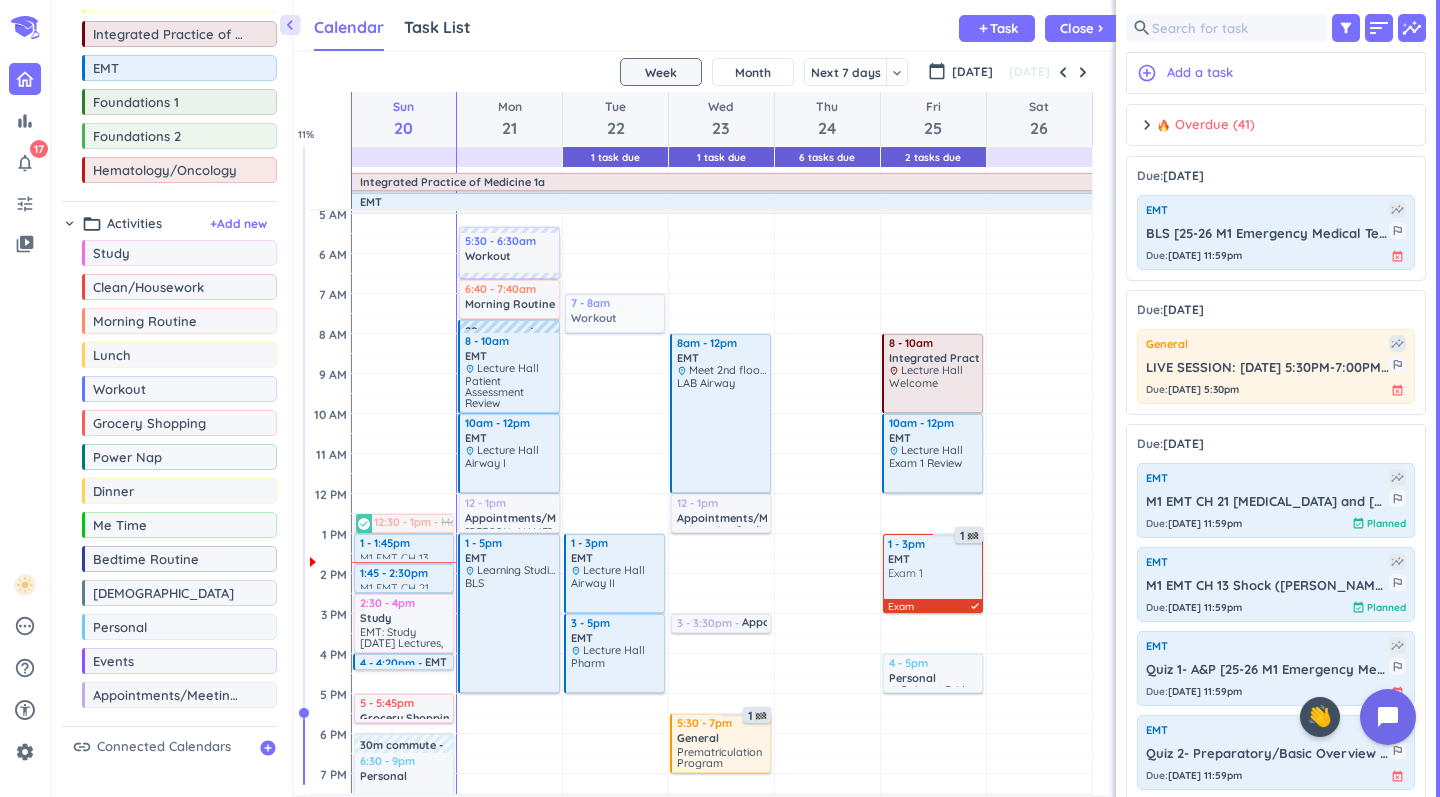 drag, startPoint x: 213, startPoint y: 395, endPoint x: 616, endPoint y: 296, distance: 414.98193 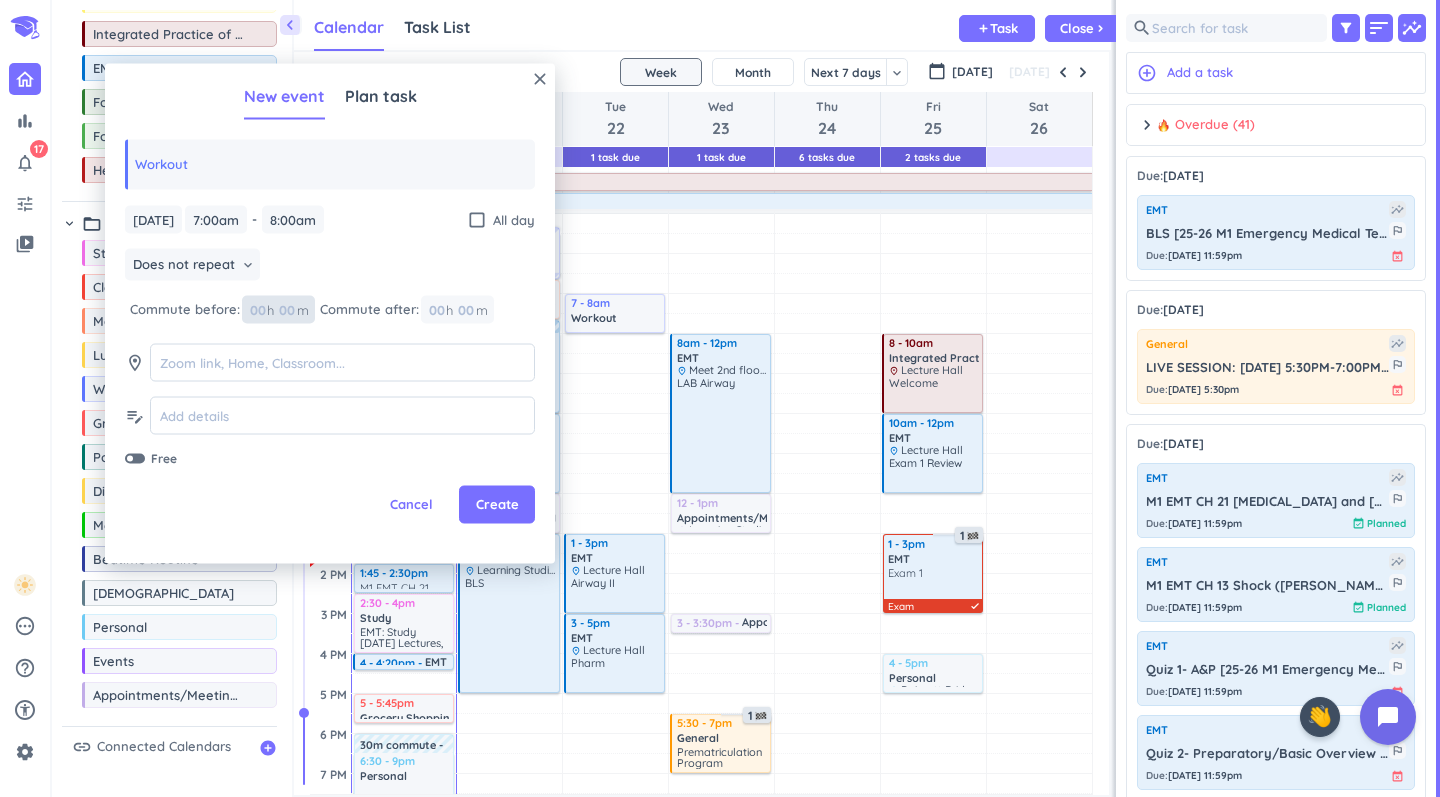 click at bounding box center [286, 309] 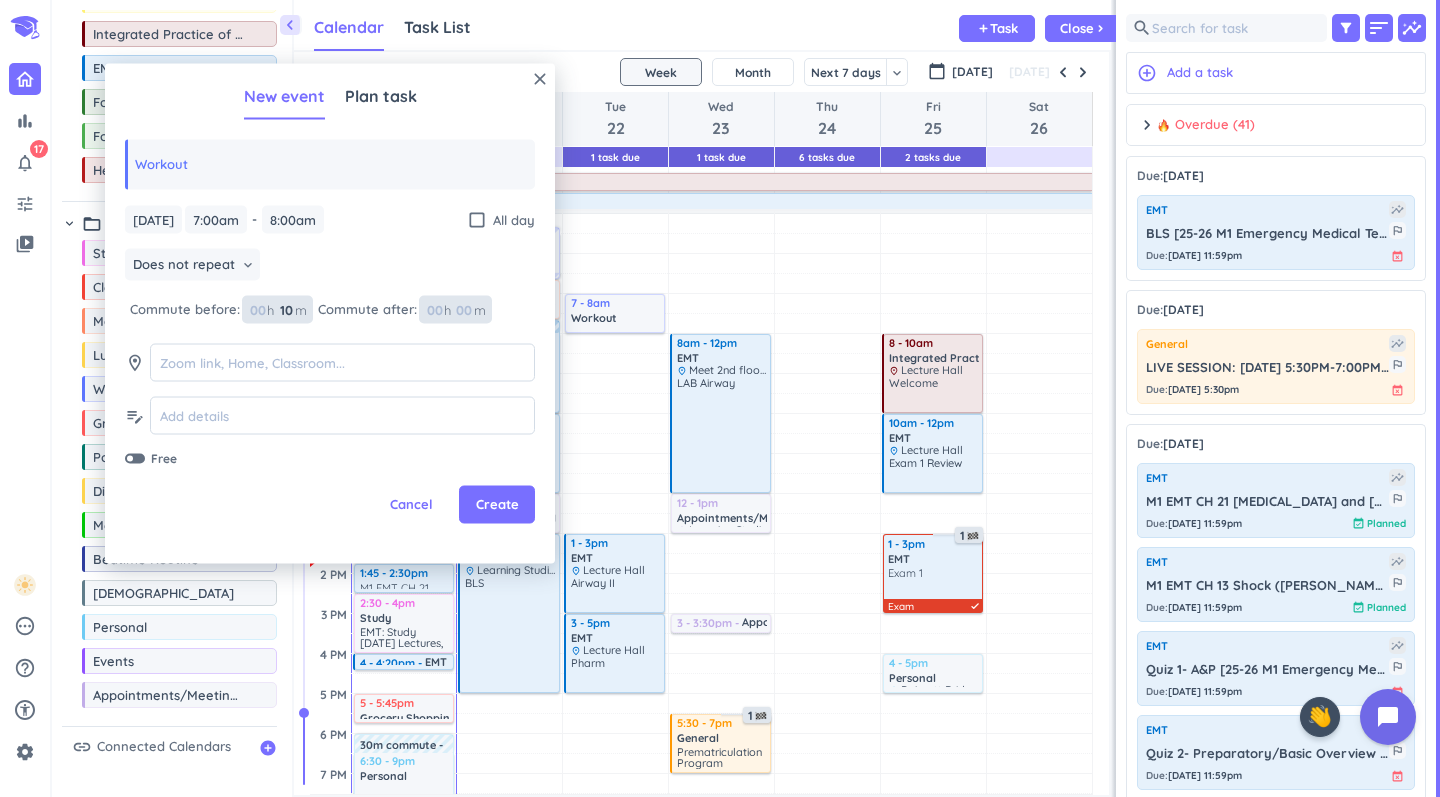 type on "10" 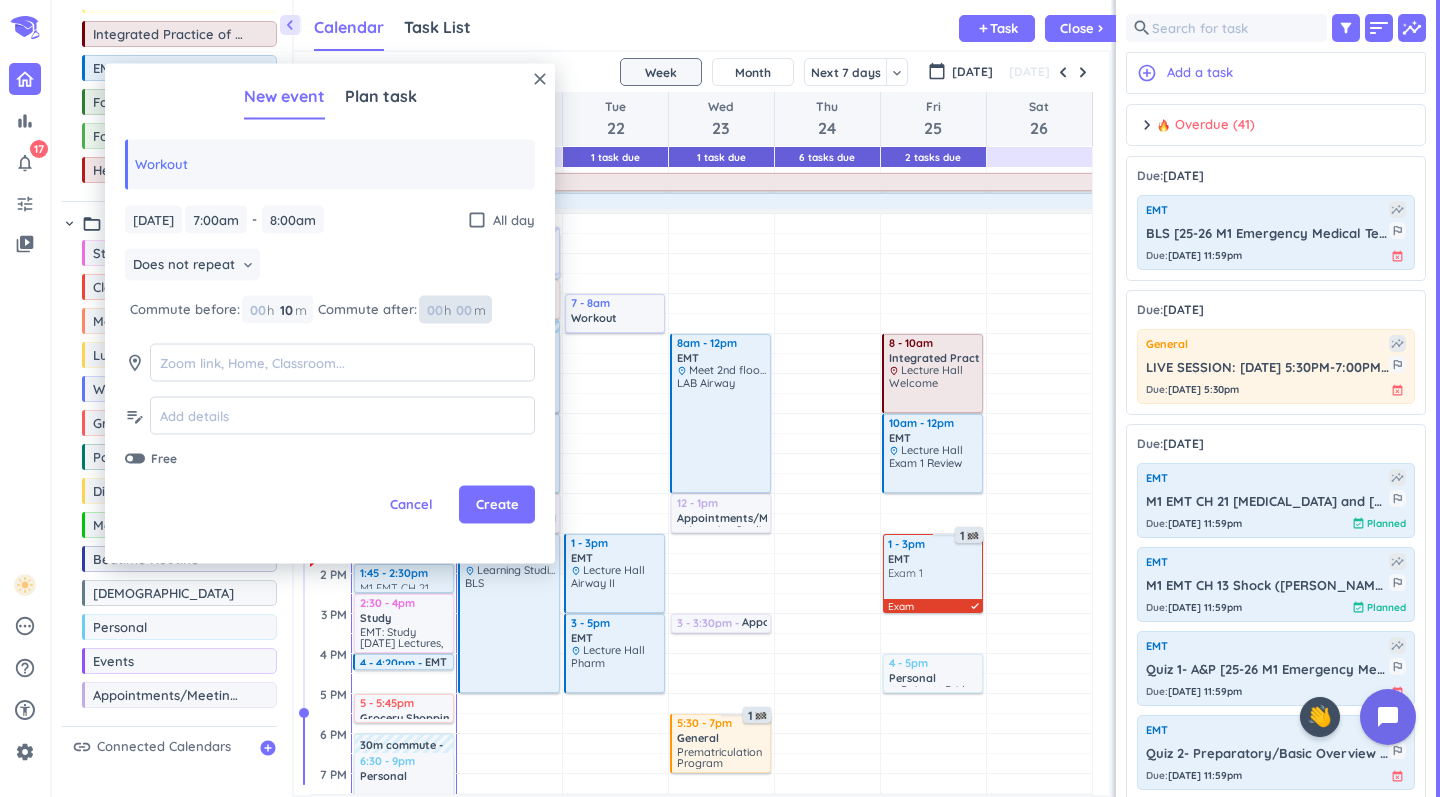 click at bounding box center (463, 309) 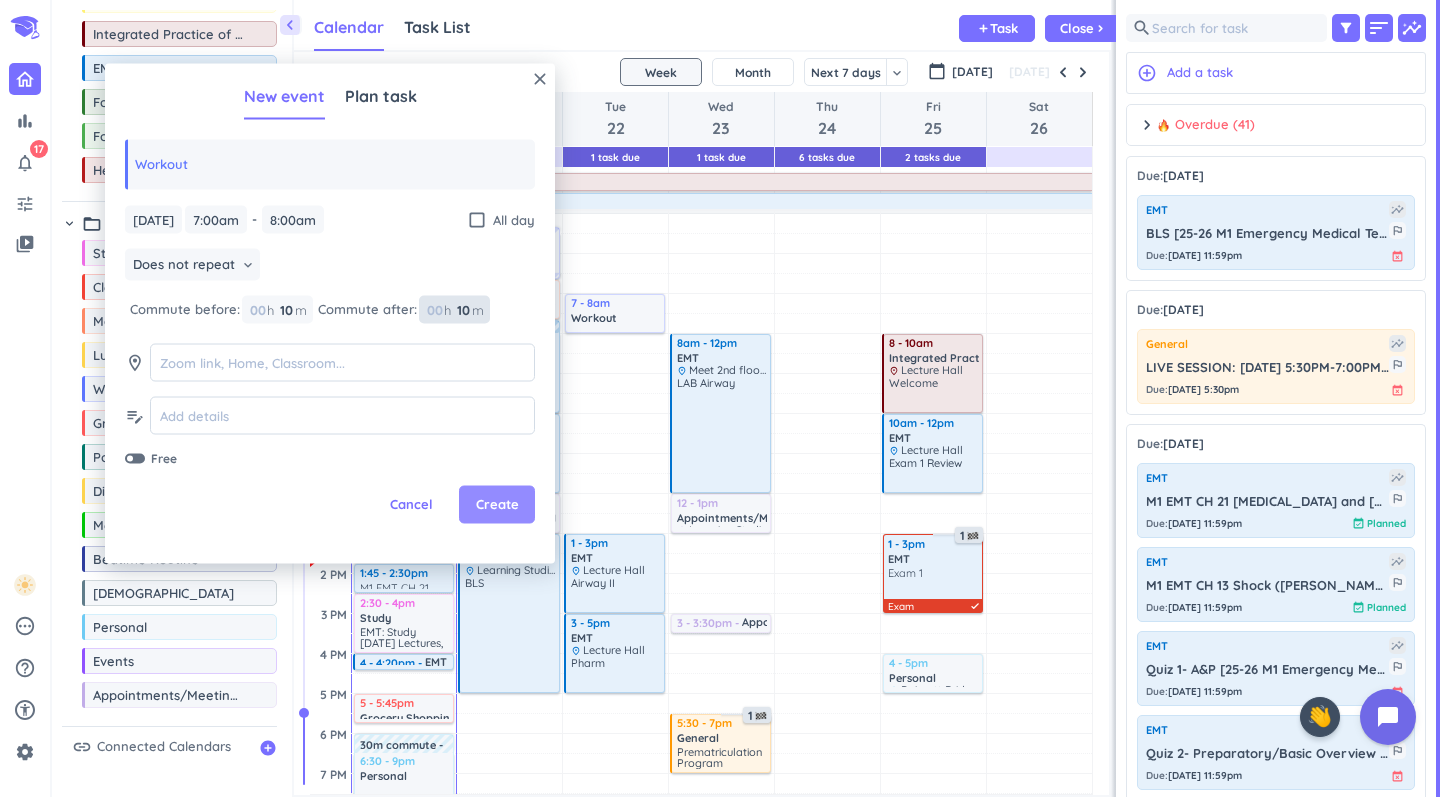 type on "10" 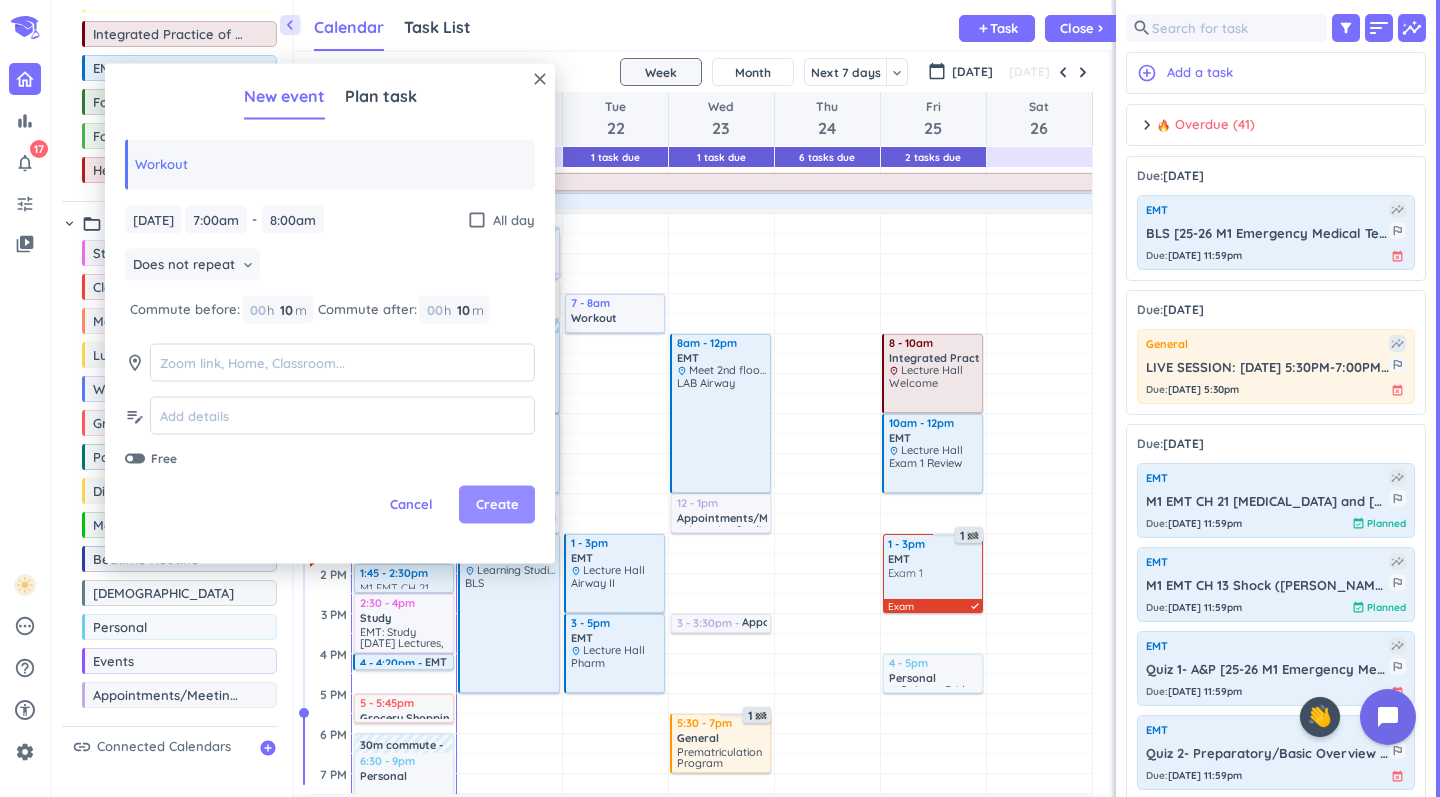 click on "Create" at bounding box center (497, 505) 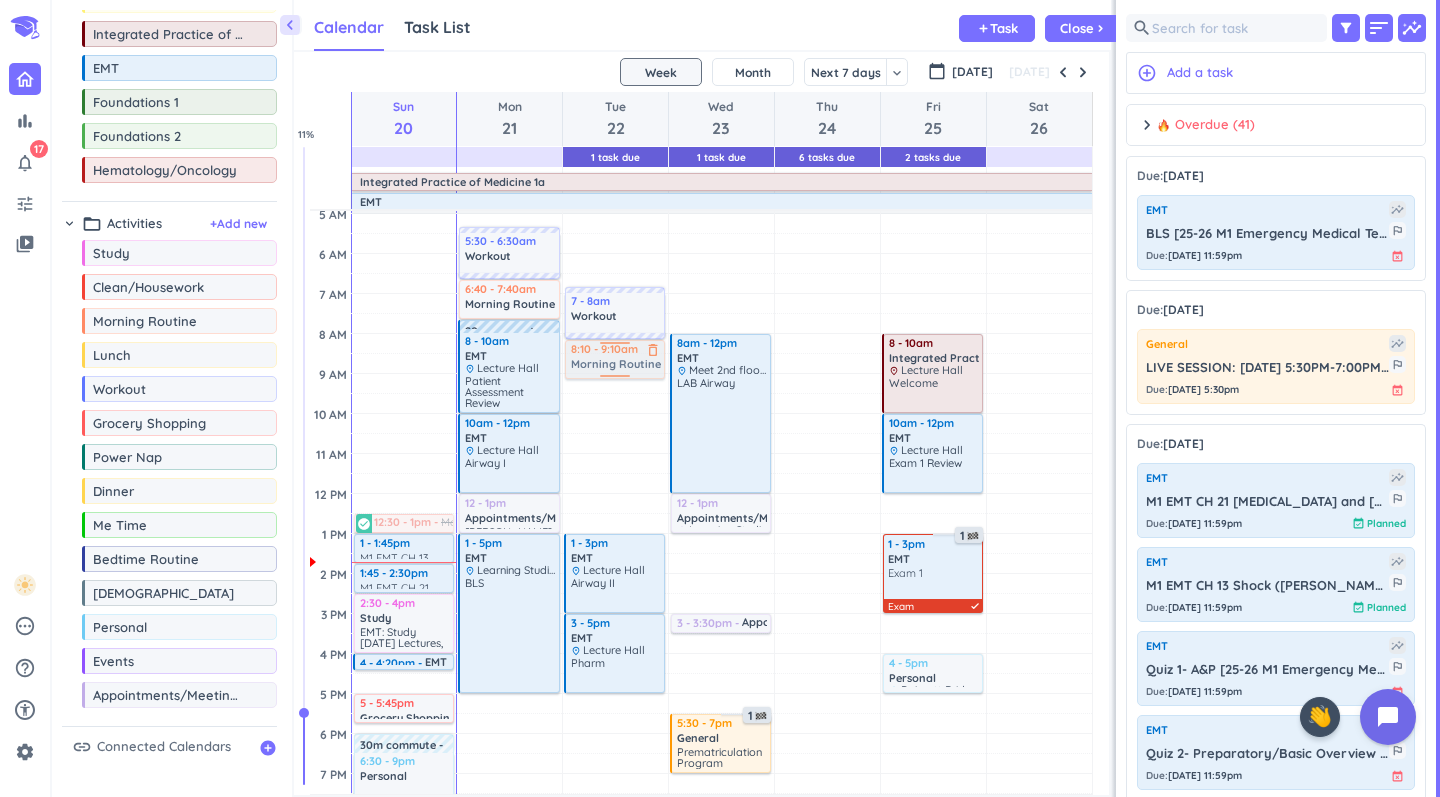 drag, startPoint x: 170, startPoint y: 326, endPoint x: 607, endPoint y: 341, distance: 437.25735 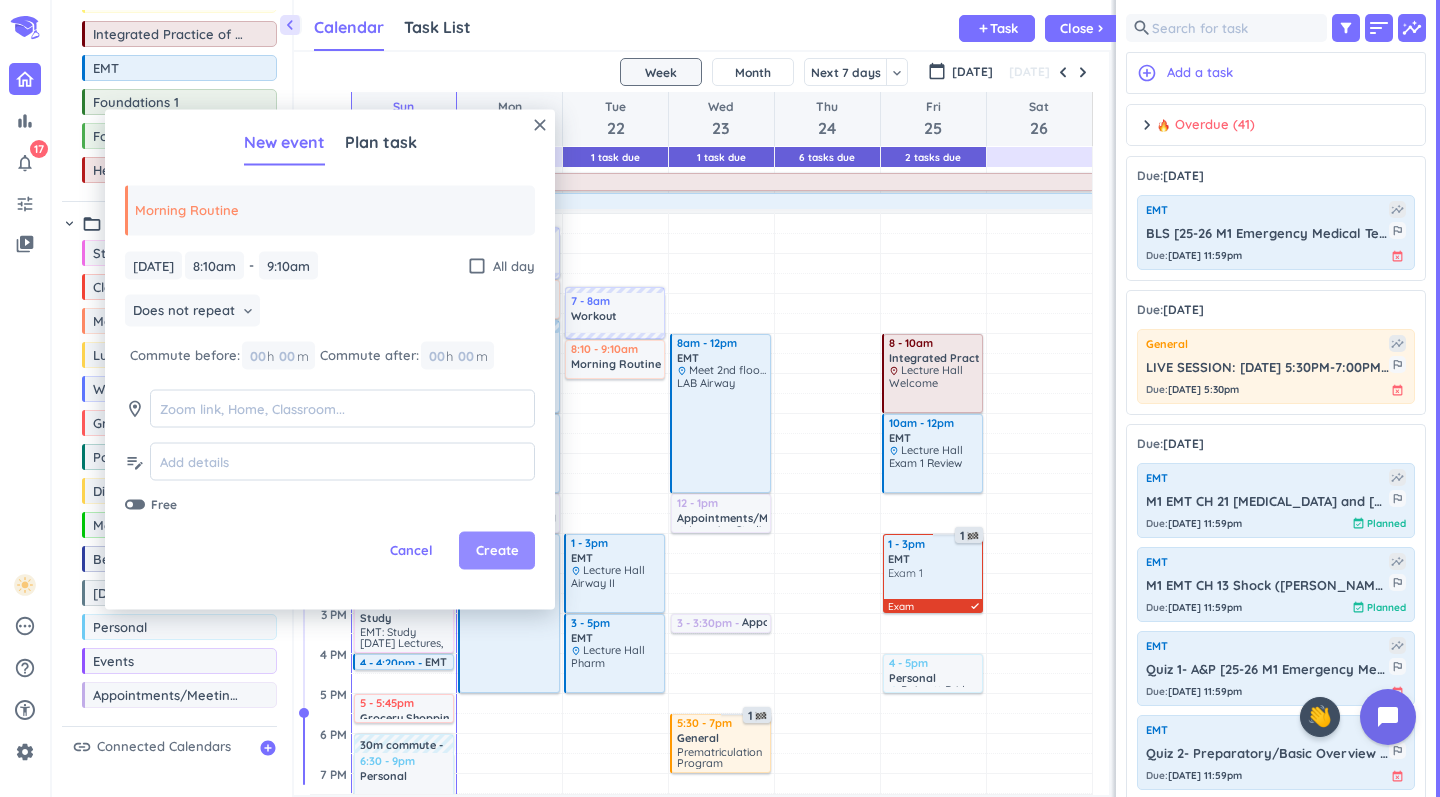 click on "Create" at bounding box center (497, 551) 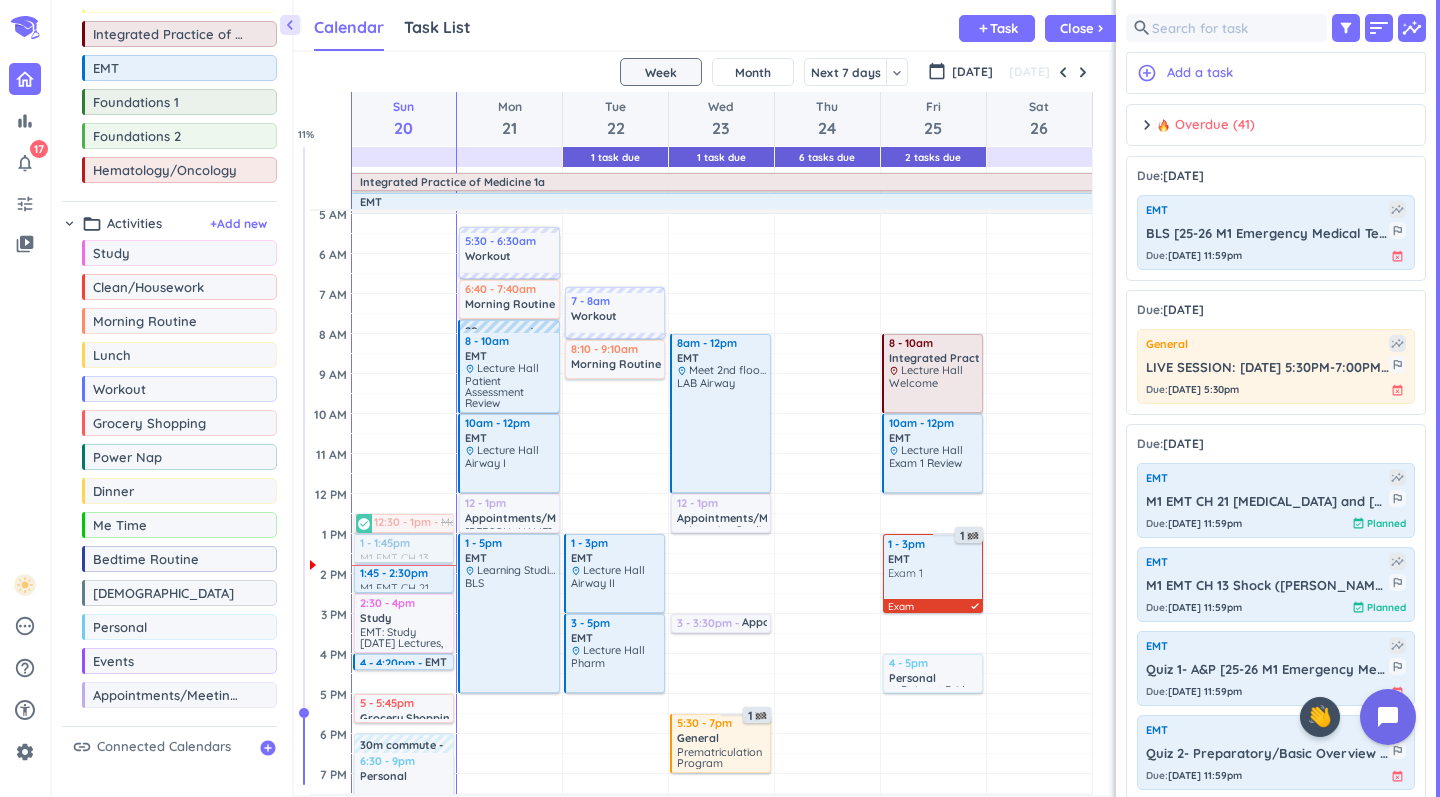 scroll, scrollTop: 0, scrollLeft: 0, axis: both 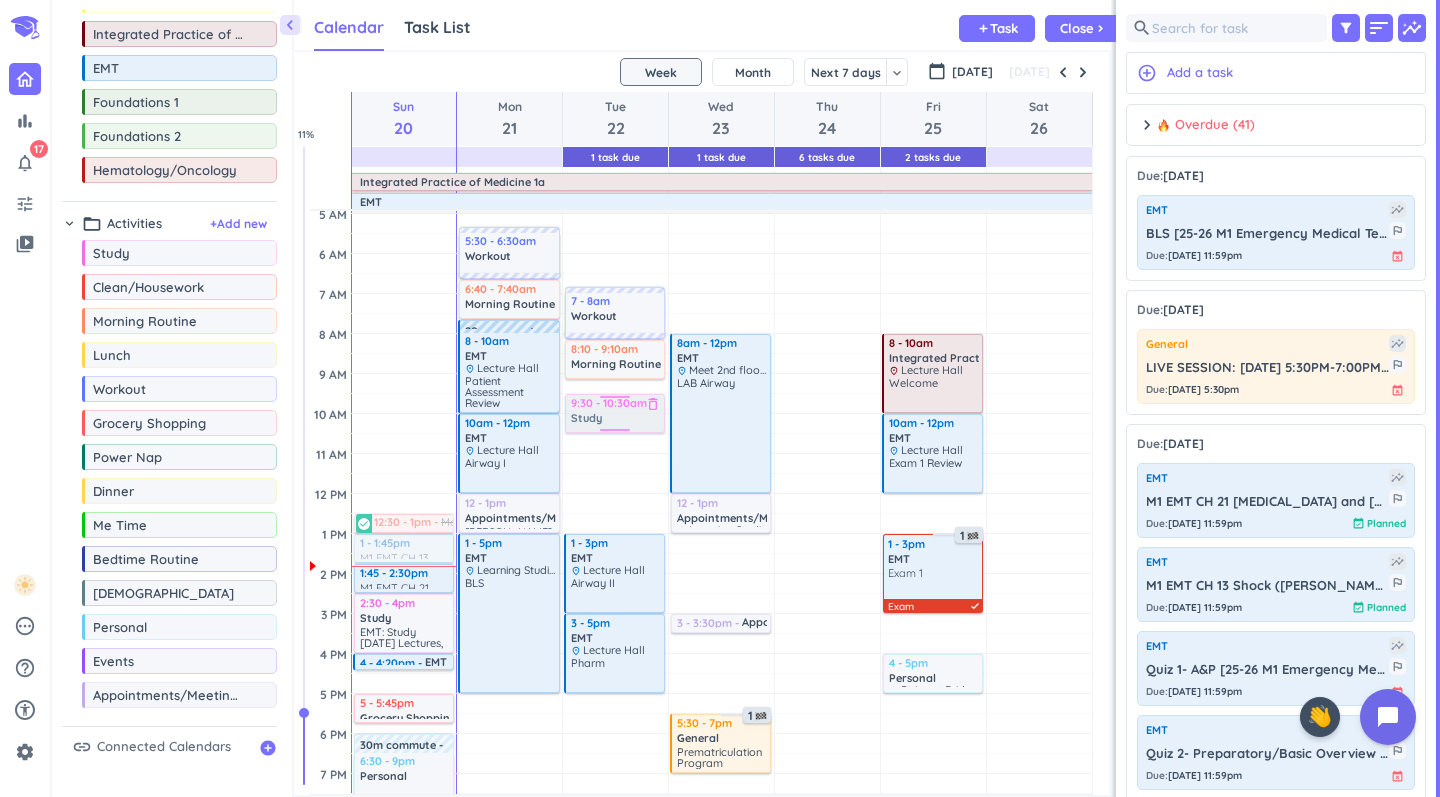 drag, startPoint x: 163, startPoint y: 257, endPoint x: 643, endPoint y: 396, distance: 499.72092 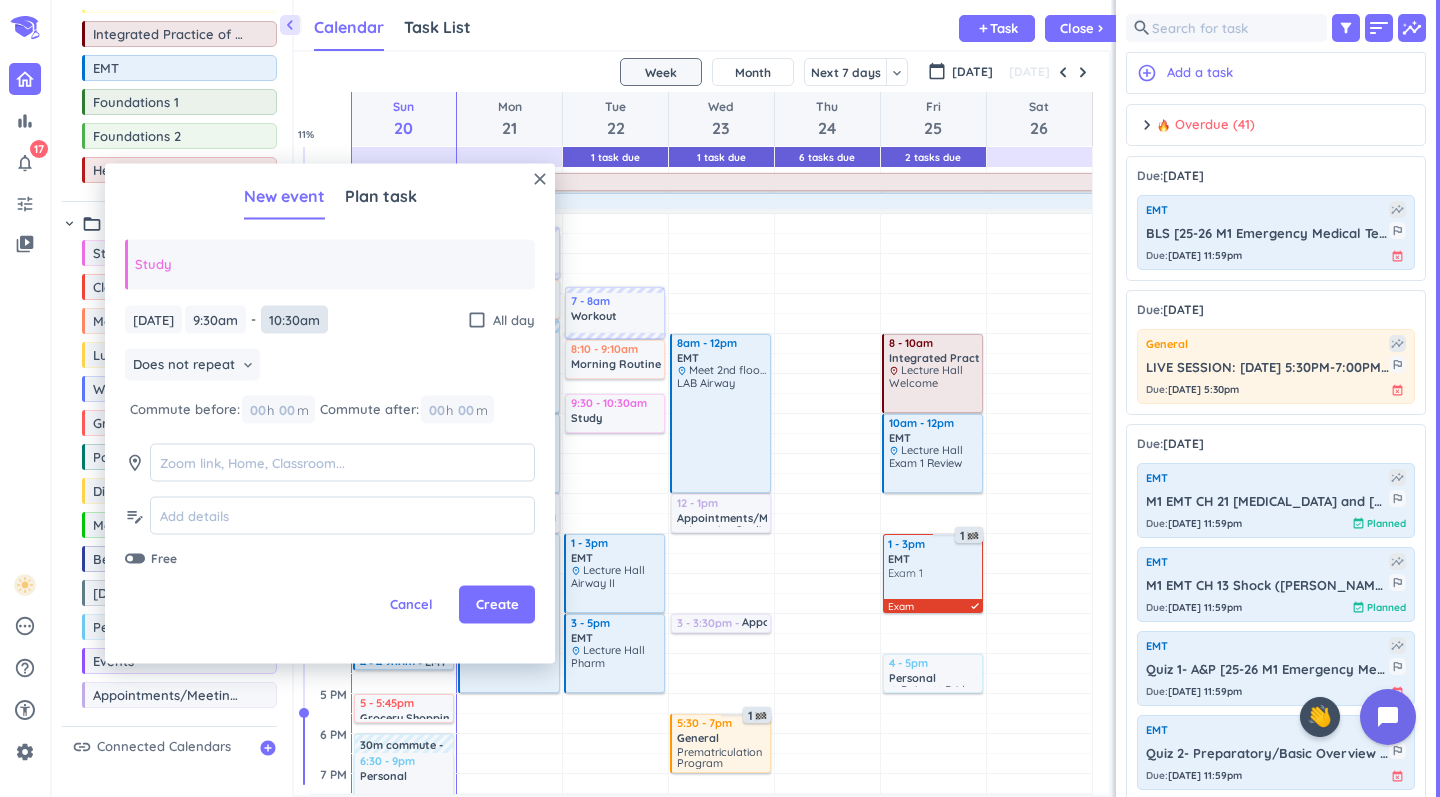 click on "10:30am" at bounding box center (294, 319) 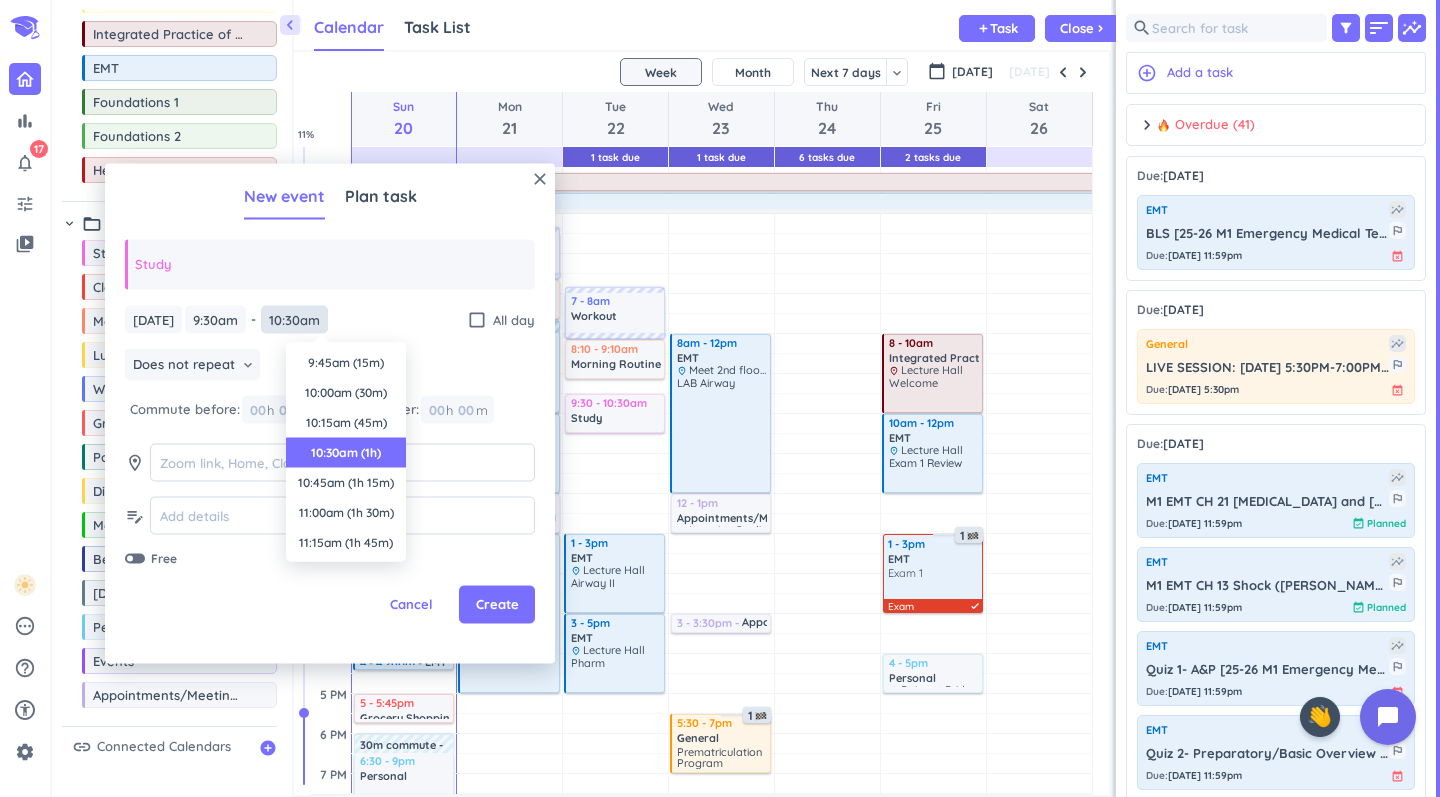 scroll, scrollTop: 90, scrollLeft: 0, axis: vertical 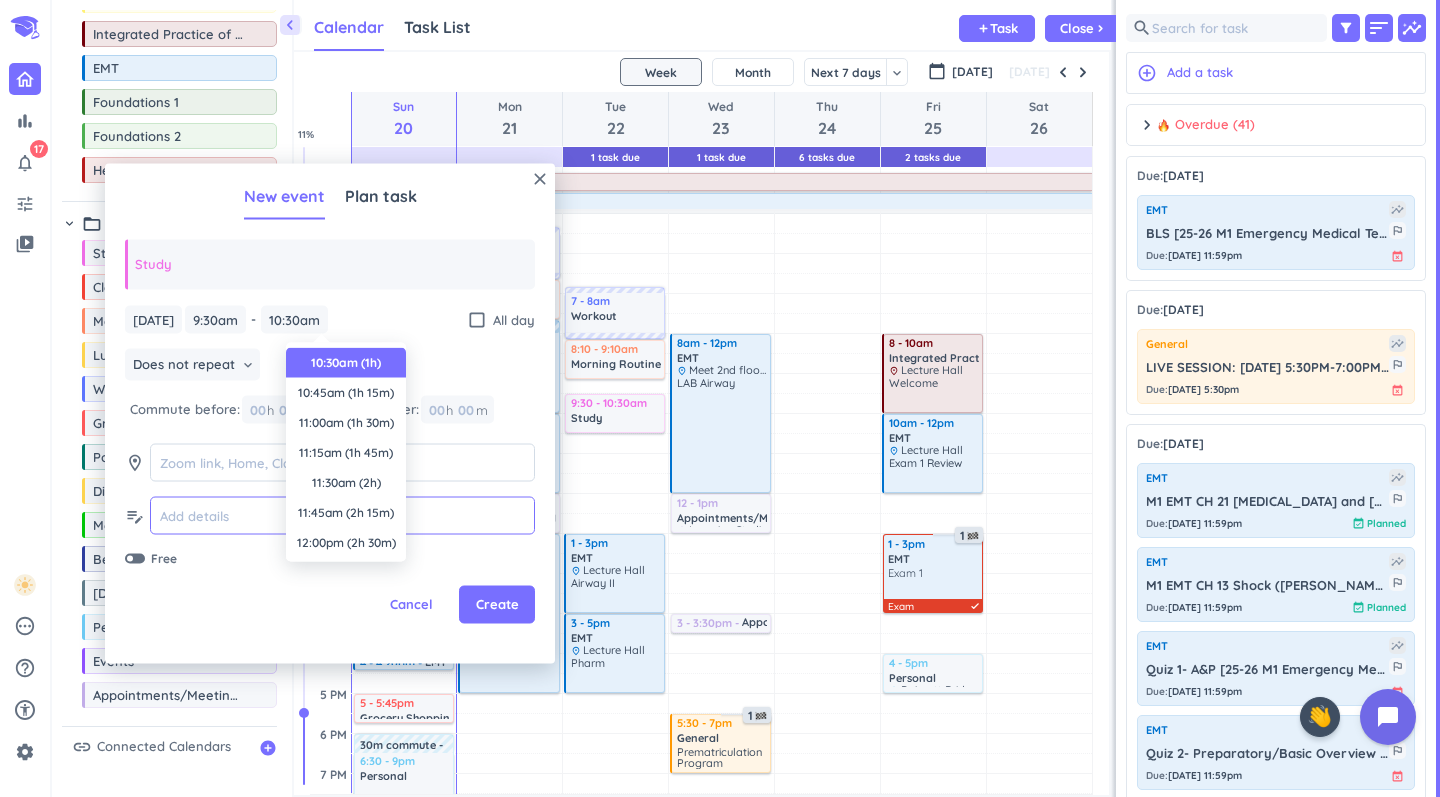 click at bounding box center [342, 515] 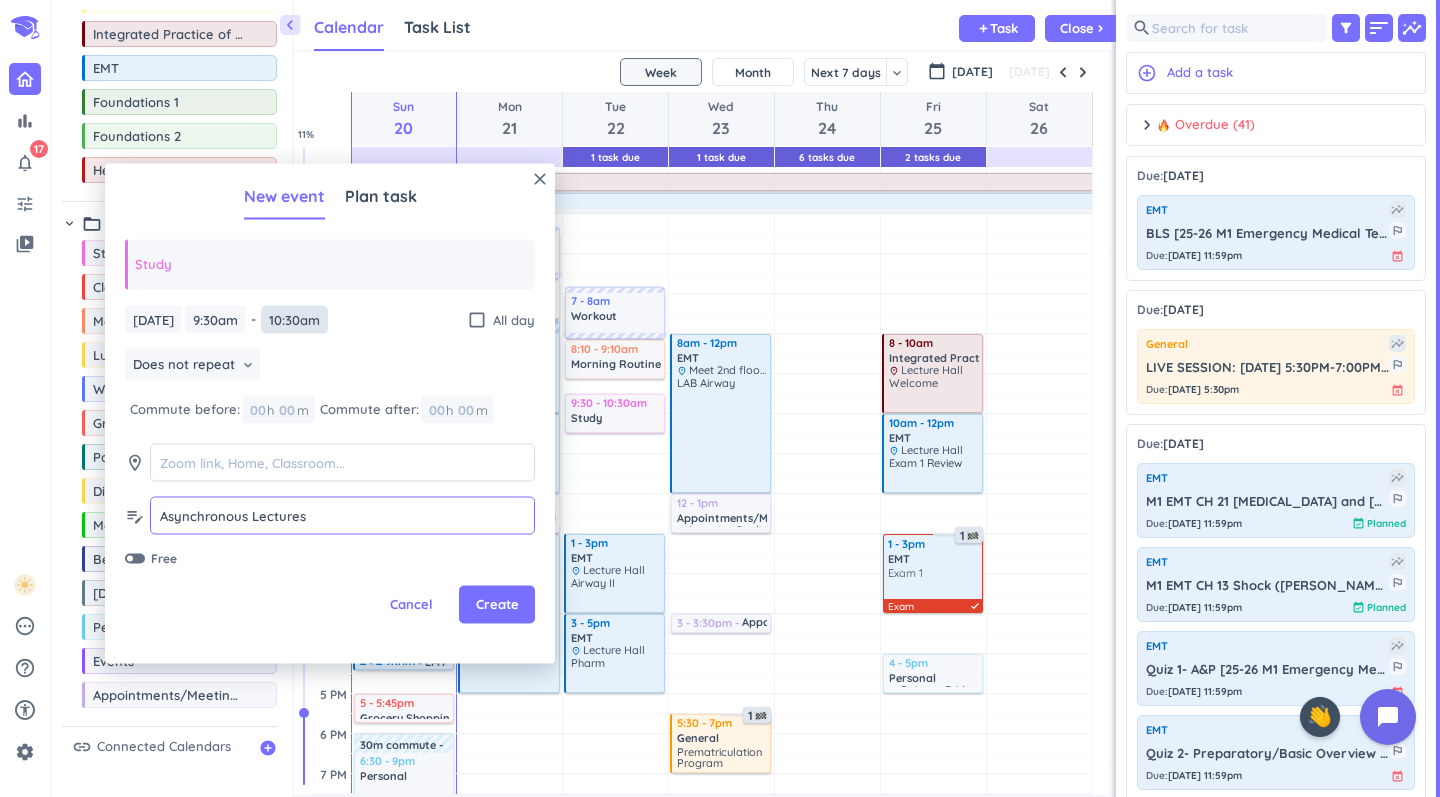 type on "Asynchronous Lectures" 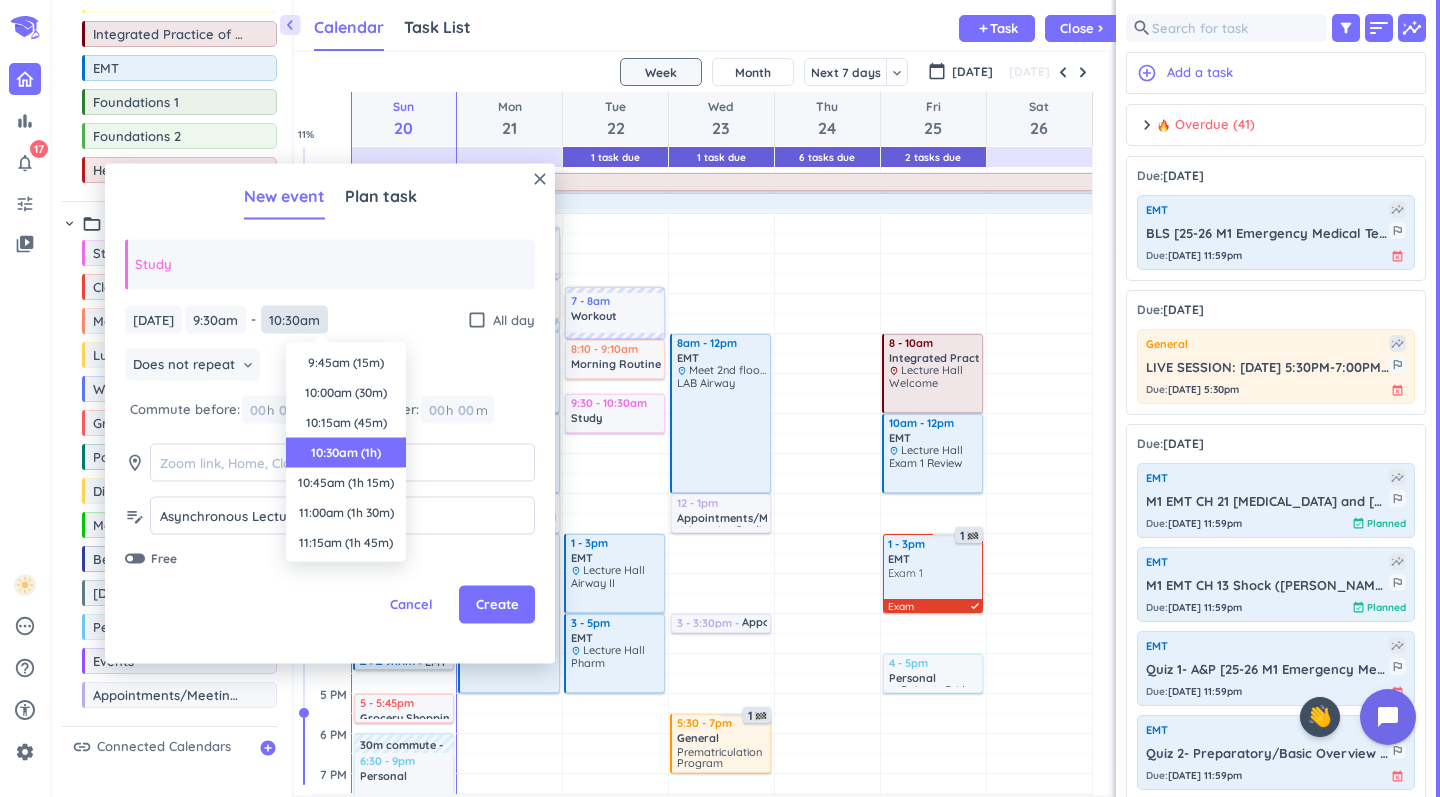 click on "10:30am" at bounding box center (294, 319) 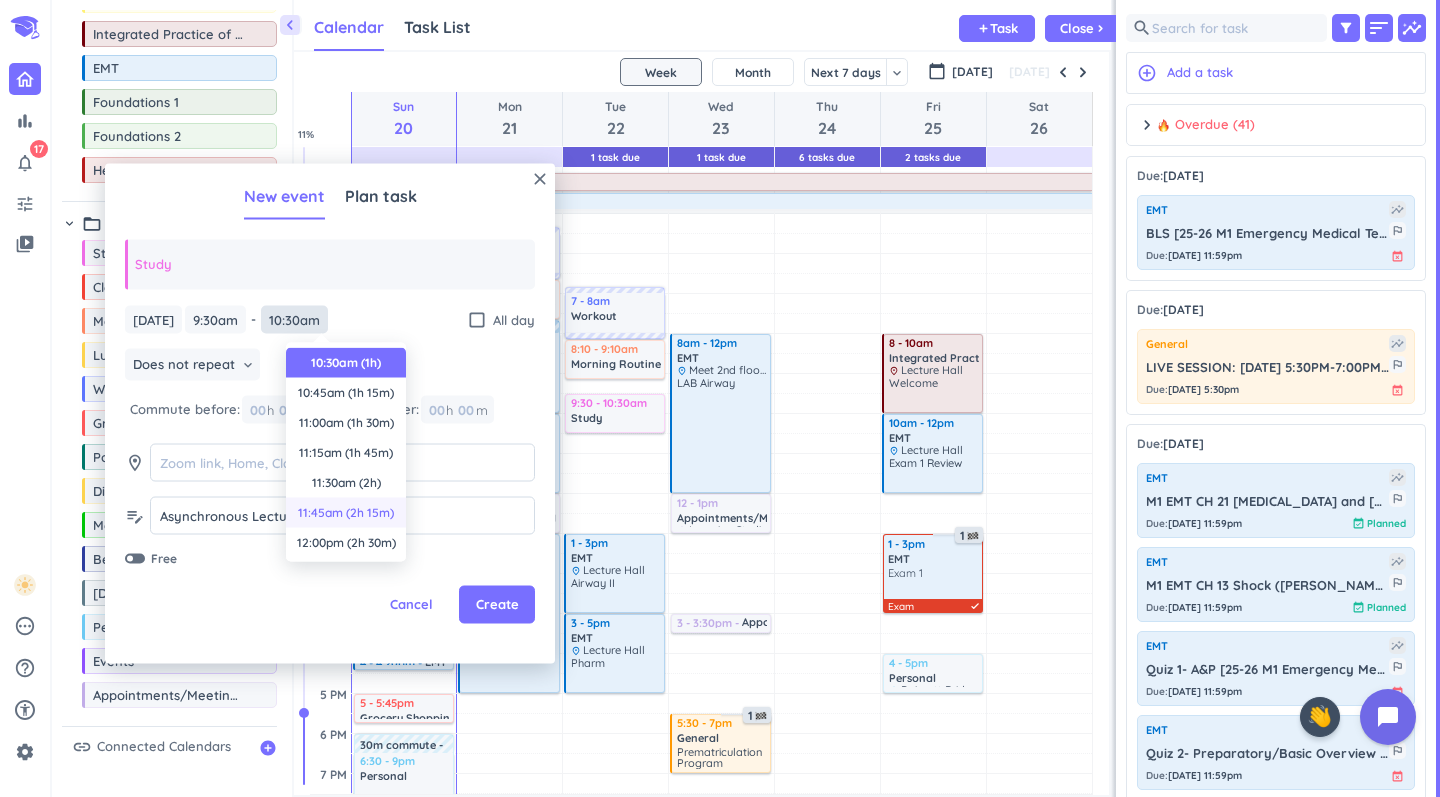 scroll, scrollTop: 161, scrollLeft: 0, axis: vertical 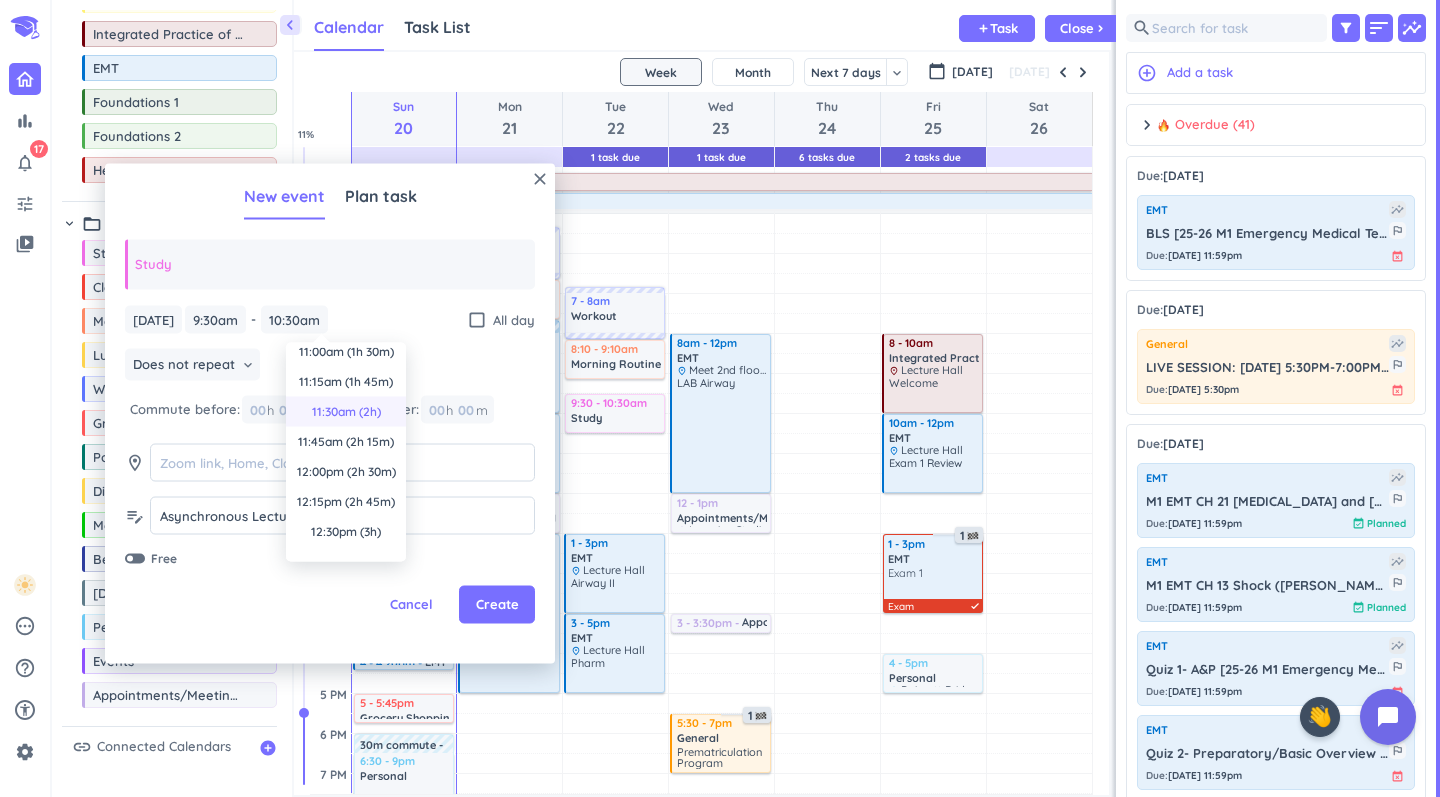 click on "11:30am (2h)" at bounding box center [346, 412] 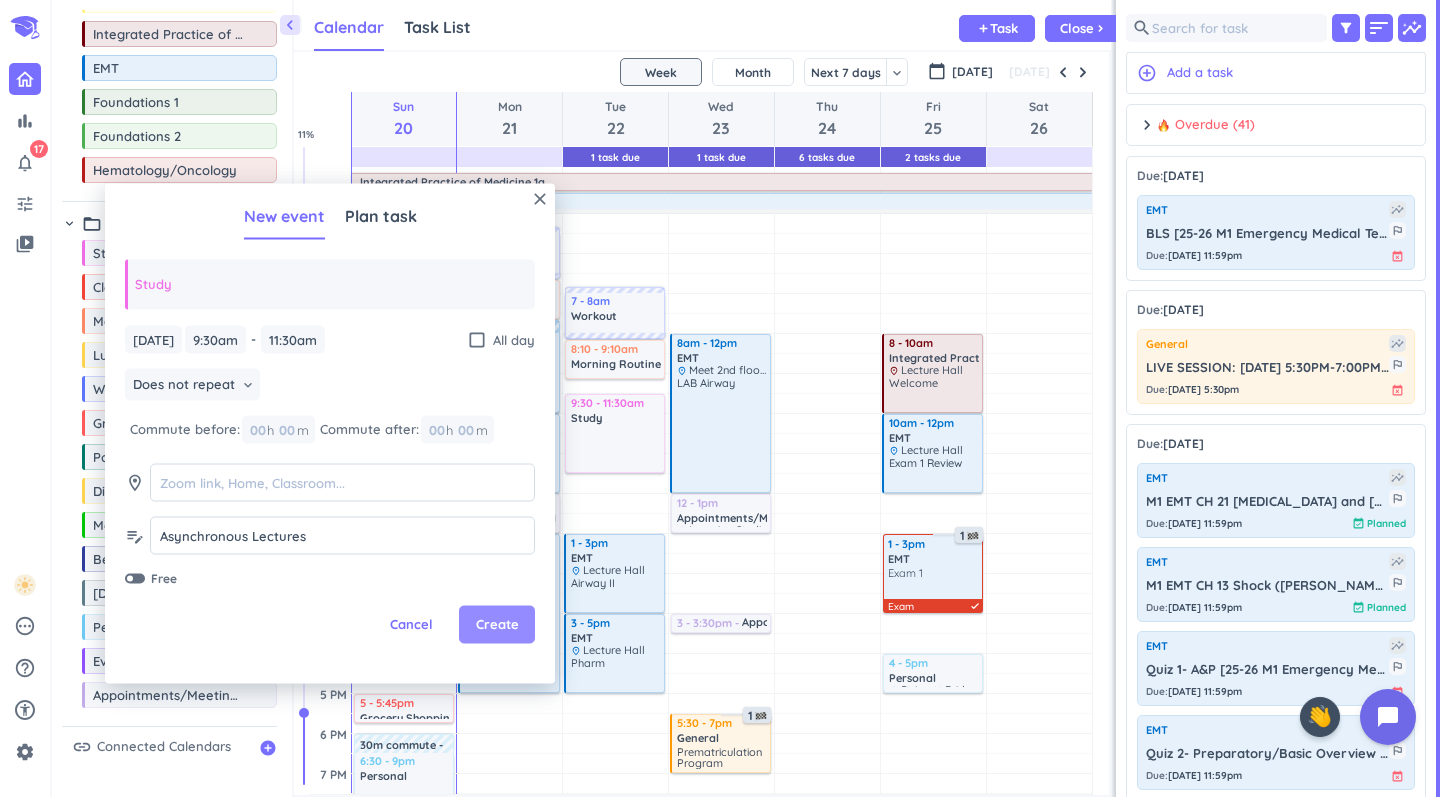 click on "Create" at bounding box center [497, 625] 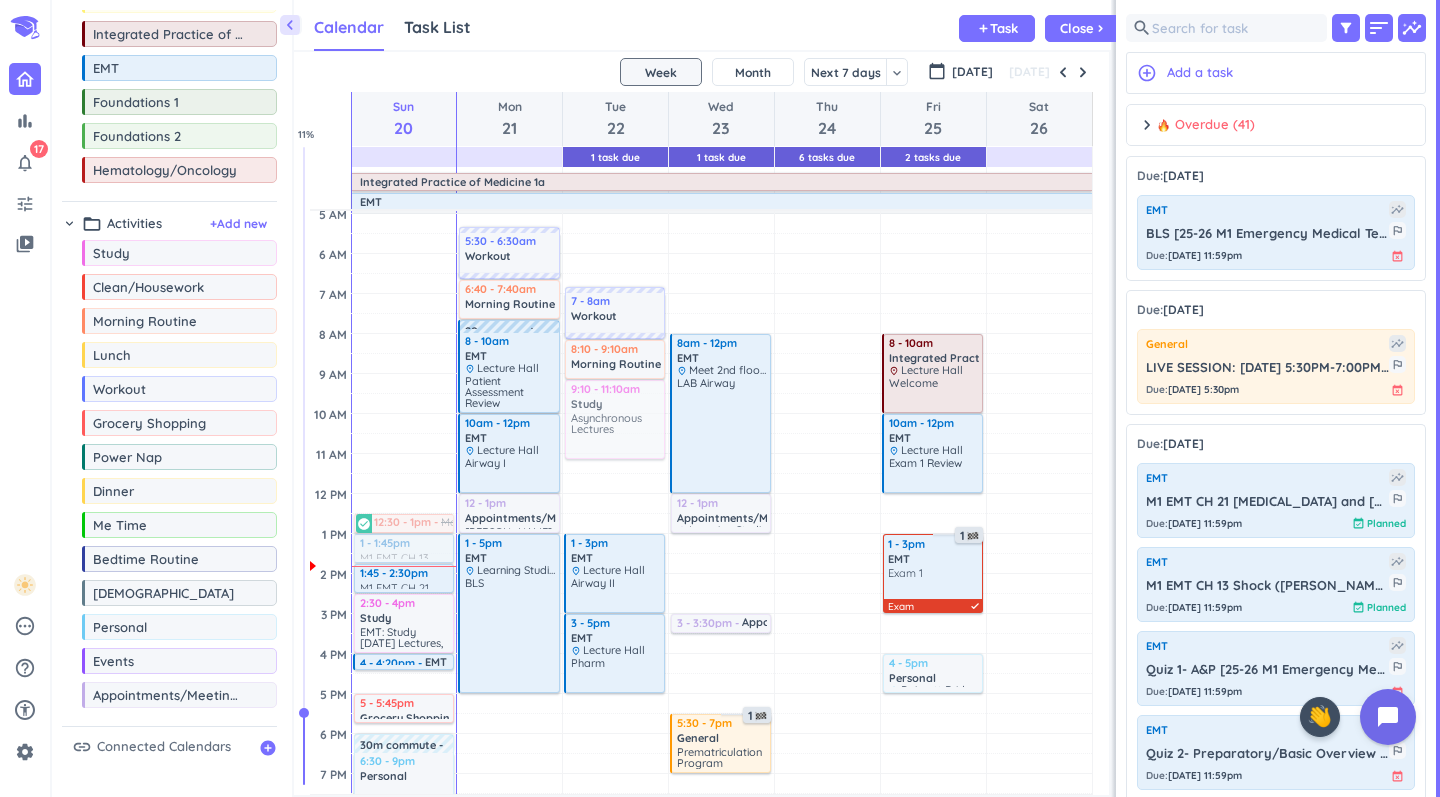 drag, startPoint x: 621, startPoint y: 450, endPoint x: 632, endPoint y: 441, distance: 14.21267 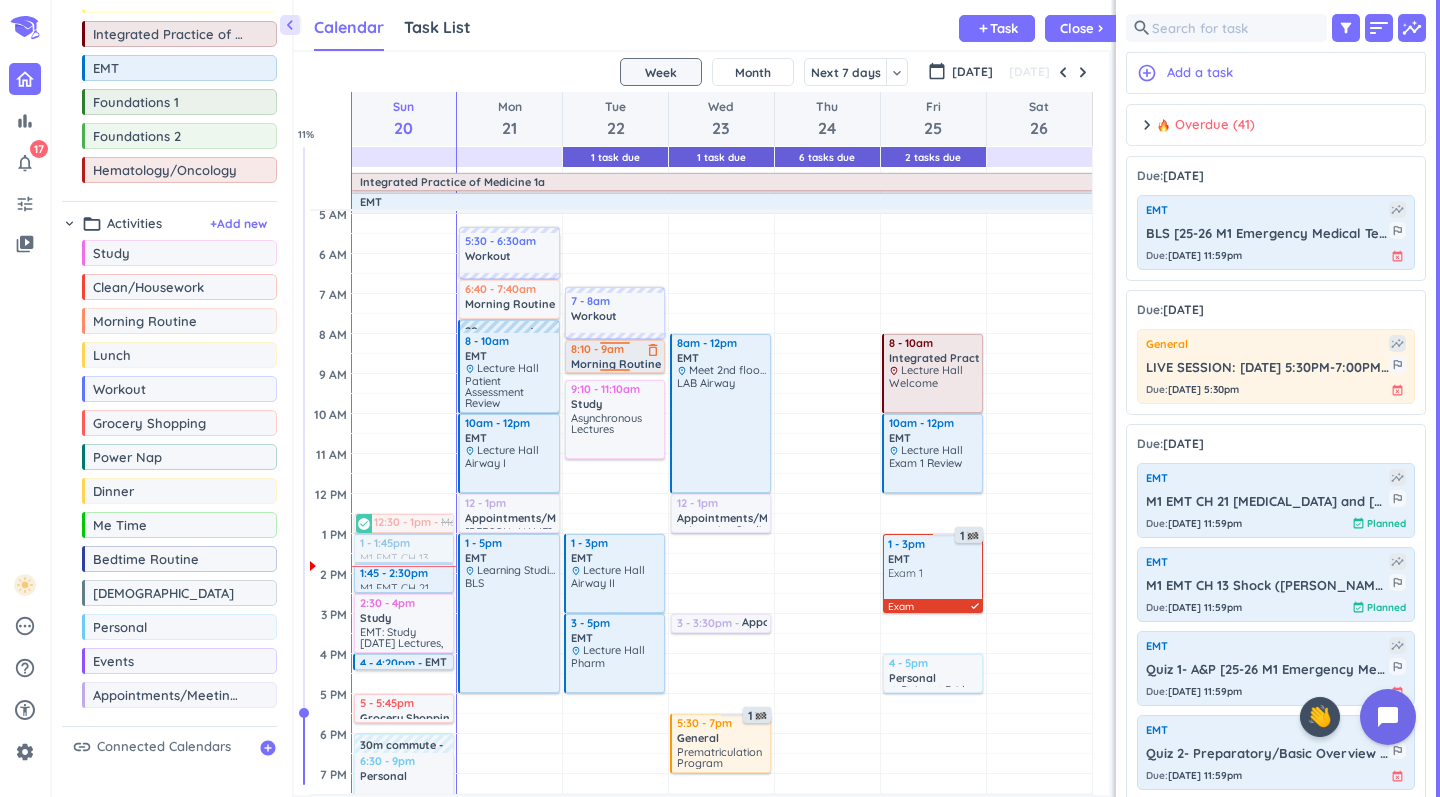 drag, startPoint x: 622, startPoint y: 375, endPoint x: 639, endPoint y: 369, distance: 18.027756 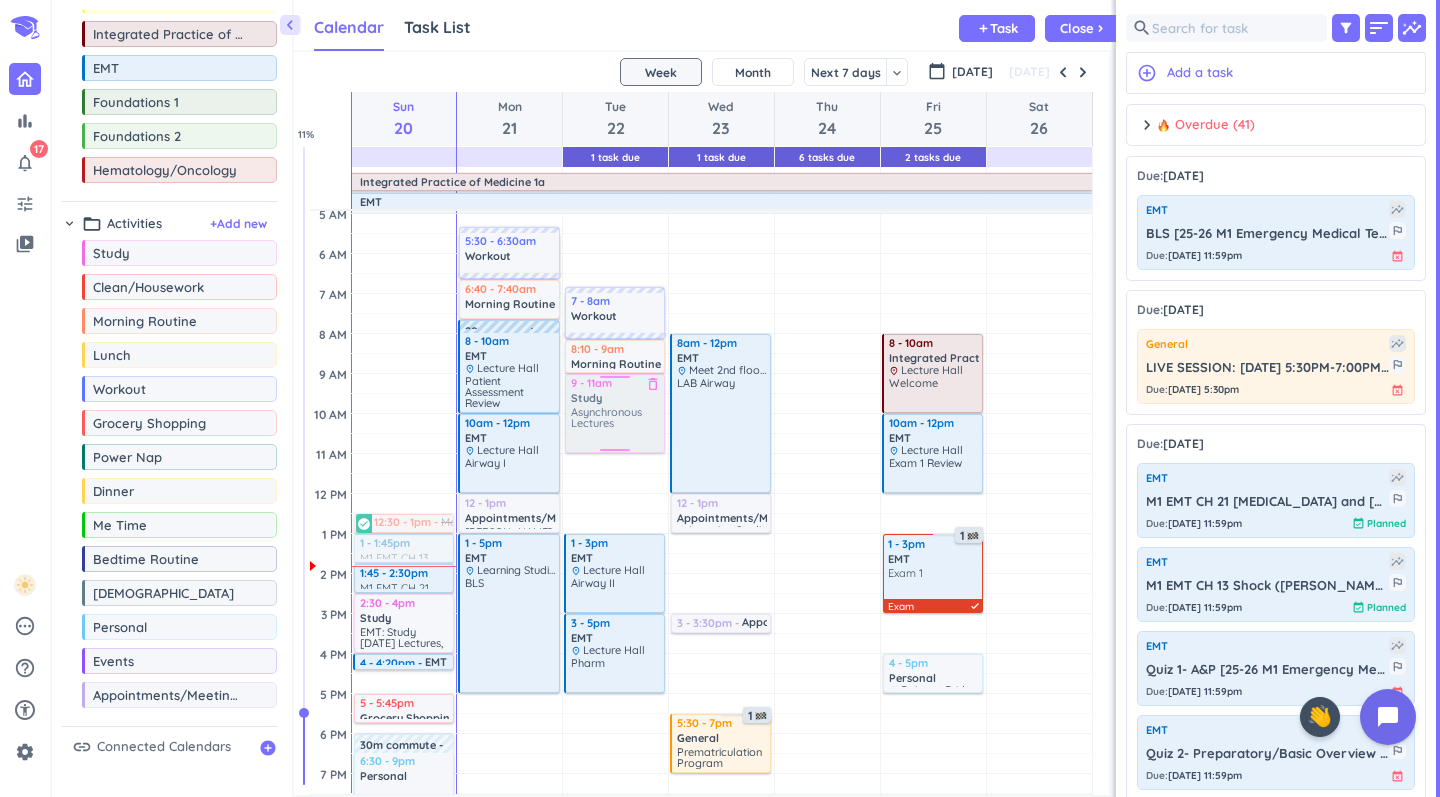 click on "Adjust Awake Time Adjust Awake Time 7 - 8am Workout delete_outline 8:10 - 9am Morning Routine delete_outline 9:10 - 11:10am Study delete_outline Asynchronous Lectures 1 - 3pm EMT delete_outline place Lecture Hall Airway II 3 - 5pm EMT delete_outline place Lecture Hall Pharm 1  9 - 11am Study delete_outline Asynchronous Lectures" at bounding box center [615, 653] 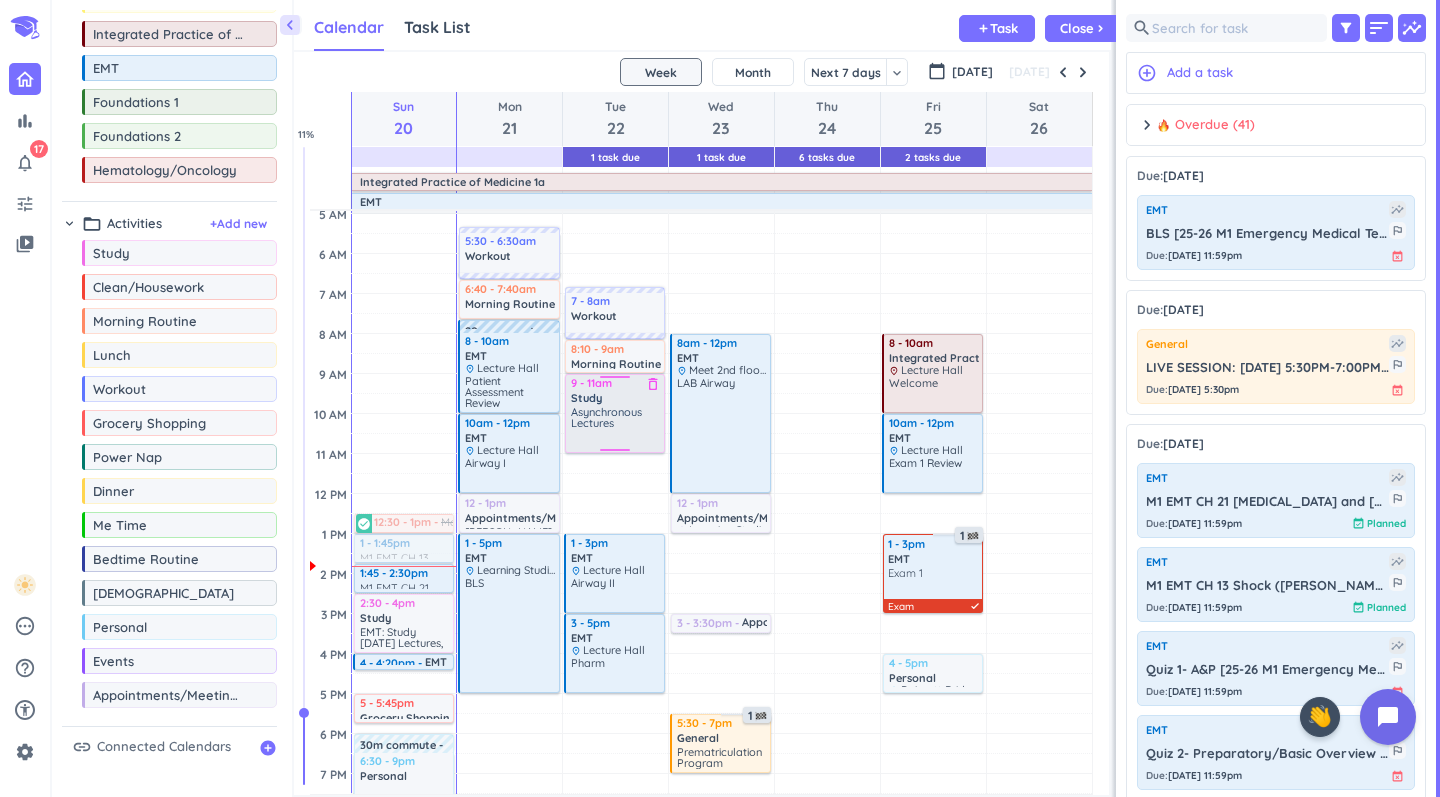click on "Asynchronous Lectures" at bounding box center (606, 417) 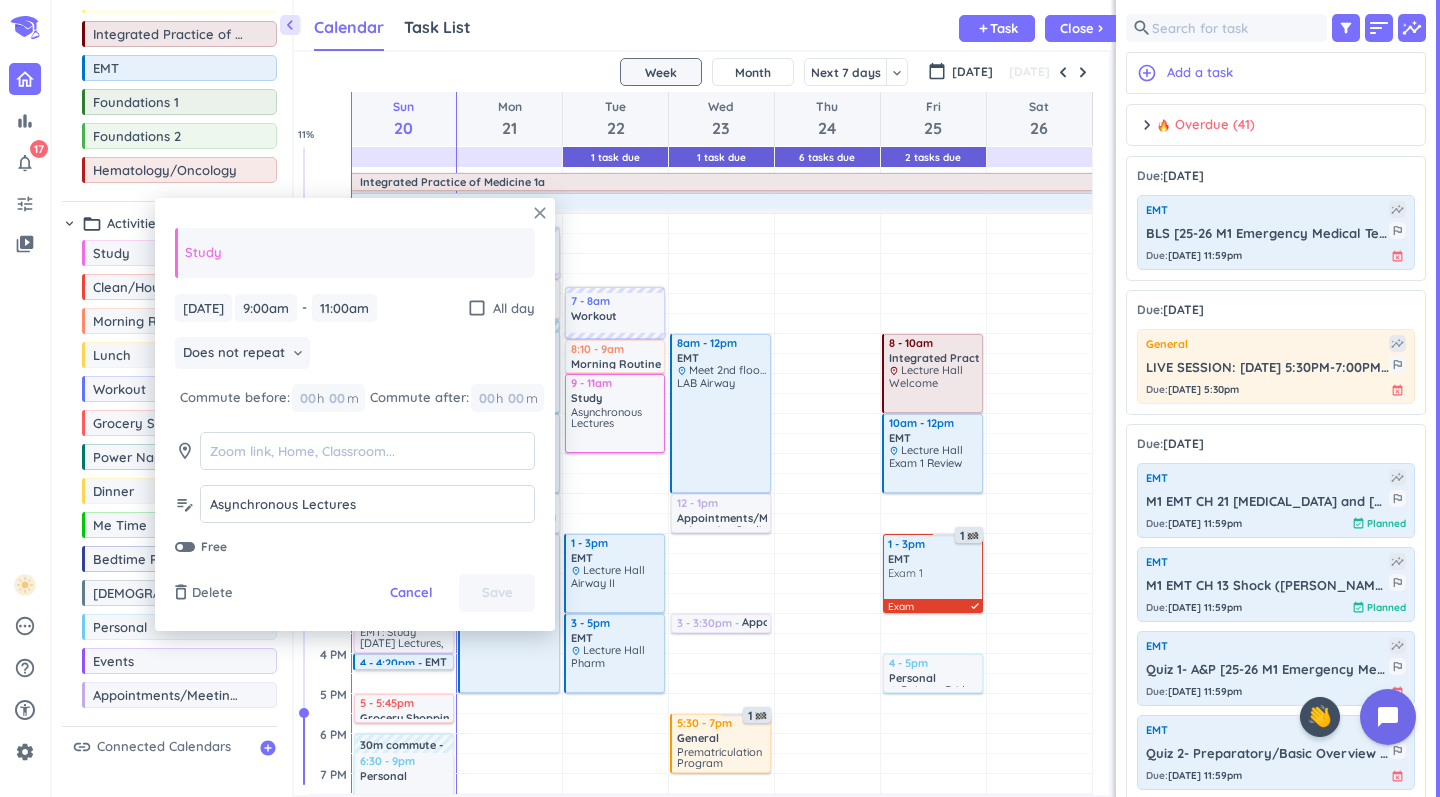 click on "close" at bounding box center (540, 213) 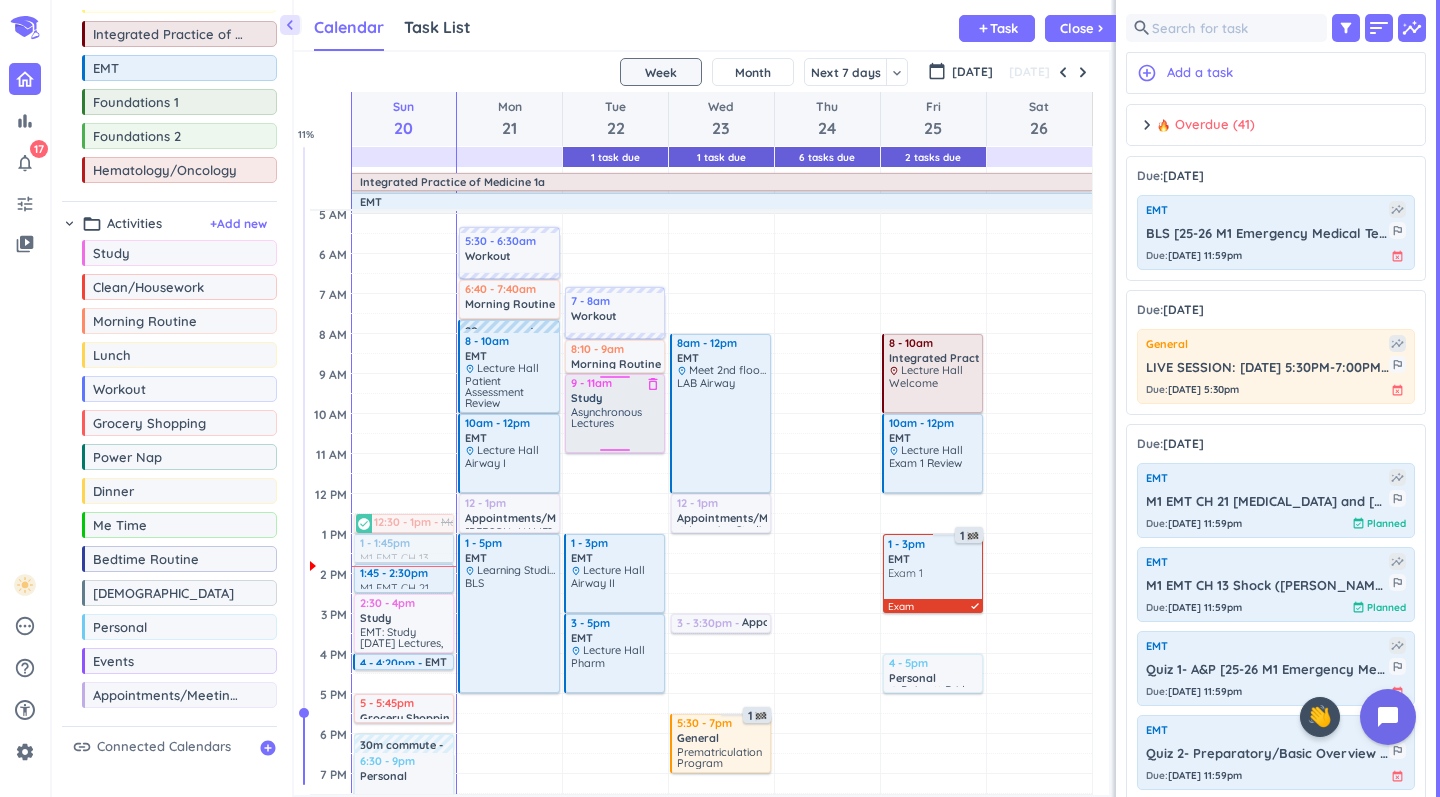 click on "Asynchronous Lectures" at bounding box center [616, 428] 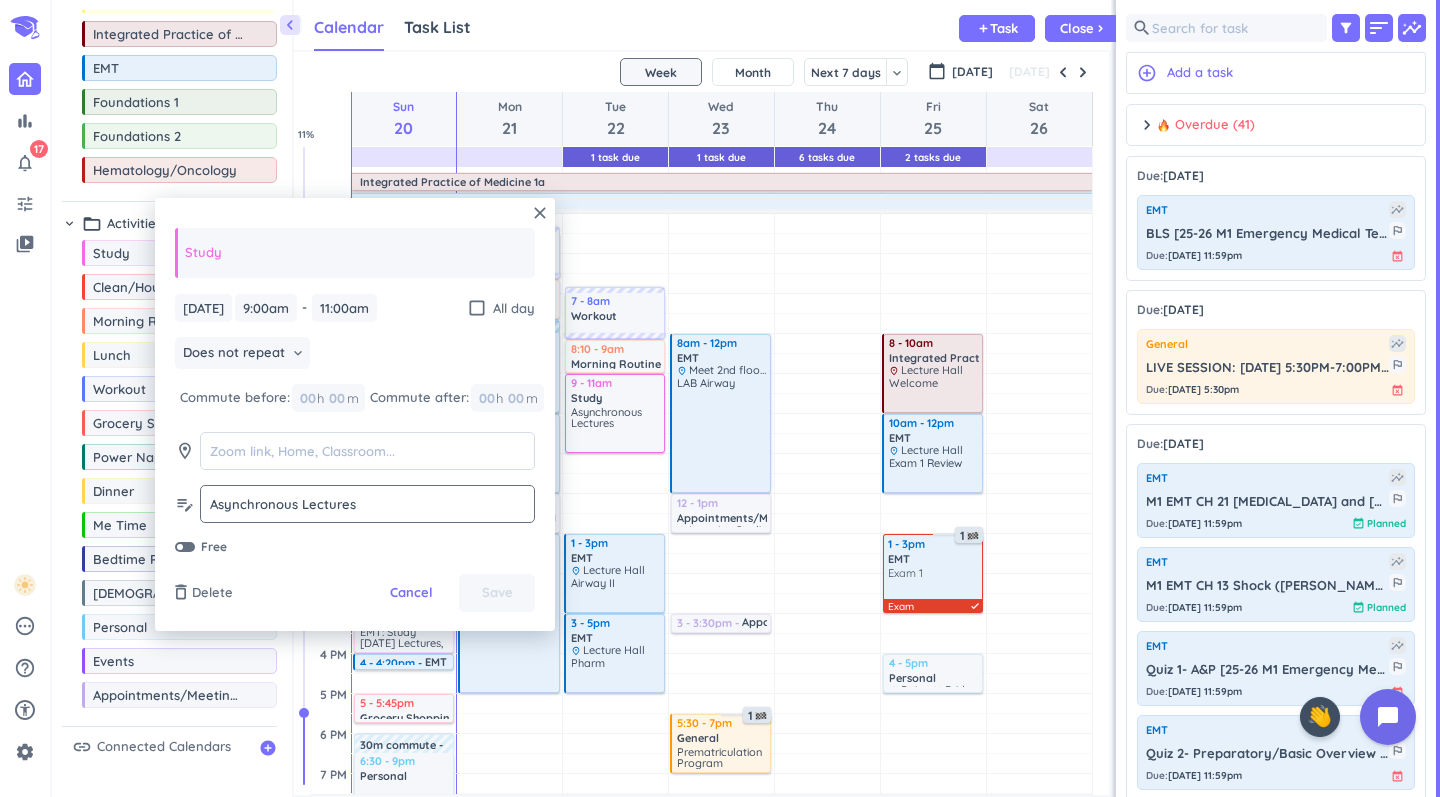 click on "Asynchronous Lectures" at bounding box center [367, 504] 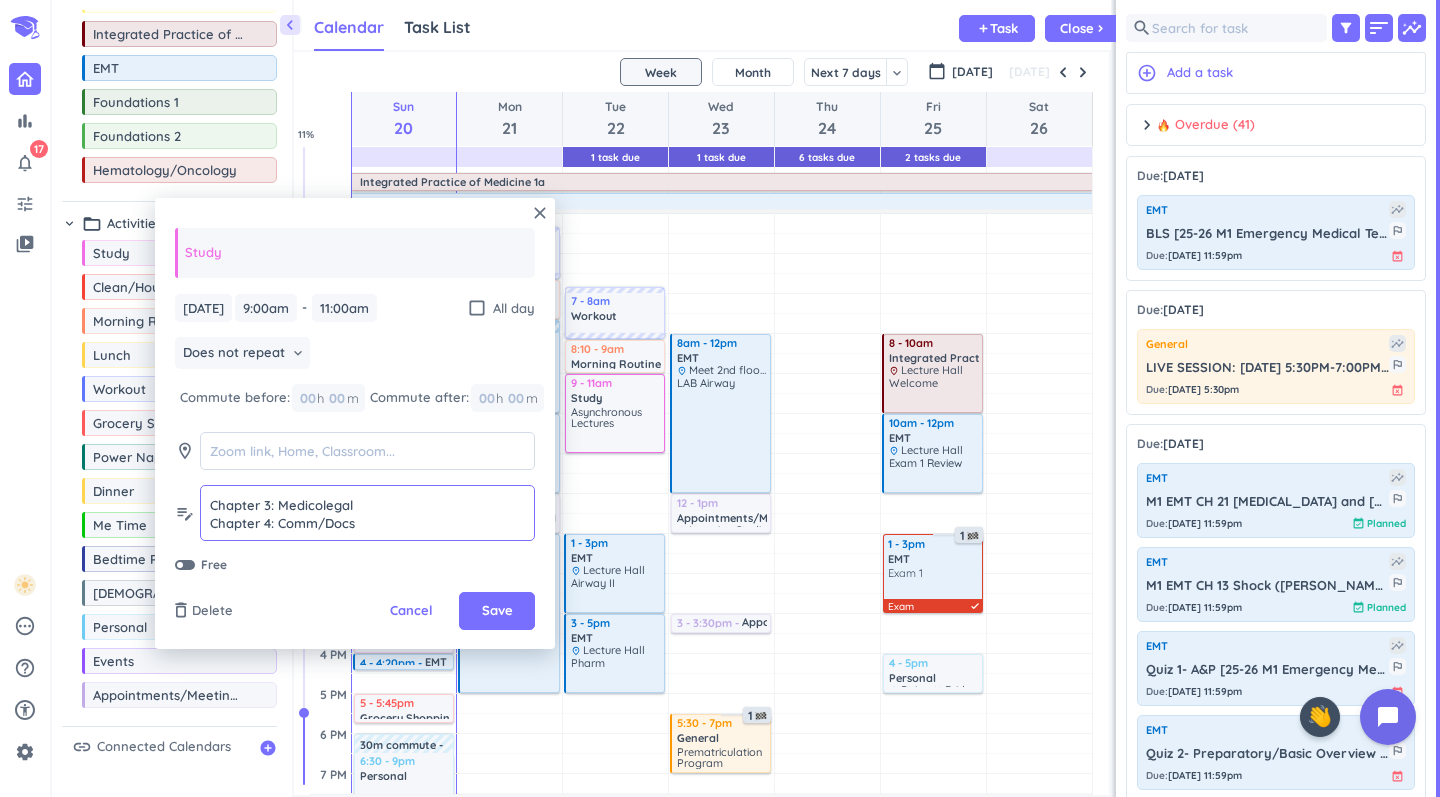 scroll, scrollTop: 35, scrollLeft: 0, axis: vertical 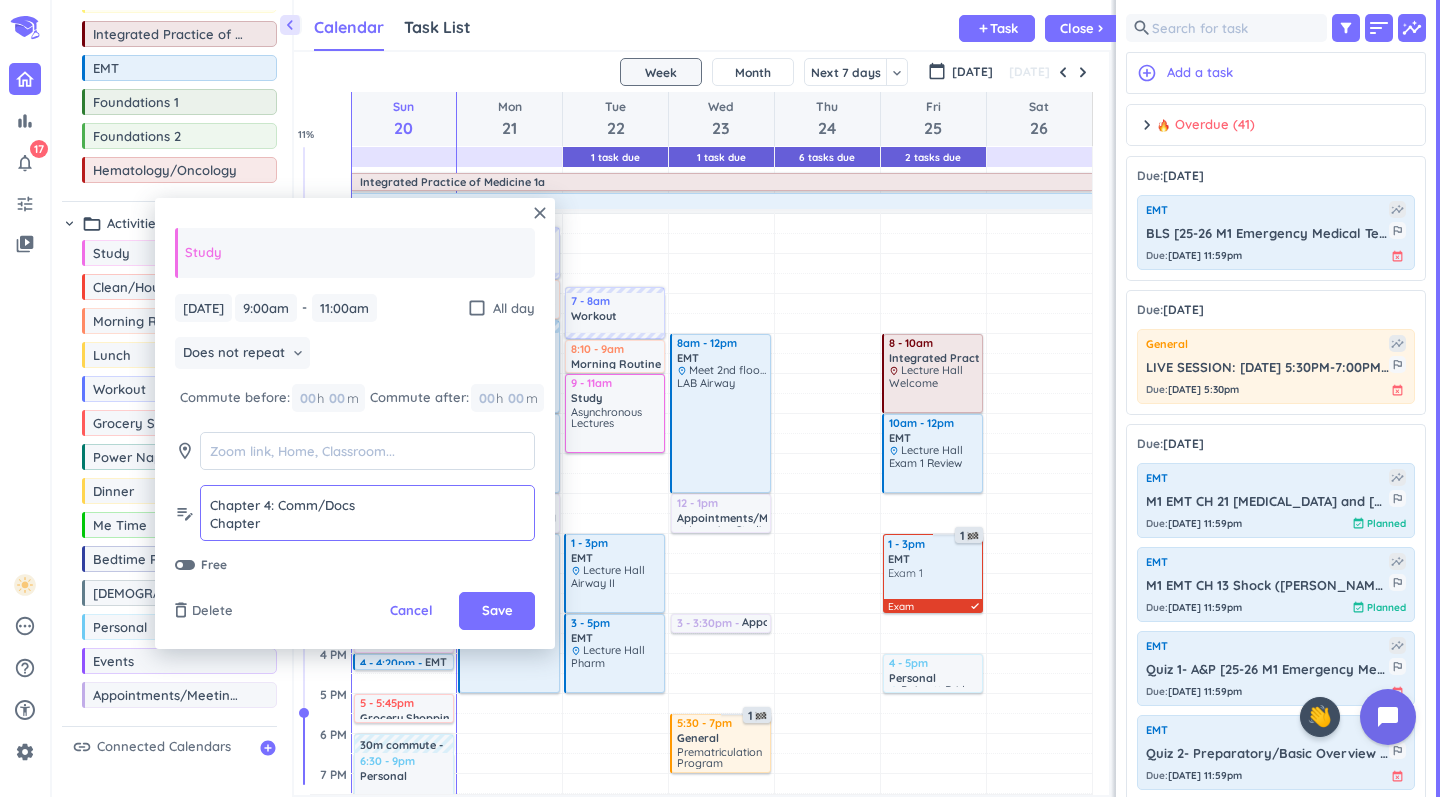 click on "Asynchronous Lectures
Chapter 3: Medicolegal
Chapter 4: Comm/Docs
Chapter" at bounding box center (367, 513) 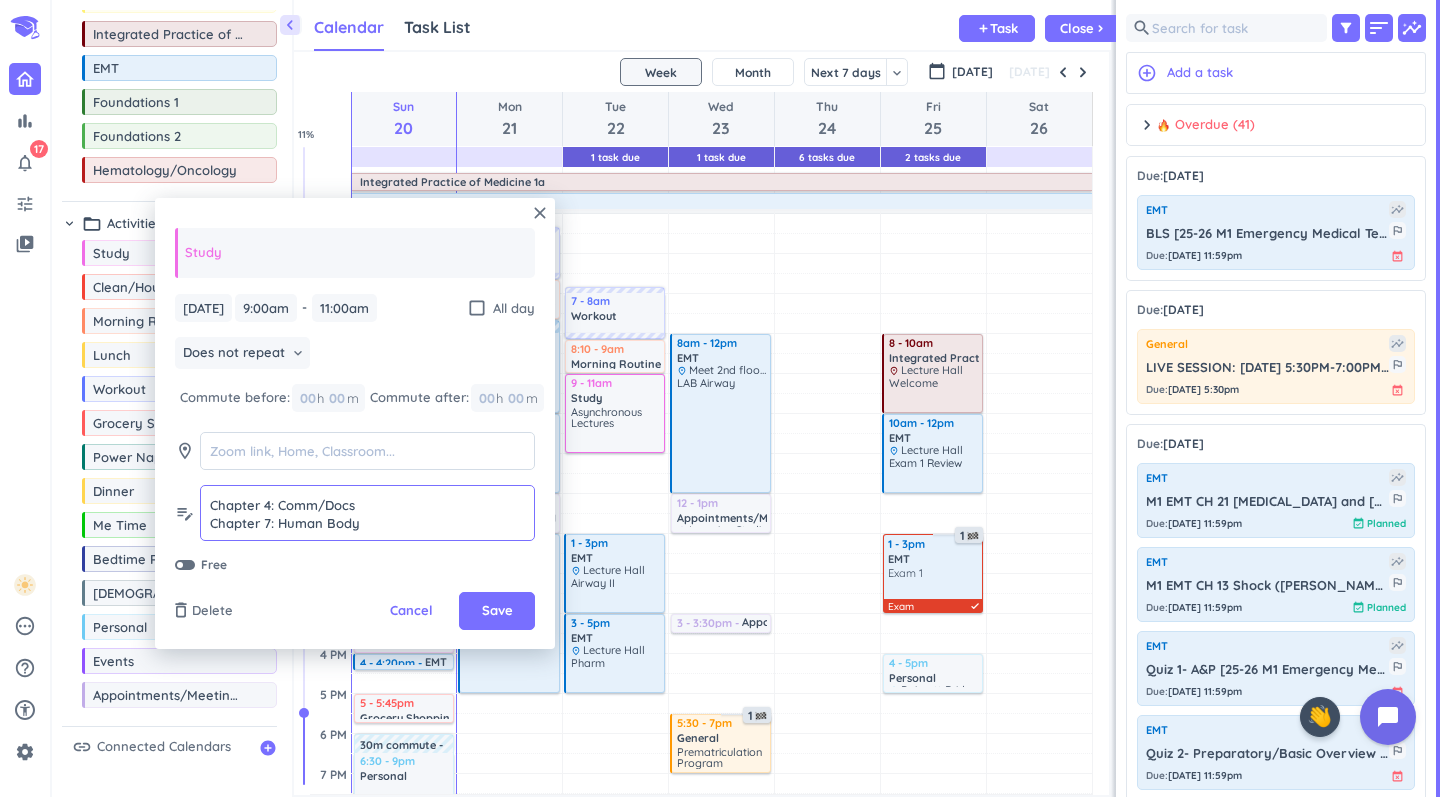 scroll, scrollTop: 53, scrollLeft: 0, axis: vertical 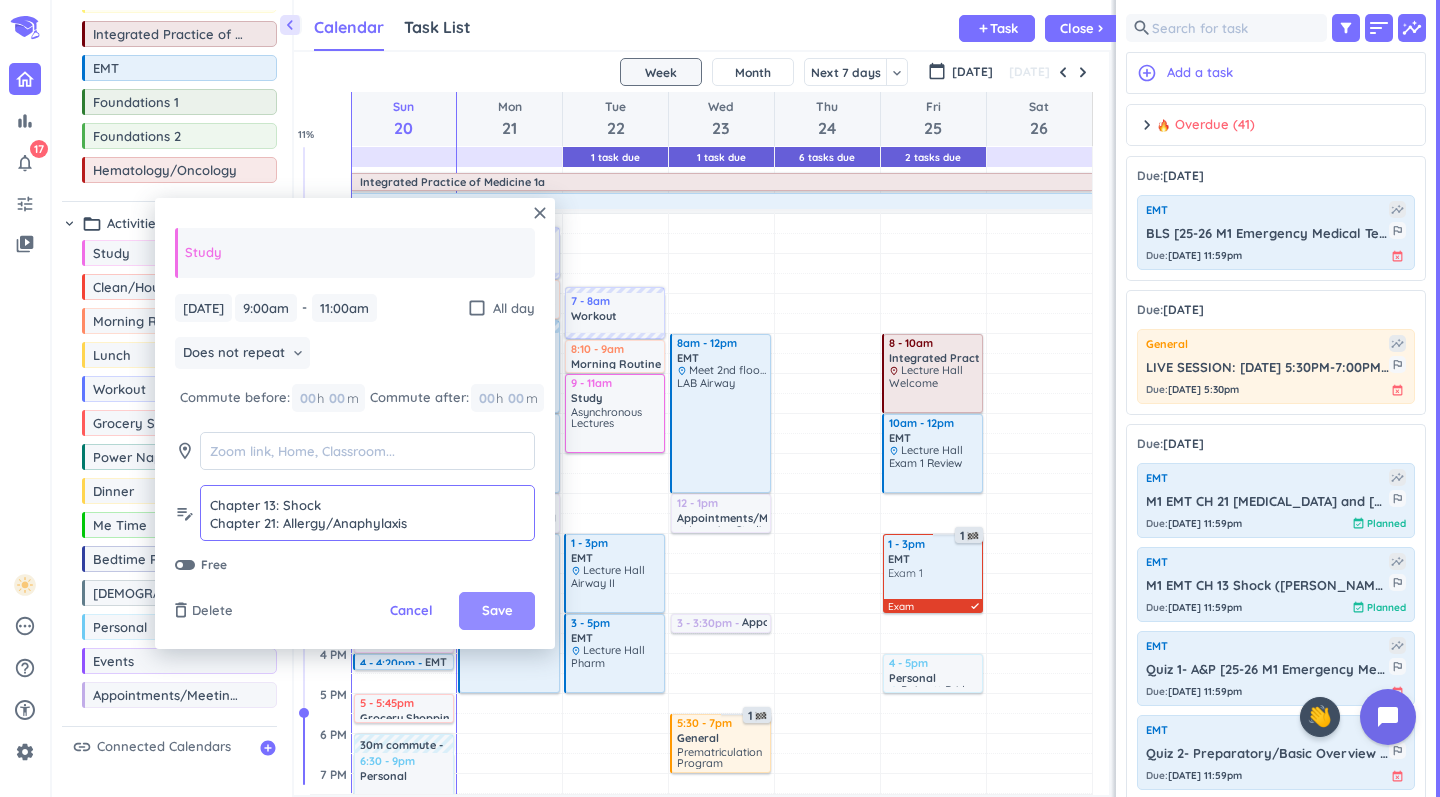 type on "Asynchronous Lectures
Chapter 3: Medicolegal
Chapter 4: Comm/Docs
Chapter 7: Human Body
Chapter 13: Shock
Chapter 21: Allergy/Anaphylaxis" 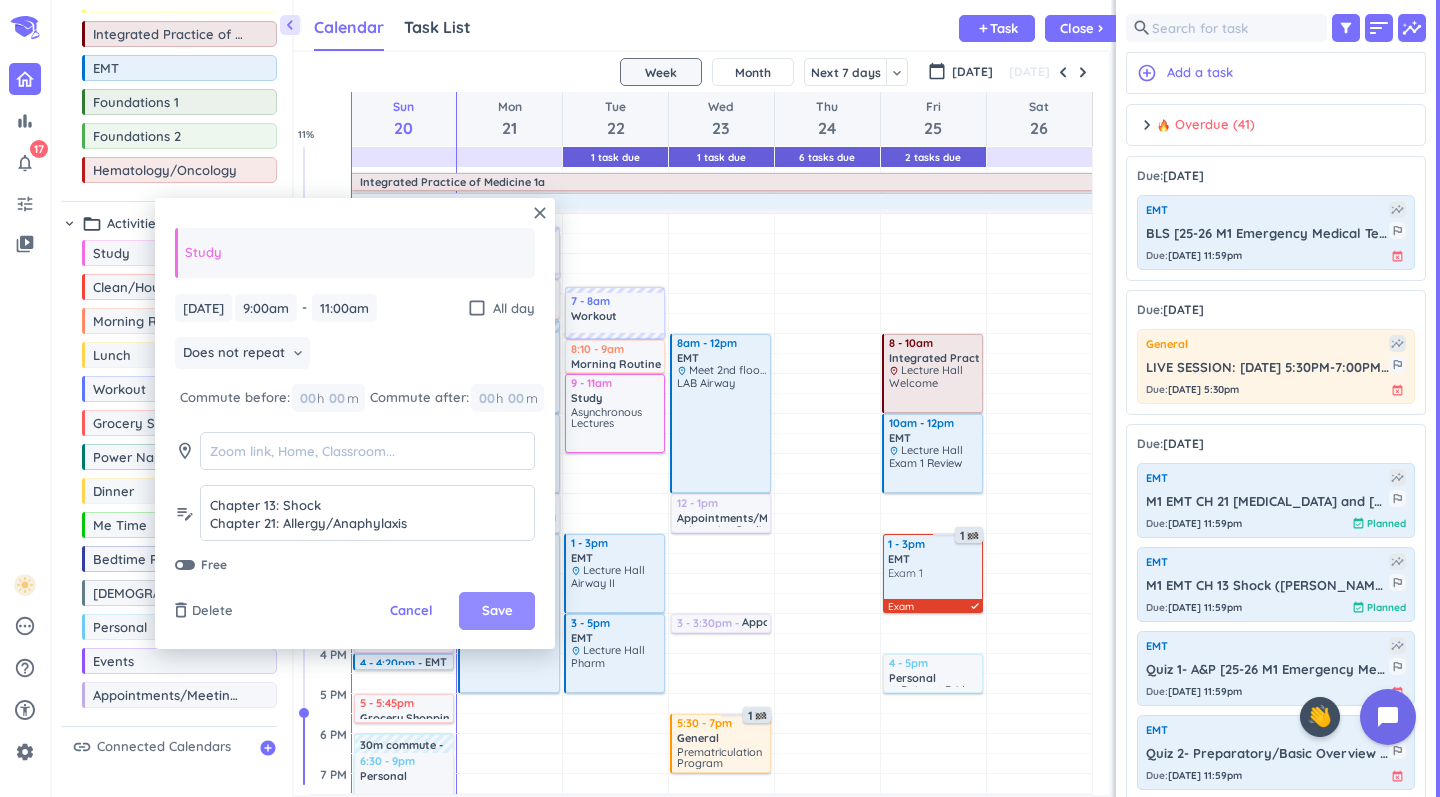 click on "Save" at bounding box center (497, 611) 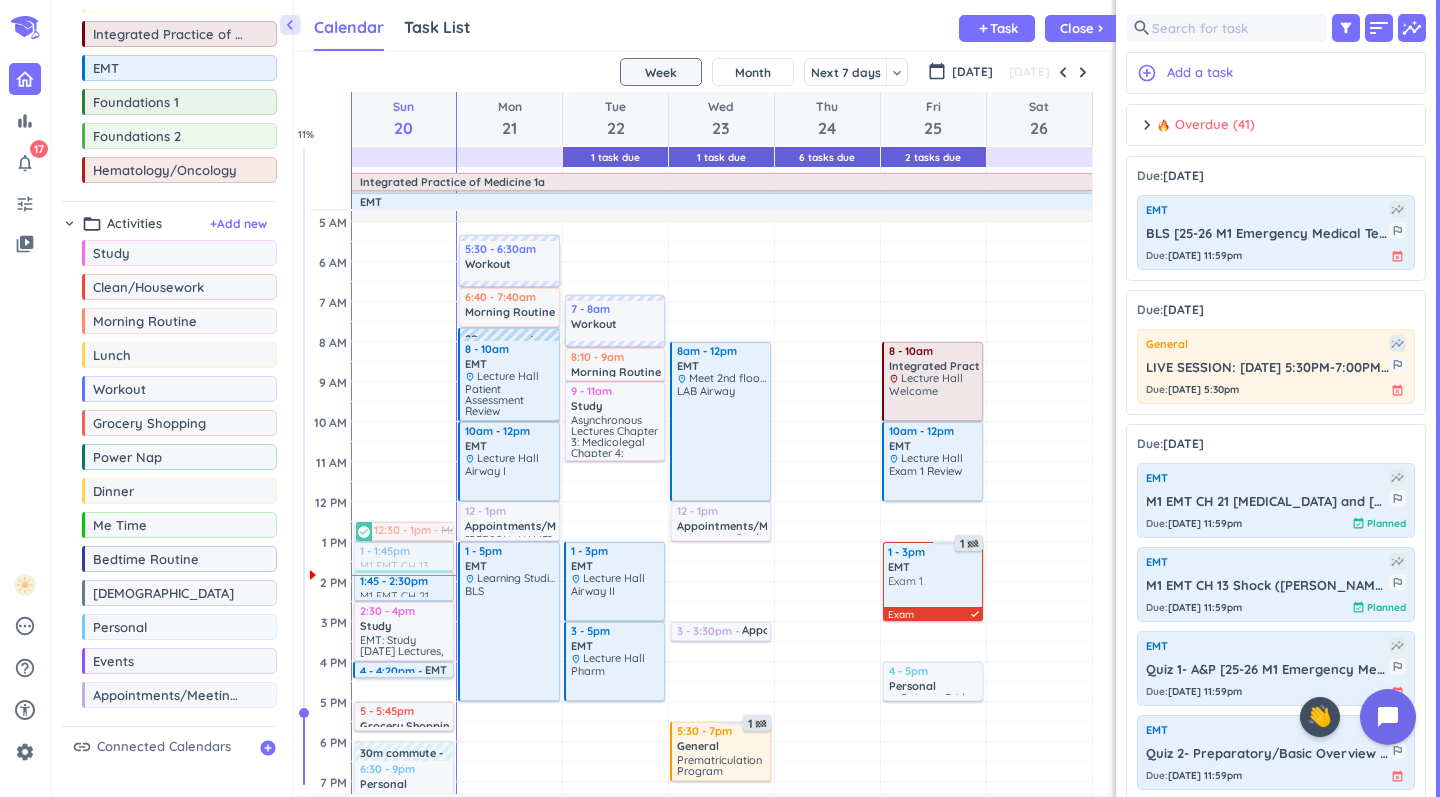 scroll, scrollTop: 58, scrollLeft: 0, axis: vertical 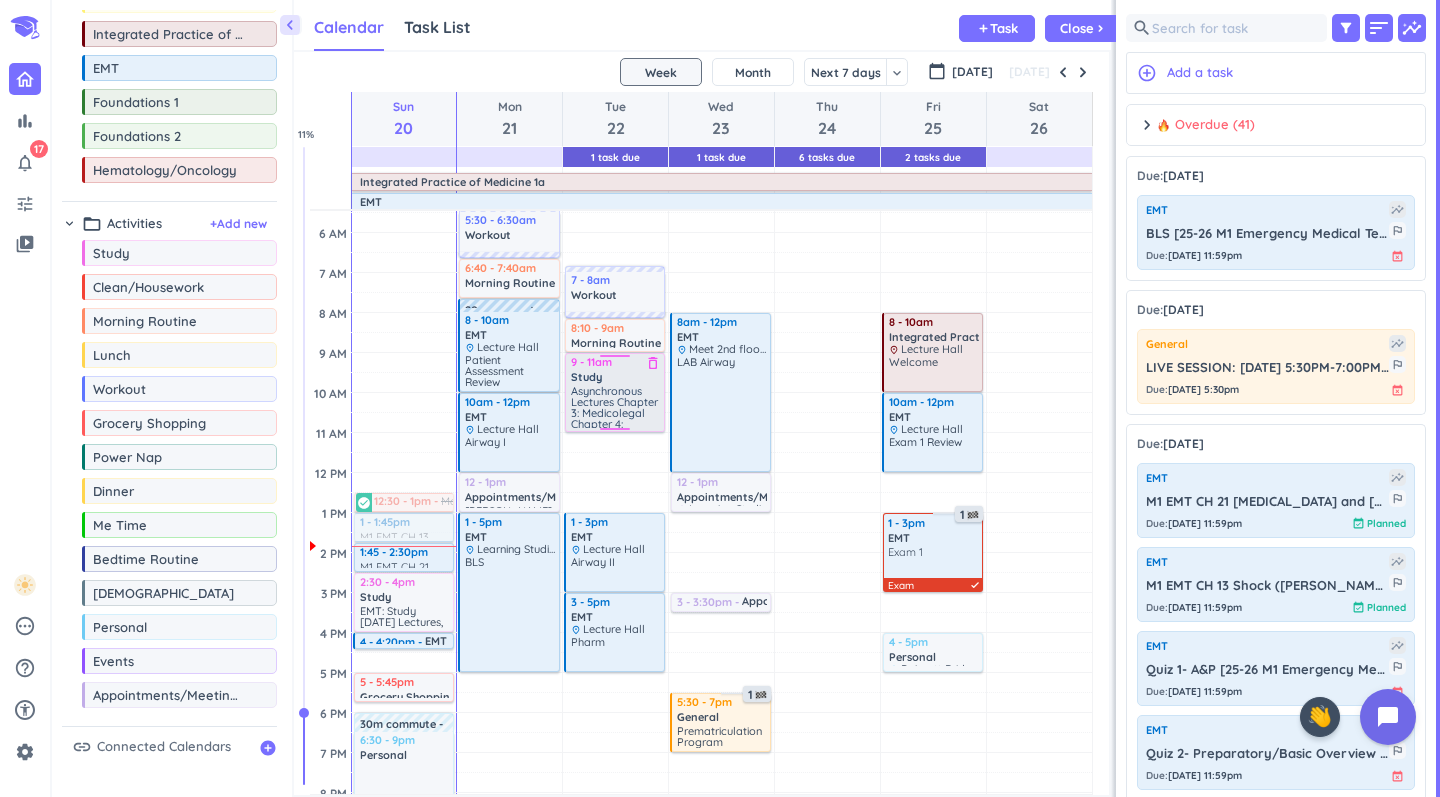 click on "Asynchronous Lectures
Chapter 3: Medicolegal
Chapter 4: Comm/Docs
Chapter 7: Human Body
Chapter 13: Shock
Chapter 21: Allergy/Anaphylaxis" at bounding box center [622, 440] 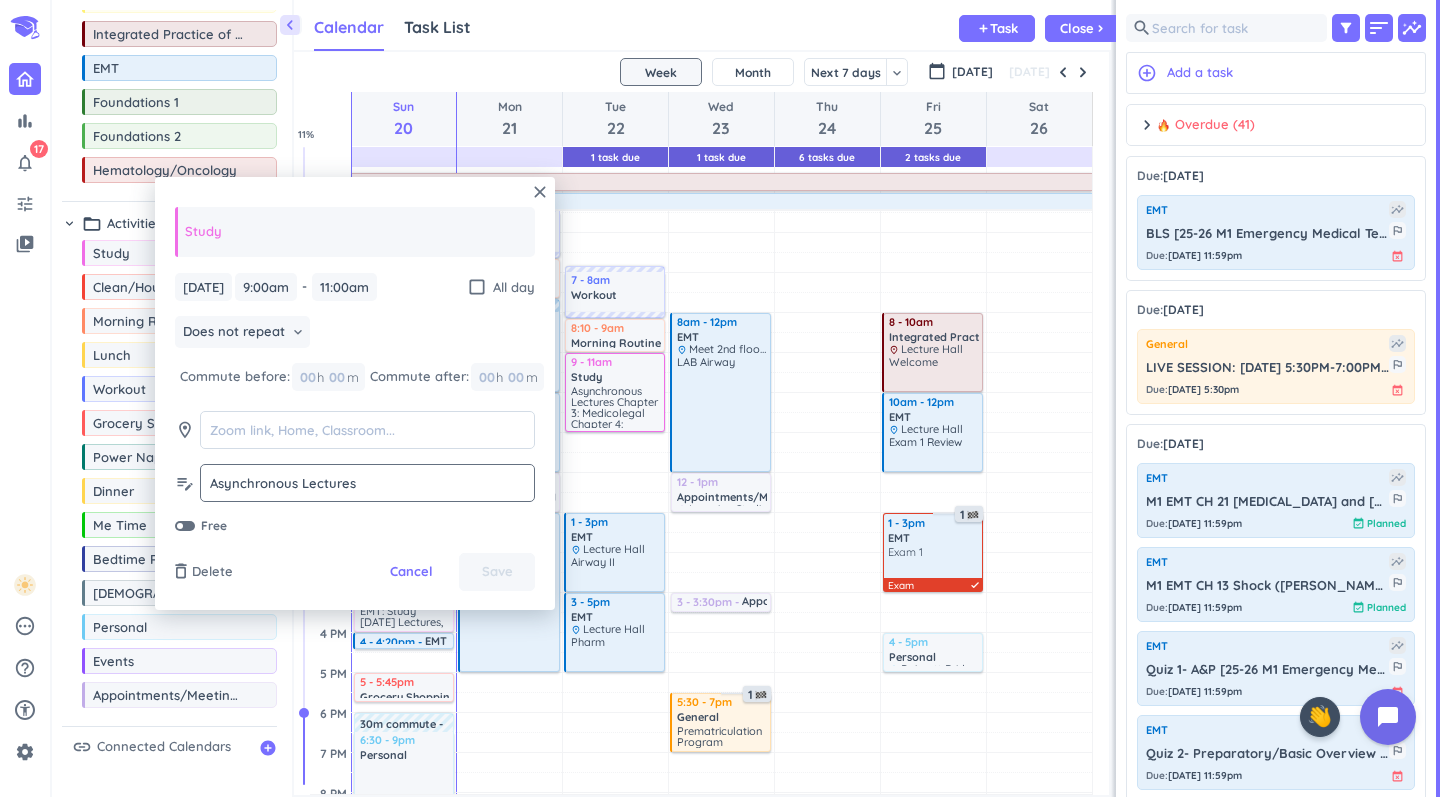 scroll, scrollTop: 28, scrollLeft: 0, axis: vertical 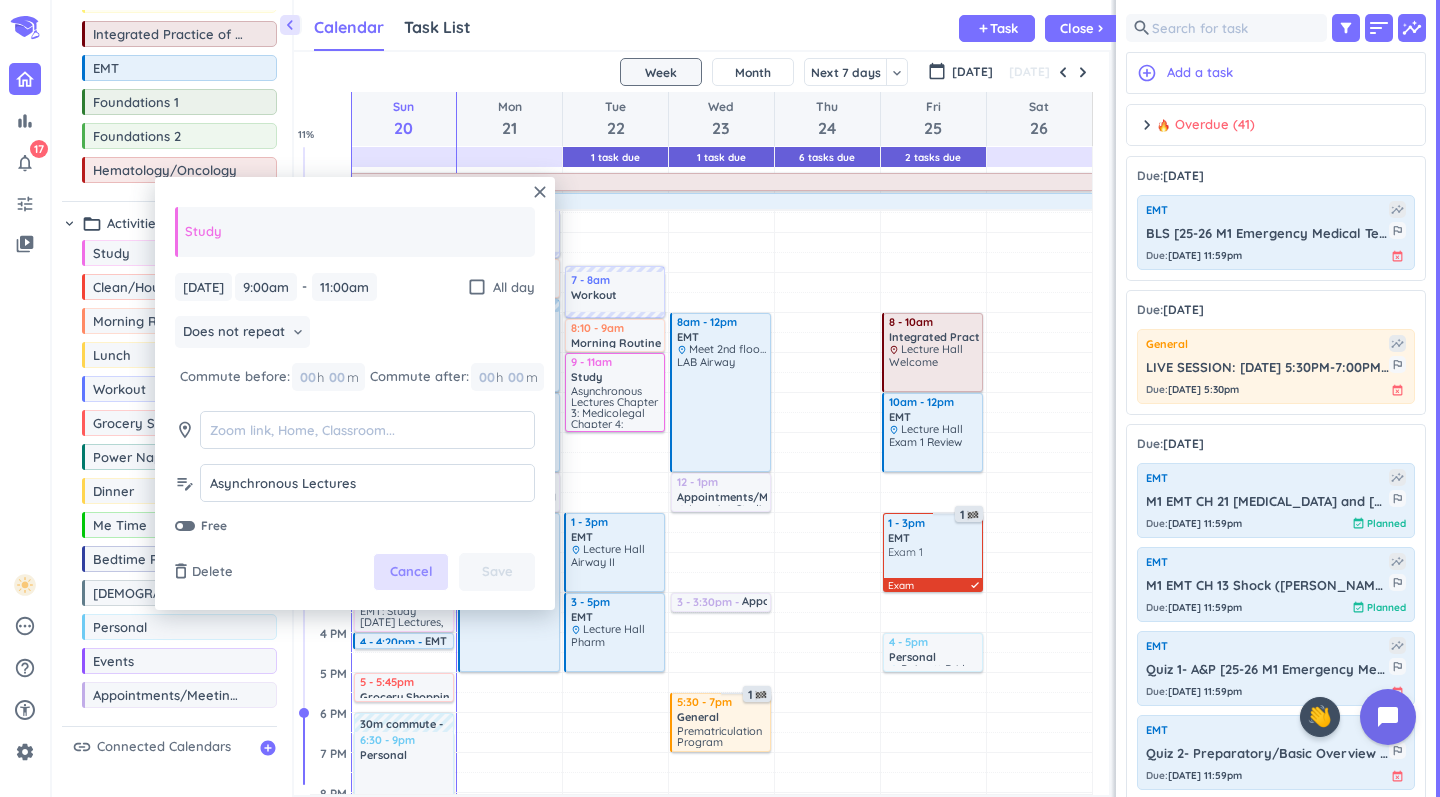 click on "Cancel" at bounding box center [411, 572] 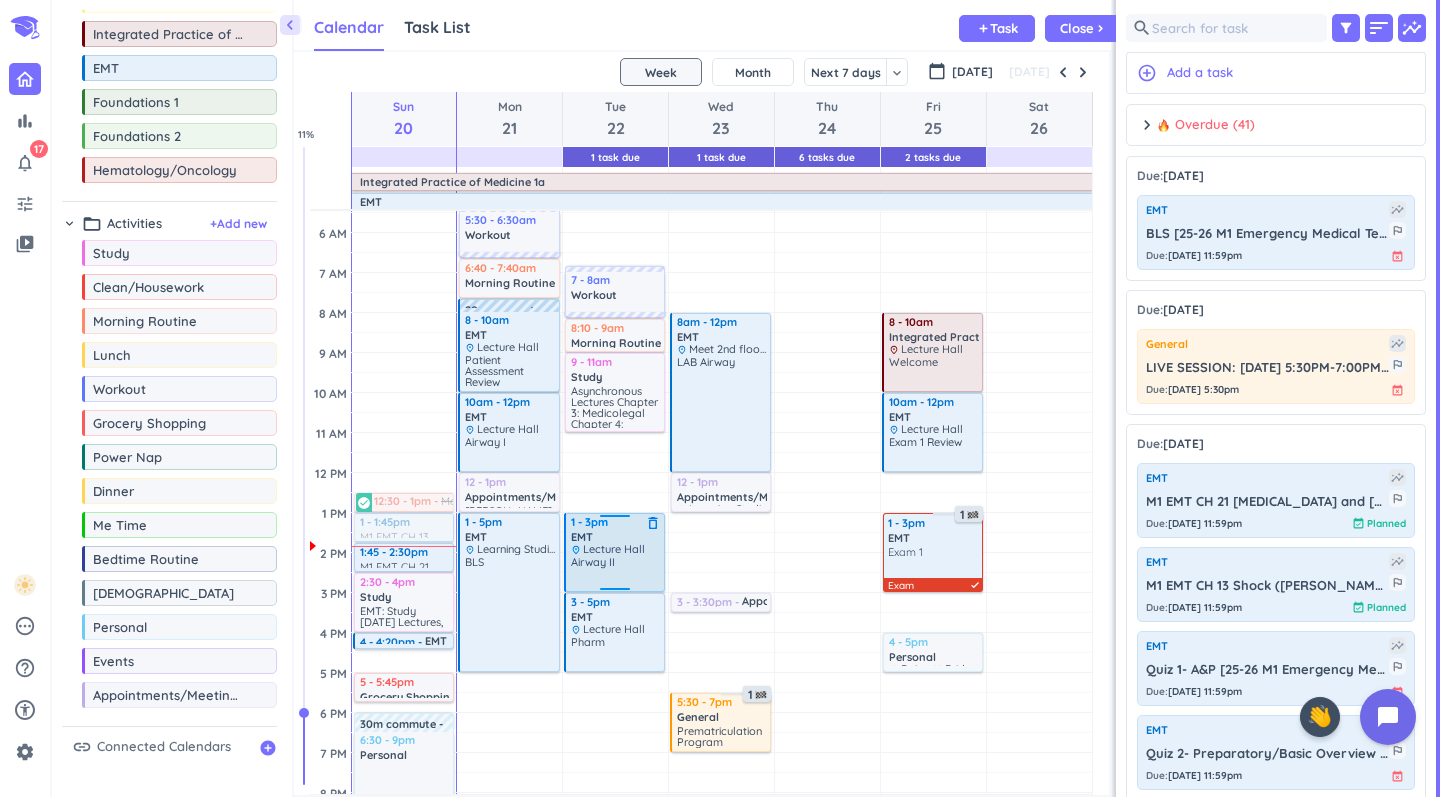click on "Lecture Hall" at bounding box center [614, 549] 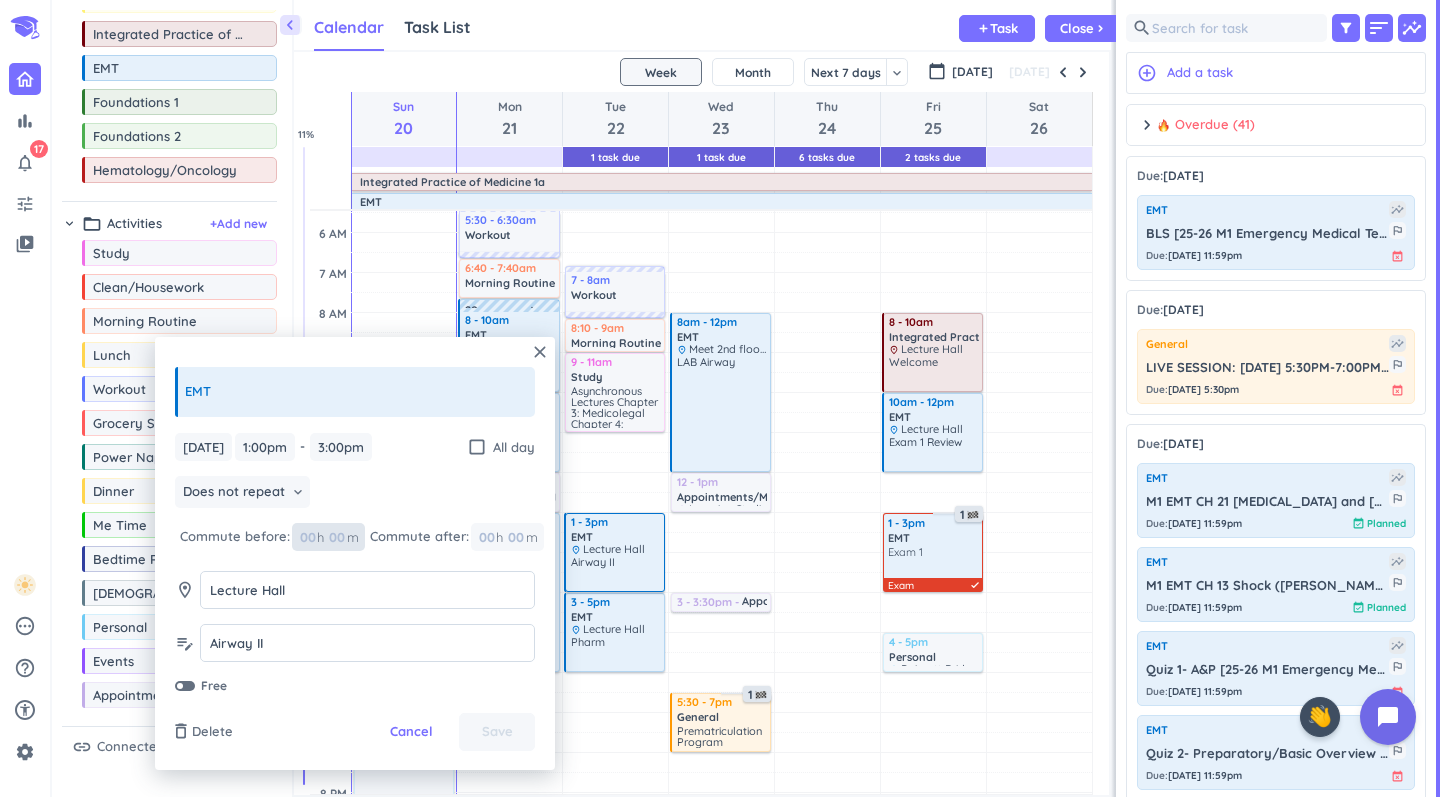click at bounding box center [336, 537] 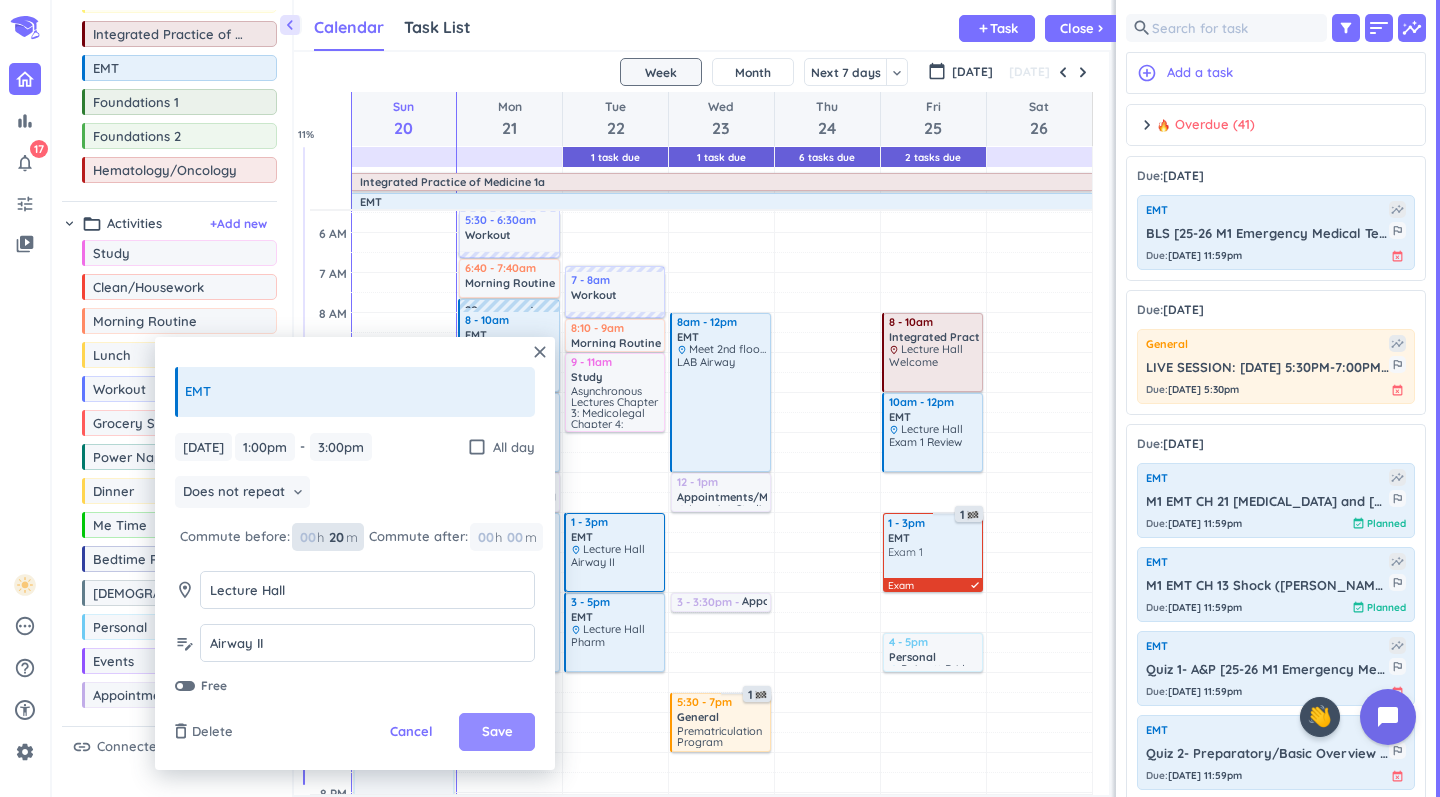 type on "20" 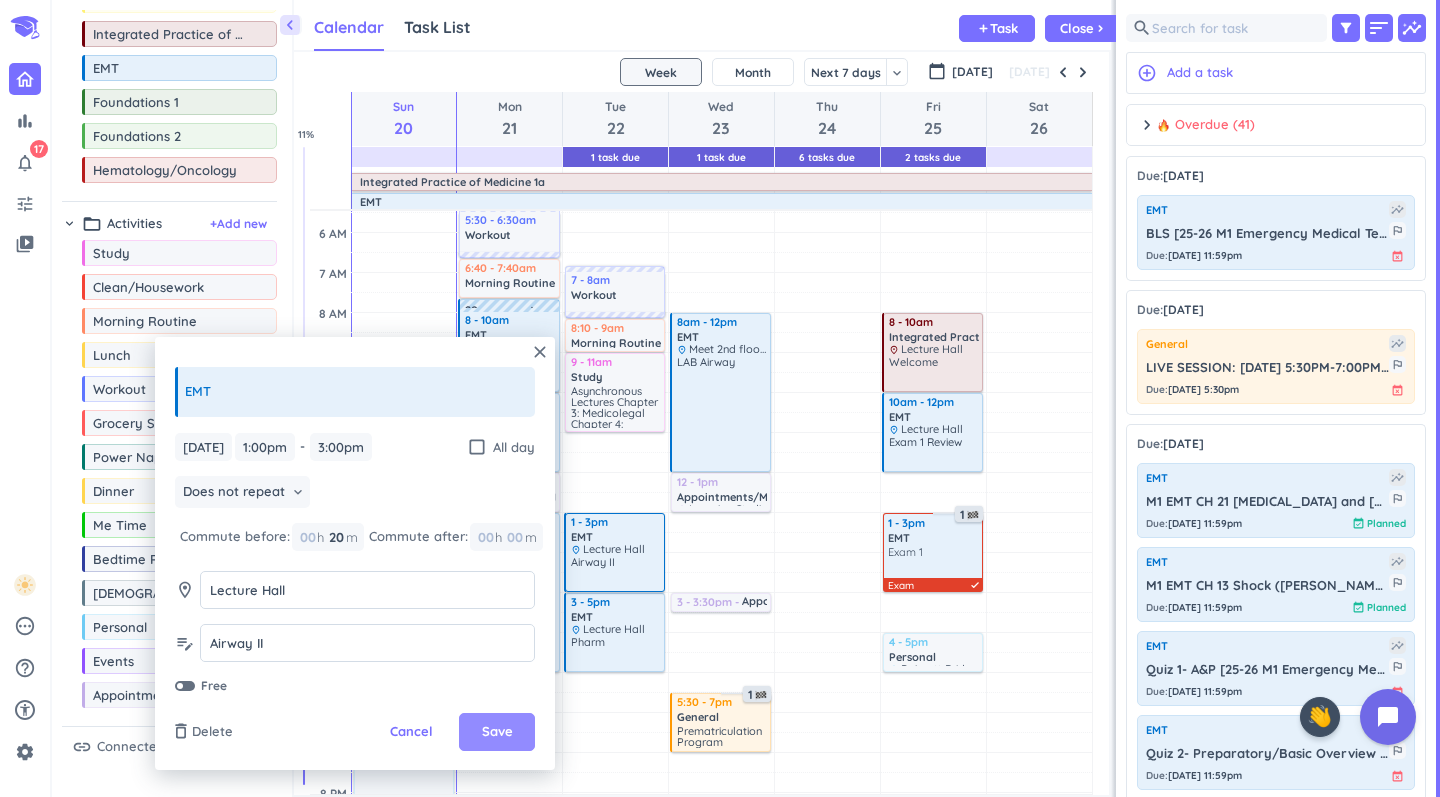 click on "Save" at bounding box center (497, 732) 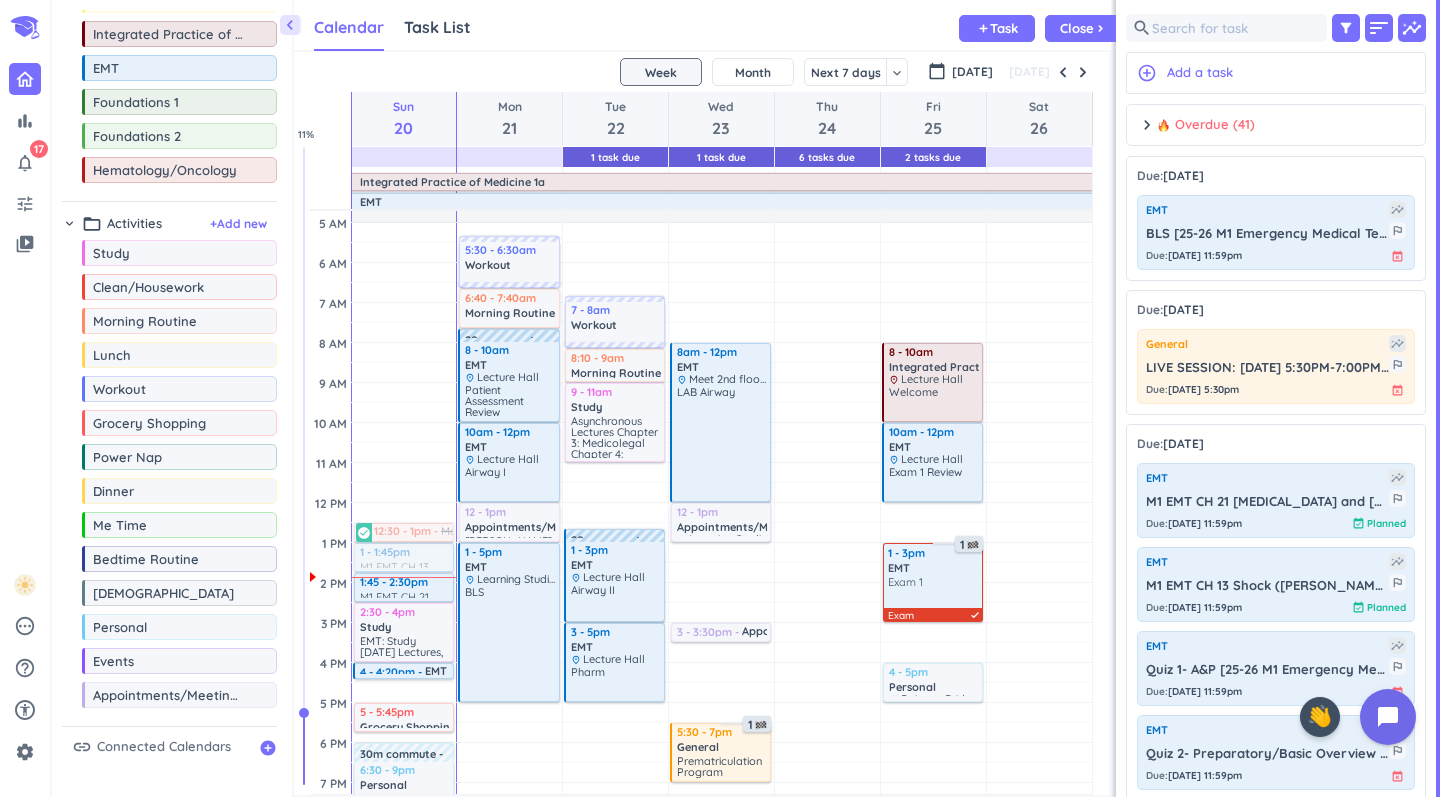 scroll, scrollTop: 41, scrollLeft: 0, axis: vertical 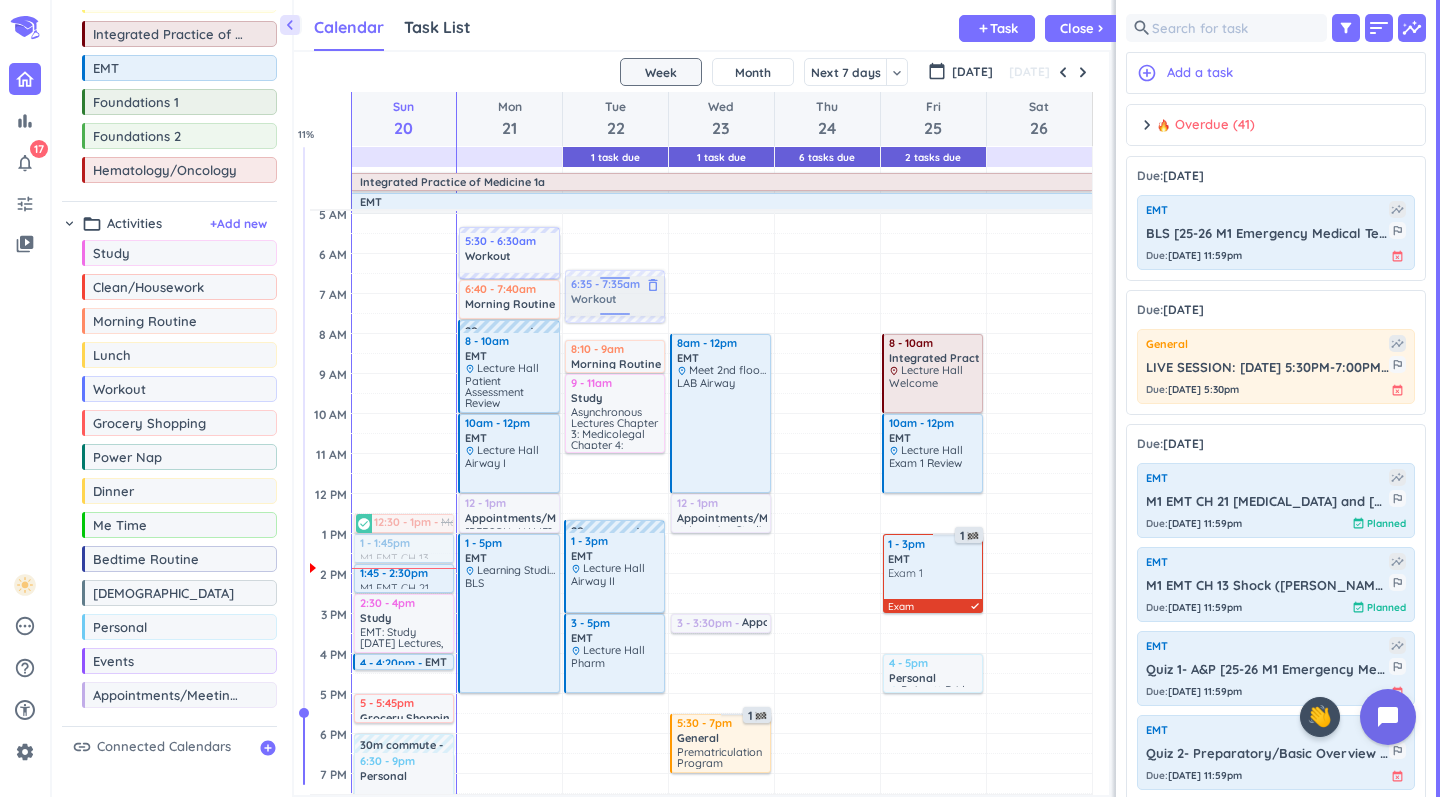 drag, startPoint x: 610, startPoint y: 309, endPoint x: 626, endPoint y: 303, distance: 17.088007 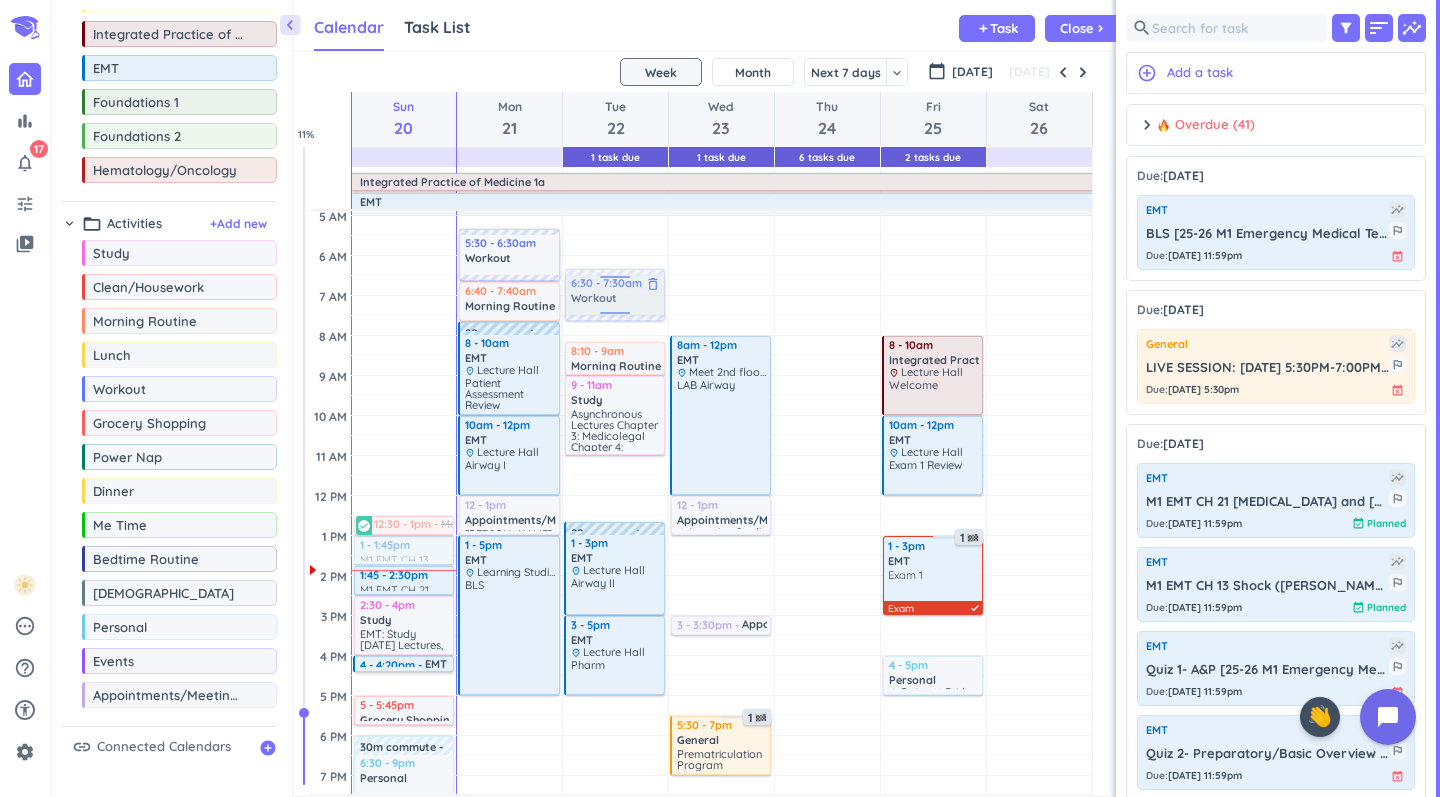scroll, scrollTop: 34, scrollLeft: 0, axis: vertical 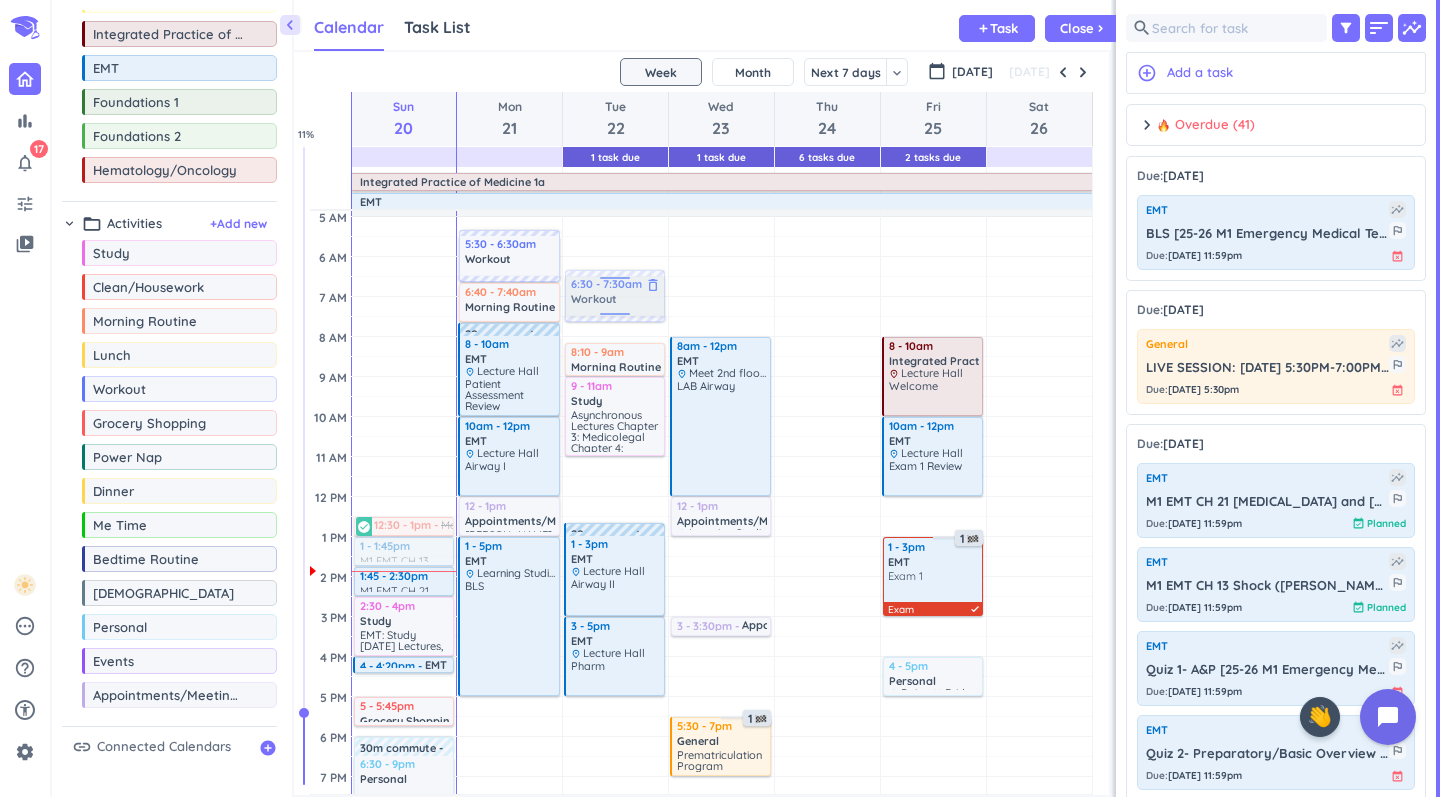 click on "Adjust Awake Time Adjust Awake Time 6:35 - 7:35am Workout delete_outline 8:10 - 9am Morning Routine delete_outline 9 - 11am Study delete_outline Asynchronous Lectures
Chapter 3: Medicolegal
Chapter 4: Comm/Docs
Chapter 7: Human Body
Chapter 13: Shock
Chapter 21: Allergy/Anaphylaxis 20m commute 1 - 3pm EMT delete_outline place Lecture Hall Airway II 3 - 5pm EMT delete_outline place Lecture Hall Pharm 1  6:30 - 7:30am Workout delete_outline" at bounding box center (615, 656) 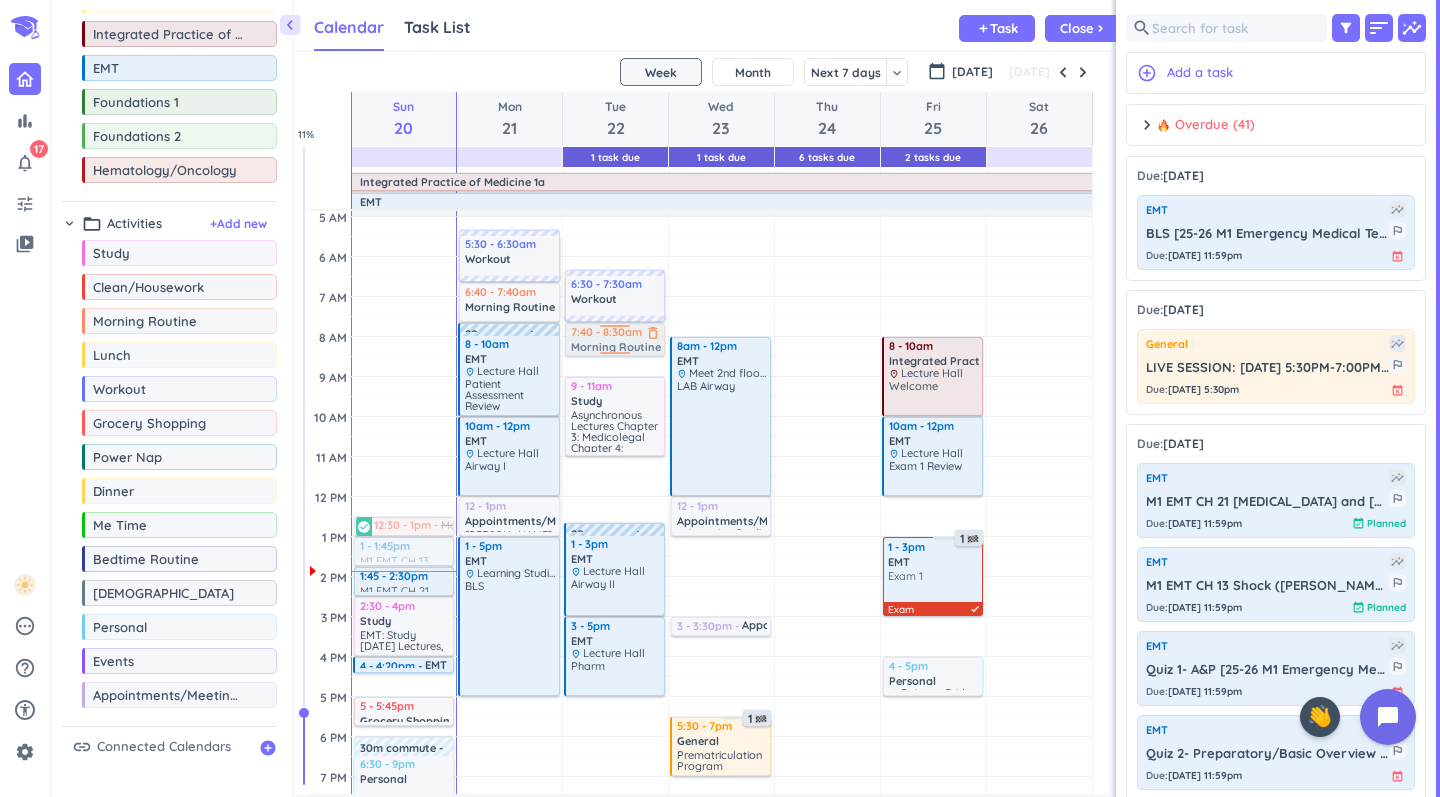drag, startPoint x: 587, startPoint y: 361, endPoint x: 602, endPoint y: 337, distance: 28.301943 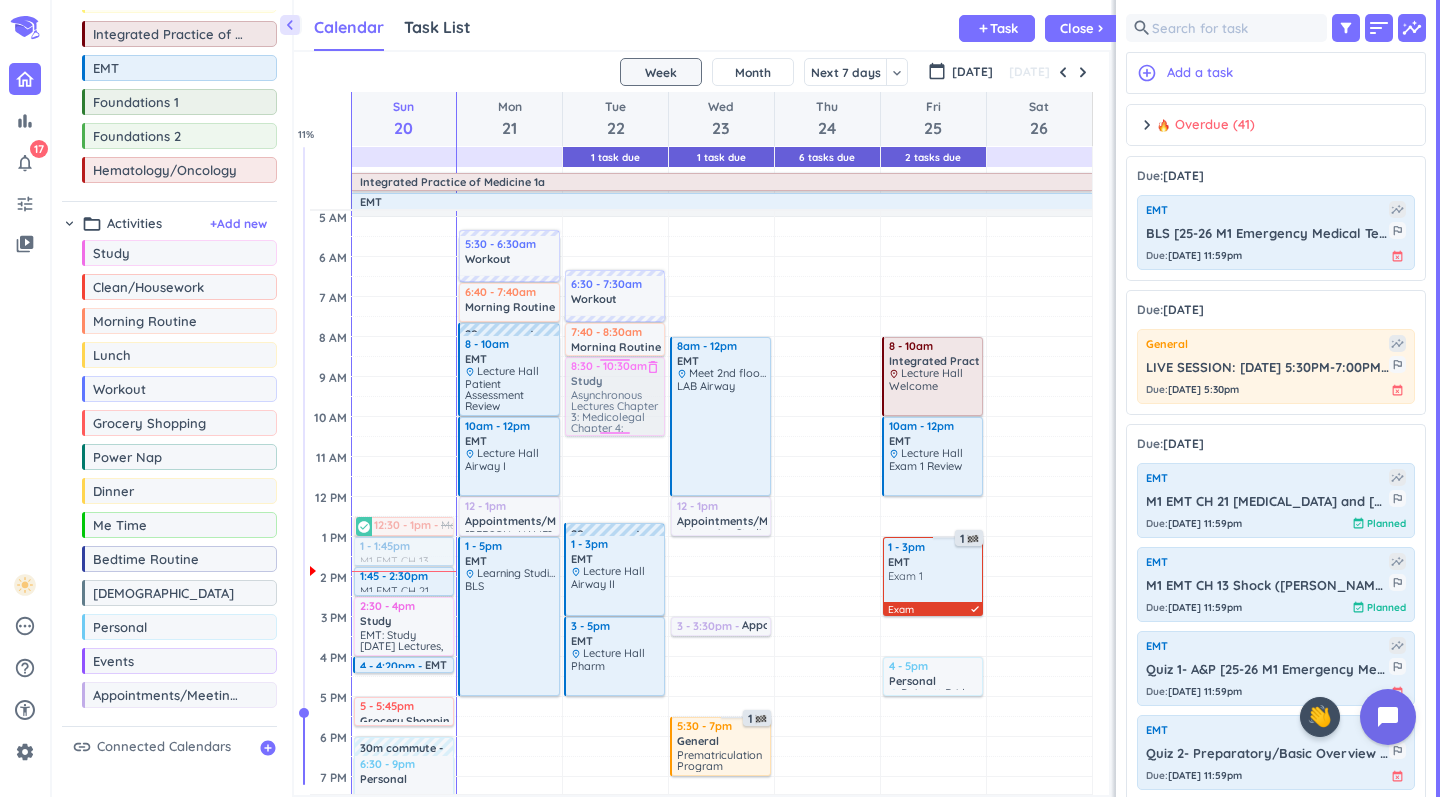 drag, startPoint x: 611, startPoint y: 420, endPoint x: 602, endPoint y: 396, distance: 25.632011 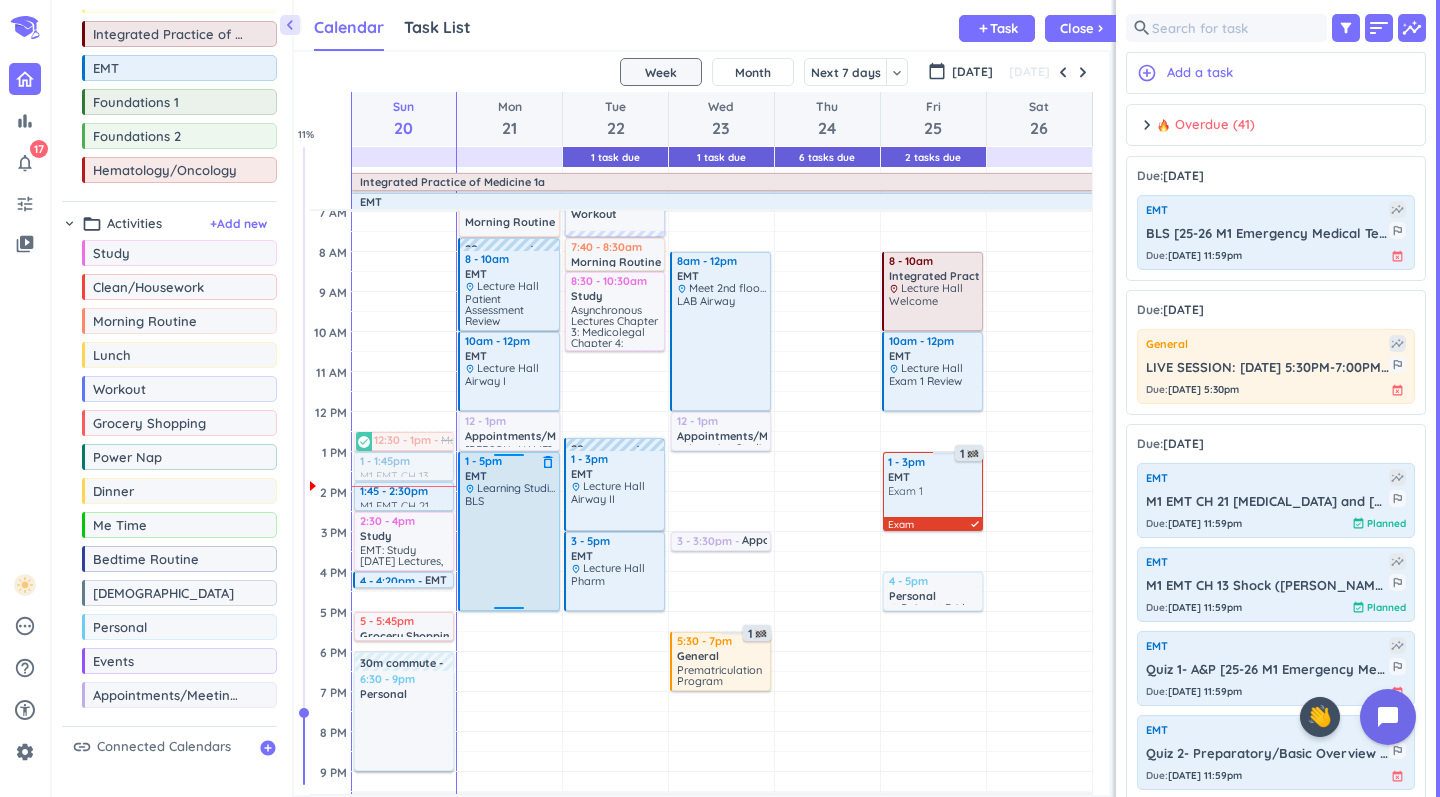 scroll, scrollTop: 118, scrollLeft: 0, axis: vertical 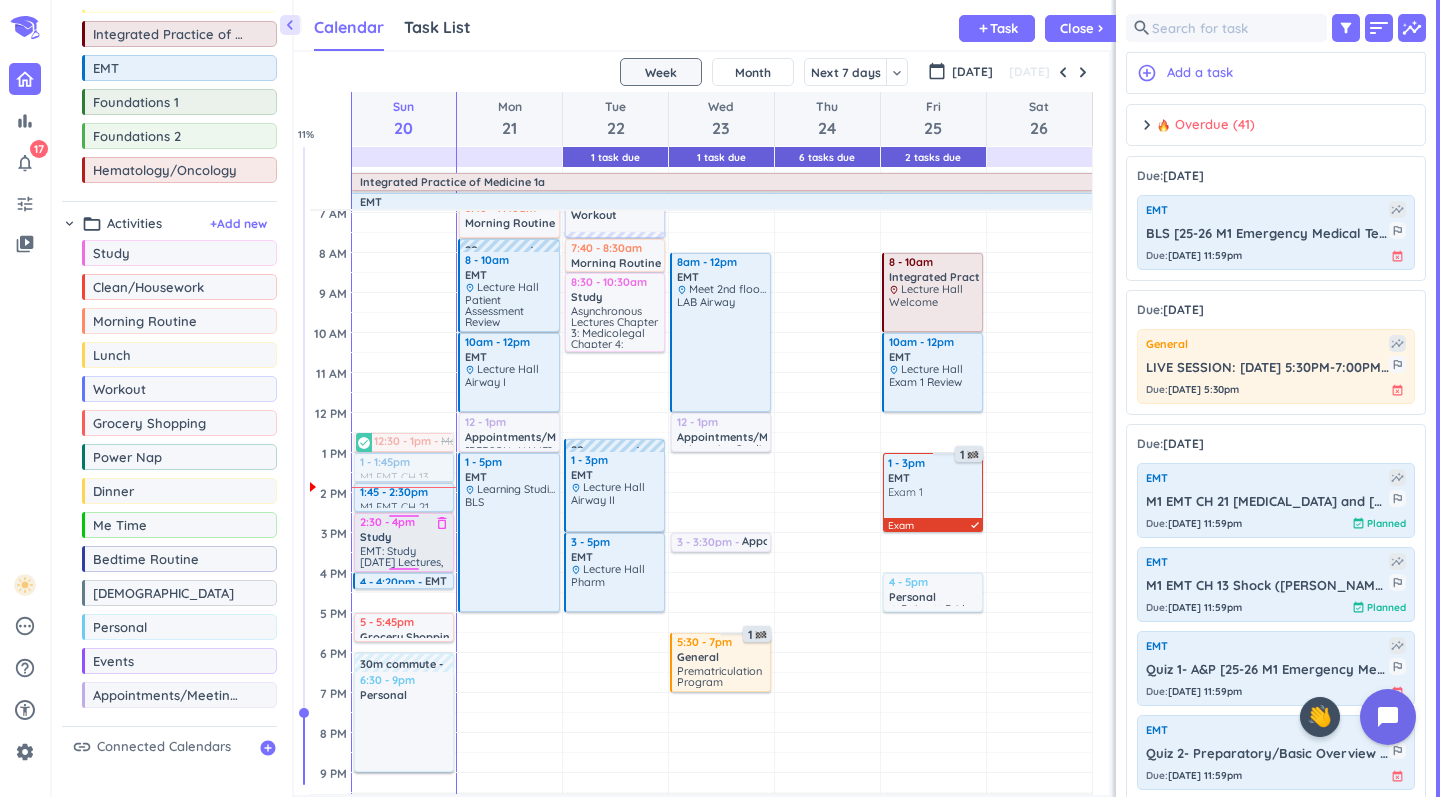 click on "Study" at bounding box center [375, 537] 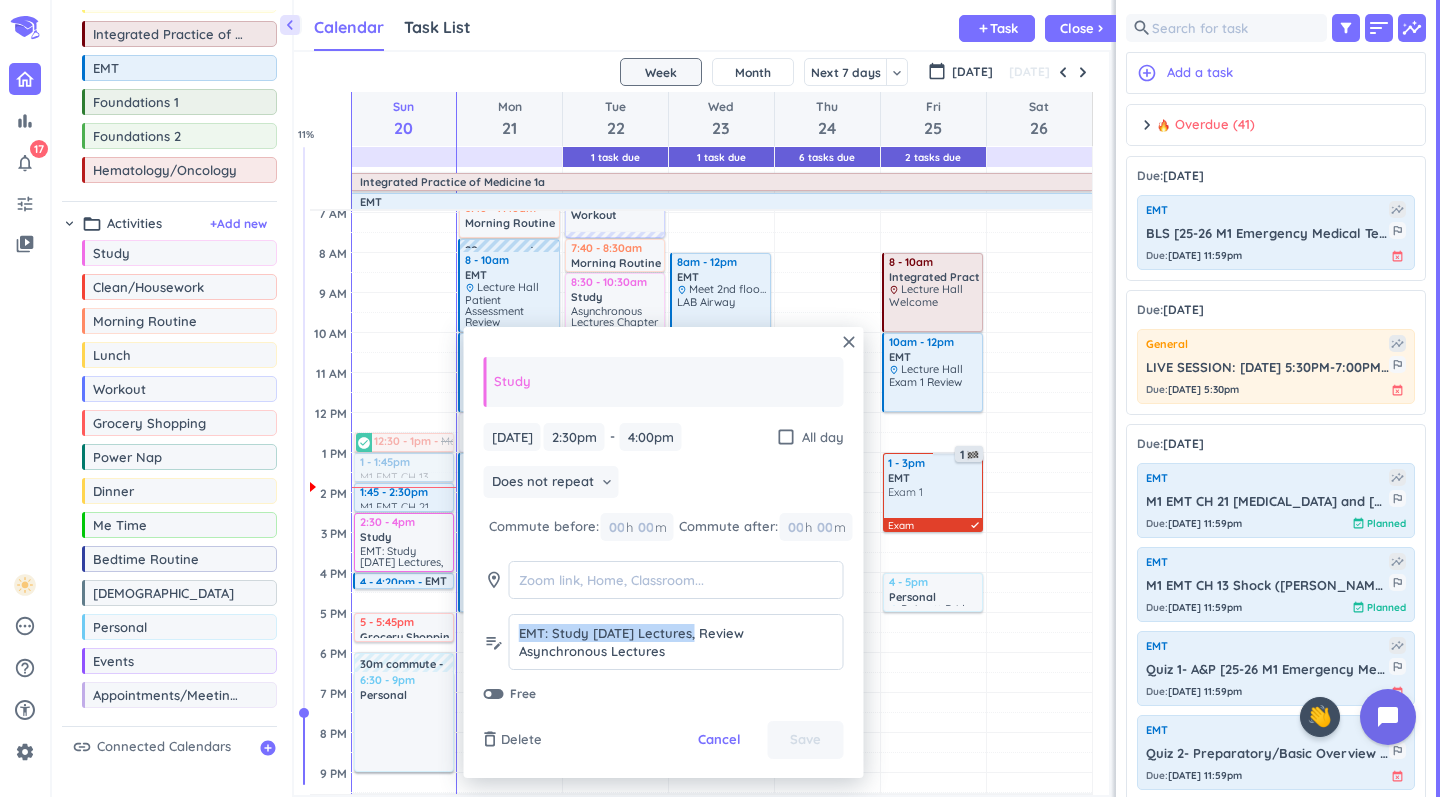 drag, startPoint x: 690, startPoint y: 635, endPoint x: 865, endPoint y: 633, distance: 175.01143 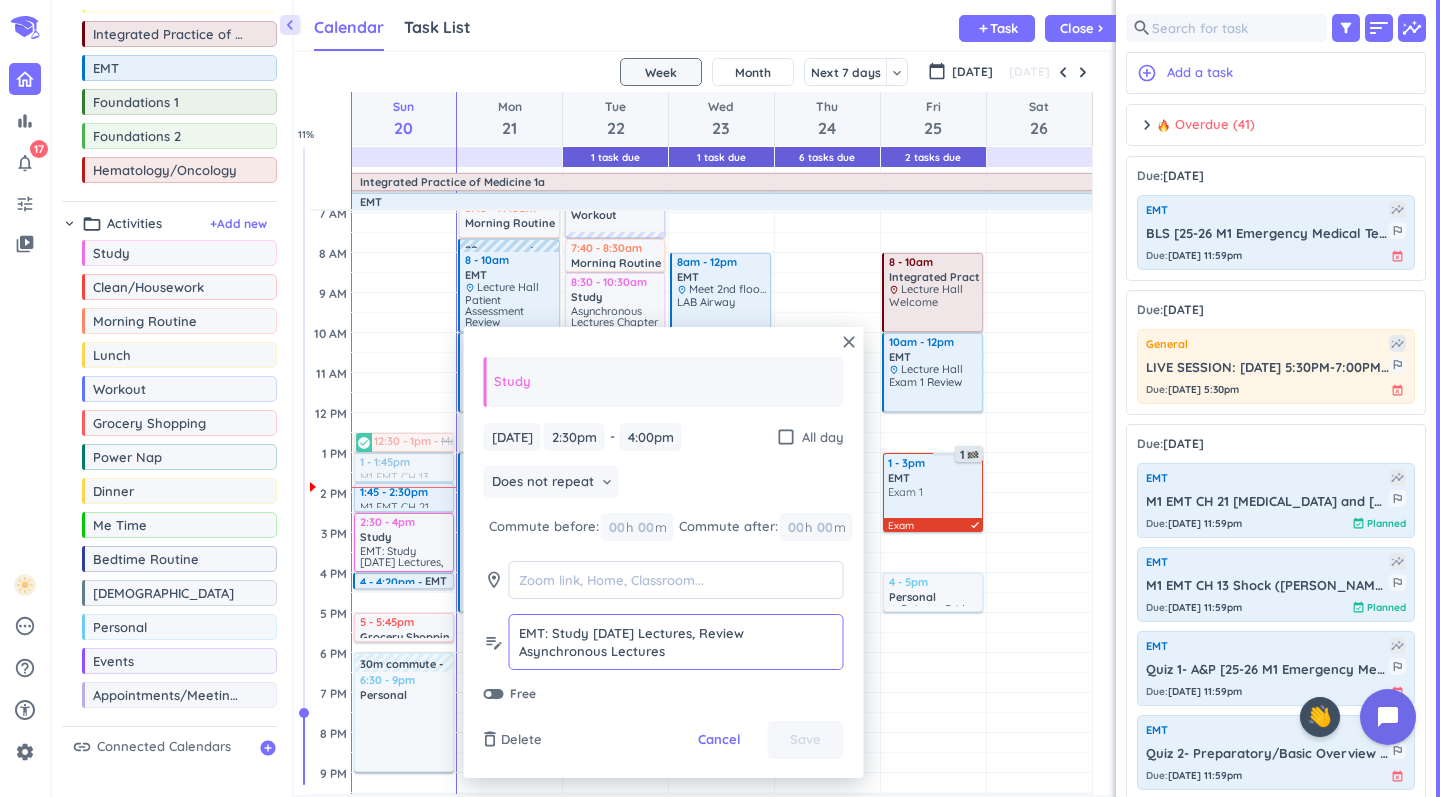 click on "bar_chart notifications_none 17 tune video_library pending help_outline settings 5 / 9 check_circle_outline check_circle_outline check_circle_outline check_circle_outline check_circle_outline 🤘 ✨ 🎓 ♠️ close 👋 chevron_left Drag a custom event format_color_fill chevron_right folder_open Courses   +  Add new drag_indicator General more_horiz drag_indicator Orientation more_horiz drag_indicator Integrated Practice of Medicine 1a more_horiz drag_indicator EMT more_horiz drag_indicator Foundations 1 more_horiz drag_indicator Foundations 2 more_horiz drag_indicator Hematology/Oncology more_horiz chevron_right folder_open Activities   +  Add new drag_indicator Study more_horiz drag_indicator Clean/Housework more_horiz drag_indicator Morning Routine more_horiz drag_indicator Lunch more_horiz drag_indicator Workout more_horiz drag_indicator Grocery Shopping more_horiz drag_indicator Power Nap more_horiz drag_indicator Dinner more_horiz drag_indicator Me Time more_horiz drag_indicator Bedtime Routine link" at bounding box center (720, 398) 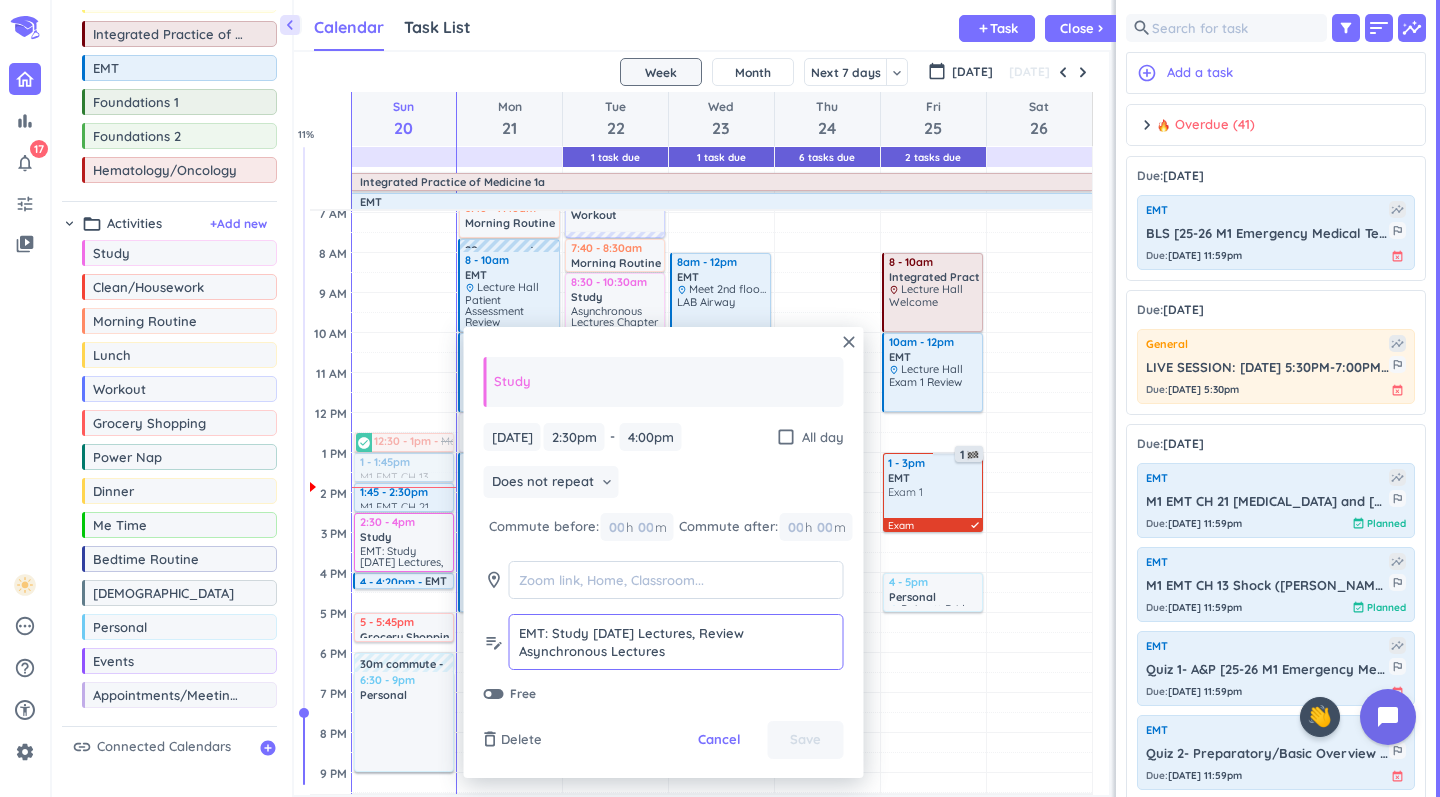 click on "EMT: Study Friday Lectures, Review Asynchronous Lectures" at bounding box center (676, 642) 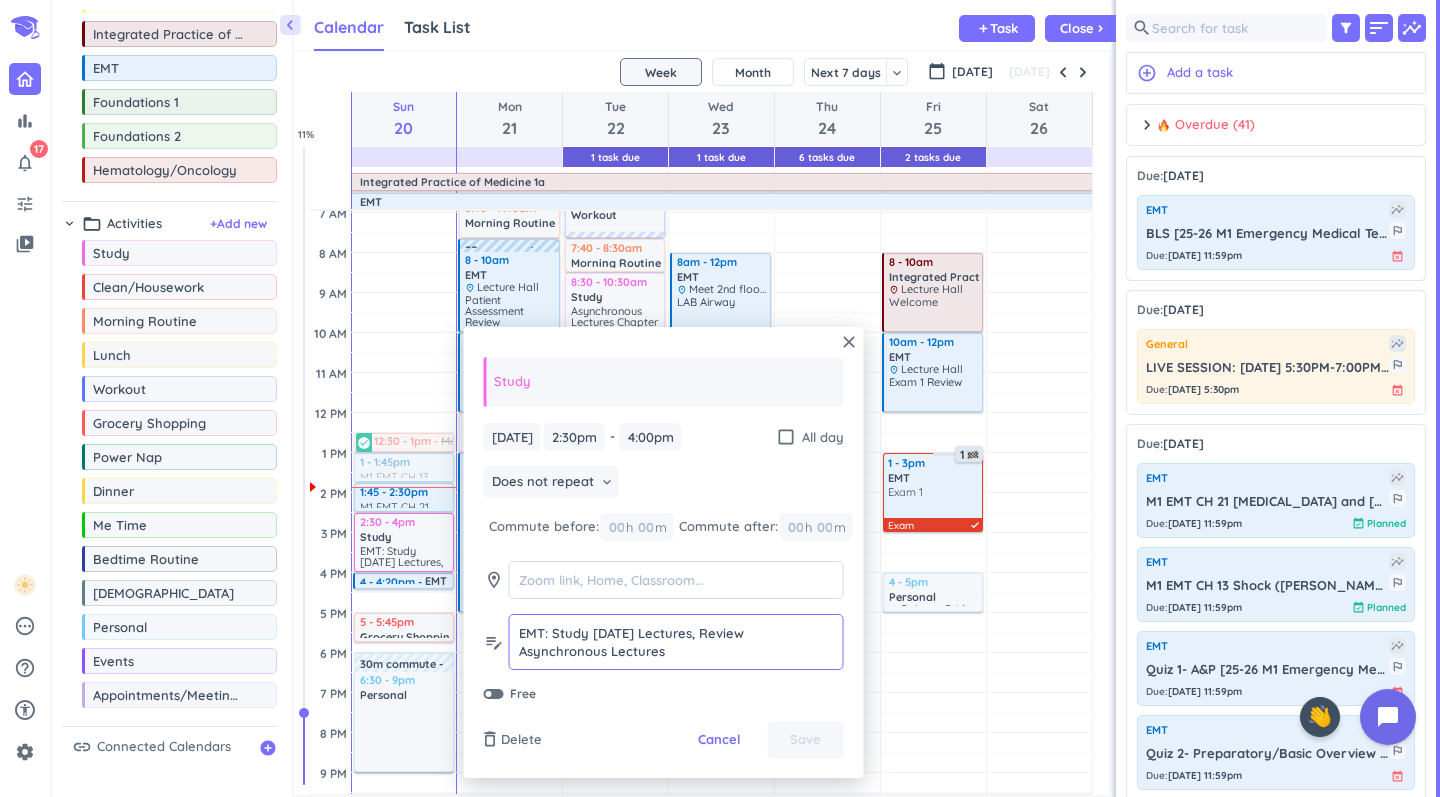 drag, startPoint x: 789, startPoint y: 652, endPoint x: 687, endPoint y: 632, distance: 103.94229 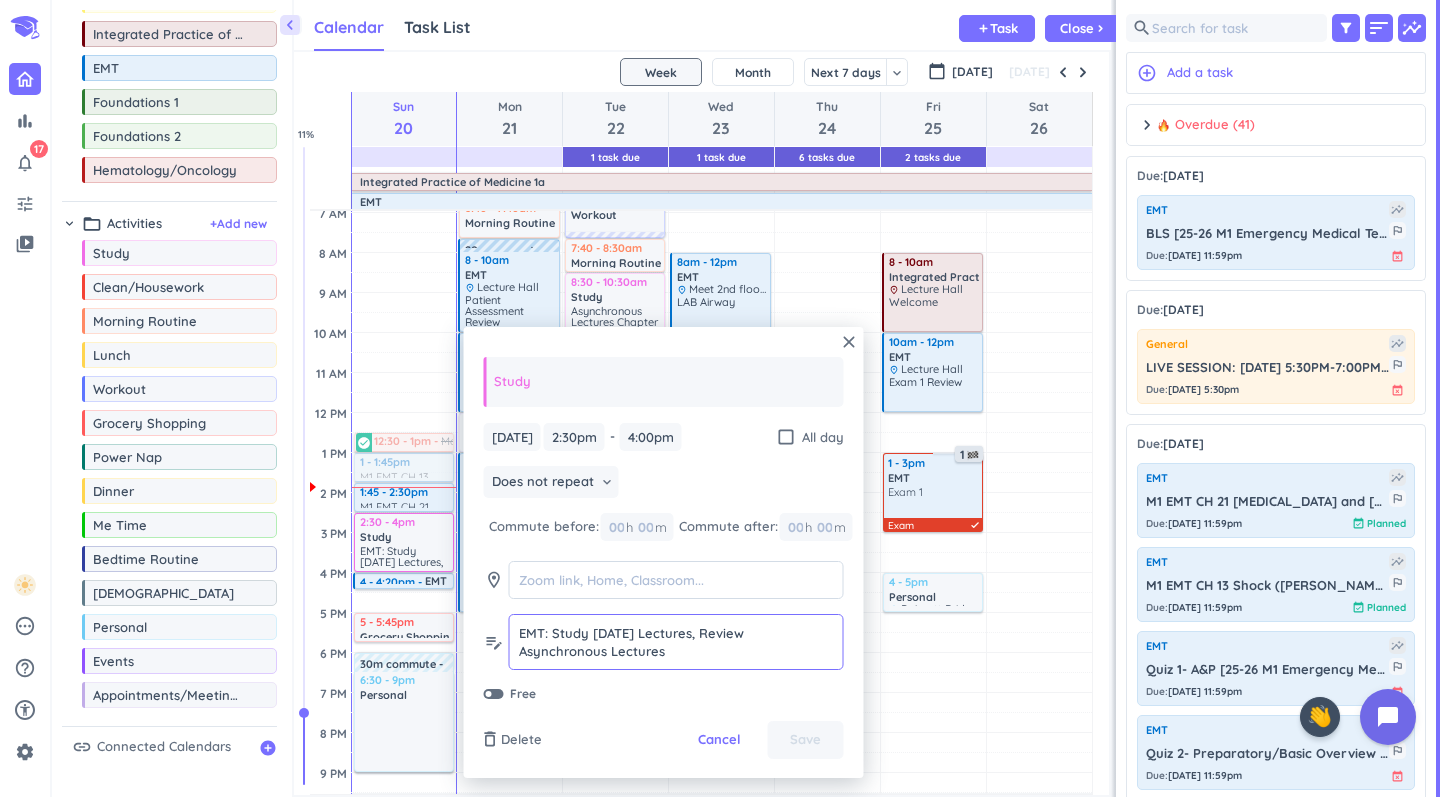 click on "EMT: Study Friday Lectures, Review Asynchronous Lectures" at bounding box center (676, 642) 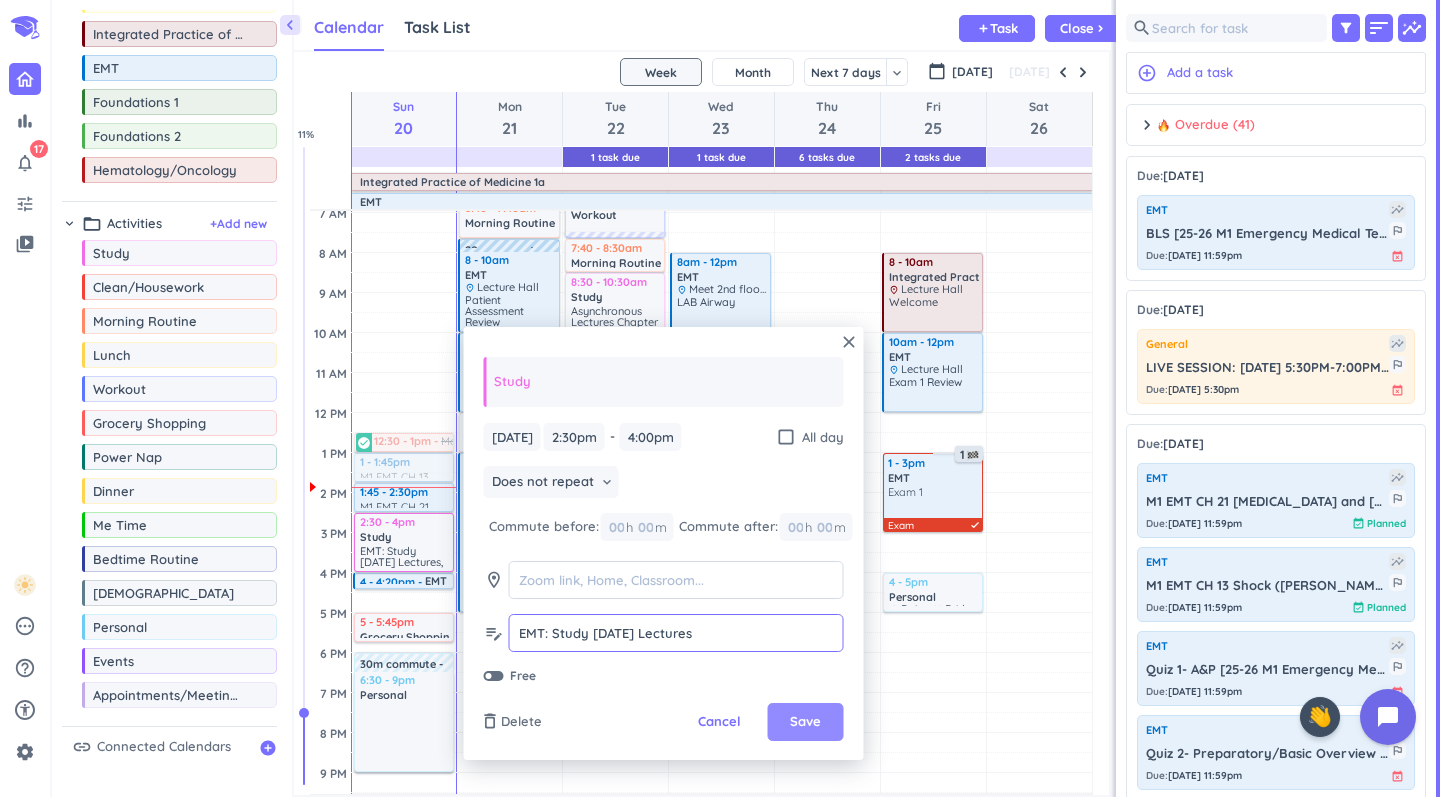 type on "EMT: Study [DATE] Lectures" 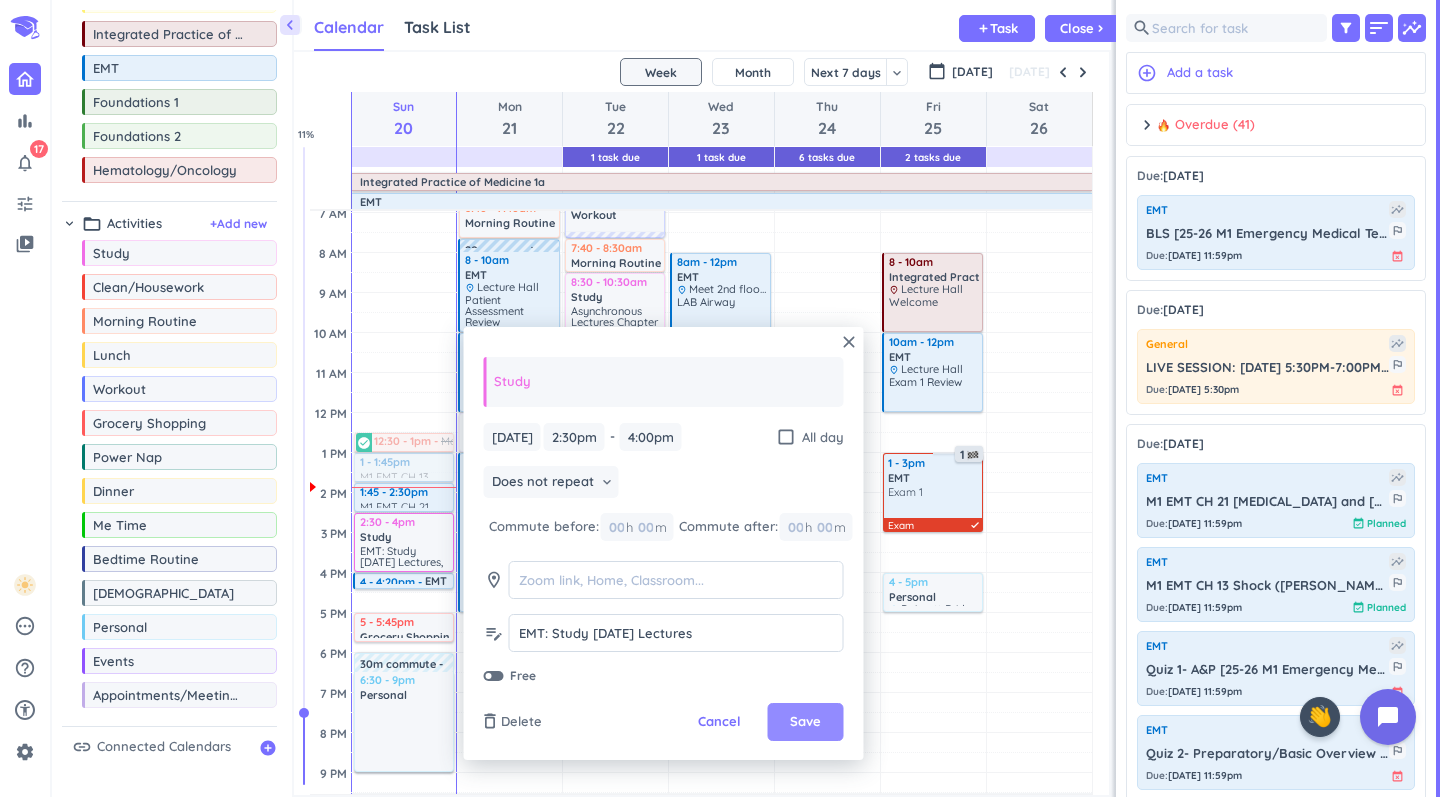 click on "Save" at bounding box center [806, 722] 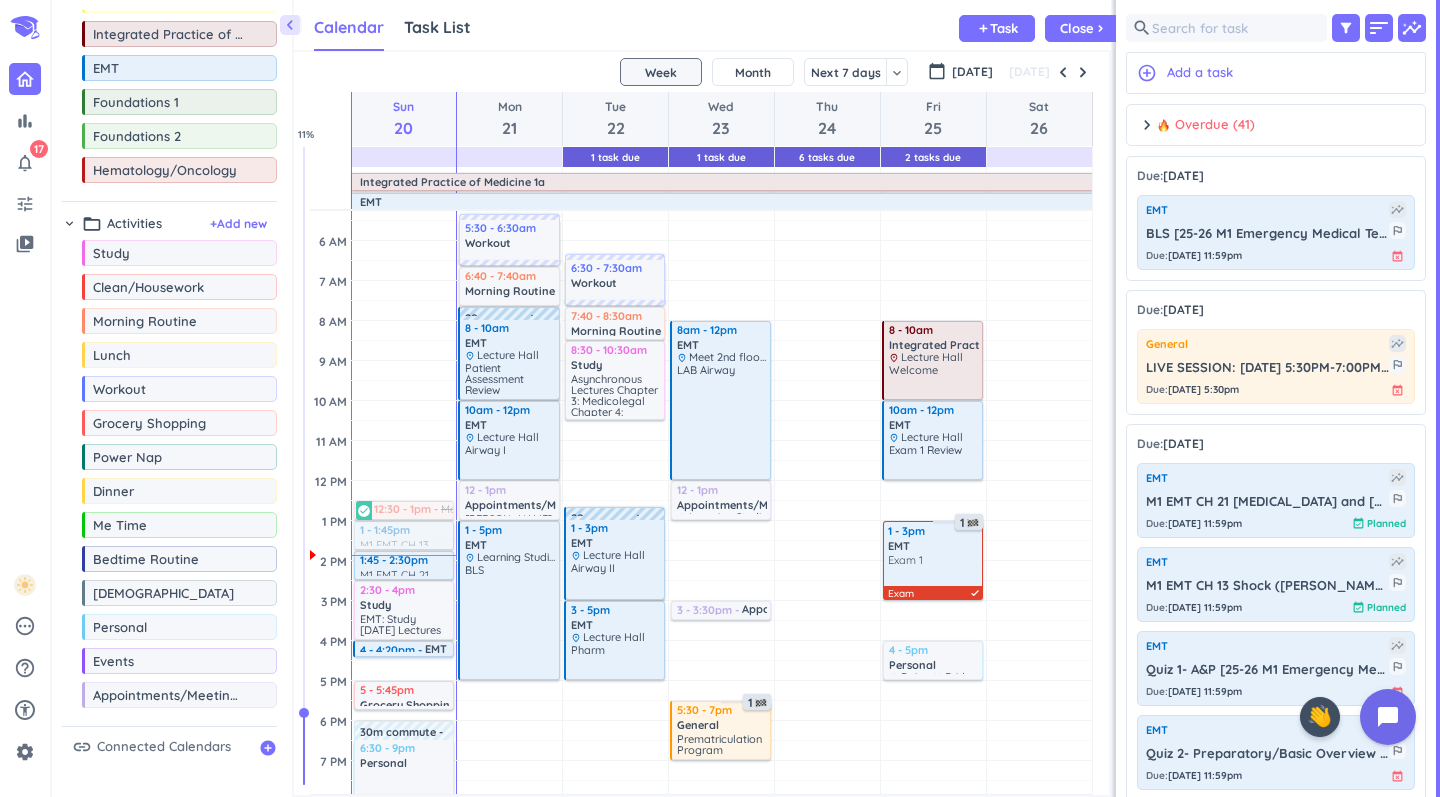 scroll, scrollTop: 56, scrollLeft: 0, axis: vertical 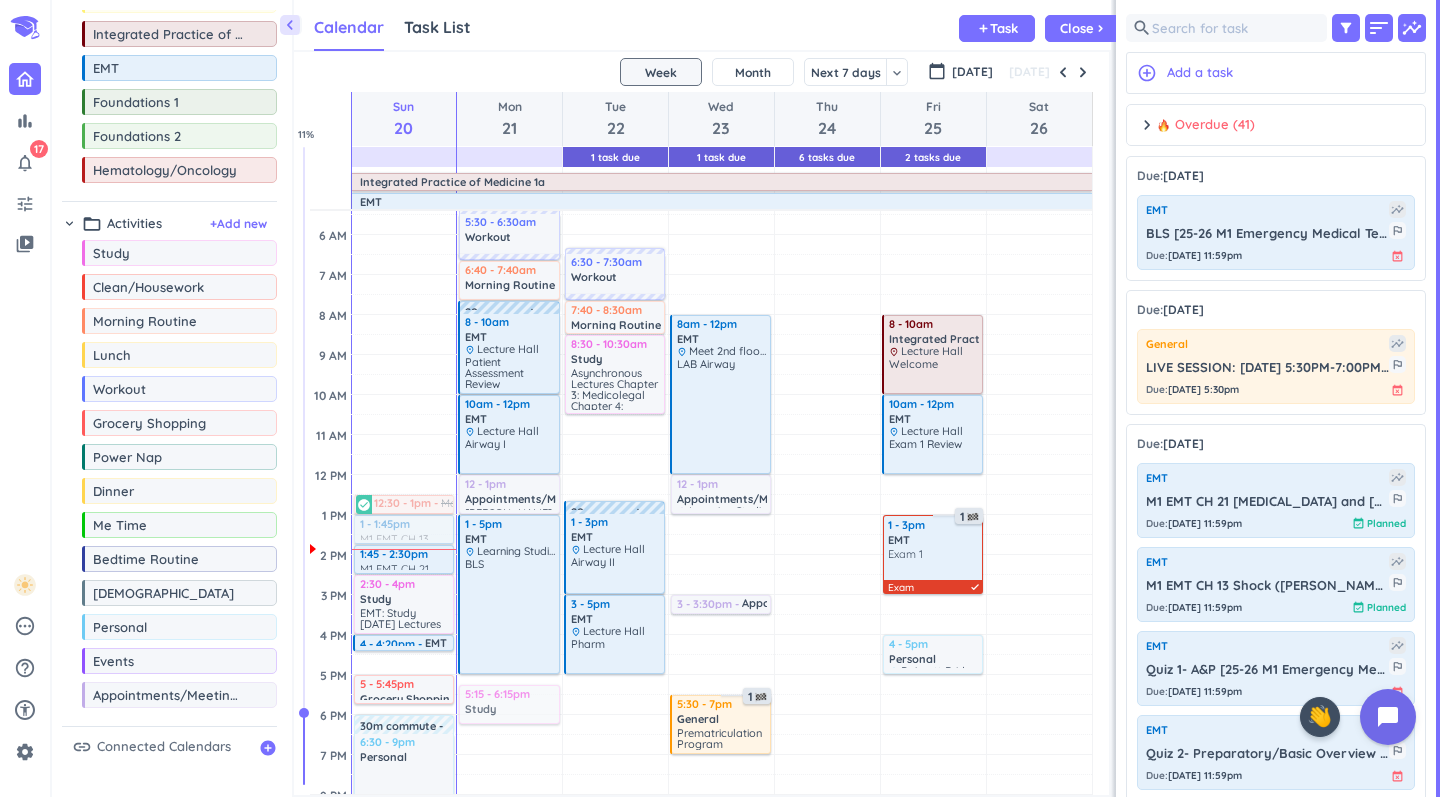 drag, startPoint x: 147, startPoint y: 265, endPoint x: 517, endPoint y: 685, distance: 559.73206 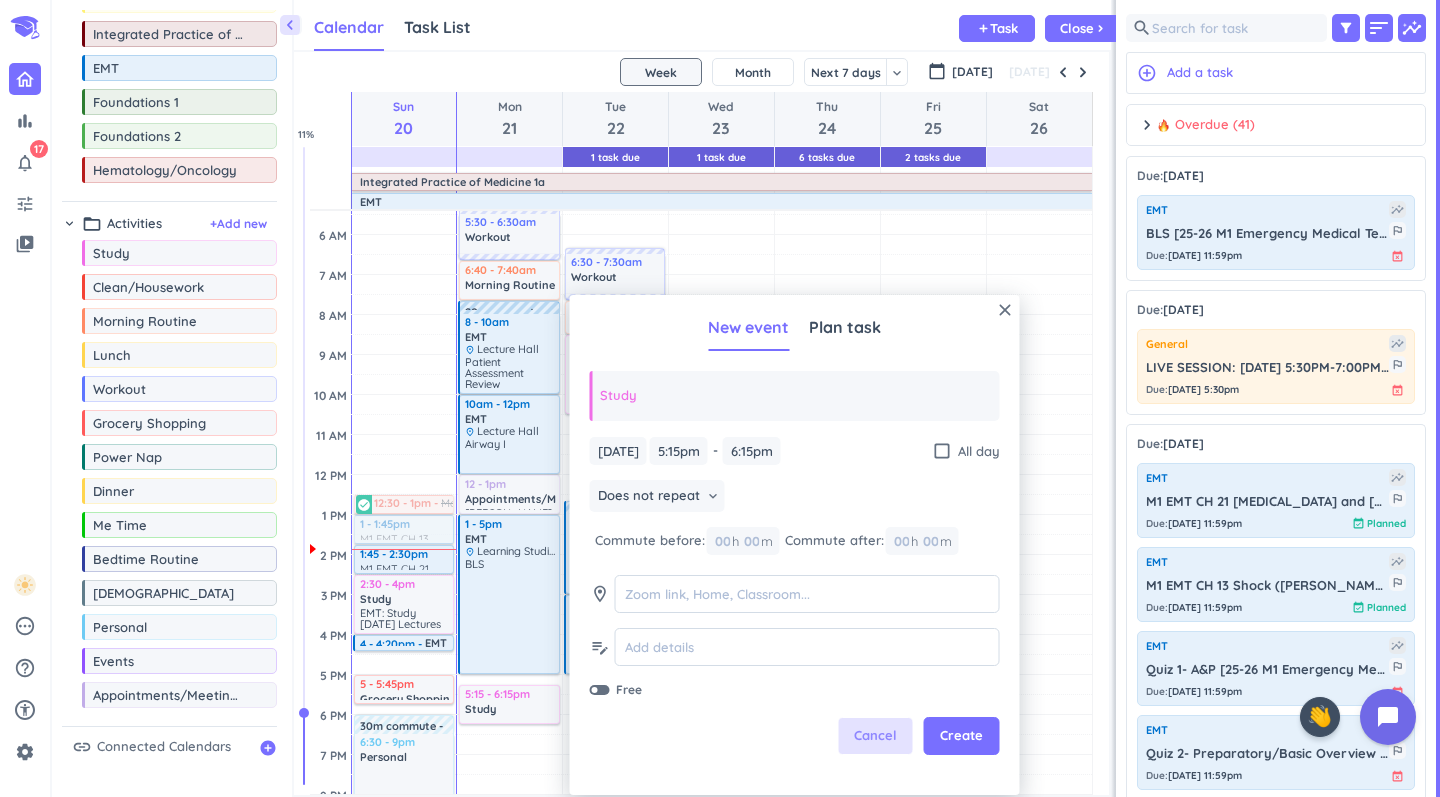 click on "Cancel" at bounding box center (875, 736) 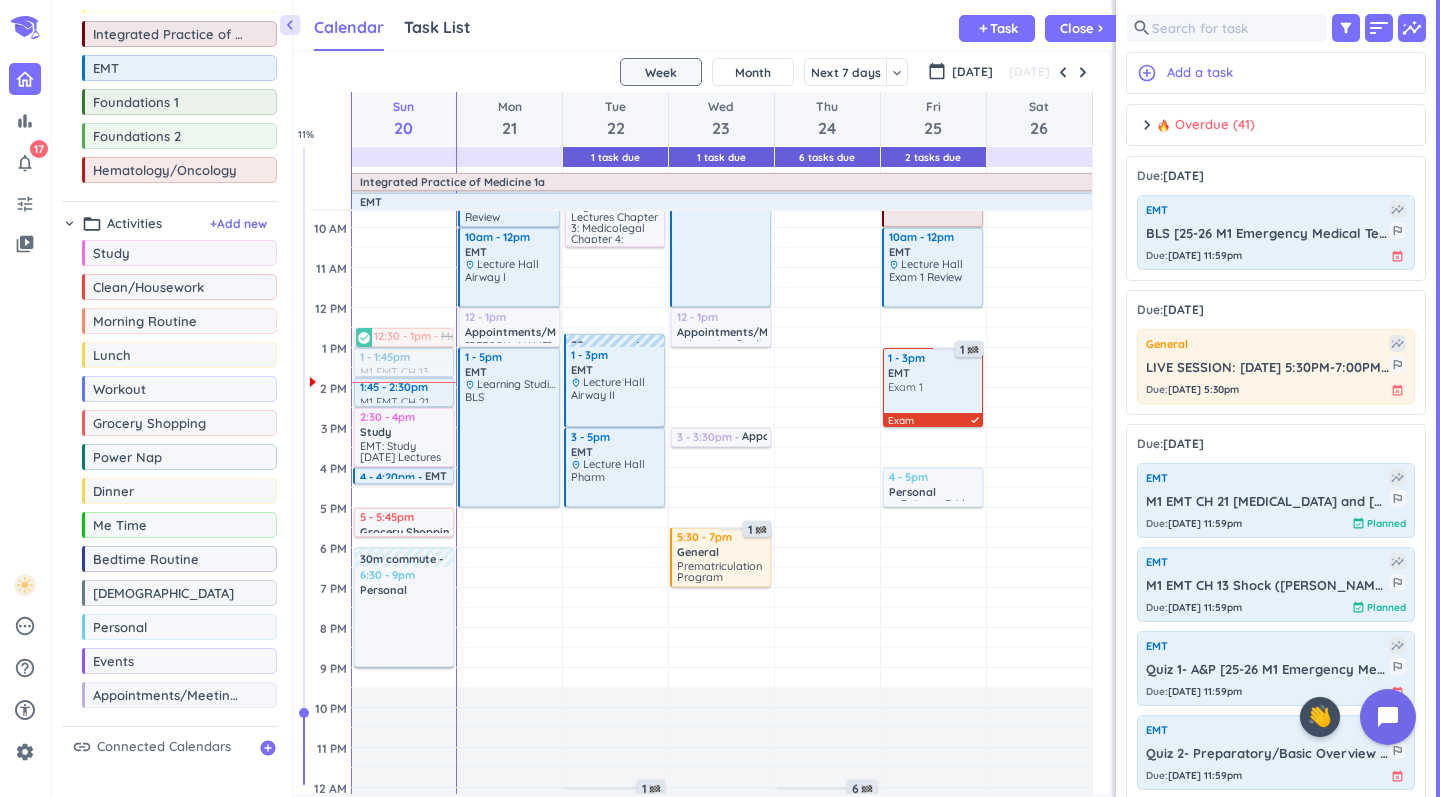 scroll, scrollTop: 245, scrollLeft: 0, axis: vertical 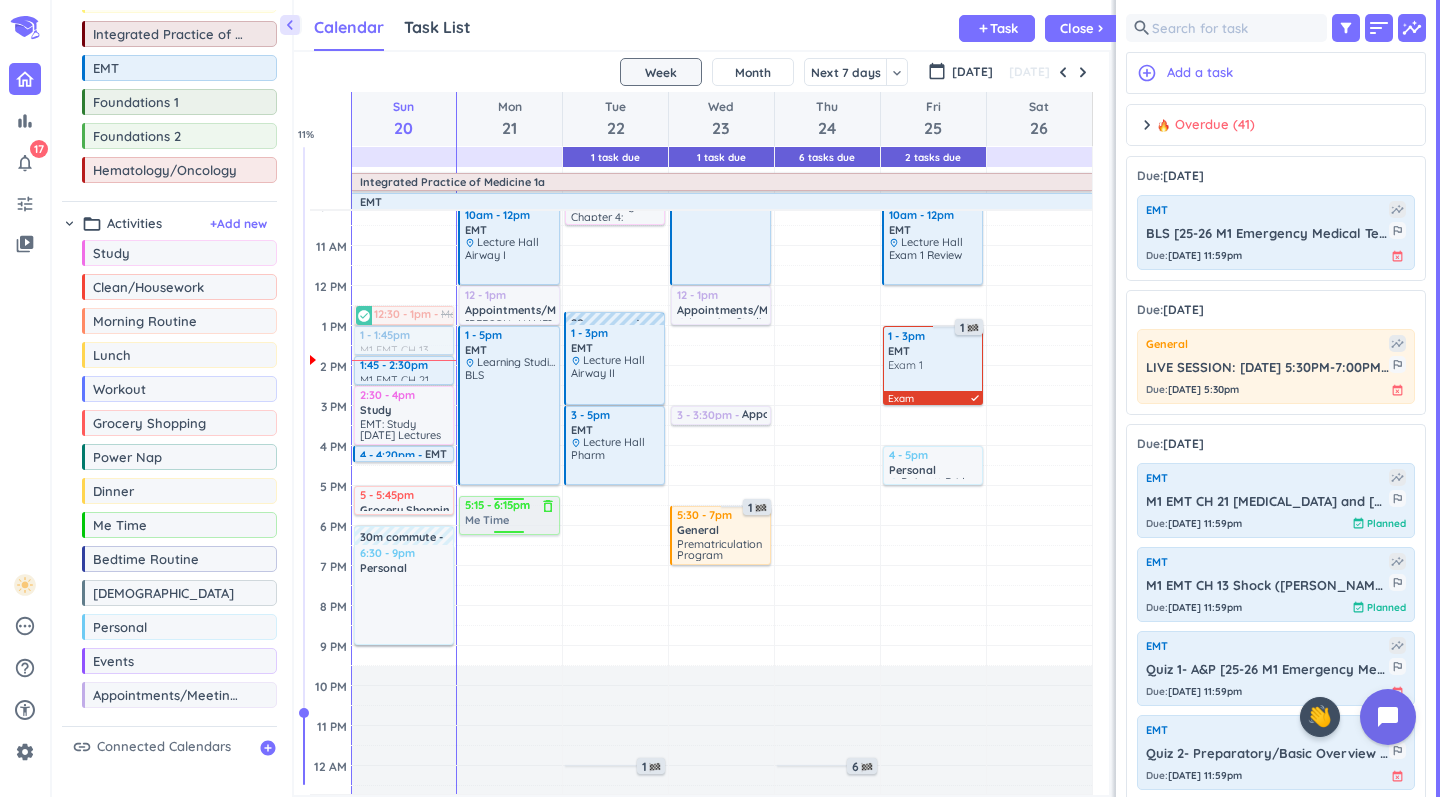 drag, startPoint x: 188, startPoint y: 534, endPoint x: 514, endPoint y: 497, distance: 328.093 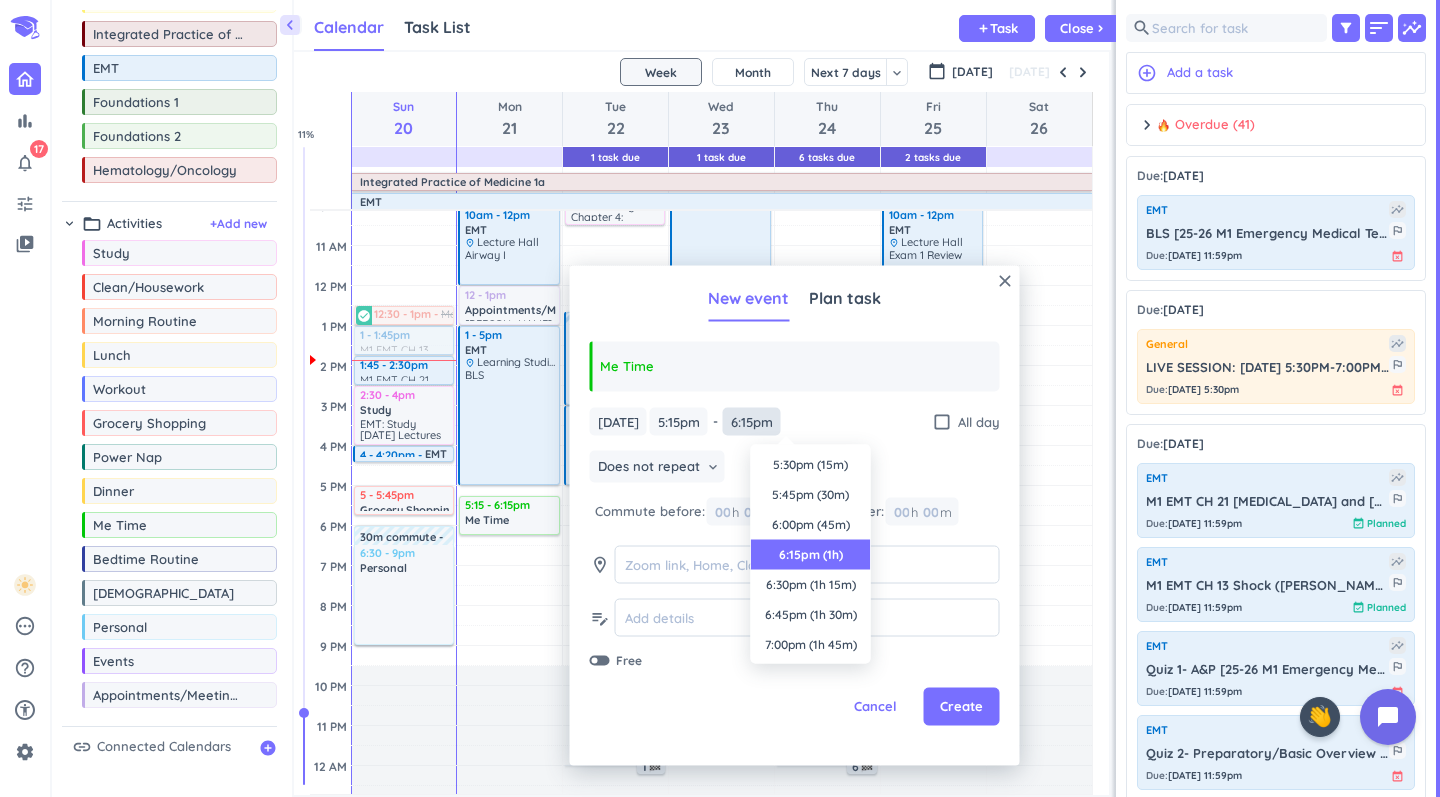 click on "6:15pm" at bounding box center [752, 421] 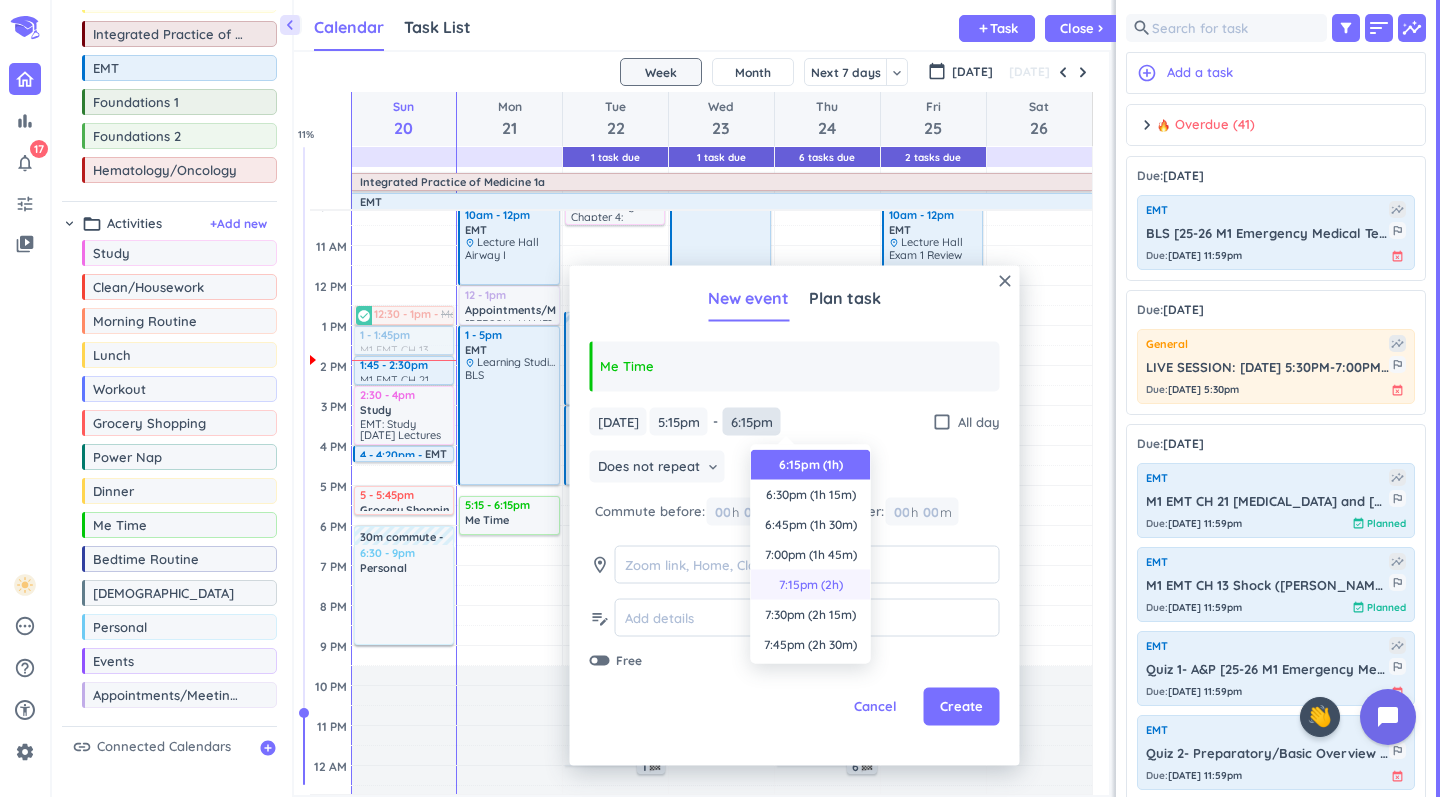 scroll, scrollTop: 112, scrollLeft: 0, axis: vertical 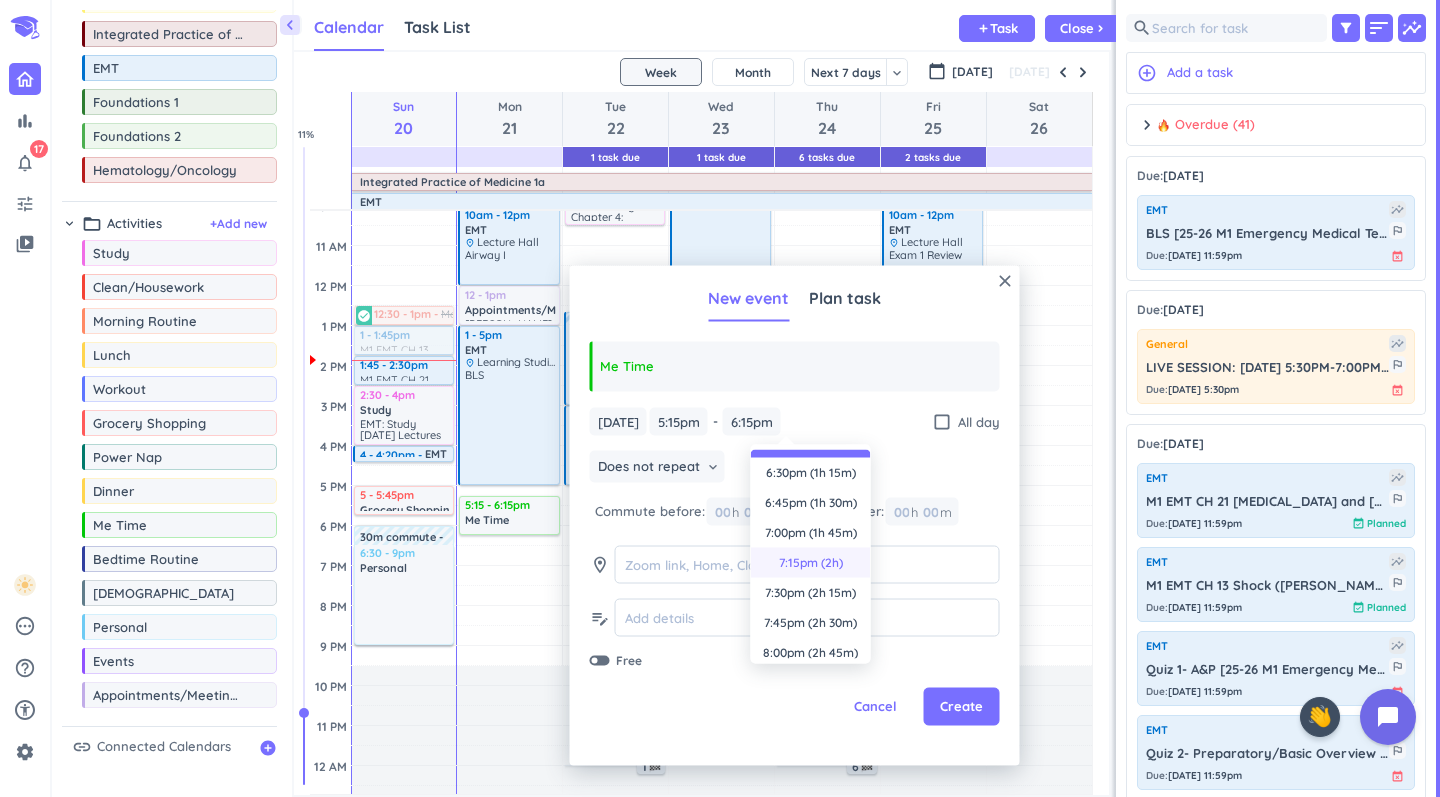click on "7:15pm (2h)" at bounding box center [811, 563] 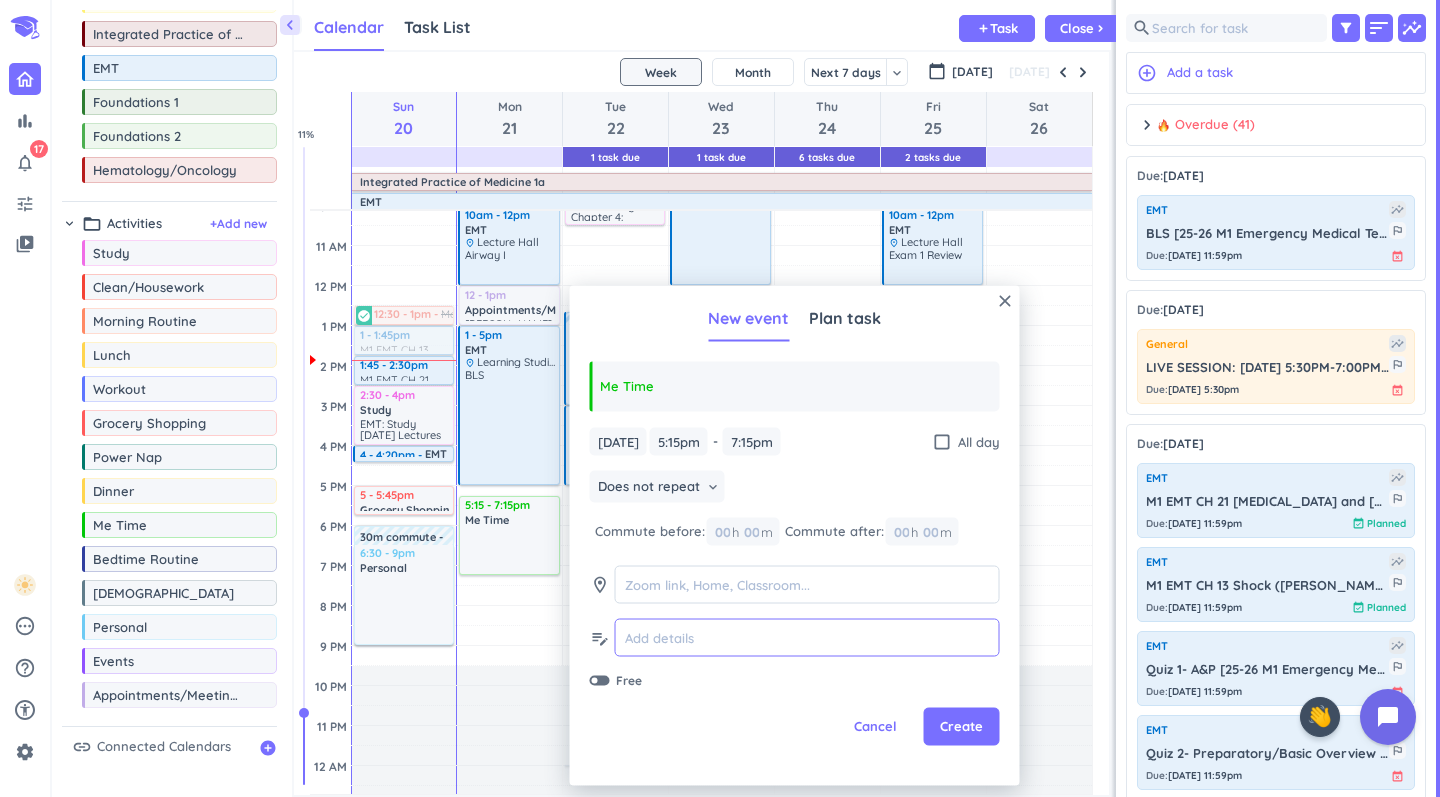 click at bounding box center (807, 637) 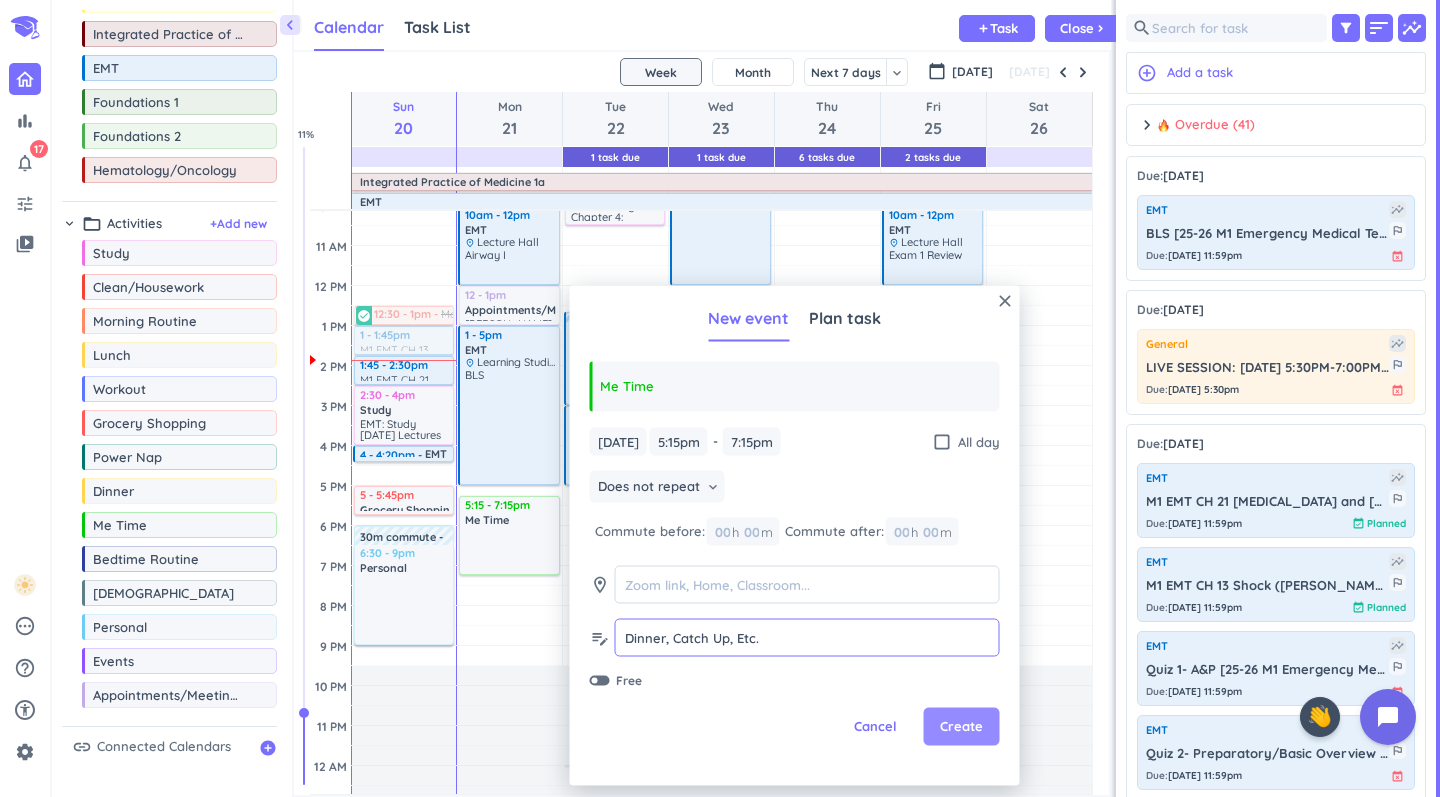 type on "Dinner, Catch Up, Etc." 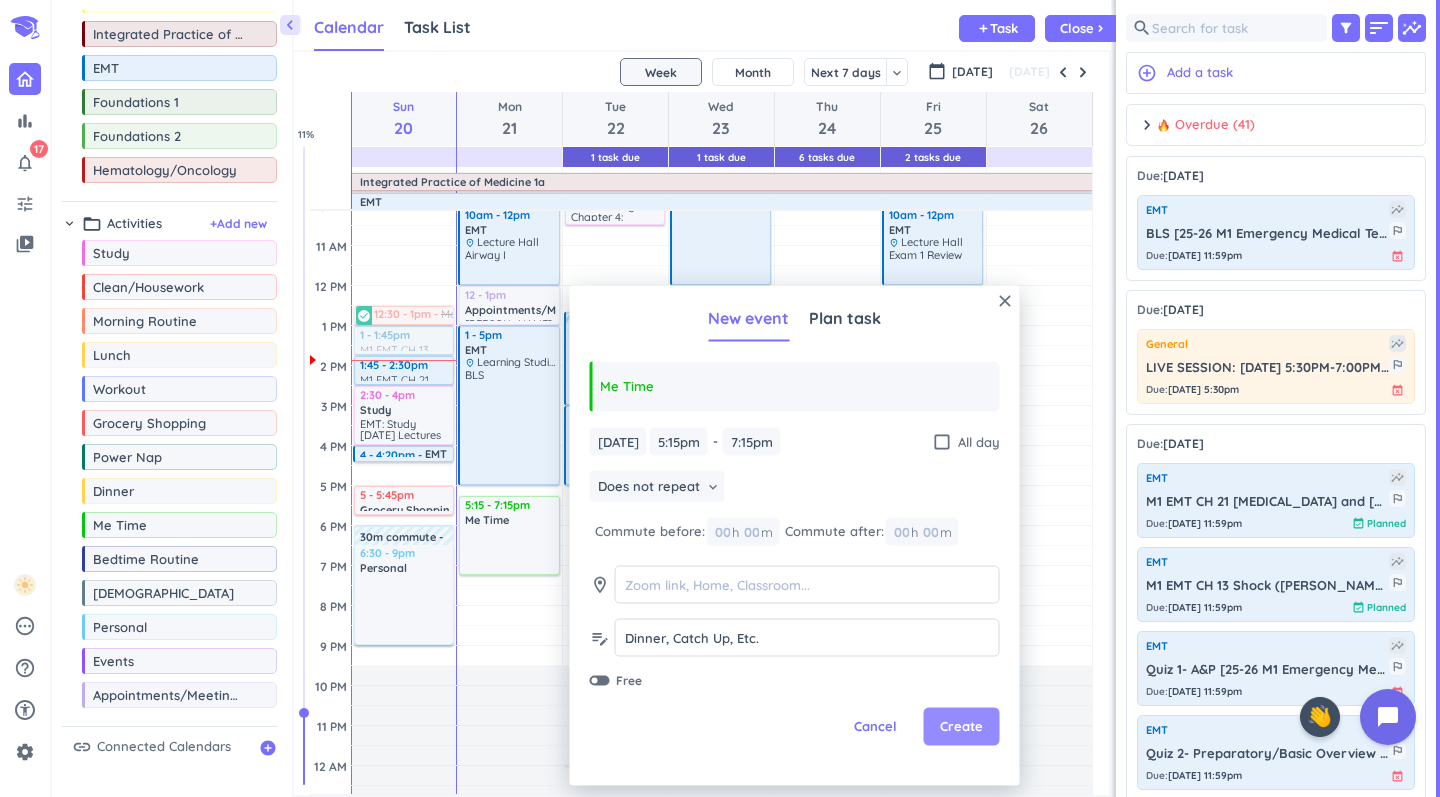 click on "Create" at bounding box center [961, 727] 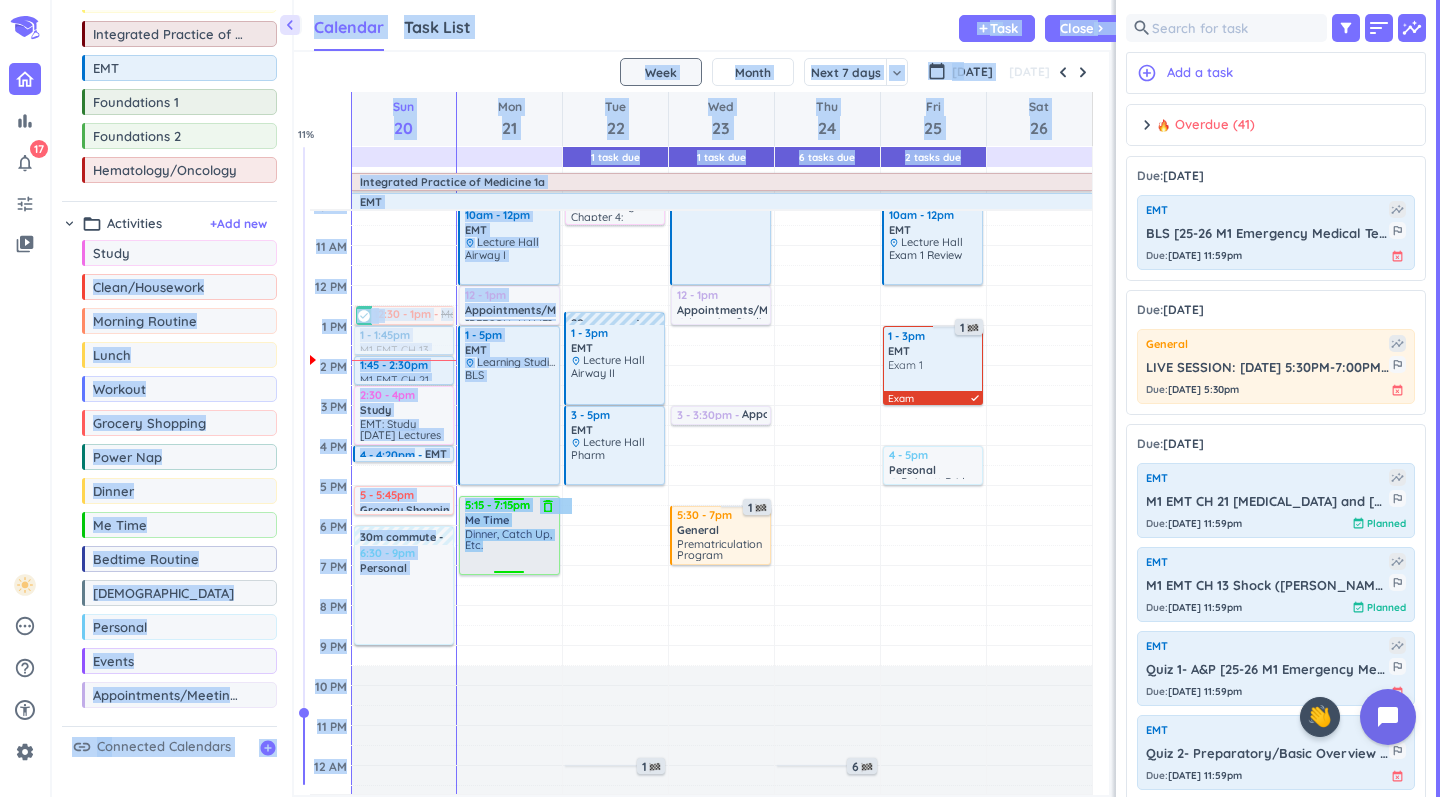 drag, startPoint x: 158, startPoint y: 266, endPoint x: 477, endPoint y: 560, distance: 433.81677 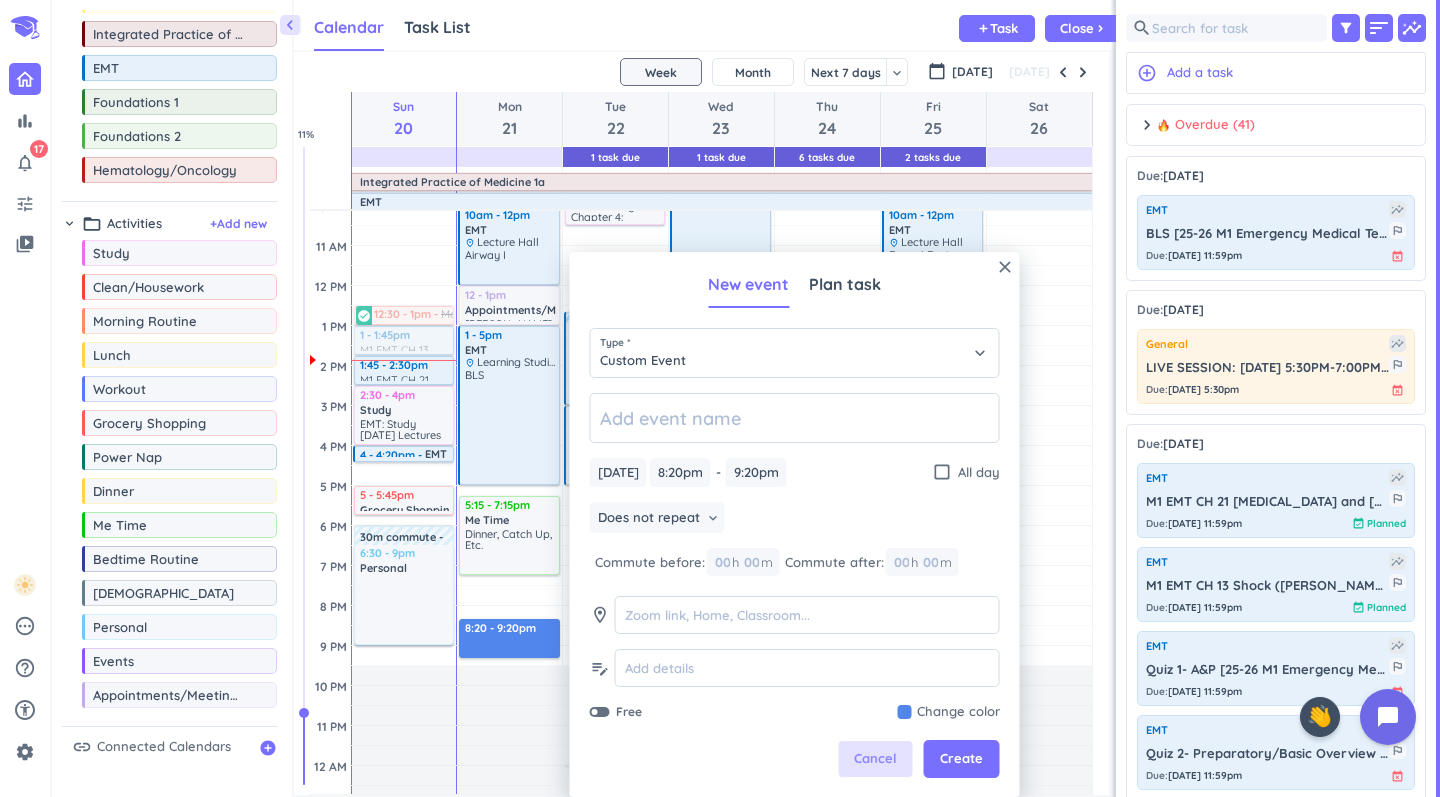 click on "Cancel" at bounding box center [875, 759] 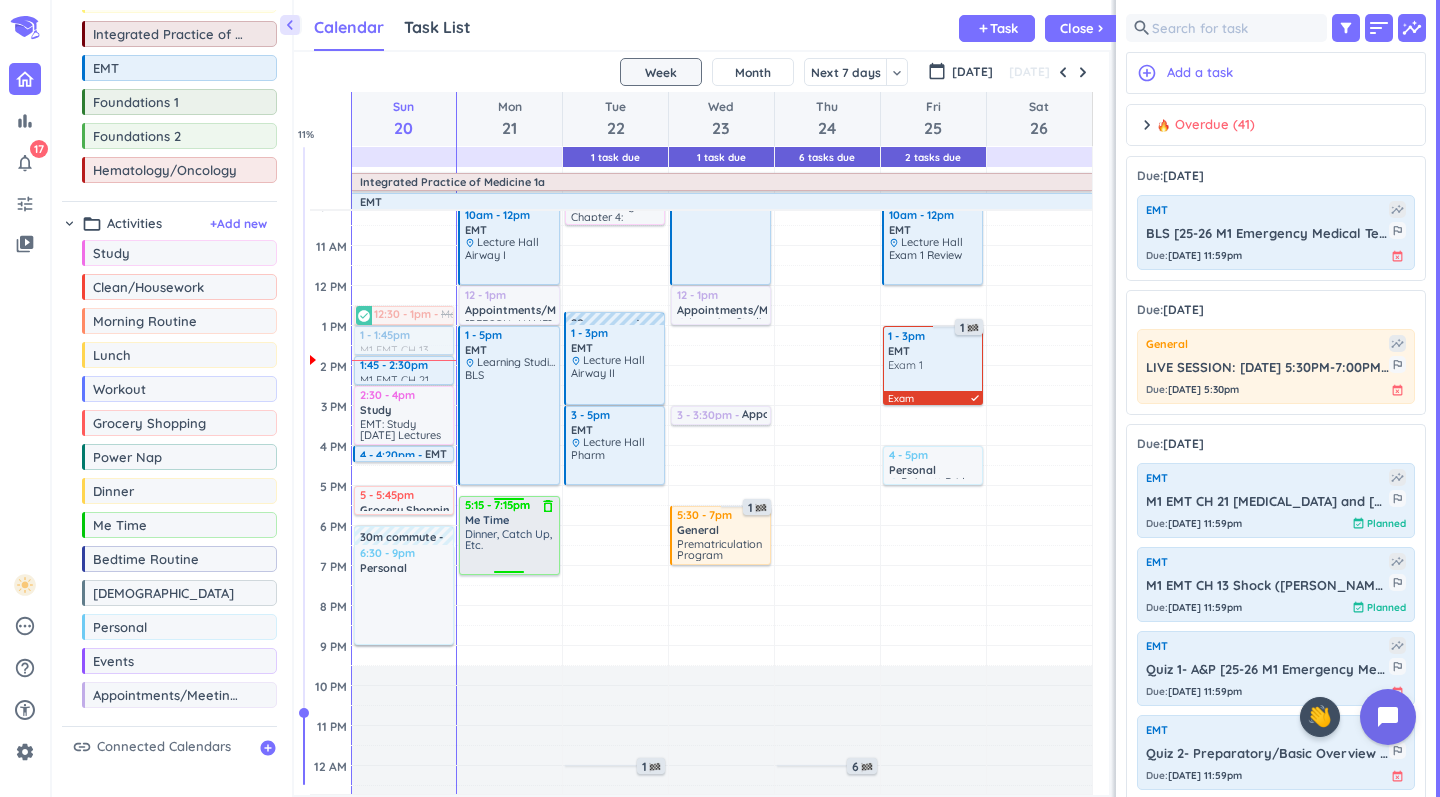click on "Dinner, Catch Up, Etc." at bounding box center [510, 550] 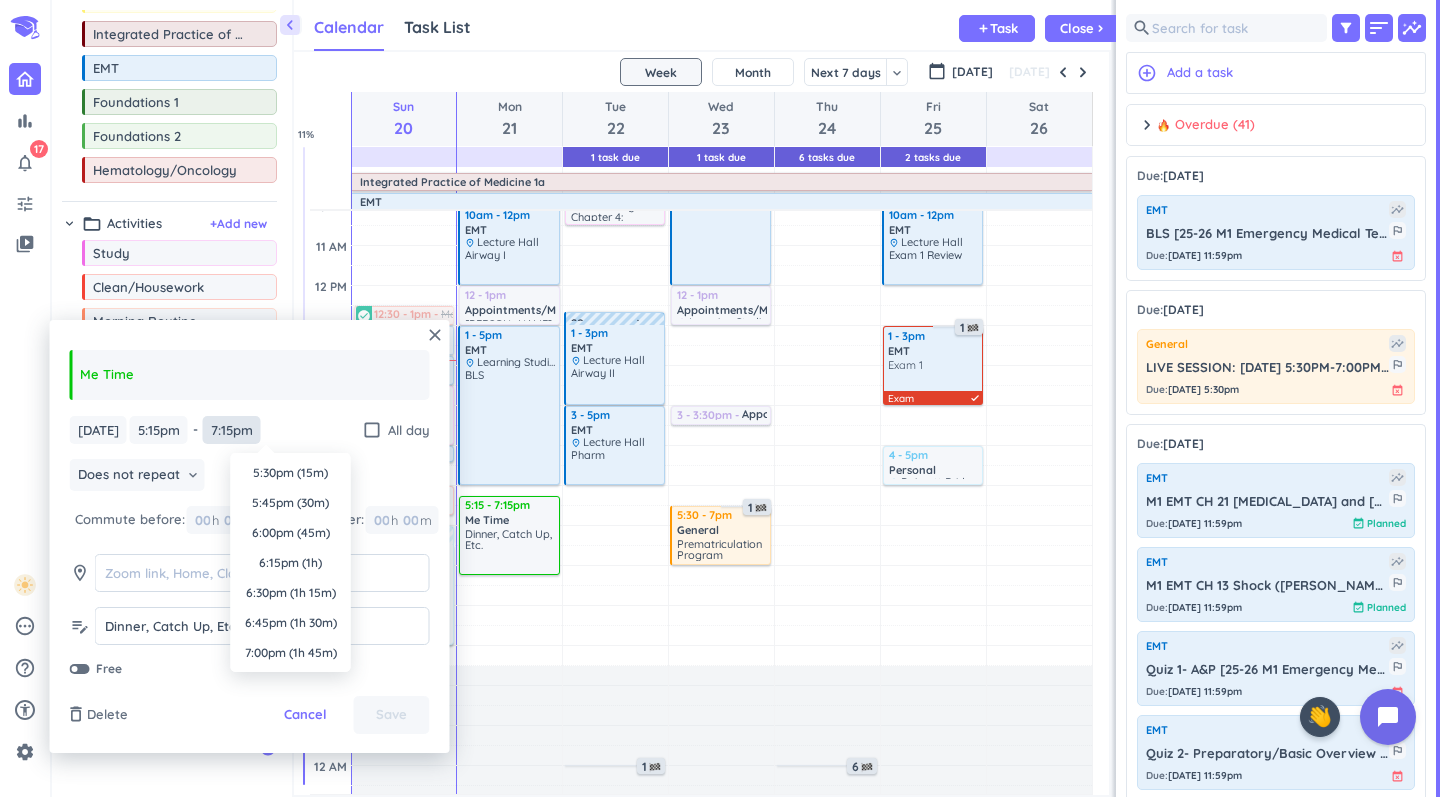 click on "7:15pm" at bounding box center (232, 430) 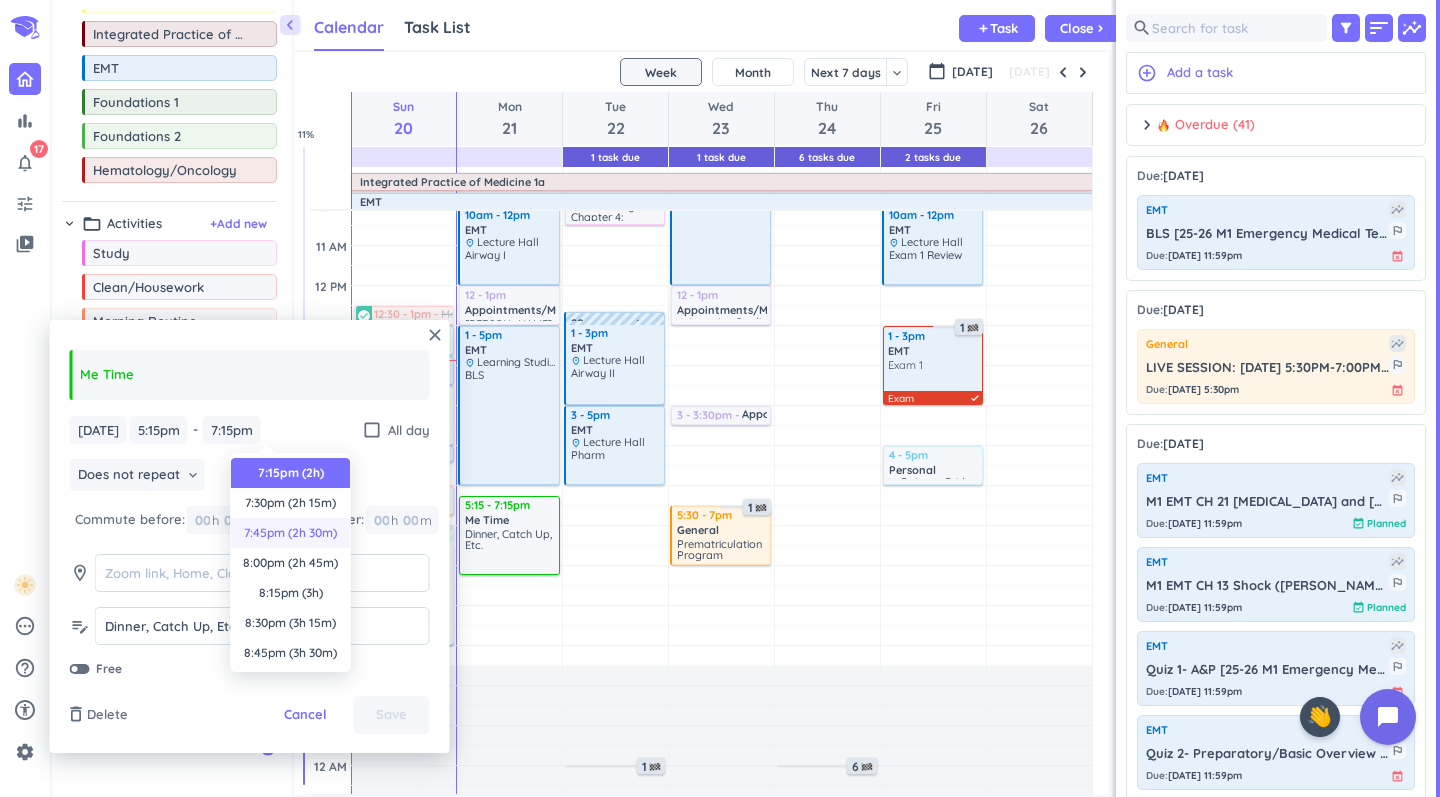 click on "7:45pm (2h 30m)" at bounding box center [291, 533] 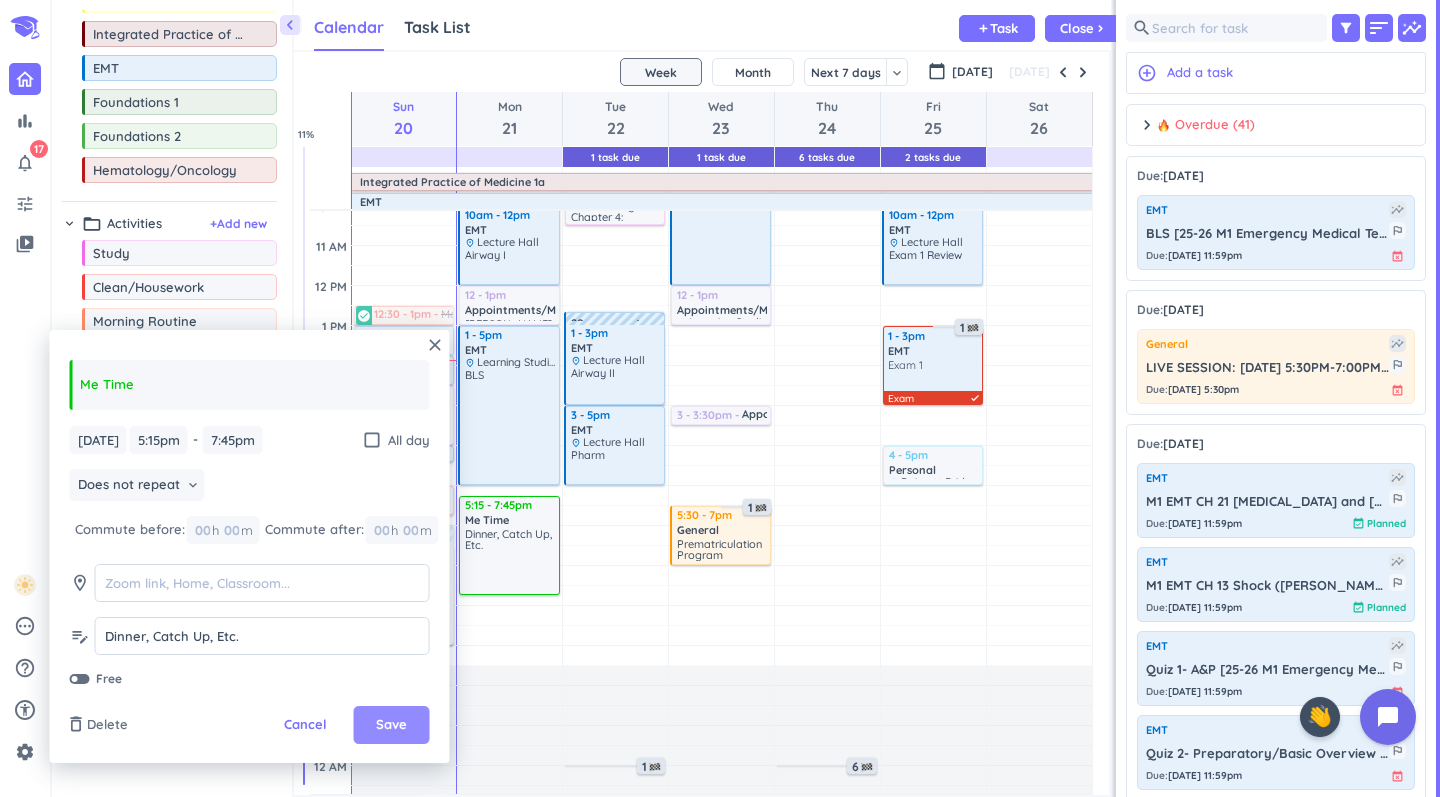 click on "Save" at bounding box center [392, 725] 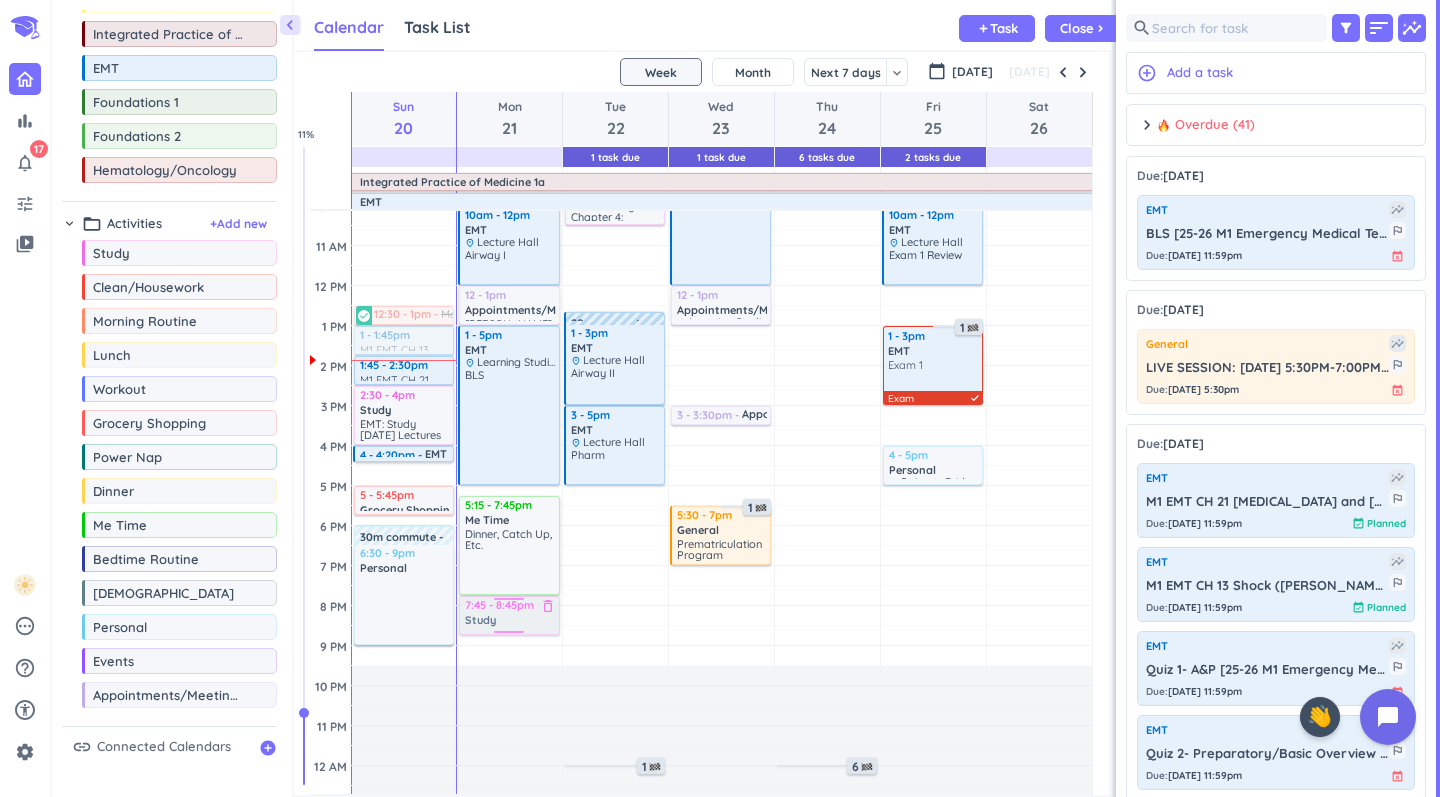 drag, startPoint x: 160, startPoint y: 256, endPoint x: 526, endPoint y: 597, distance: 500.23694 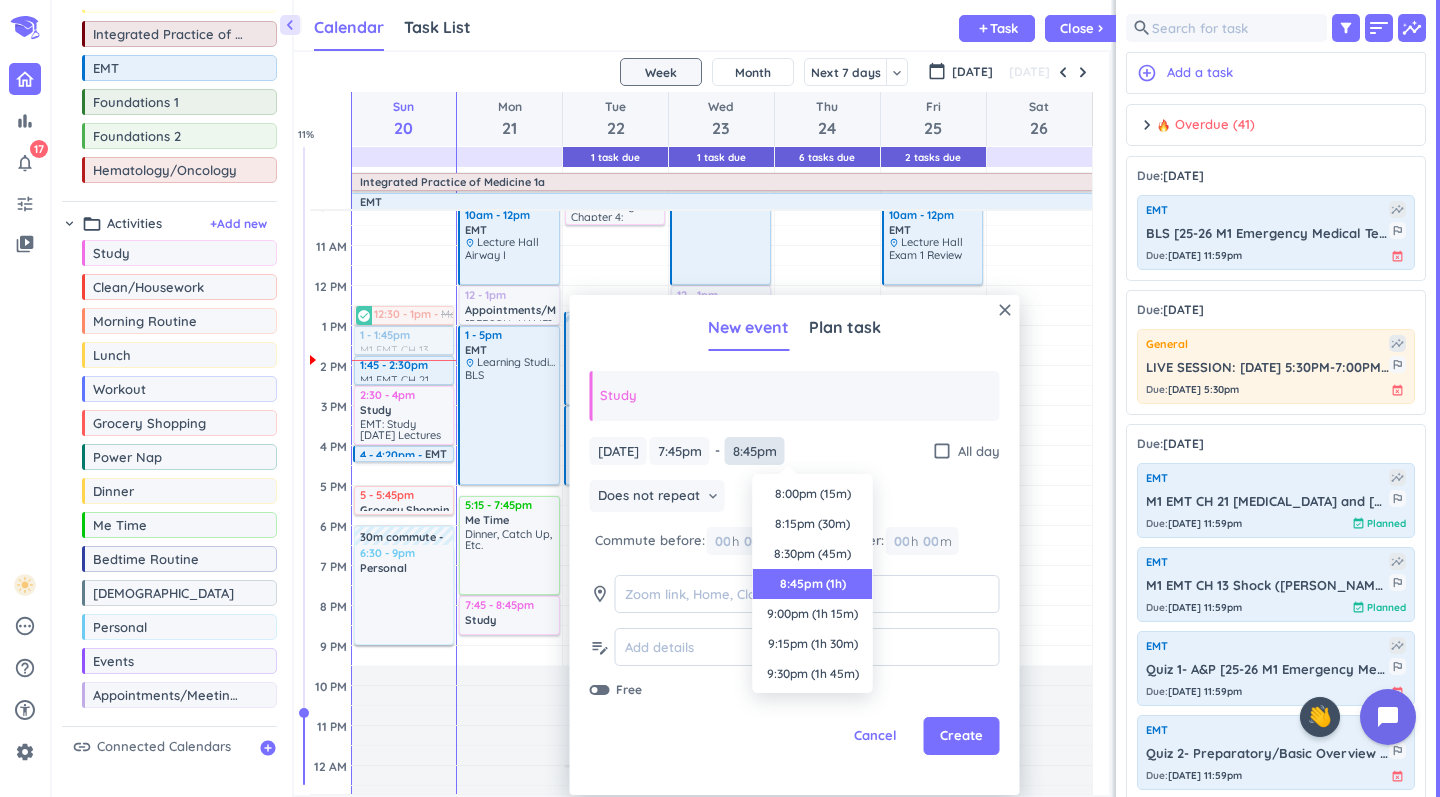 click on "8:45pm" at bounding box center (755, 451) 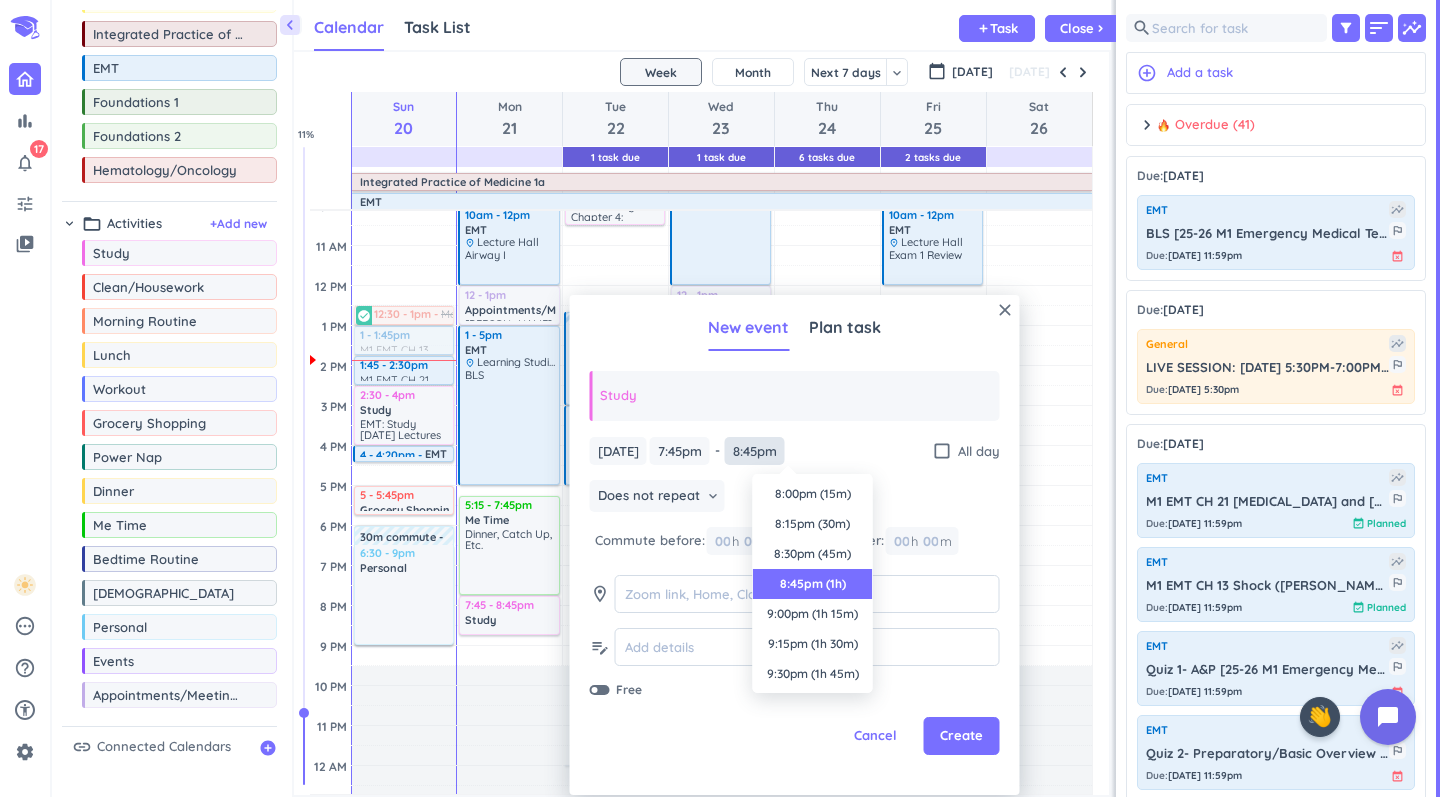 scroll, scrollTop: 90, scrollLeft: 0, axis: vertical 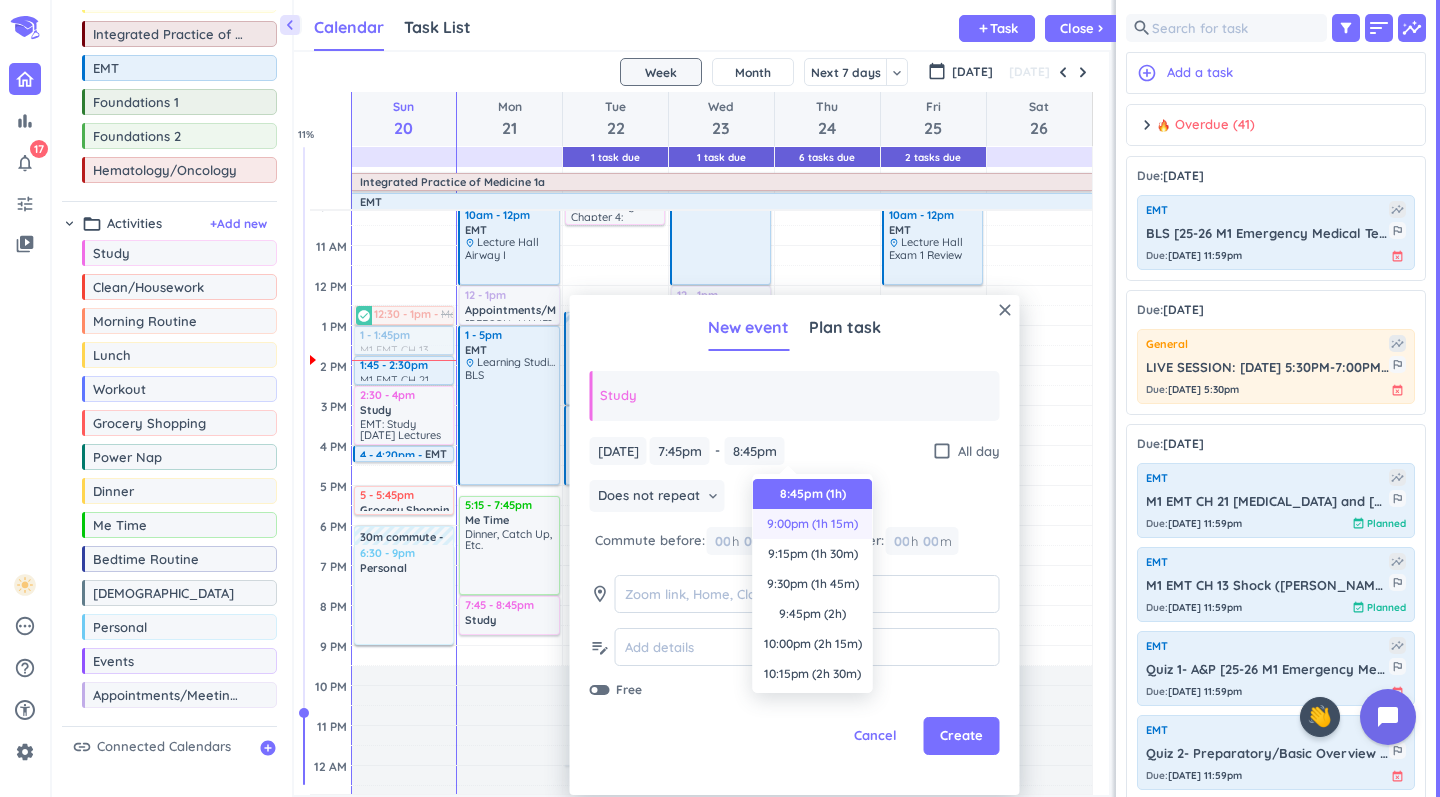 click on "9:00pm (1h 15m)" at bounding box center [813, 524] 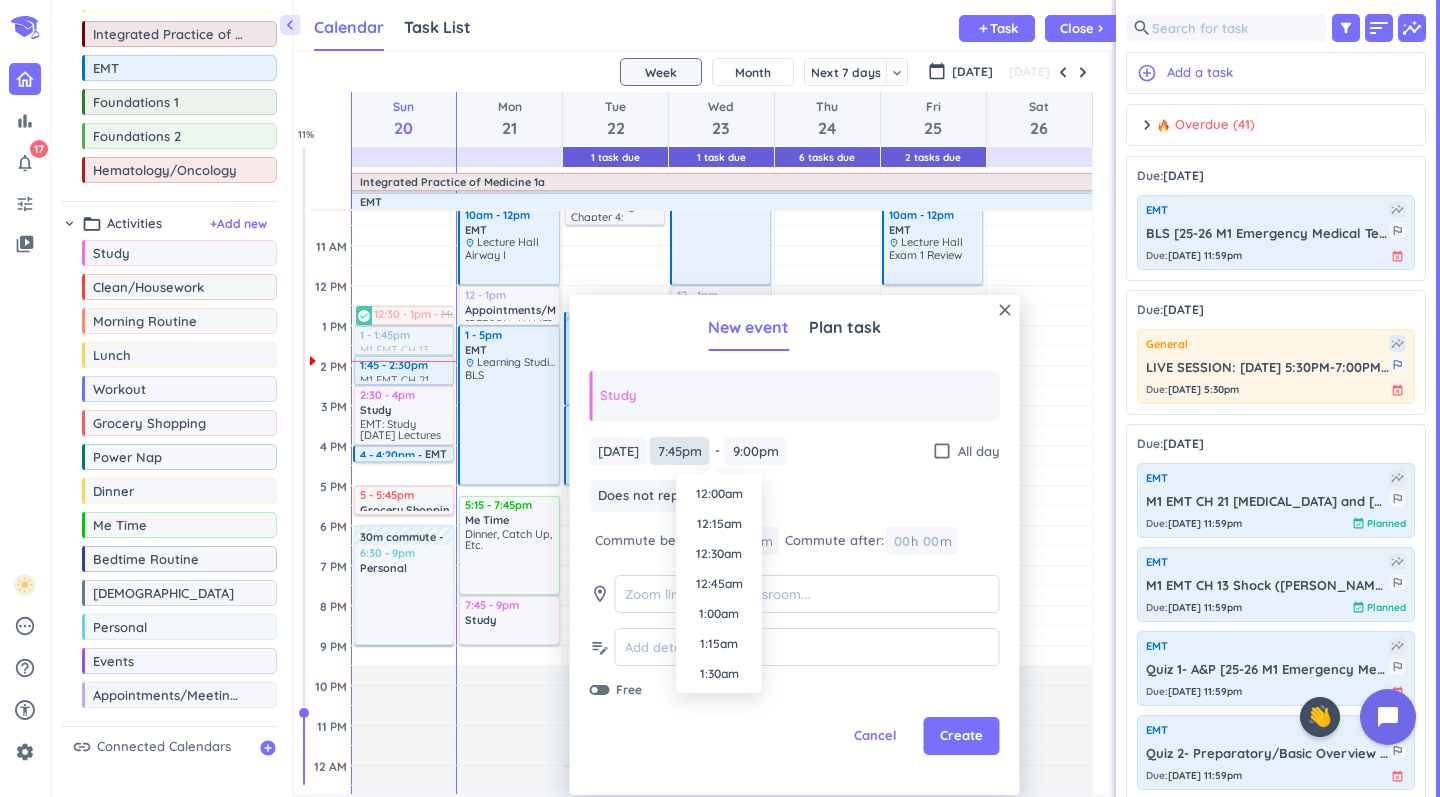 click on "7:45pm" at bounding box center (680, 451) 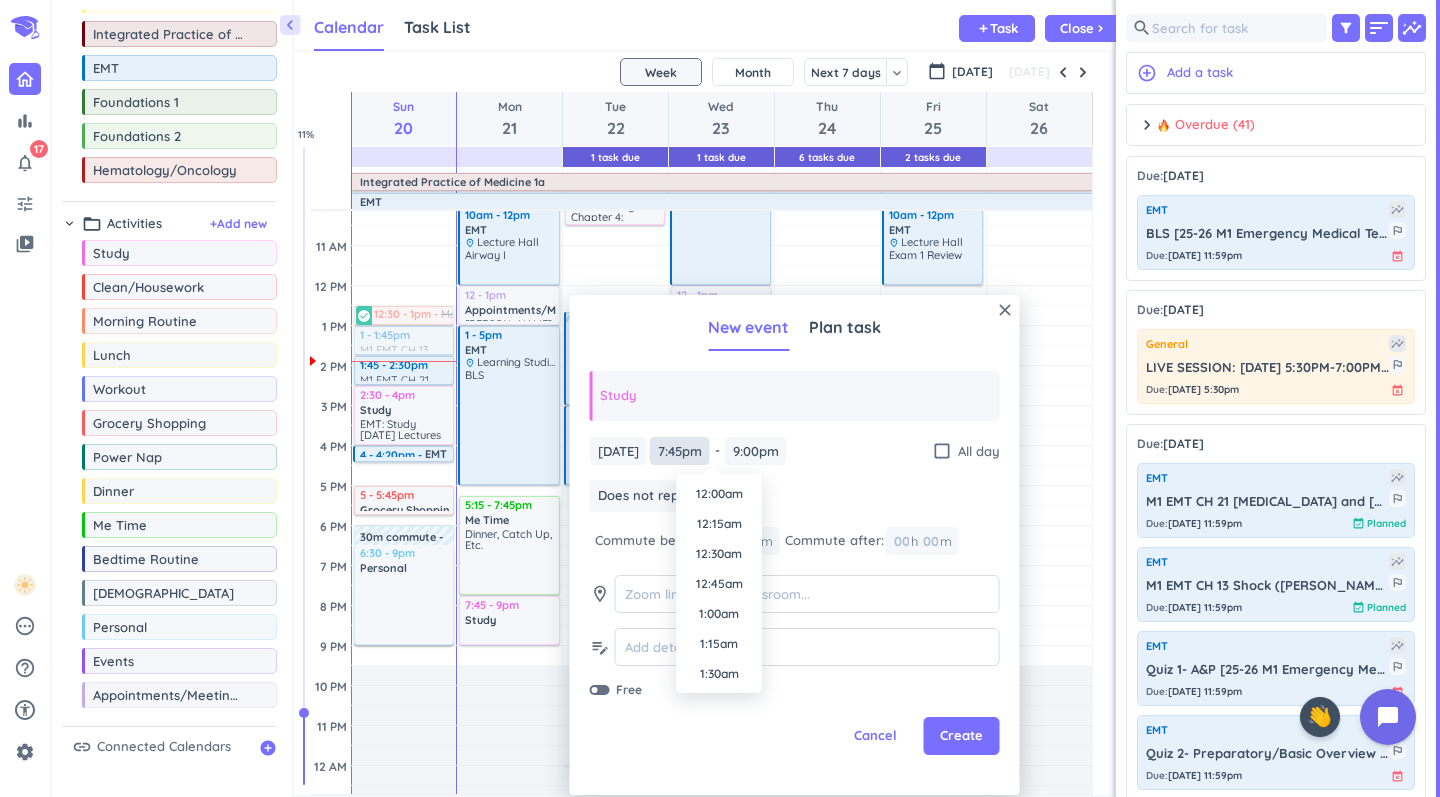 scroll, scrollTop: 2280, scrollLeft: 0, axis: vertical 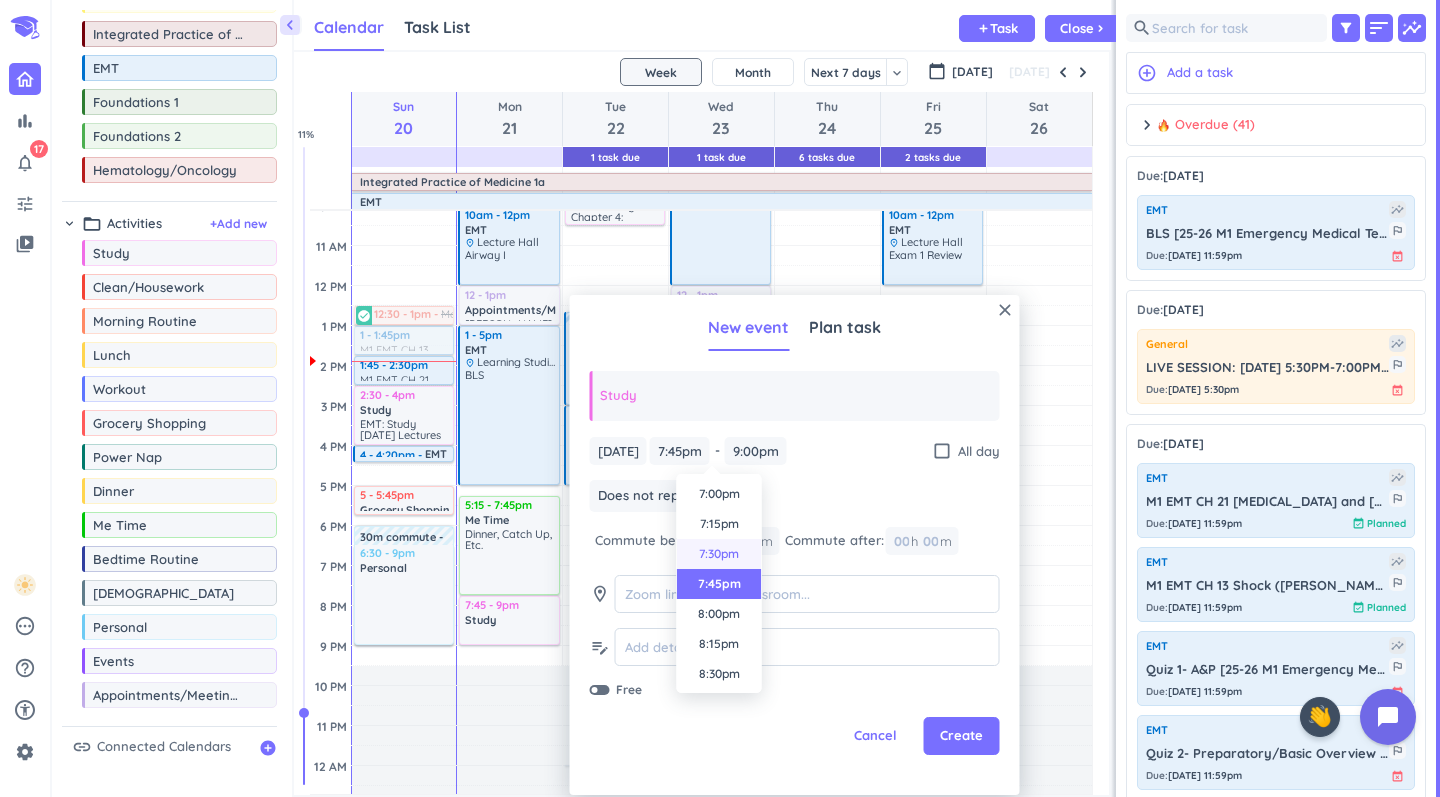 click on "7:30pm" at bounding box center (719, 554) 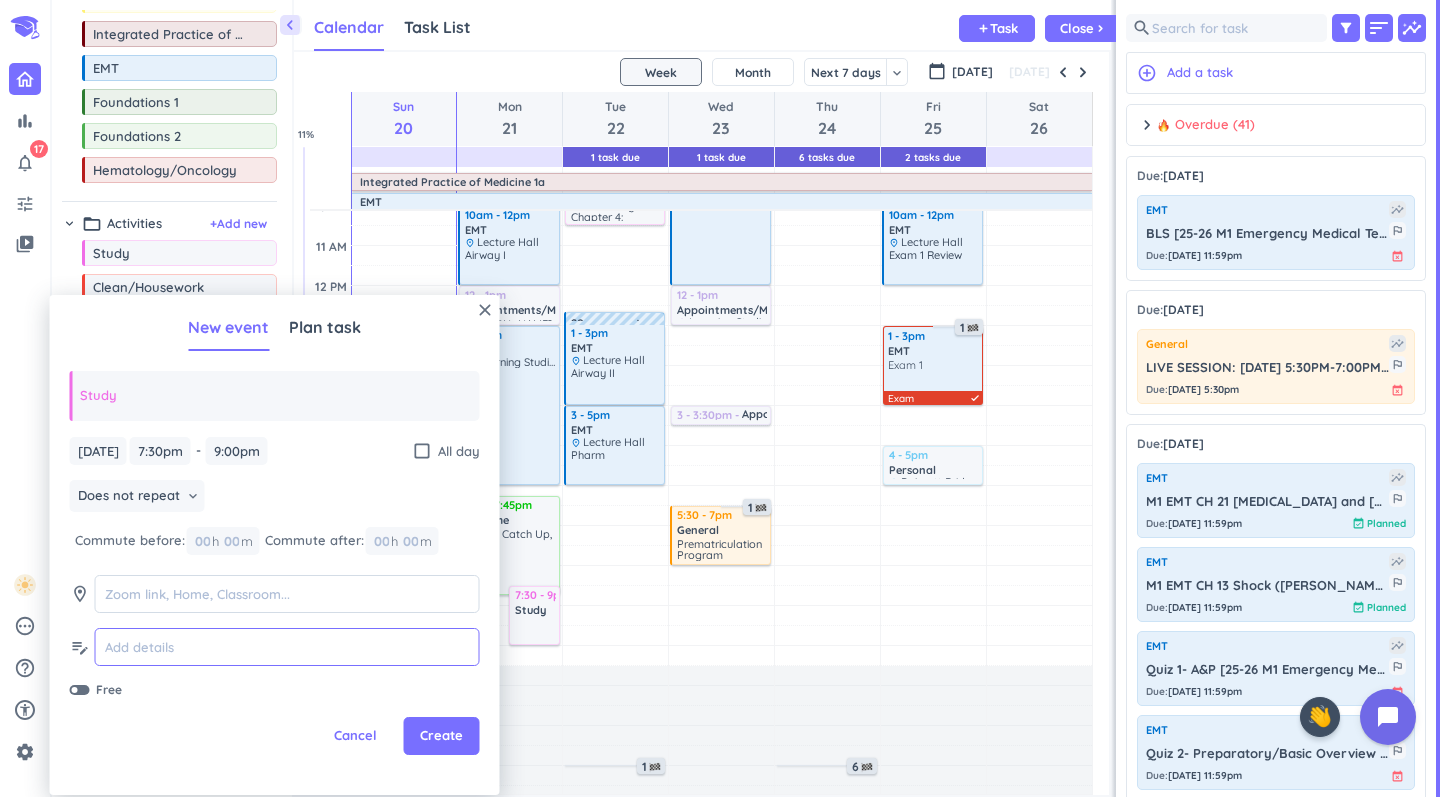 click at bounding box center [287, 647] 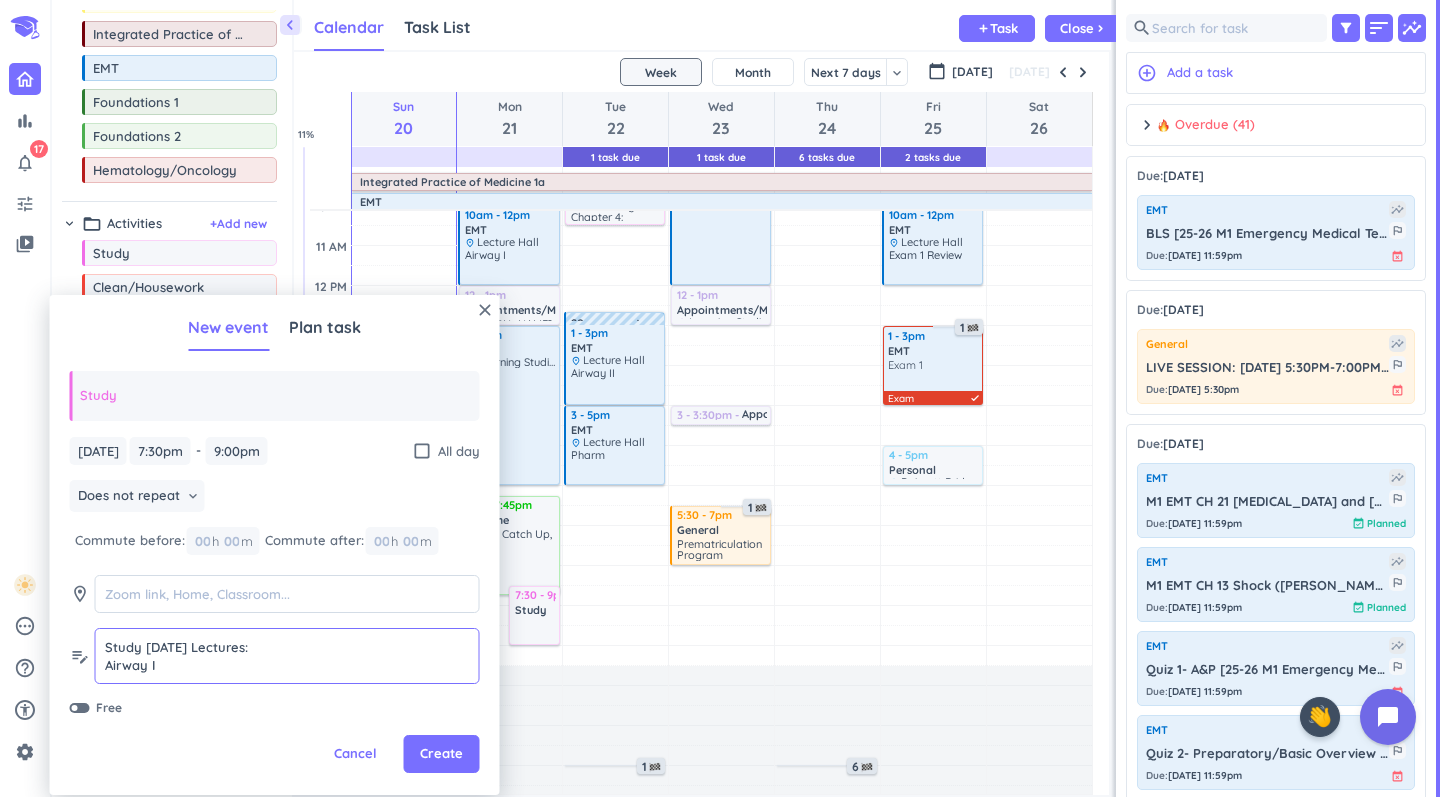 click on "Study Monday Lectures:
Airway I" at bounding box center (287, 656) 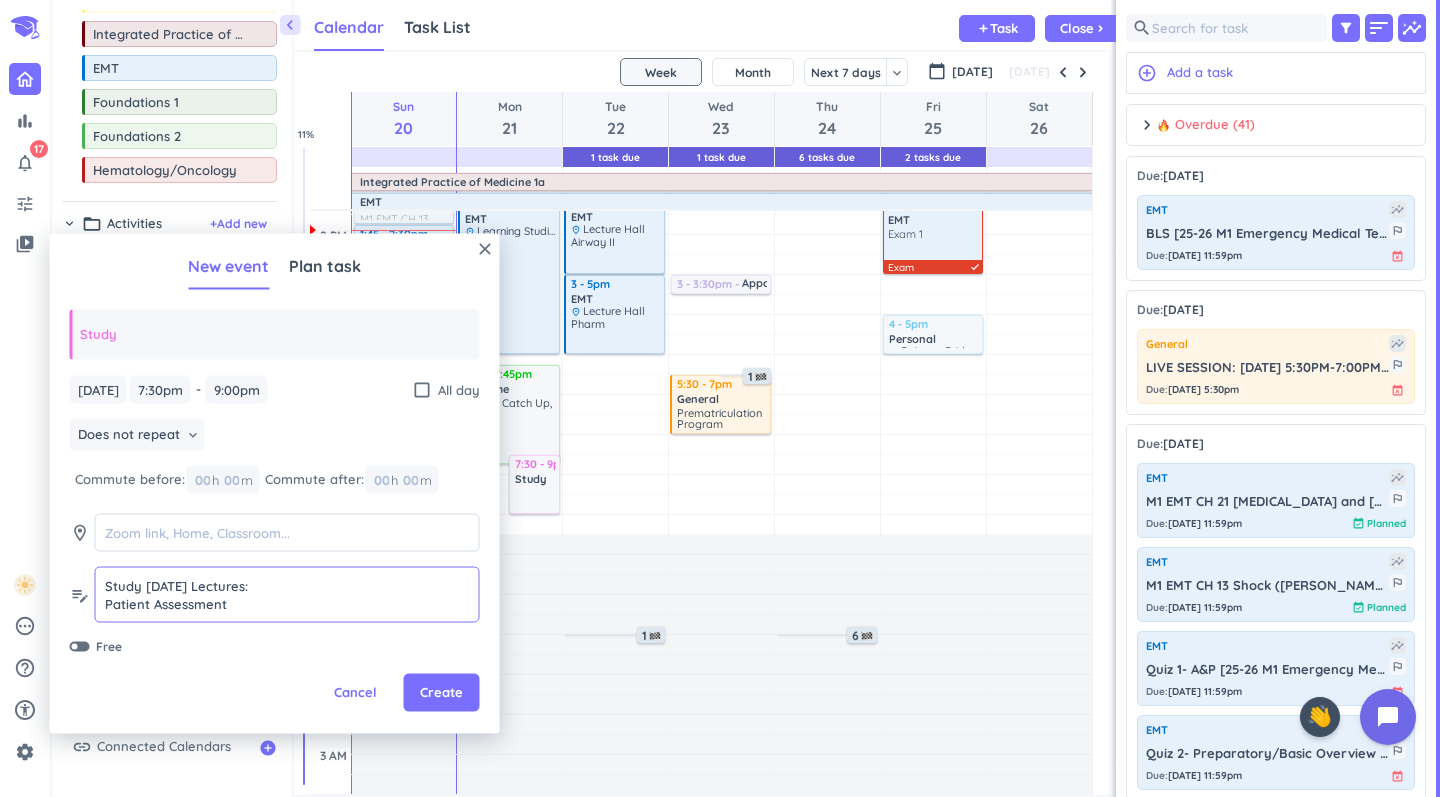 scroll, scrollTop: 376, scrollLeft: 0, axis: vertical 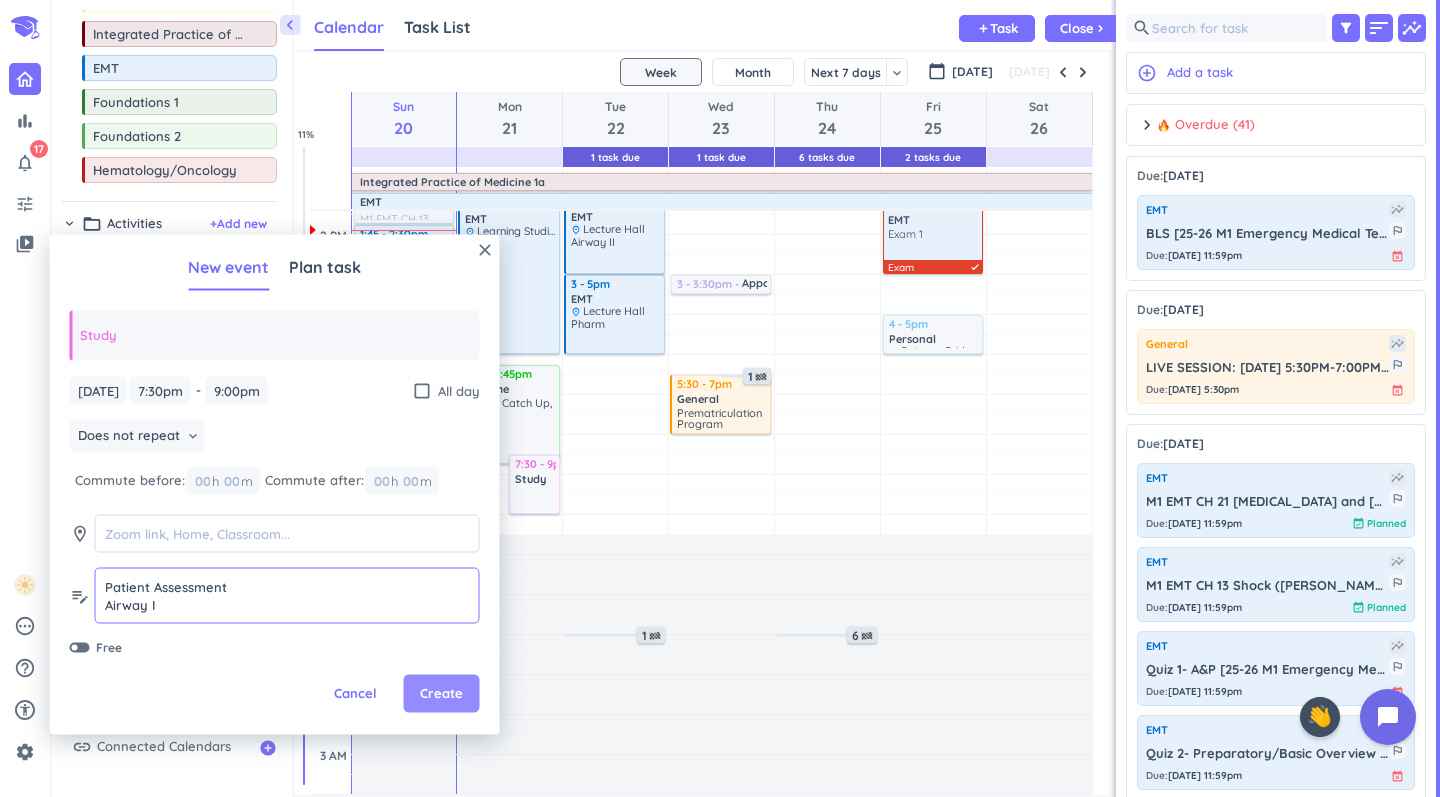 type on "Study [DATE] Lectures:
Patient Assessment
Airway I" 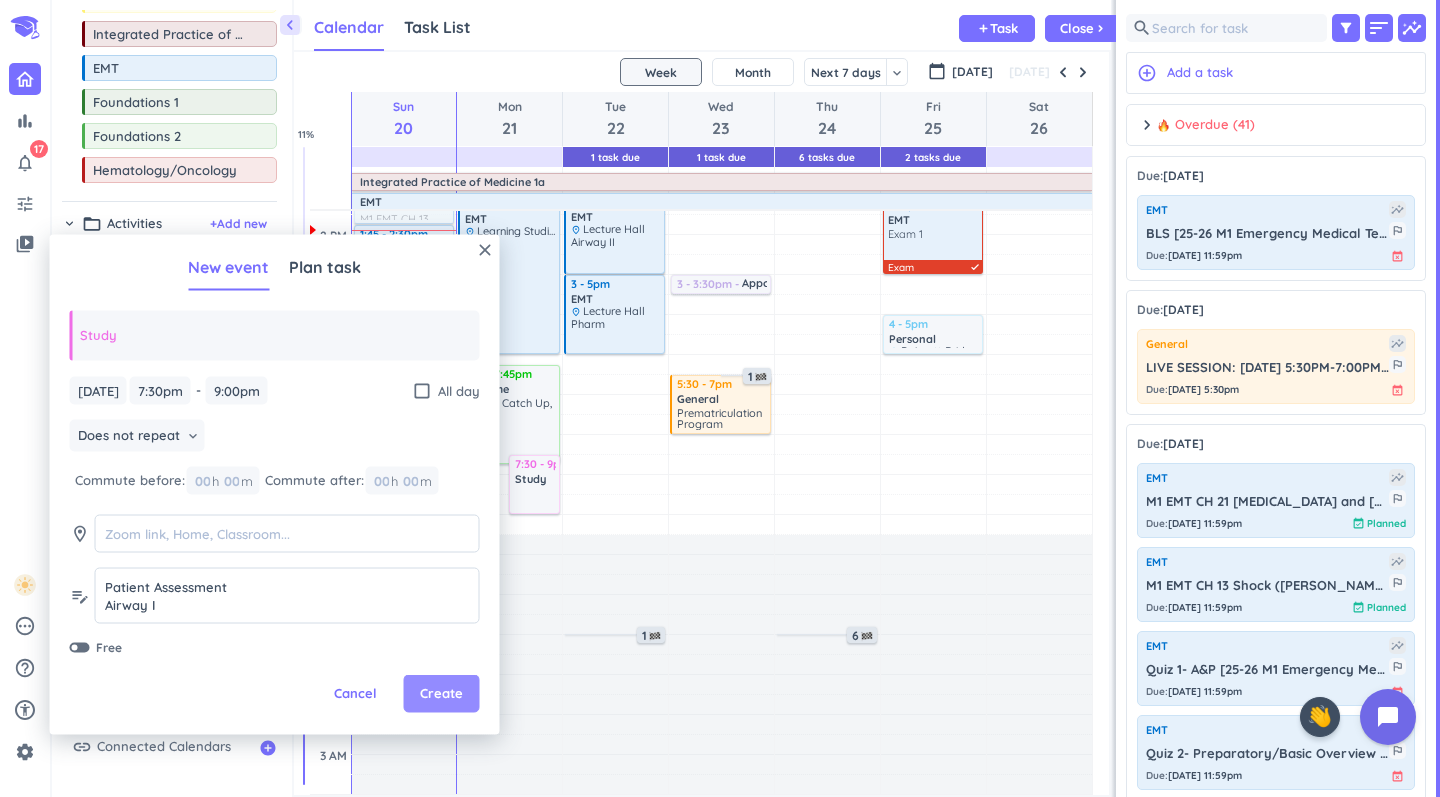 click on "Create" at bounding box center [441, 694] 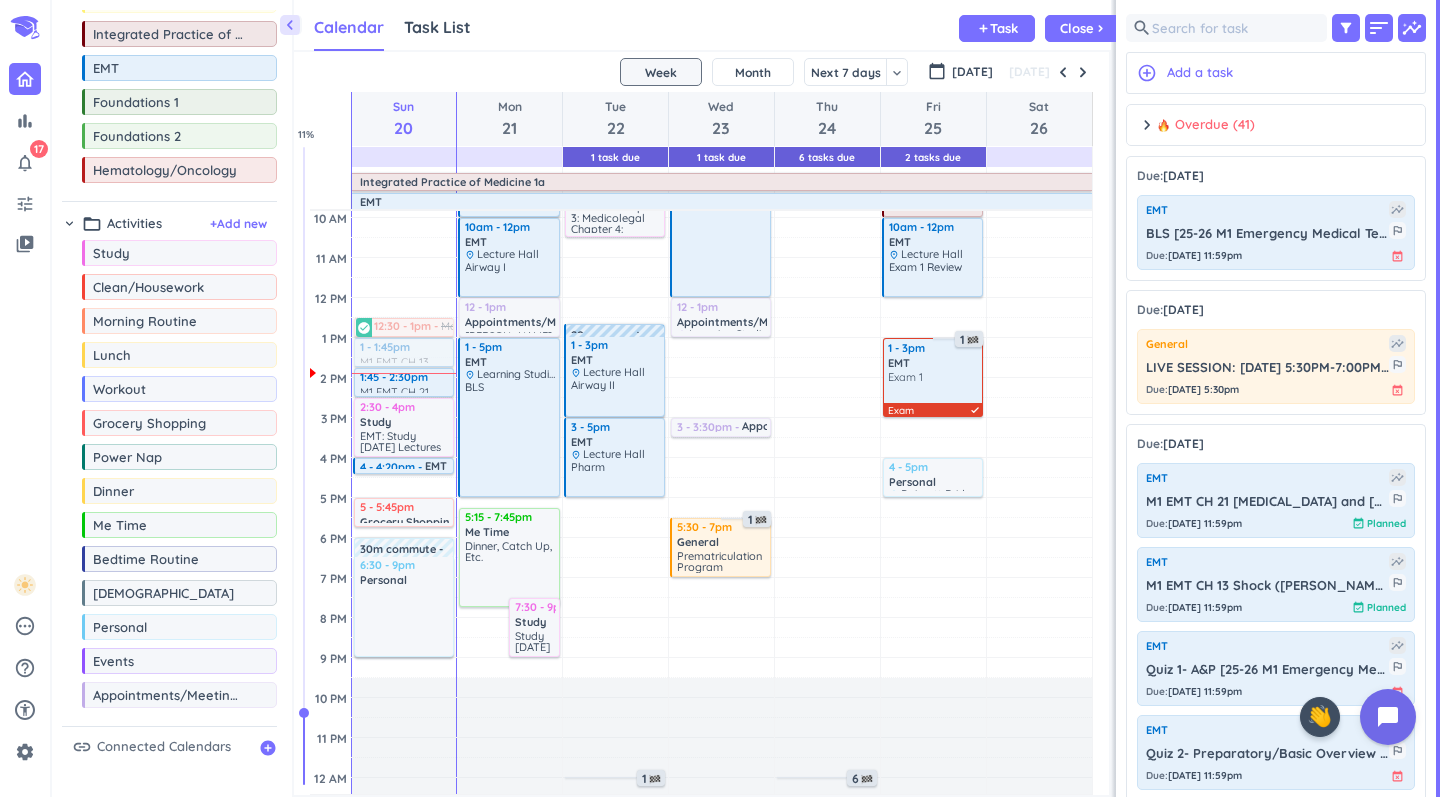 scroll, scrollTop: 237, scrollLeft: 0, axis: vertical 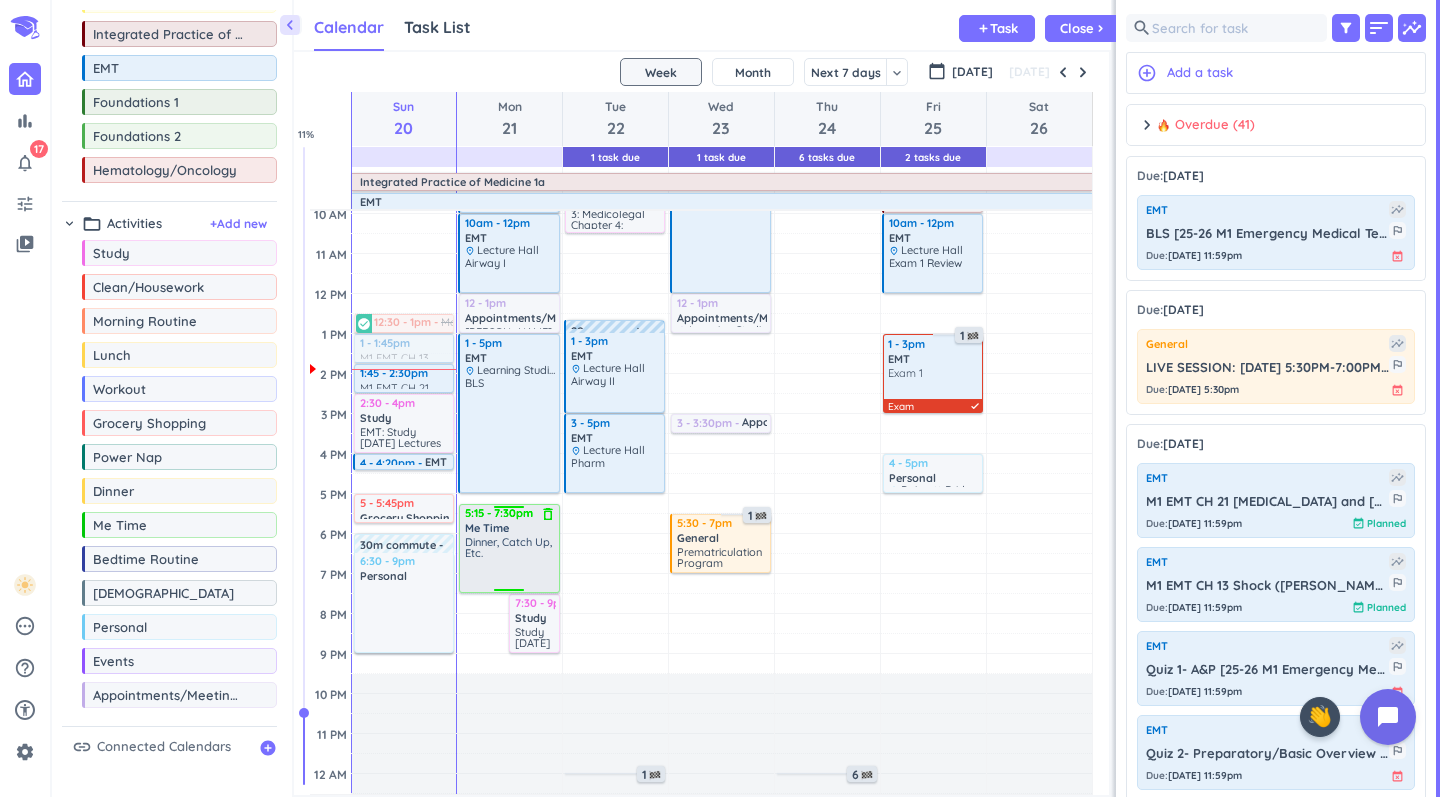 drag, startPoint x: 498, startPoint y: 602, endPoint x: 499, endPoint y: 591, distance: 11.045361 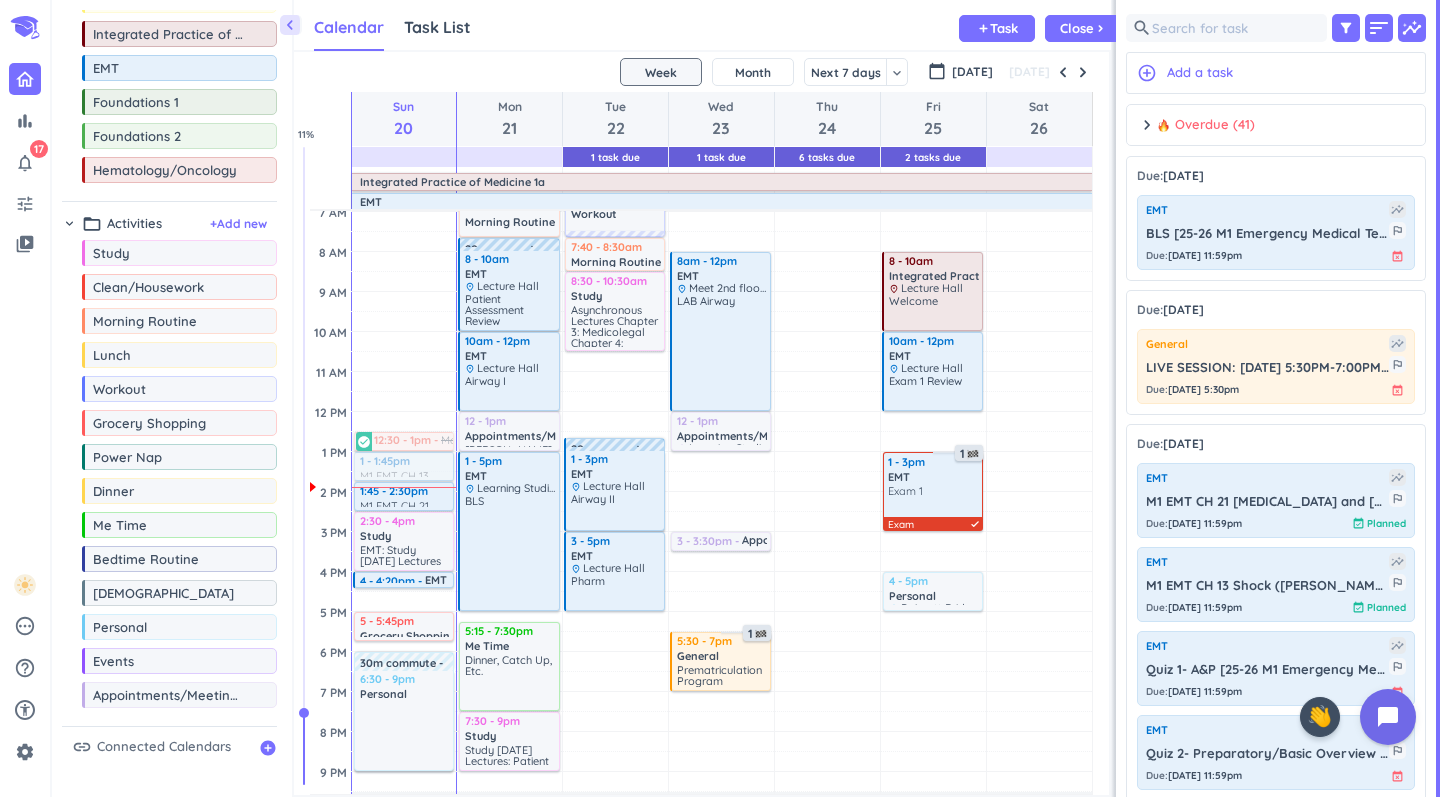 scroll, scrollTop: 133, scrollLeft: 0, axis: vertical 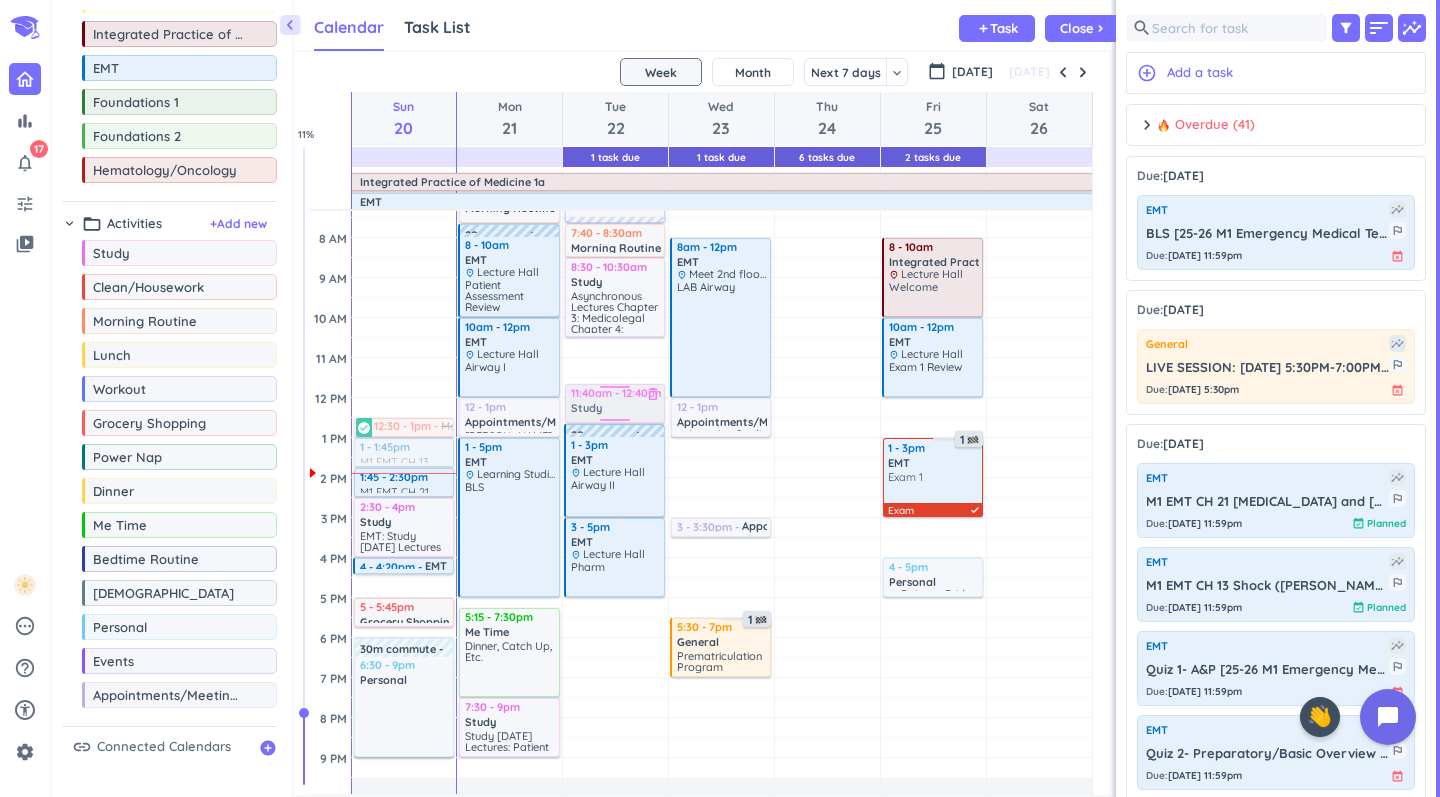 drag, startPoint x: 168, startPoint y: 258, endPoint x: 622, endPoint y: 386, distance: 471.69907 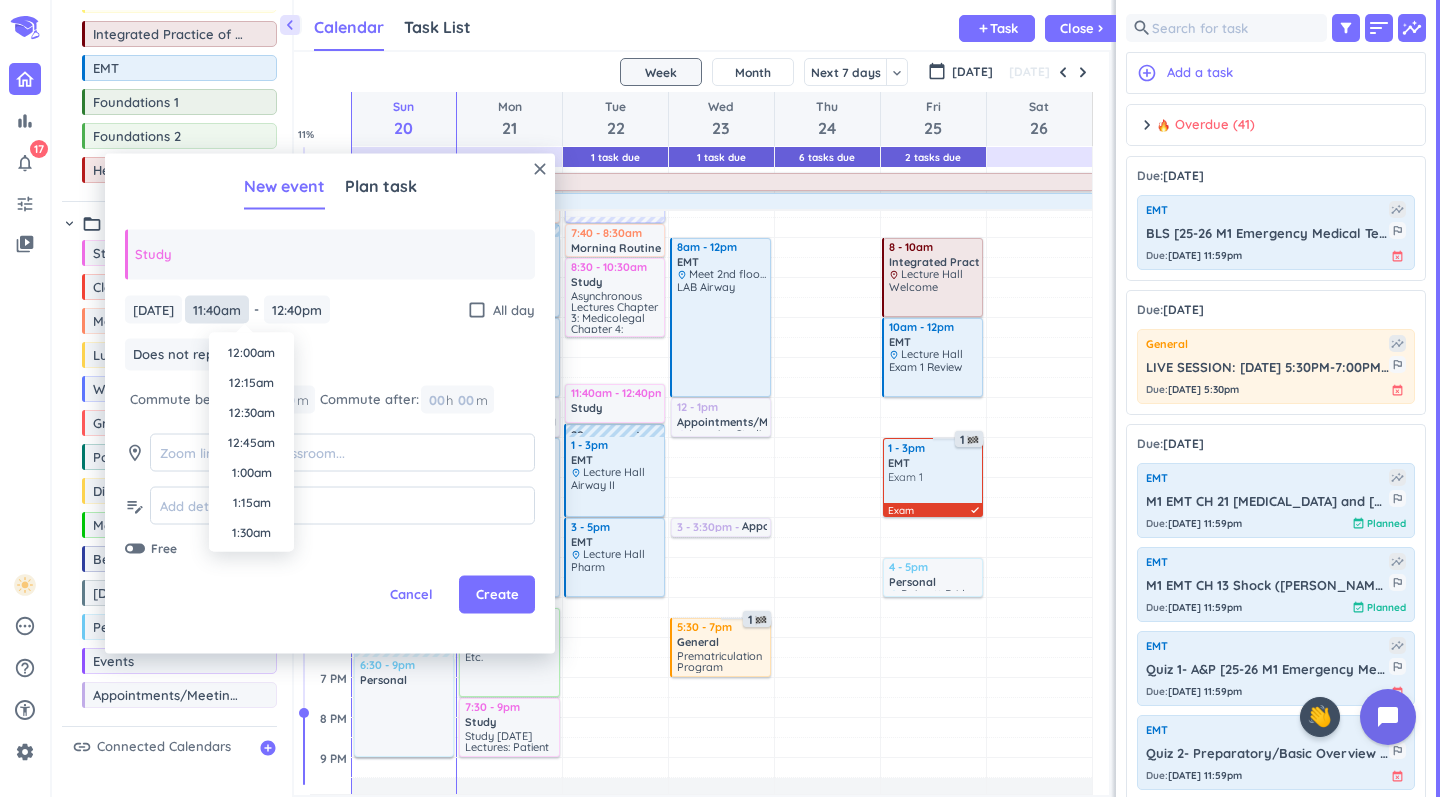 click on "11:40am" at bounding box center [217, 309] 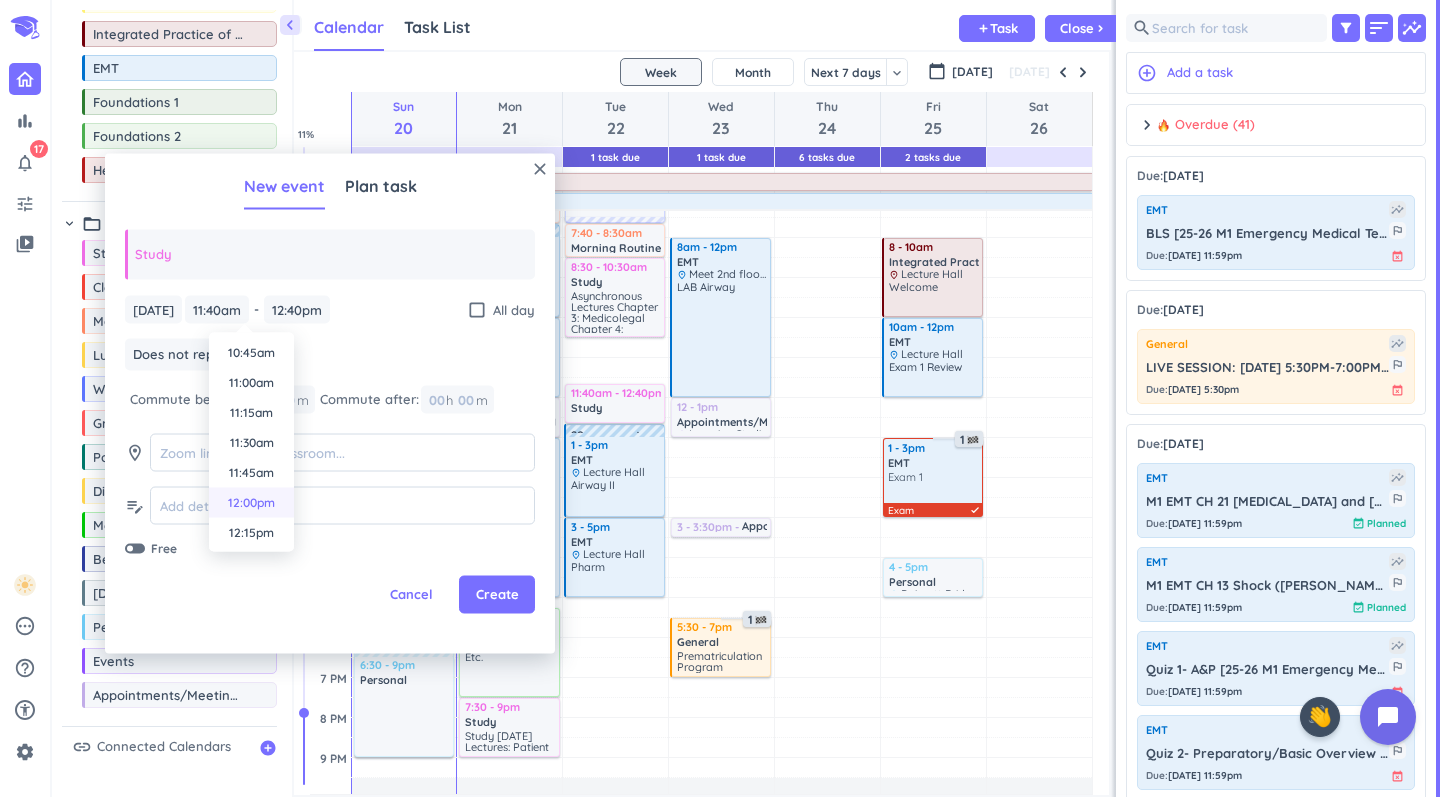 click on "12:00pm" at bounding box center [251, 503] 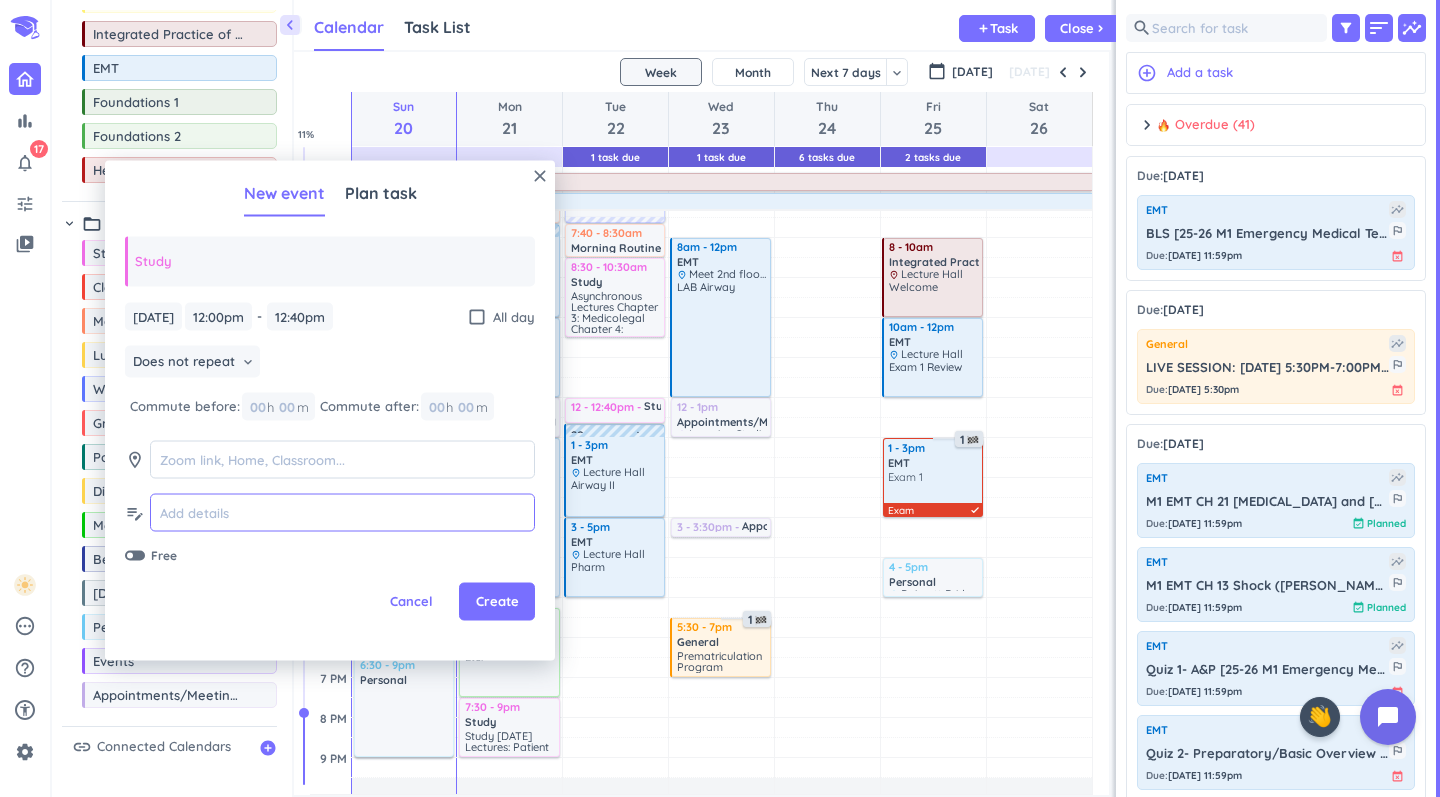 click at bounding box center [342, 512] 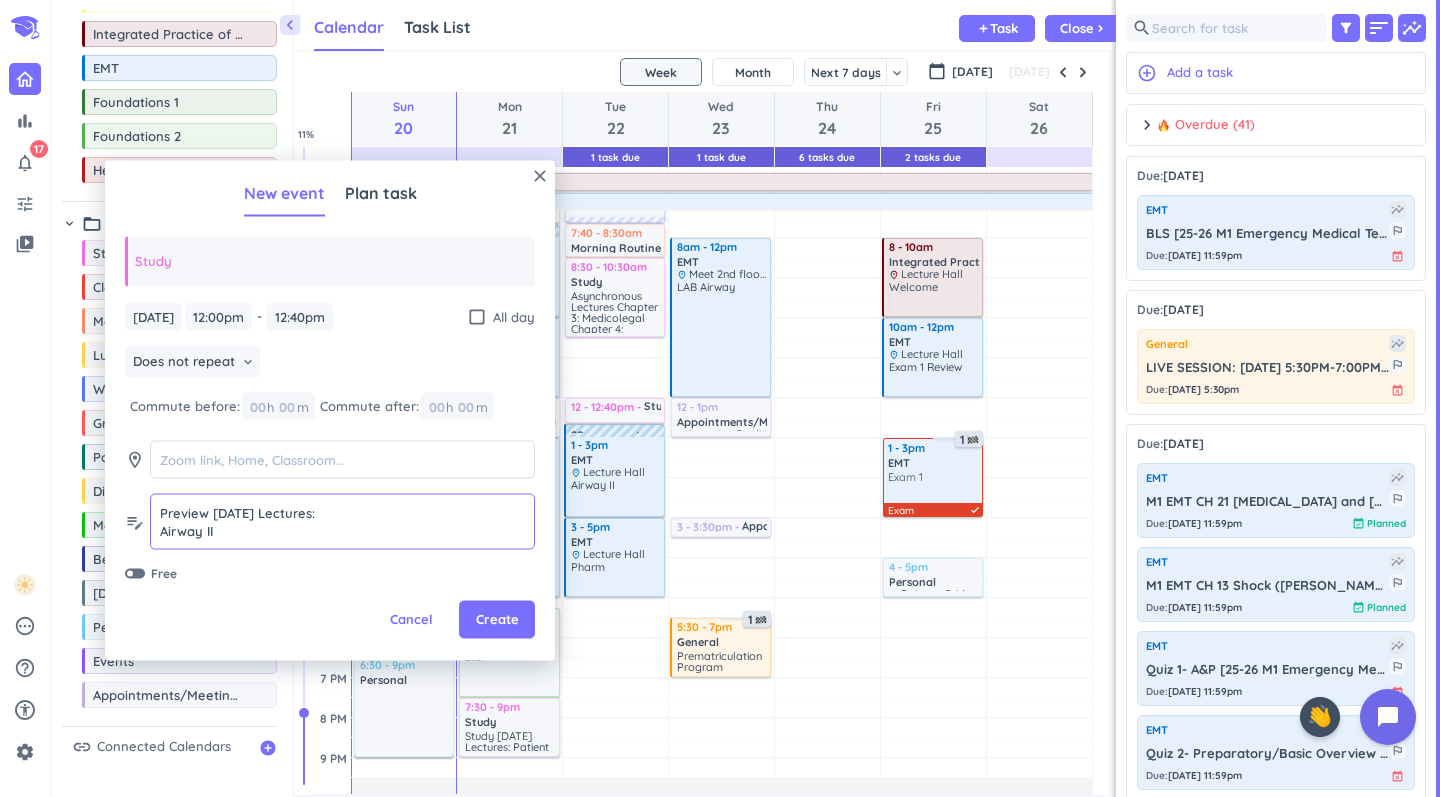 scroll, scrollTop: 18, scrollLeft: 0, axis: vertical 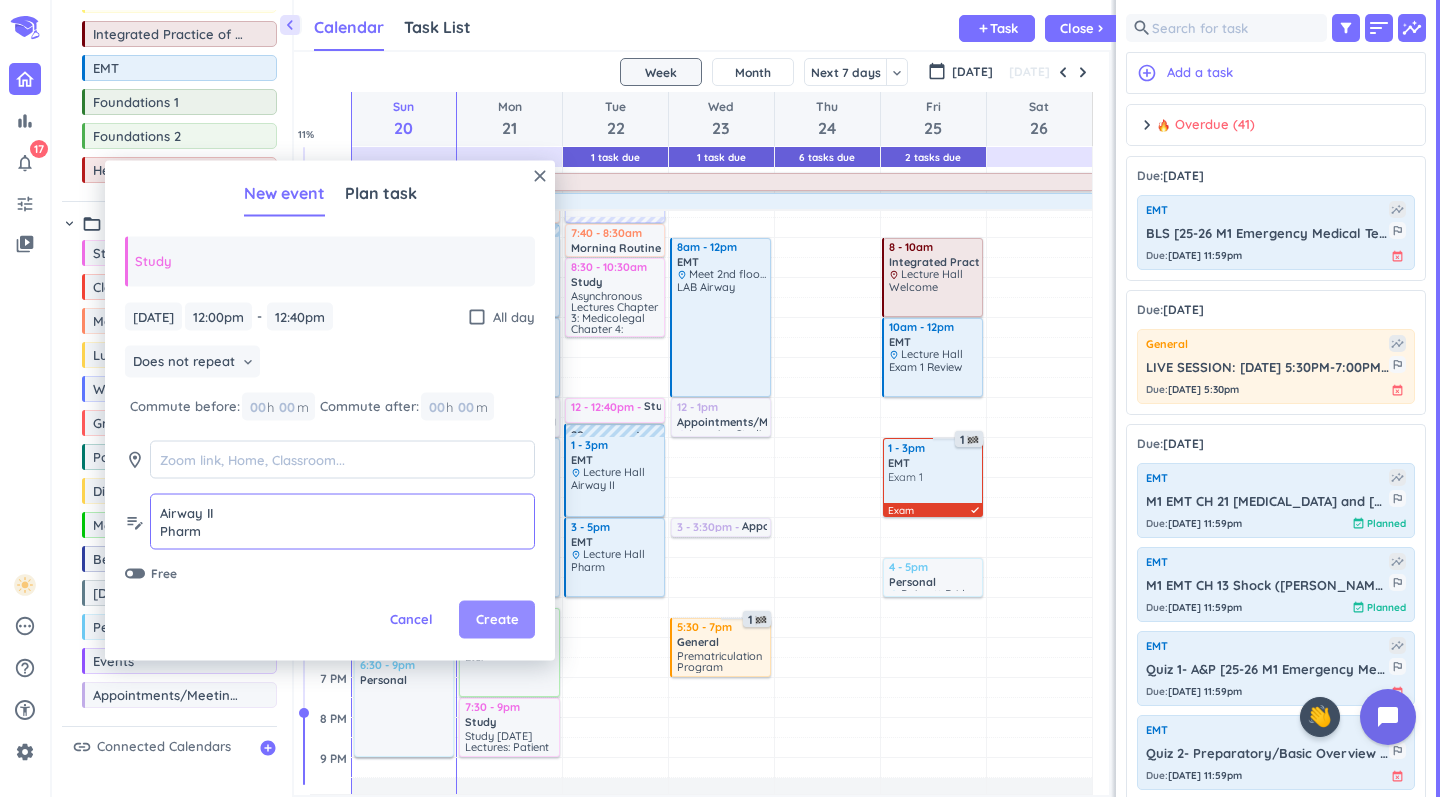 type on "Preview Tuesday Lectures:
Airway II
Pharm" 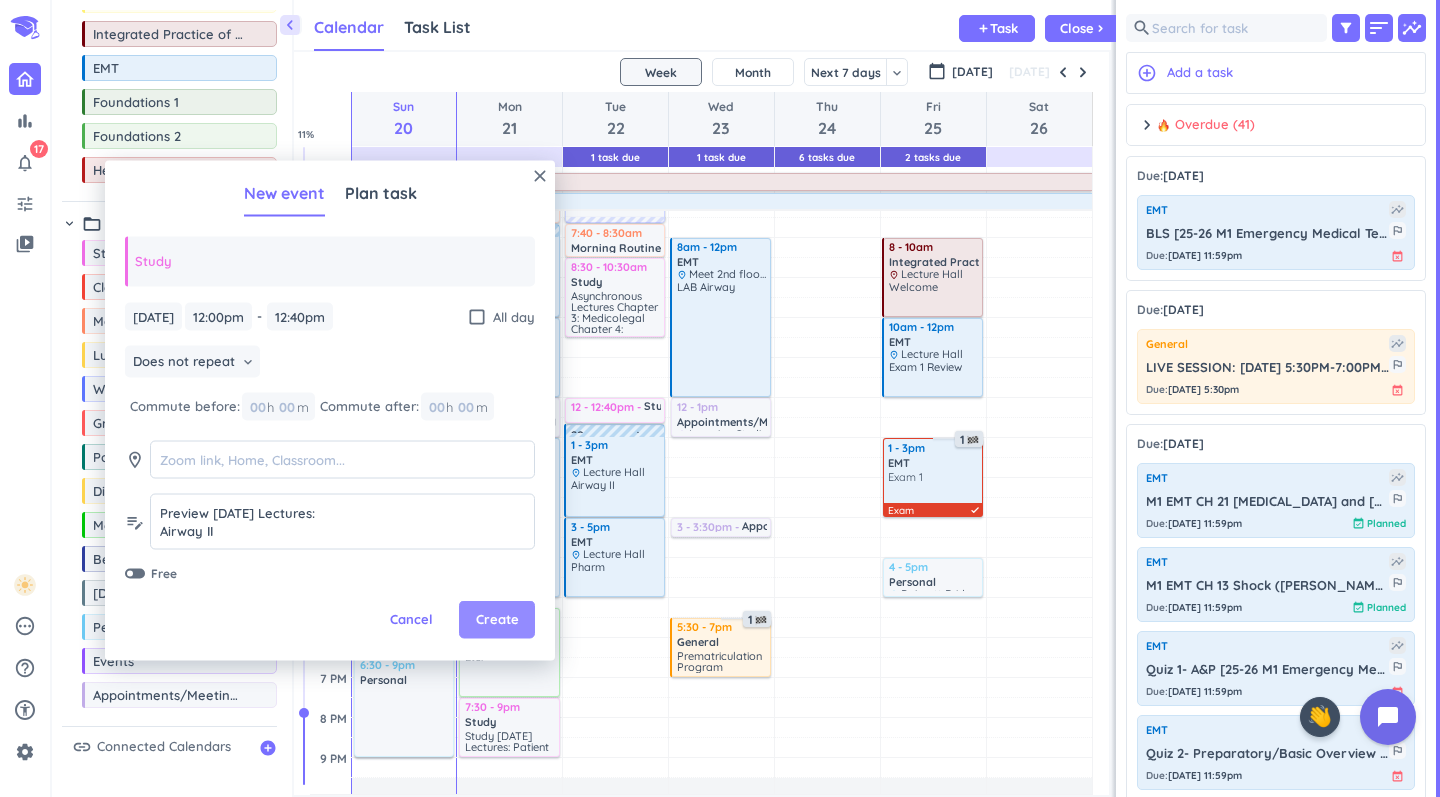 click on "Create" at bounding box center [497, 620] 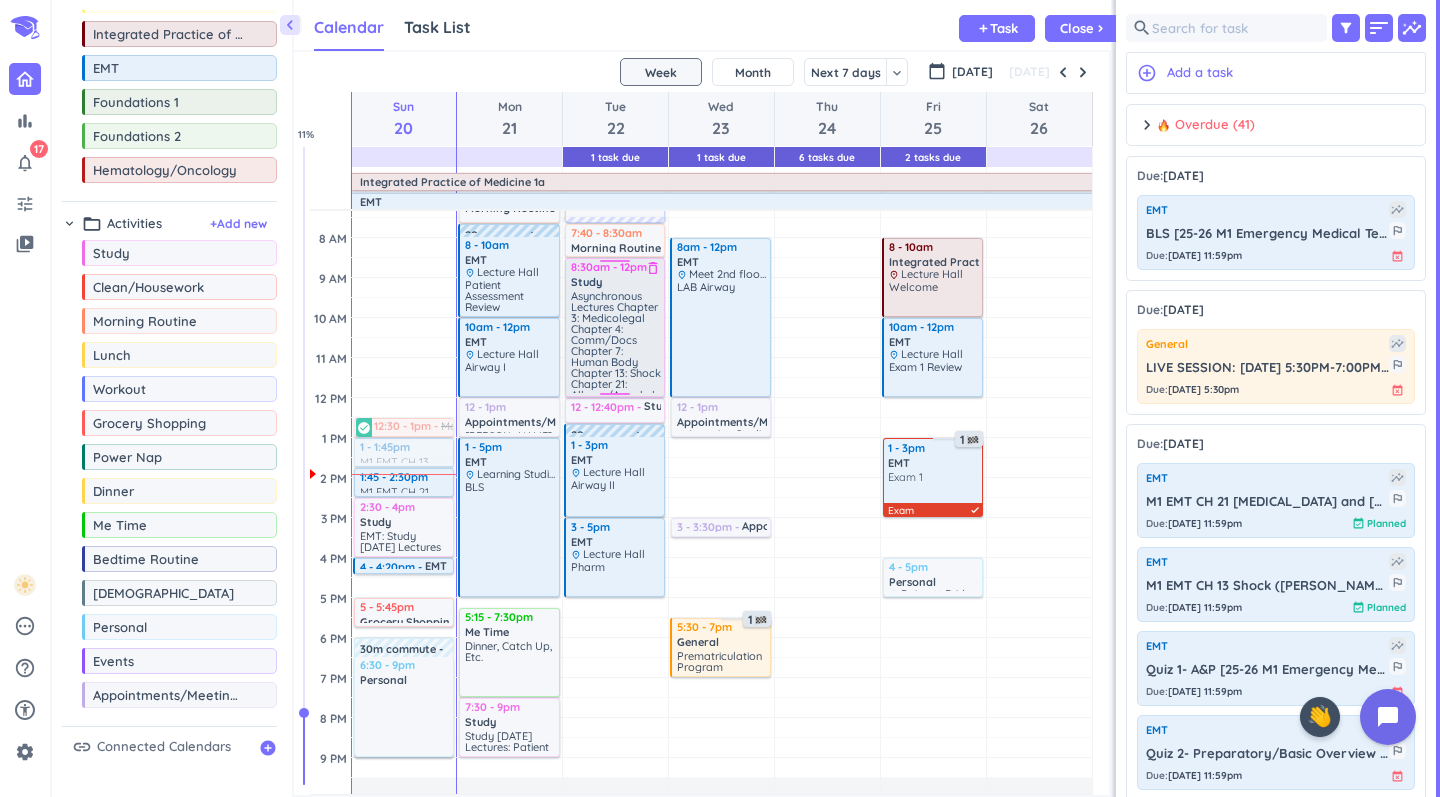 drag, startPoint x: 618, startPoint y: 334, endPoint x: 618, endPoint y: 393, distance: 59 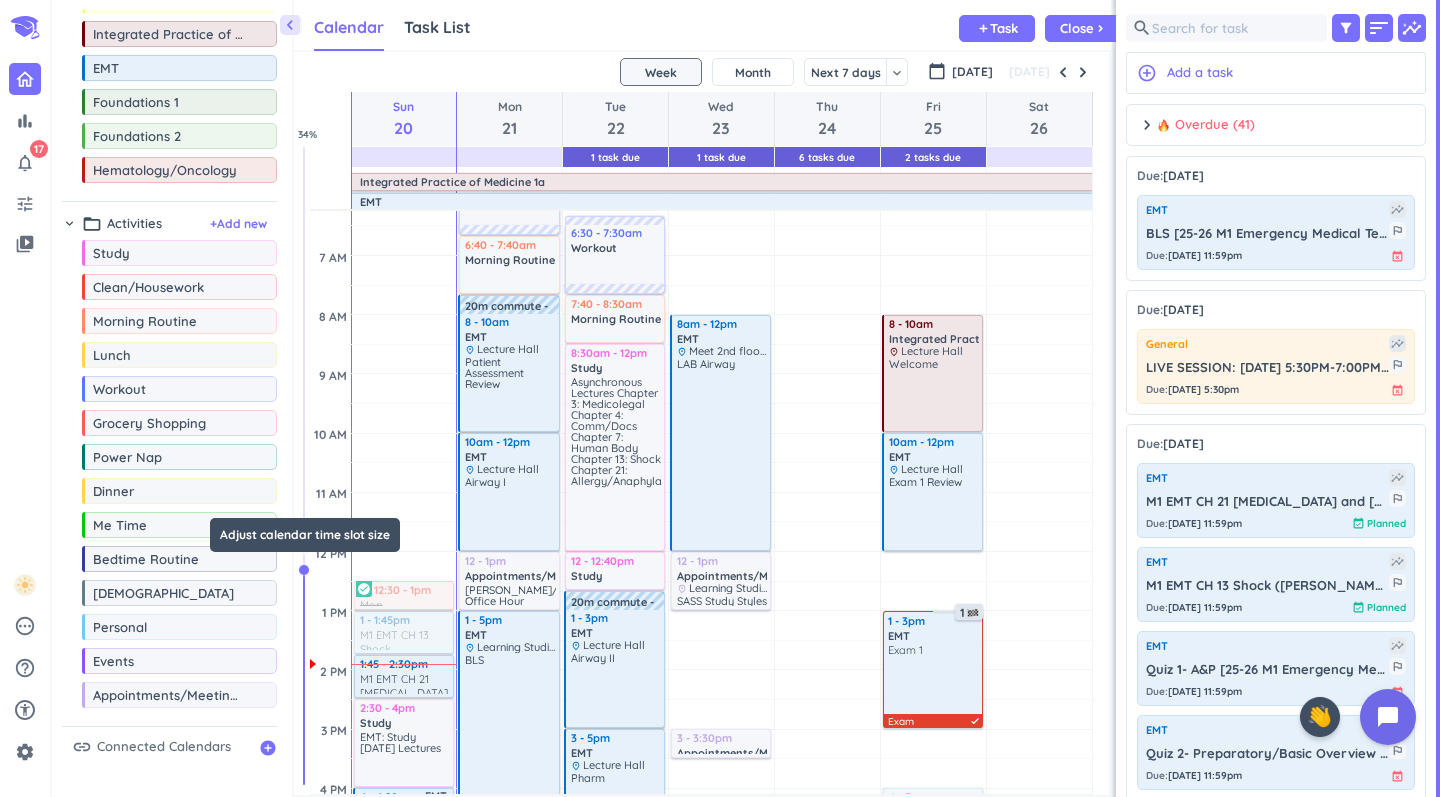 drag, startPoint x: 304, startPoint y: 711, endPoint x: 317, endPoint y: 556, distance: 155.5442 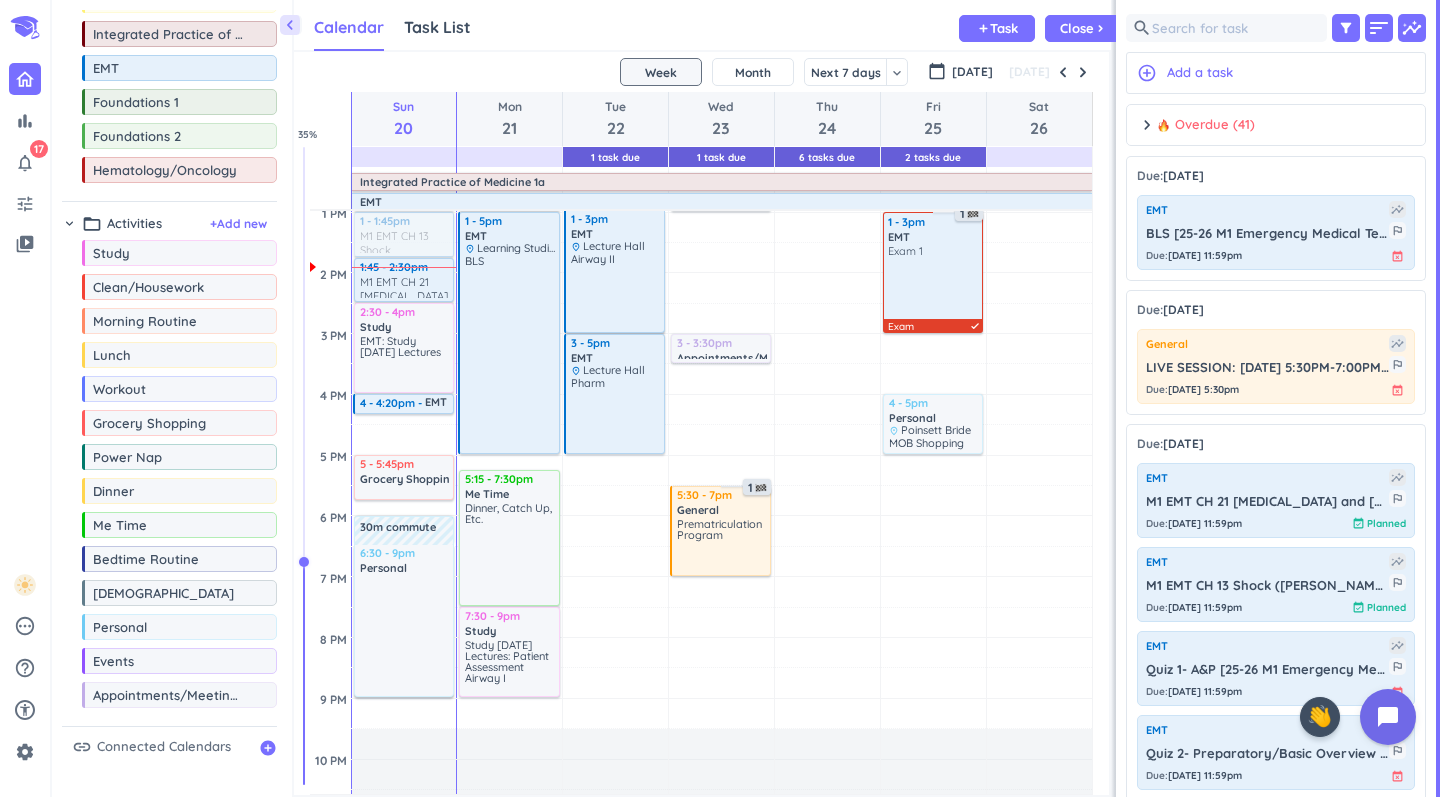scroll, scrollTop: 570, scrollLeft: 0, axis: vertical 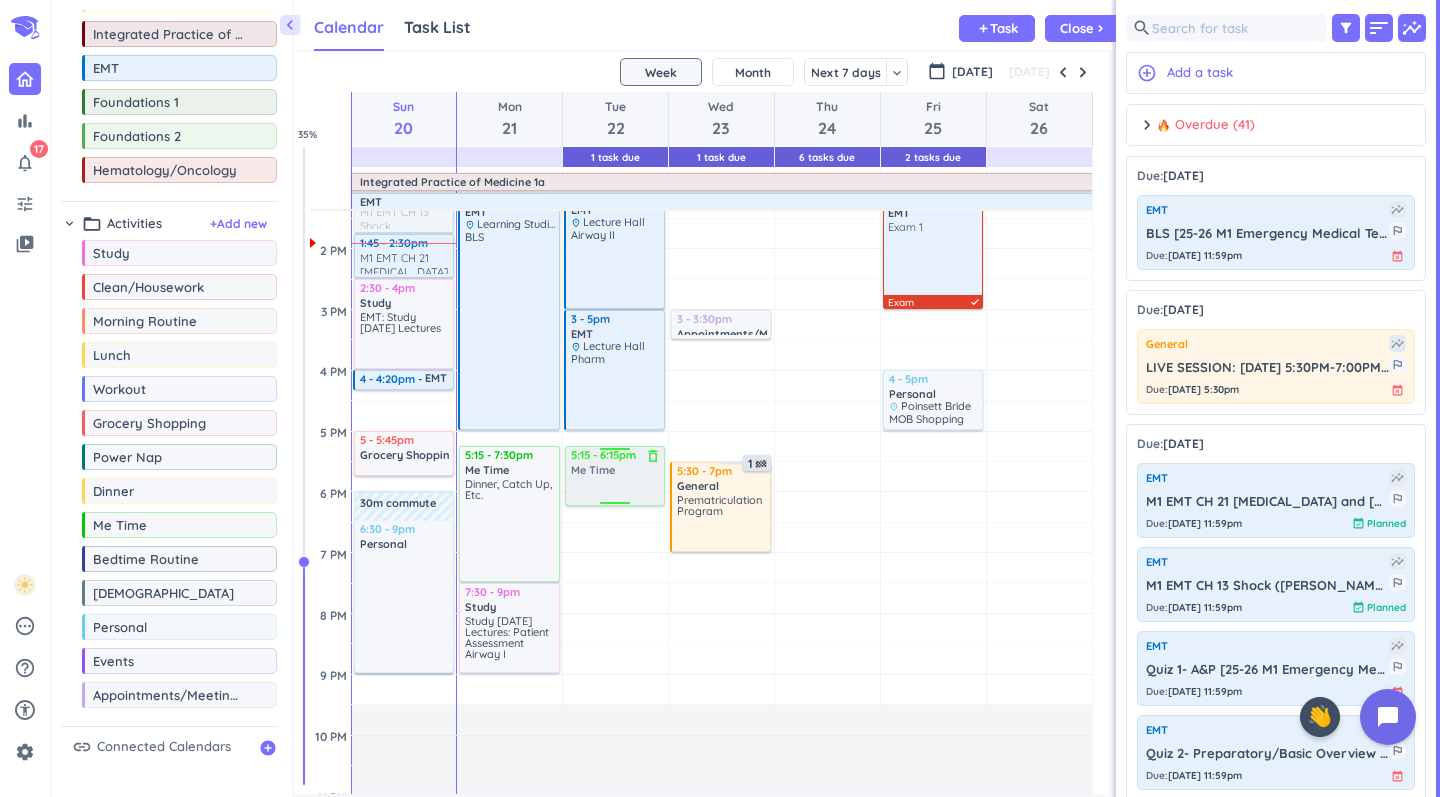 drag, startPoint x: 119, startPoint y: 529, endPoint x: 617, endPoint y: 447, distance: 504.70584 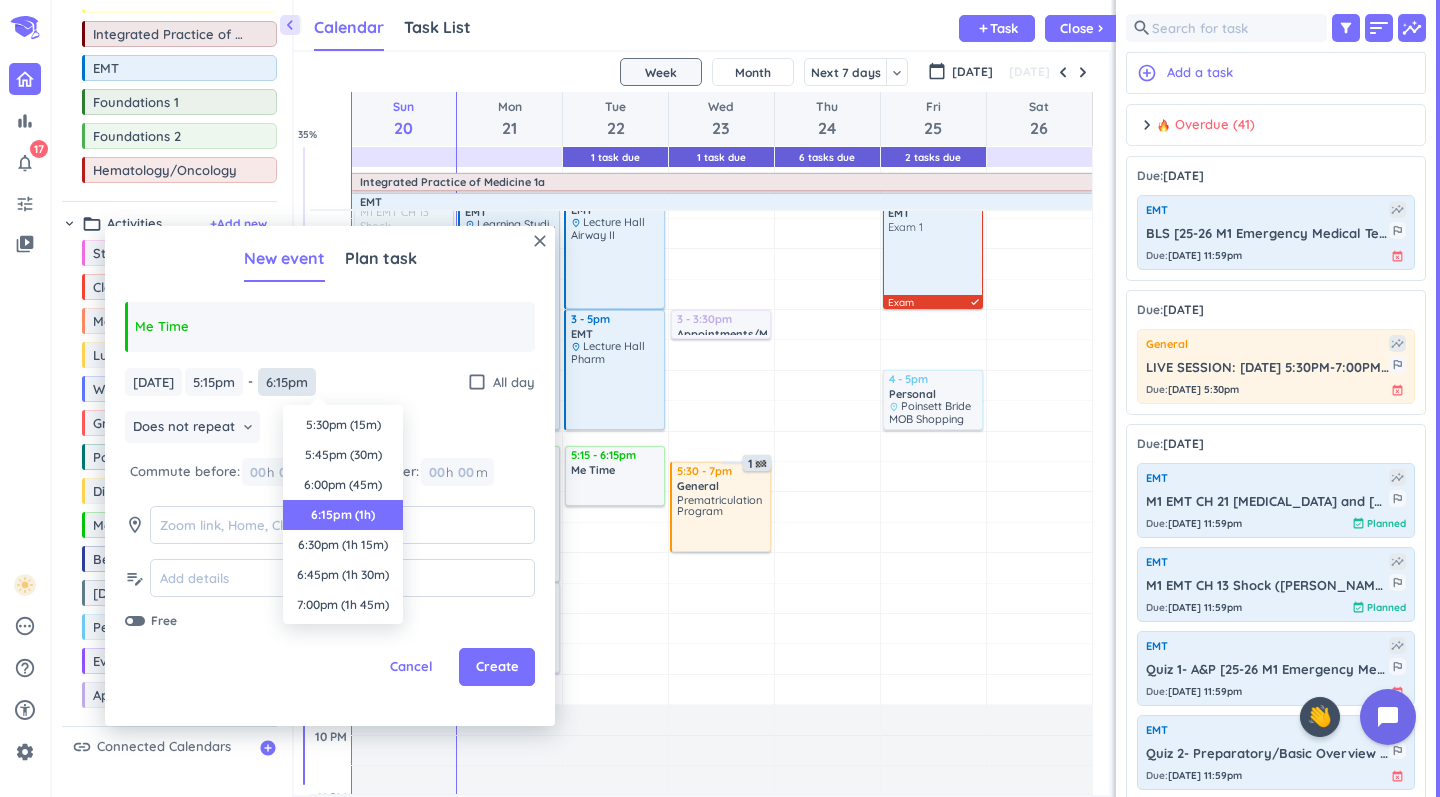 click on "6:15pm" at bounding box center [287, 382] 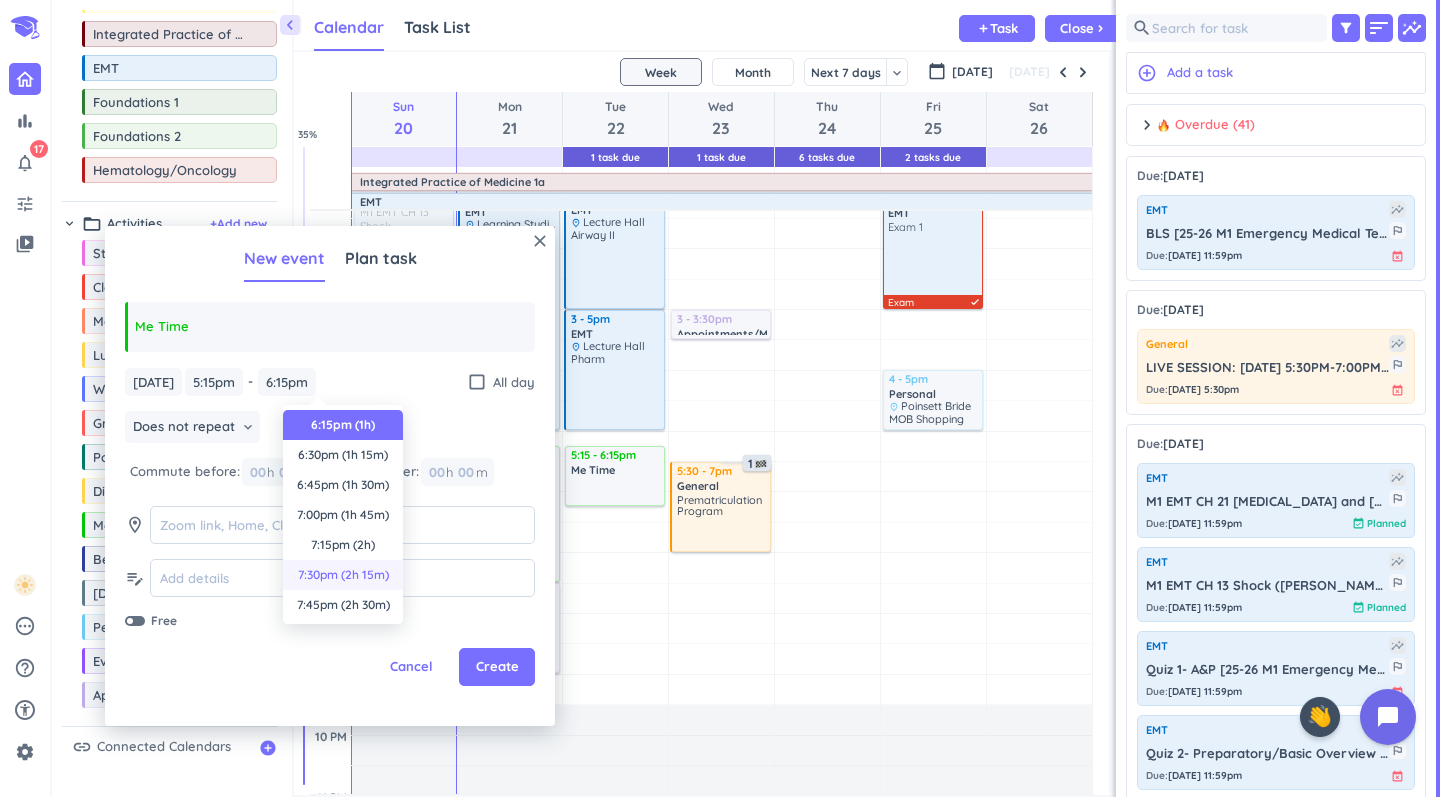 click on "7:30pm (2h 15m)" at bounding box center (343, 575) 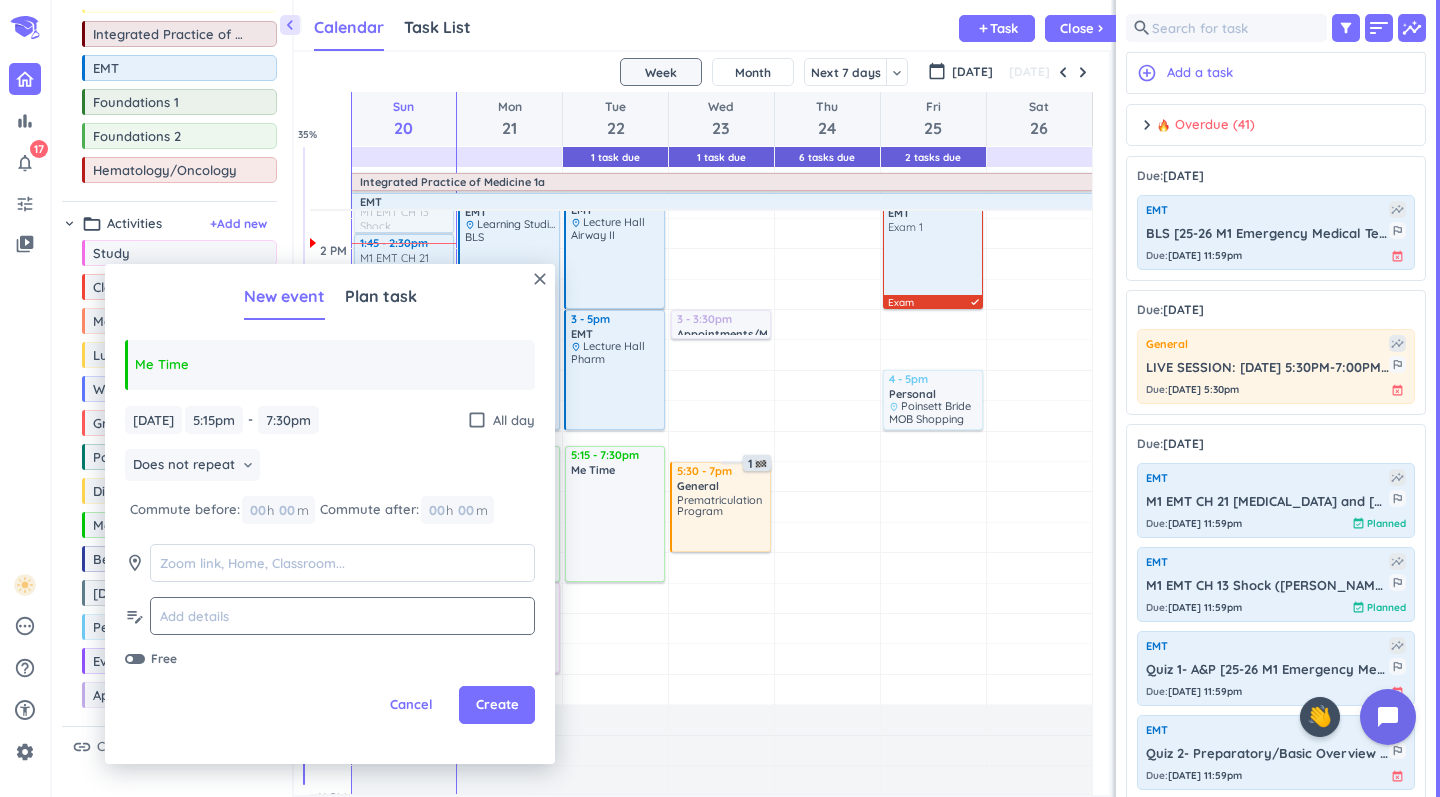 click 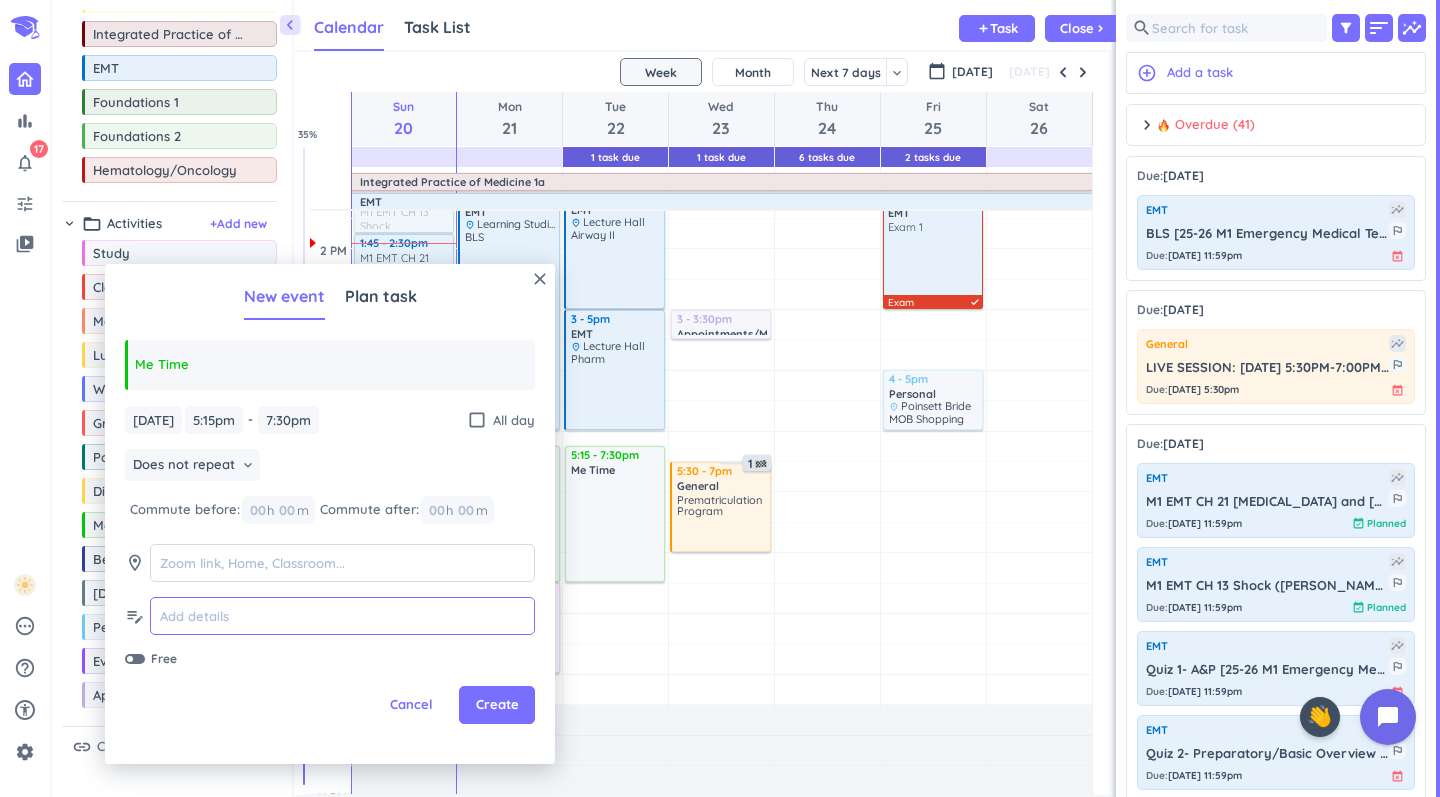 click at bounding box center [342, 616] 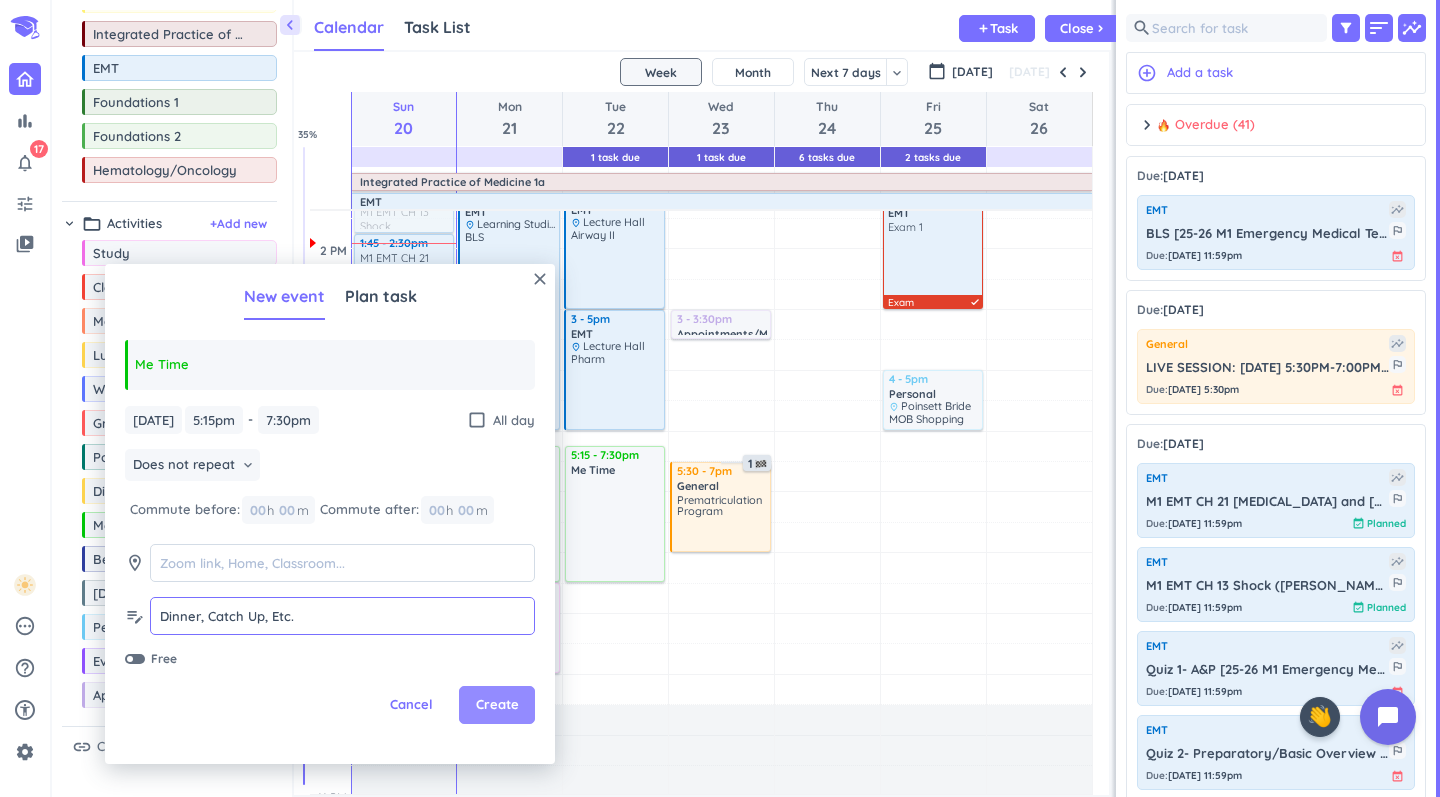 type on "Dinner, Catch Up, Etc." 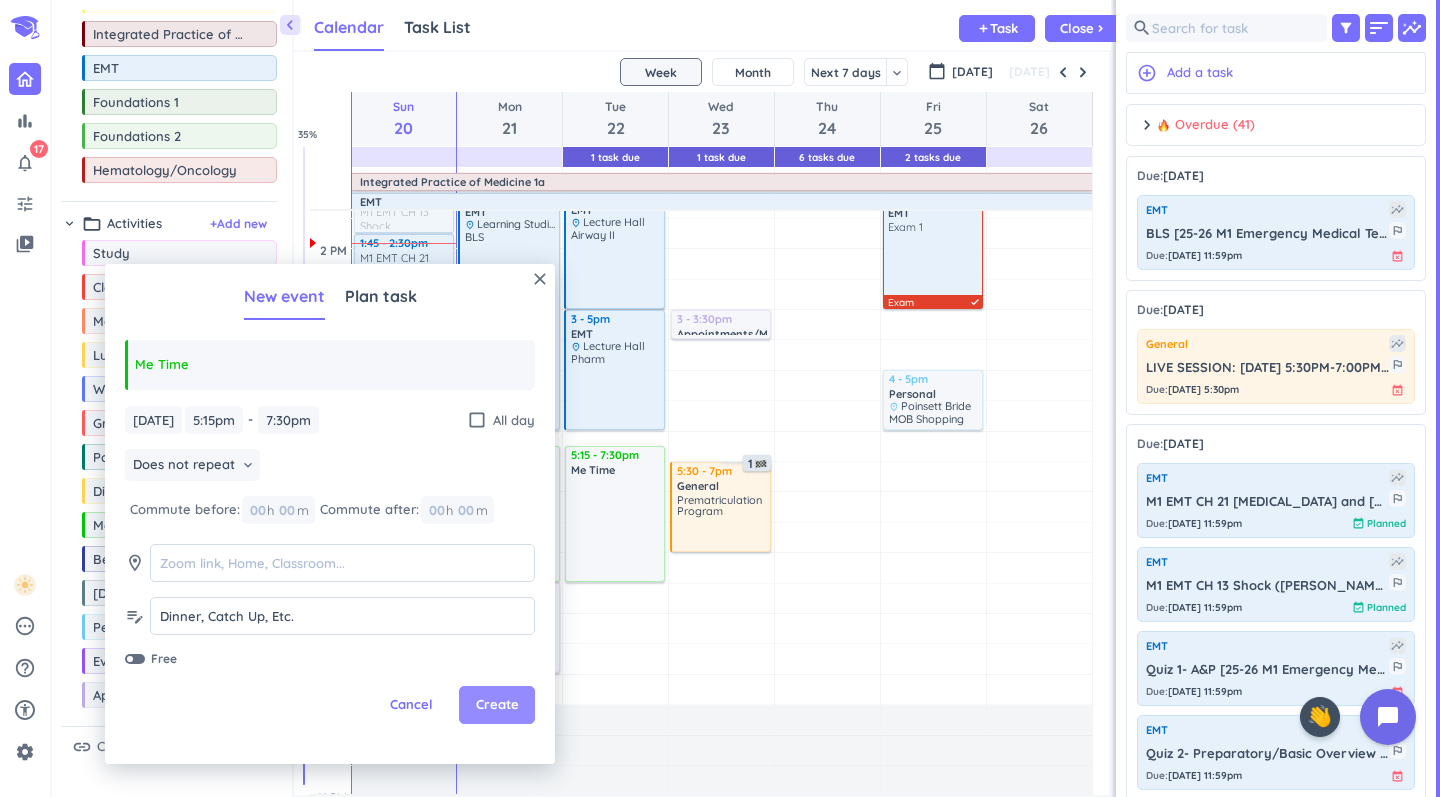 click on "Create" at bounding box center (497, 705) 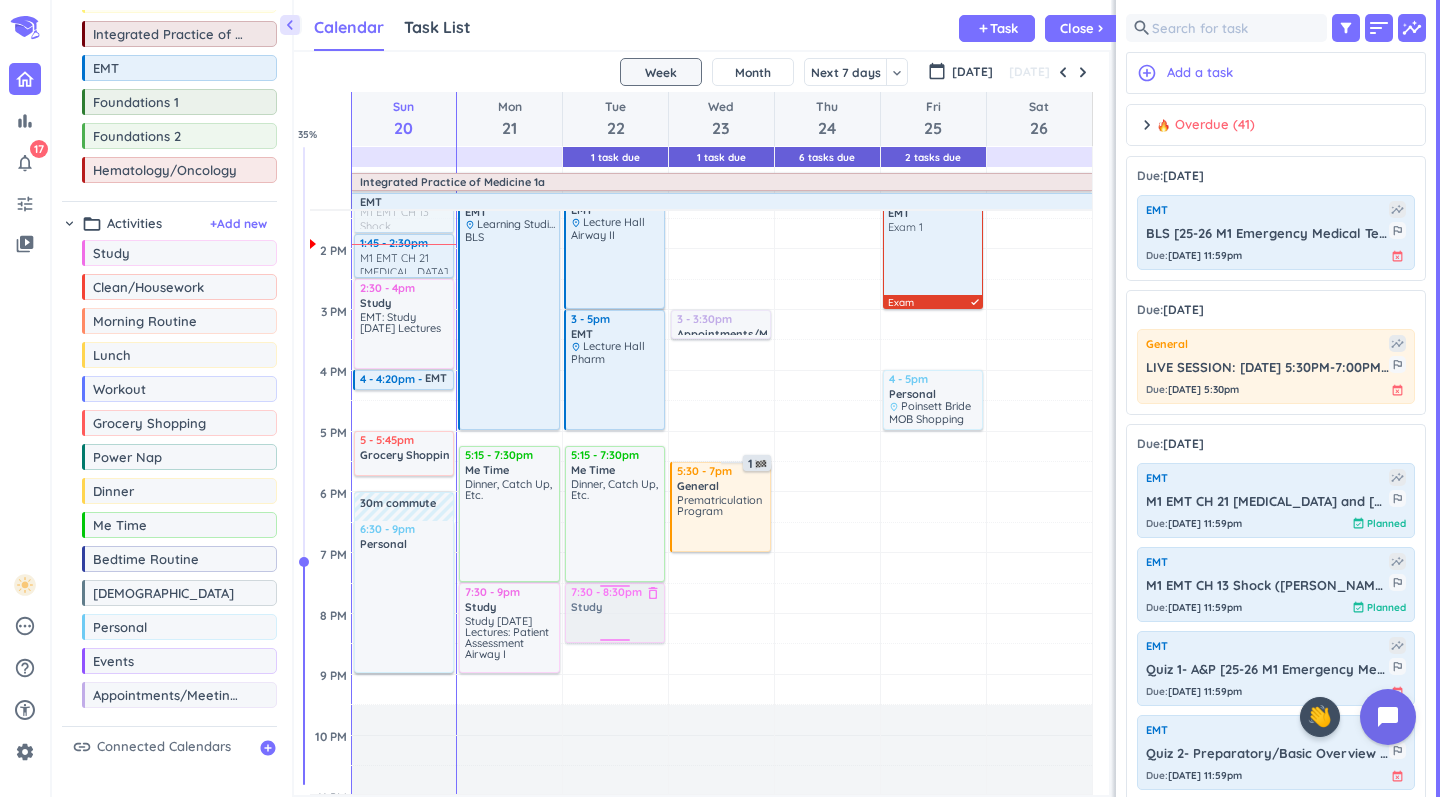 drag, startPoint x: 150, startPoint y: 265, endPoint x: 640, endPoint y: 585, distance: 585.235 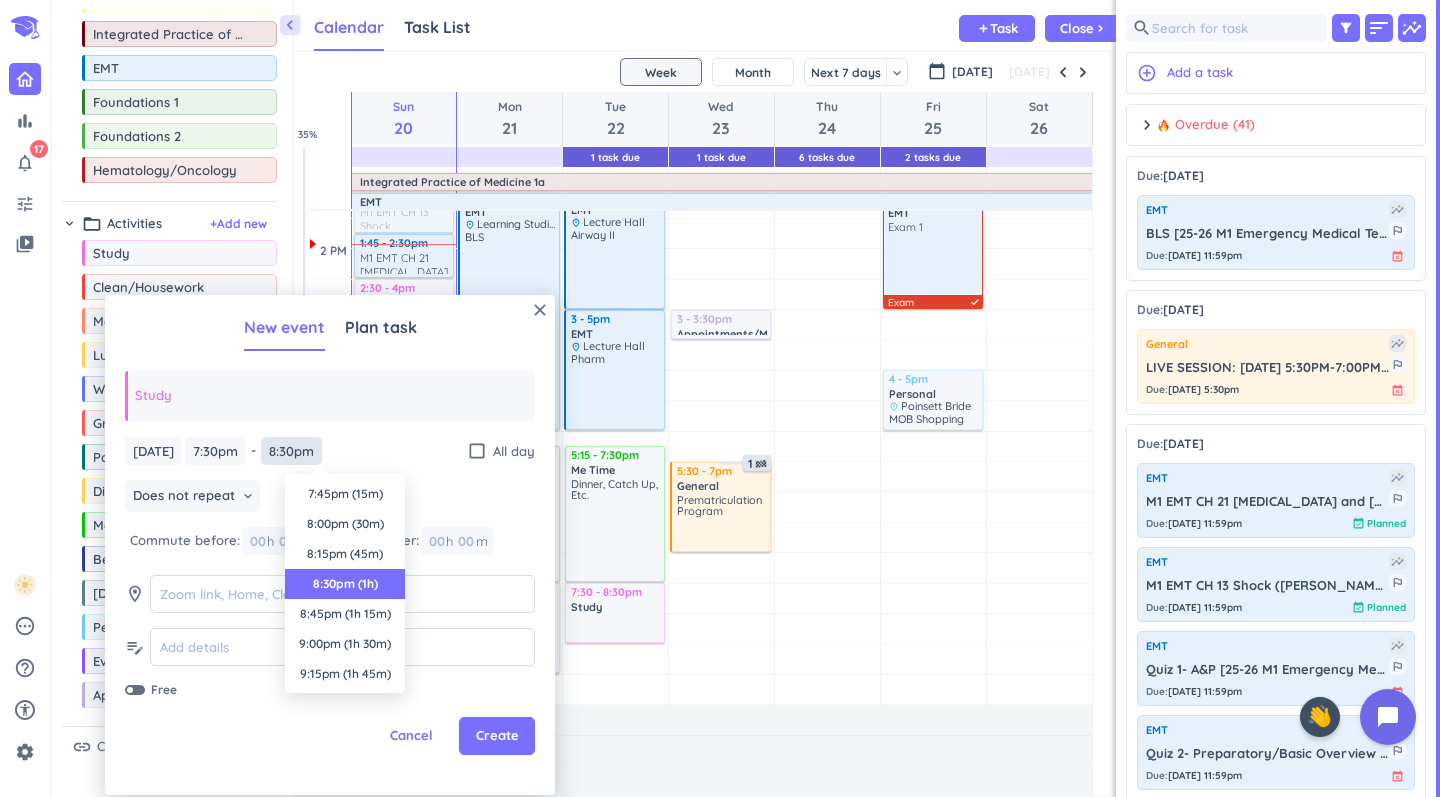 click on "8:30pm" at bounding box center [291, 451] 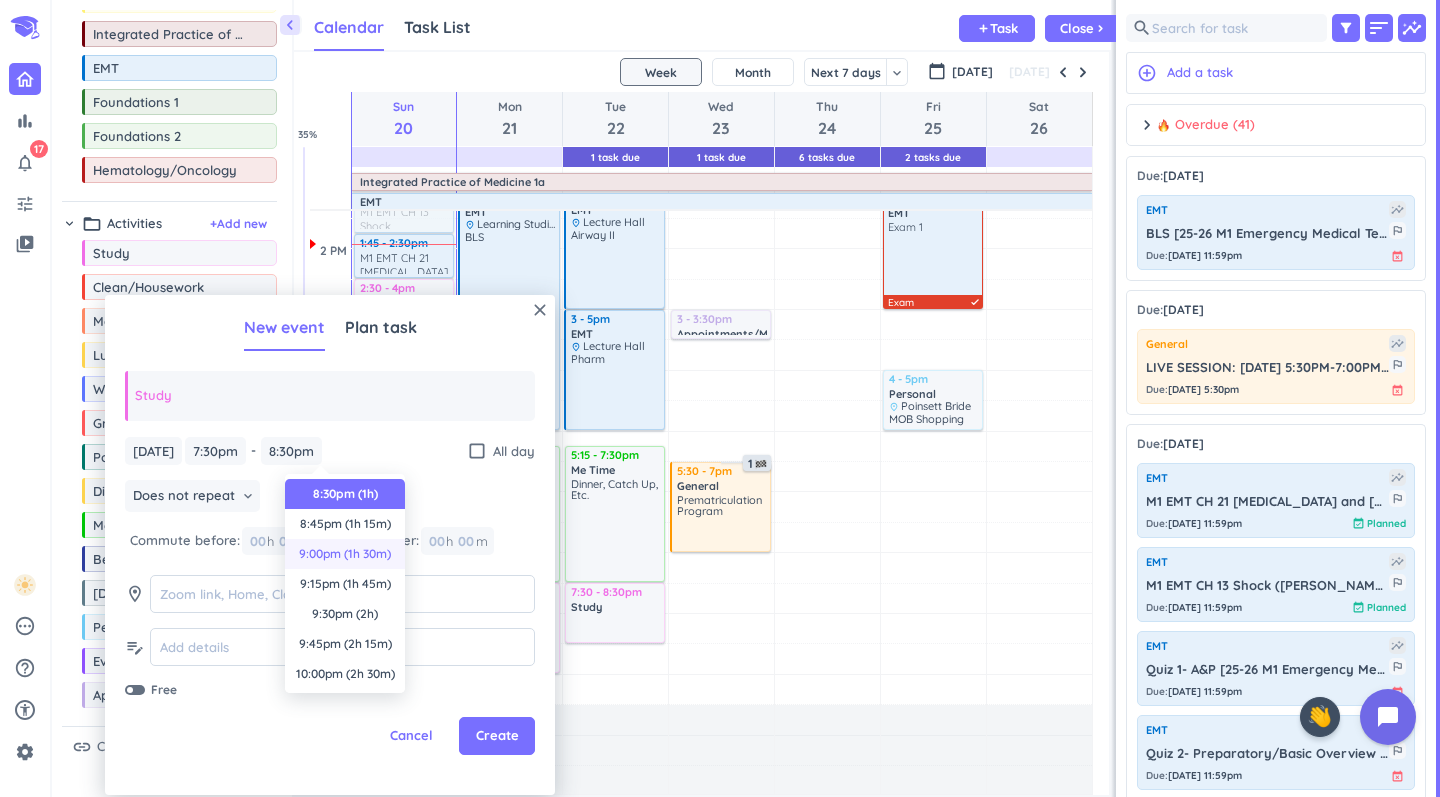 click on "9:00pm (1h 30m)" at bounding box center (345, 554) 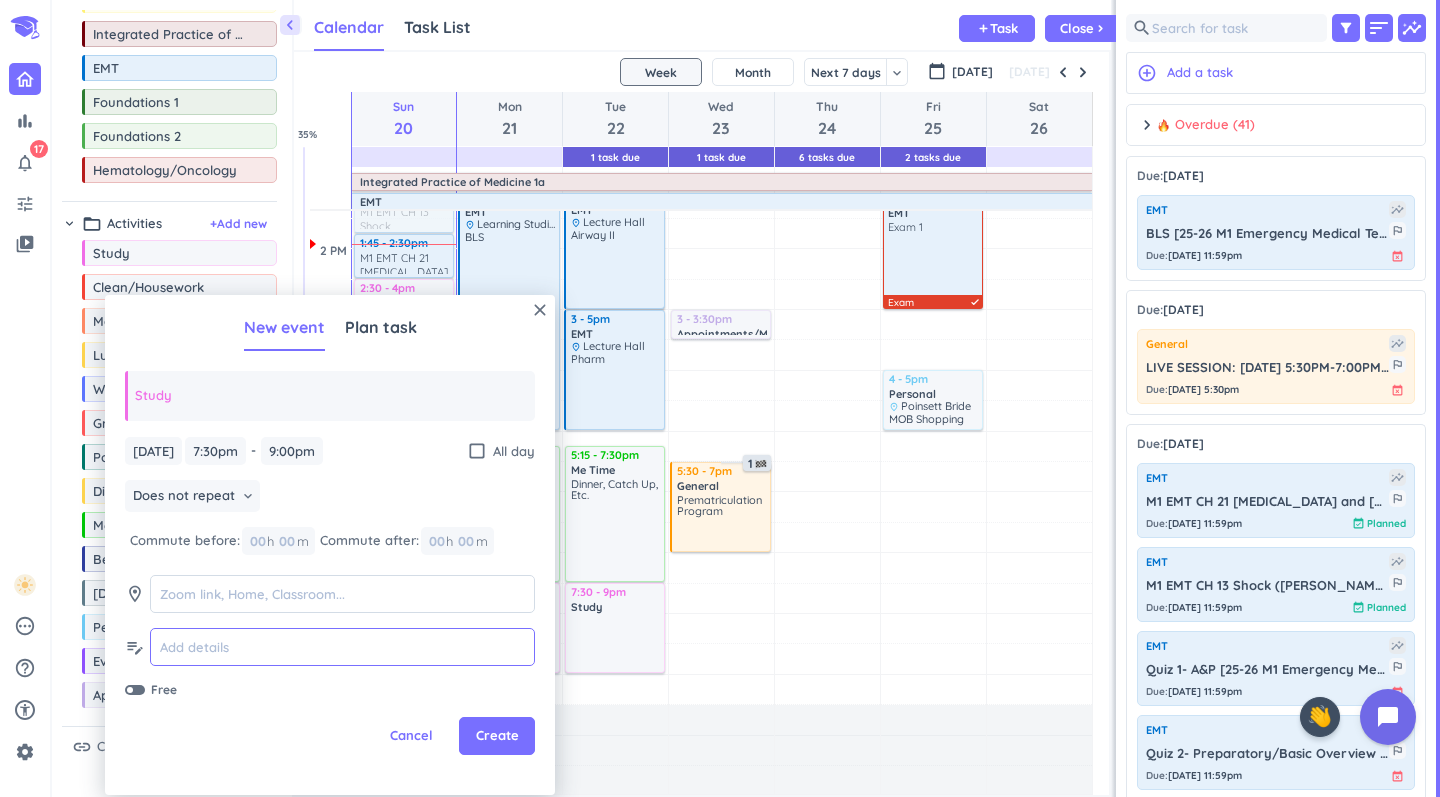 click at bounding box center (342, 647) 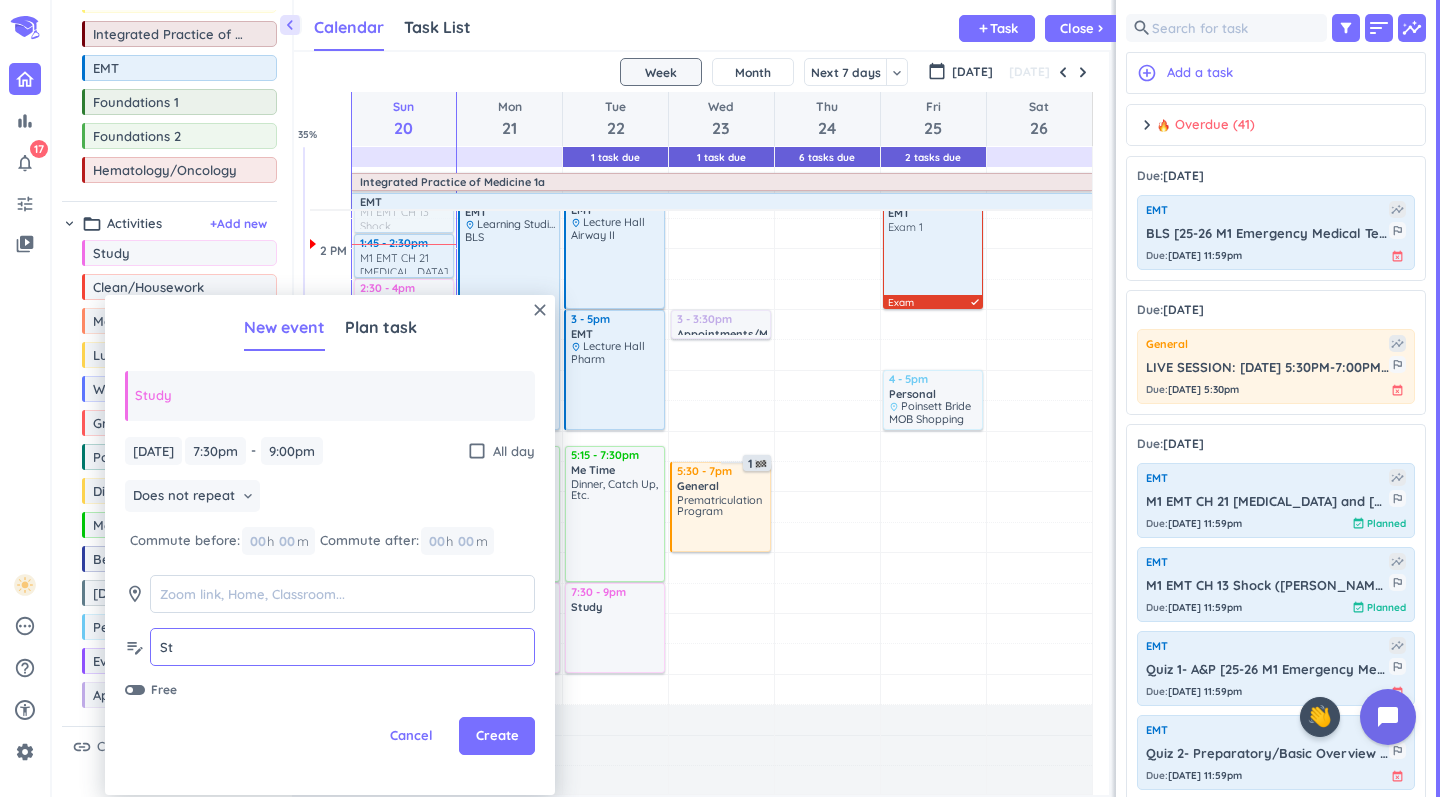 type on "S" 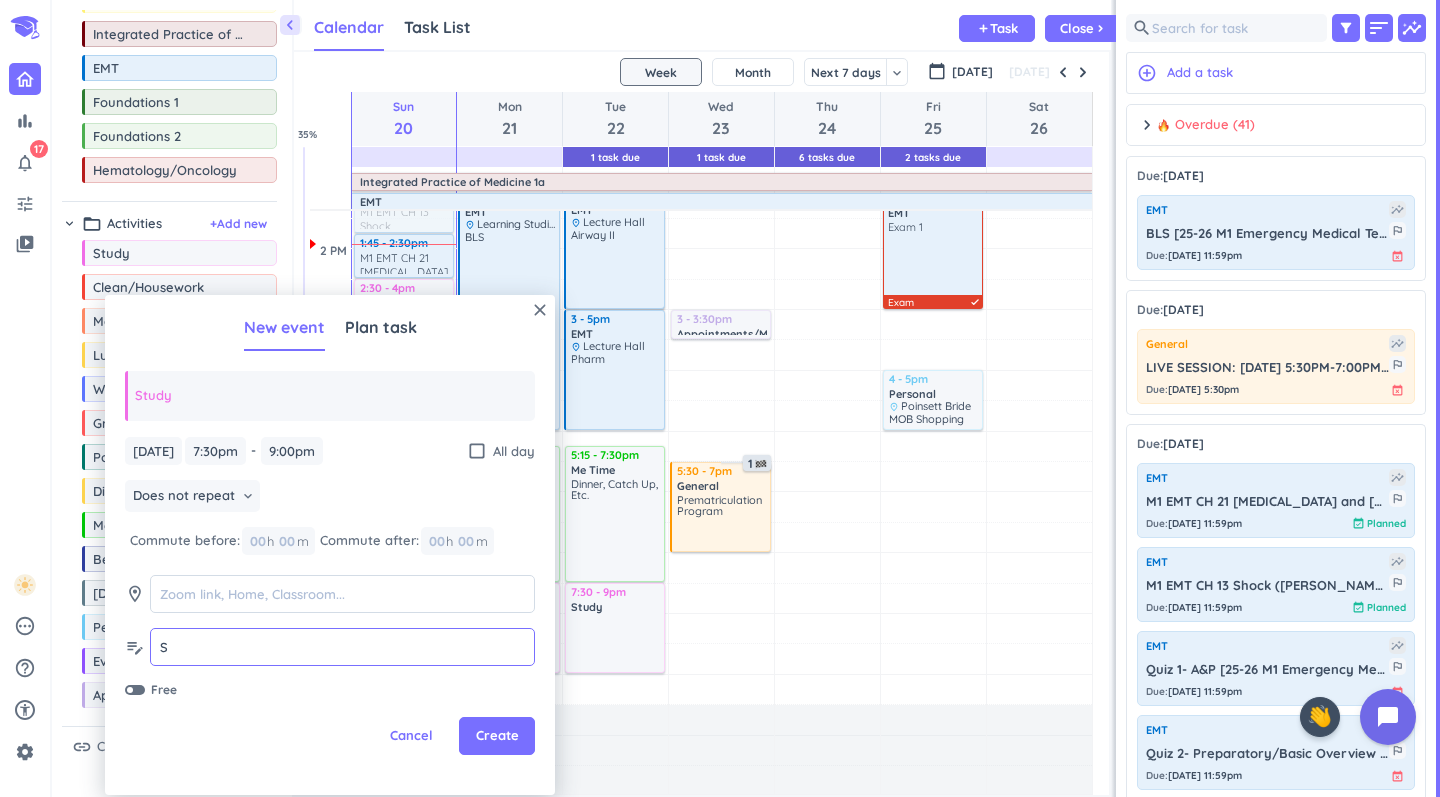 type 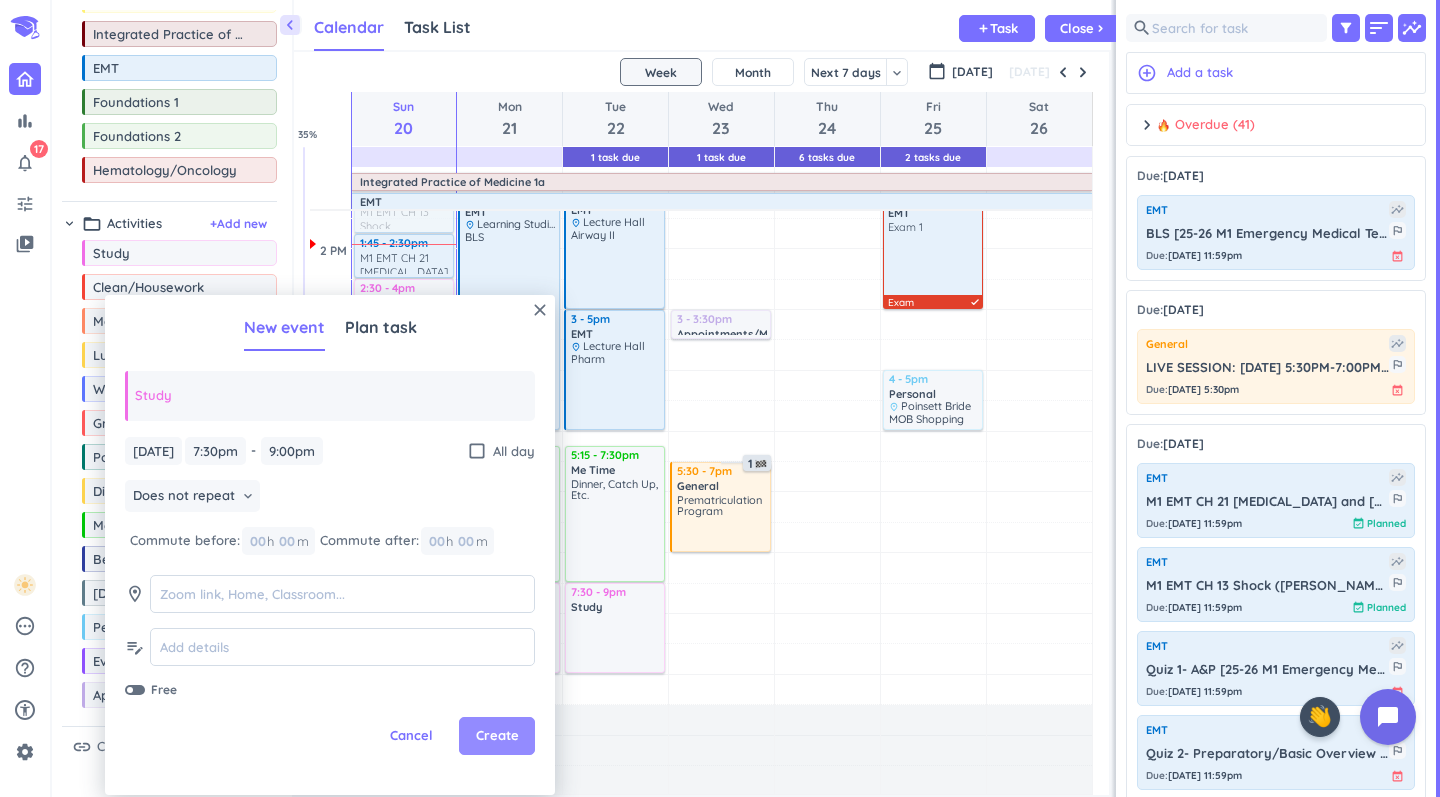 click on "Create" at bounding box center (497, 736) 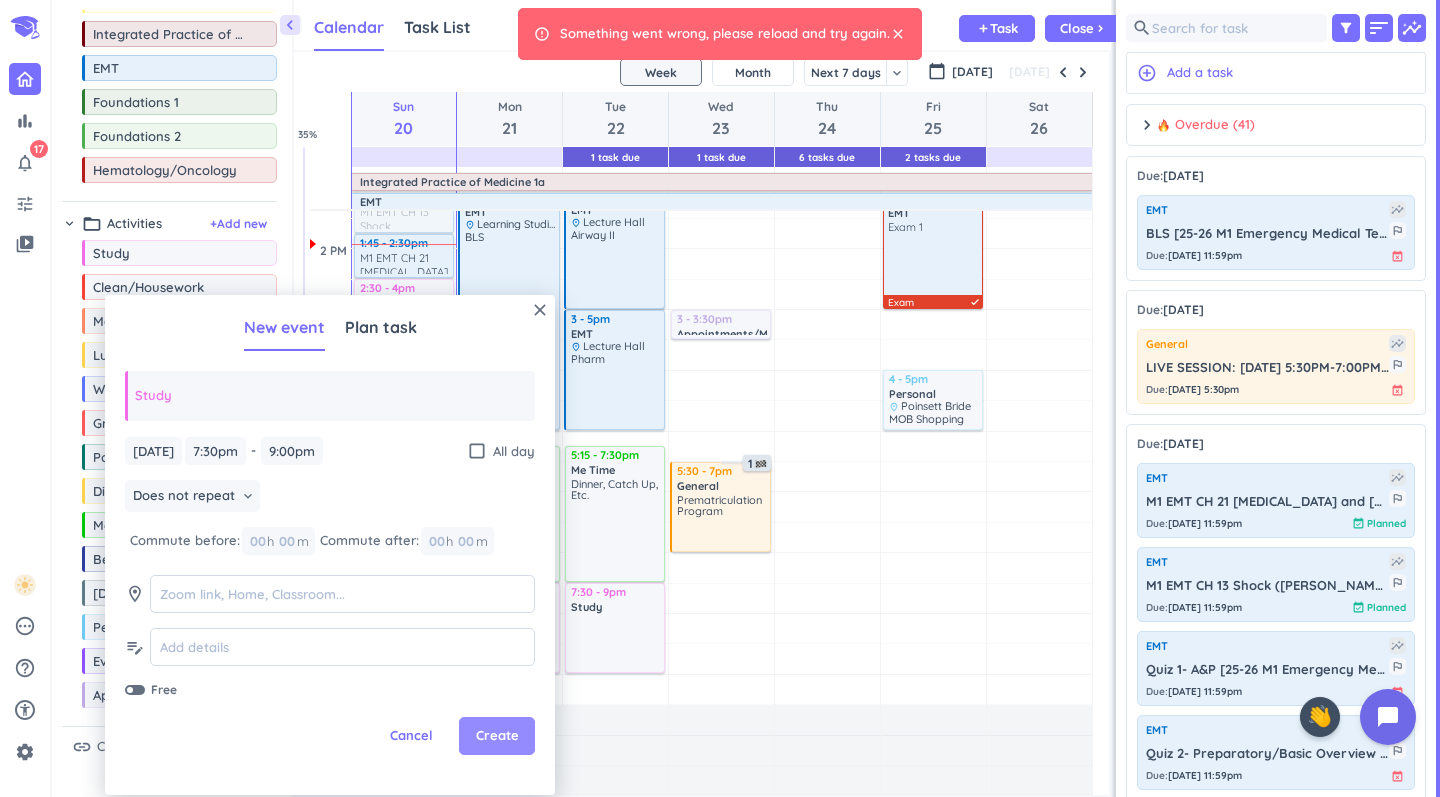 click on "Create" at bounding box center [497, 736] 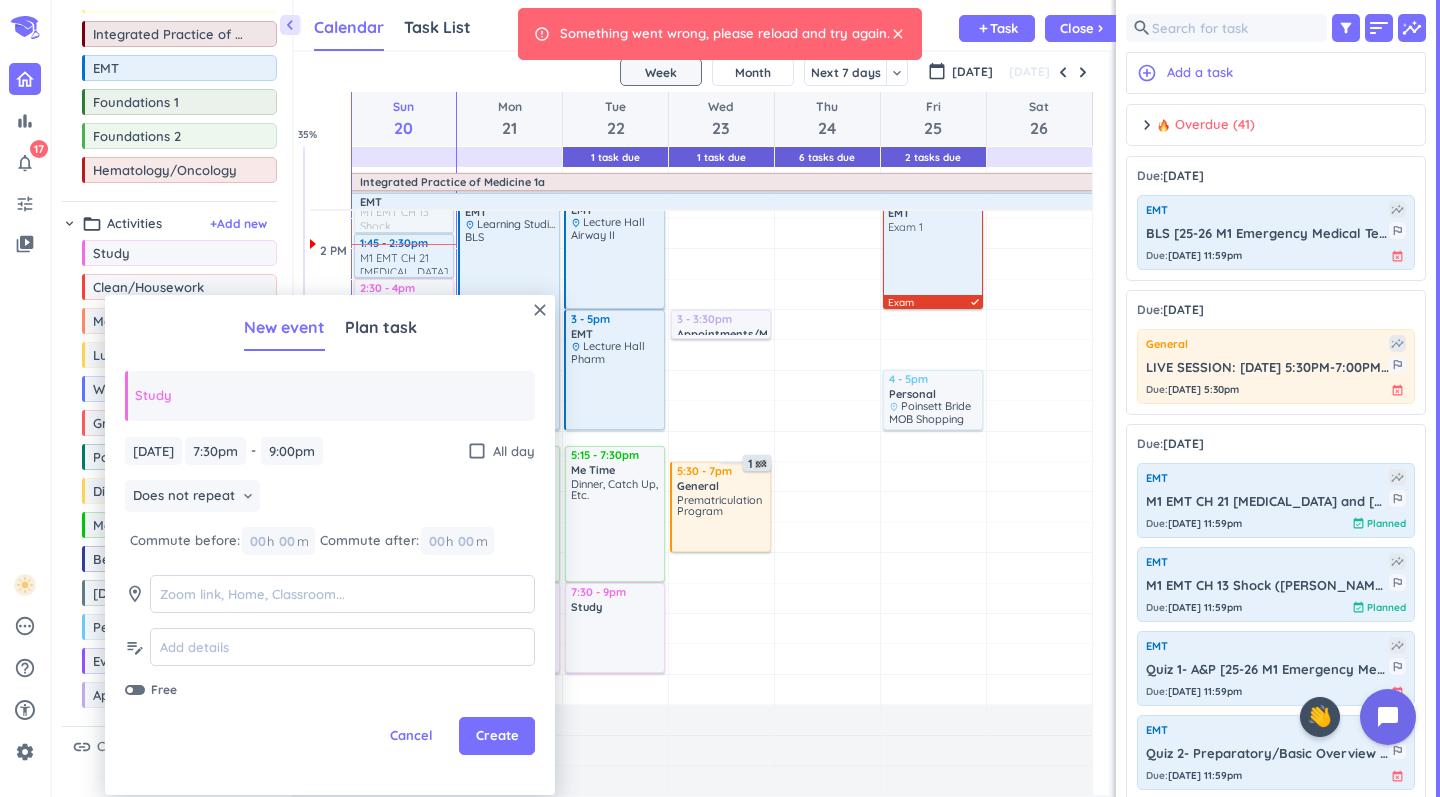 click on "close" at bounding box center (898, 34) 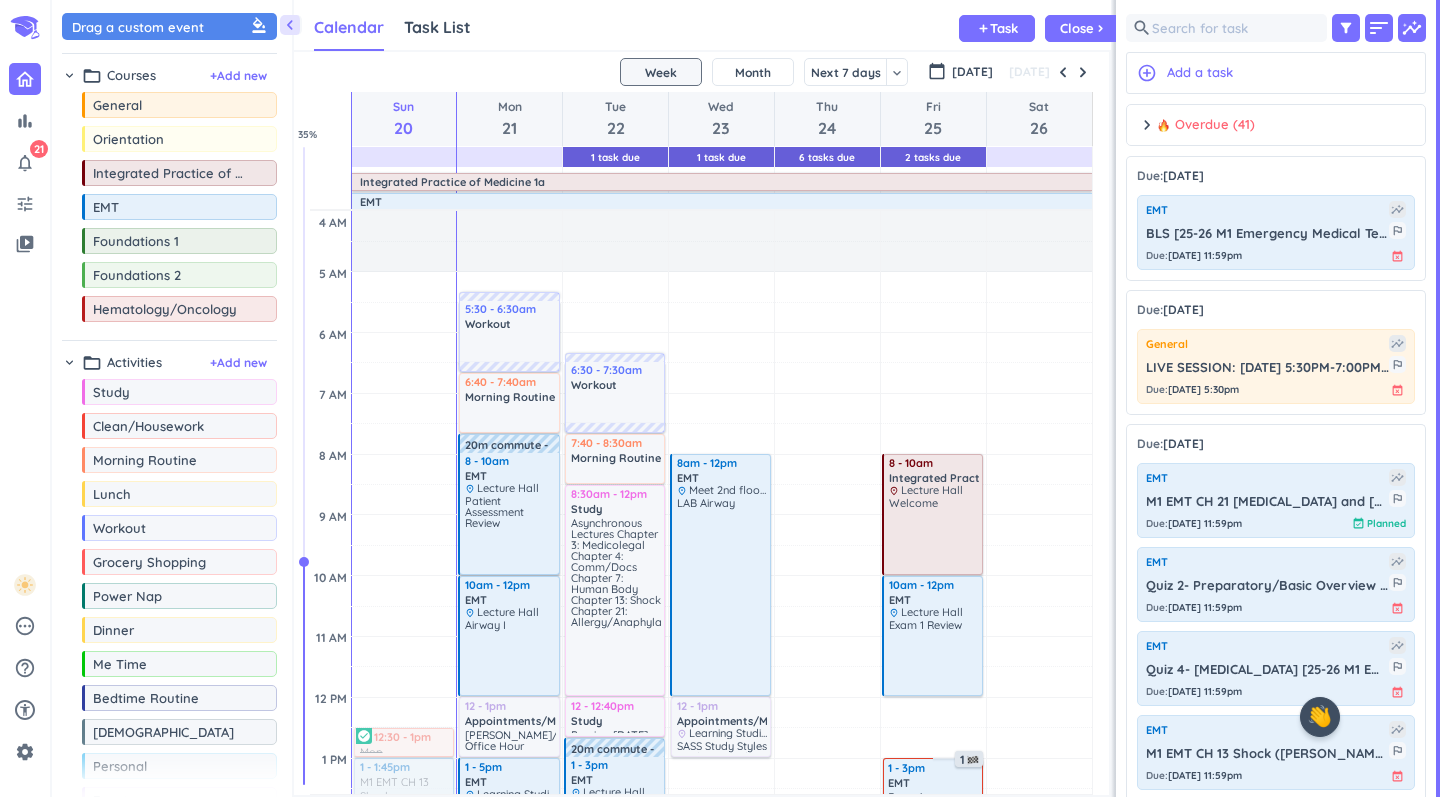 scroll, scrollTop: 0, scrollLeft: 0, axis: both 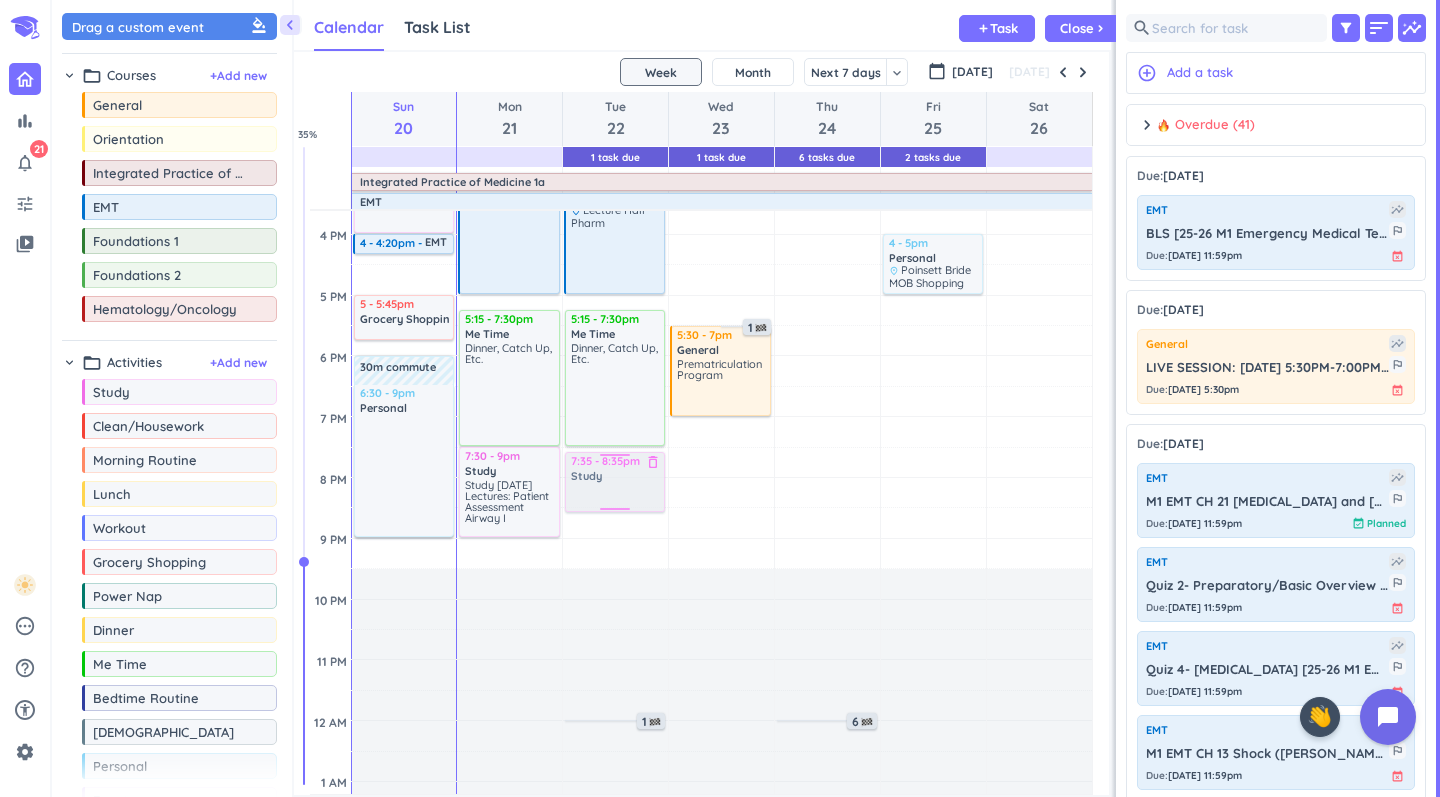 click on "chevron_left Drag a custom event format_color_fill chevron_right folder_open Courses   +  Add new drag_indicator General more_horiz drag_indicator Orientation more_horiz drag_indicator Integrated Practice of Medicine 1a more_horiz drag_indicator EMT more_horiz drag_indicator Foundations 1 more_horiz drag_indicator Foundations 2 more_horiz drag_indicator Hematology/Oncology more_horiz chevron_right folder_open Activities   +  Add new drag_indicator Study more_horiz drag_indicator Clean/Housework more_horiz drag_indicator Morning Routine more_horiz drag_indicator Lunch more_horiz drag_indicator Workout more_horiz drag_indicator Grocery Shopping more_horiz drag_indicator Power Nap more_horiz drag_indicator Dinner more_horiz drag_indicator Me Time more_horiz drag_indicator Bedtime Routine more_horiz drag_indicator Church more_horiz drag_indicator Personal more_horiz drag_indicator Events more_horiz drag_indicator Appointments/Meetings/Lunch & Learns more_horiz link Connected Calendars add_circle Calendar Calendar" at bounding box center [746, 398] 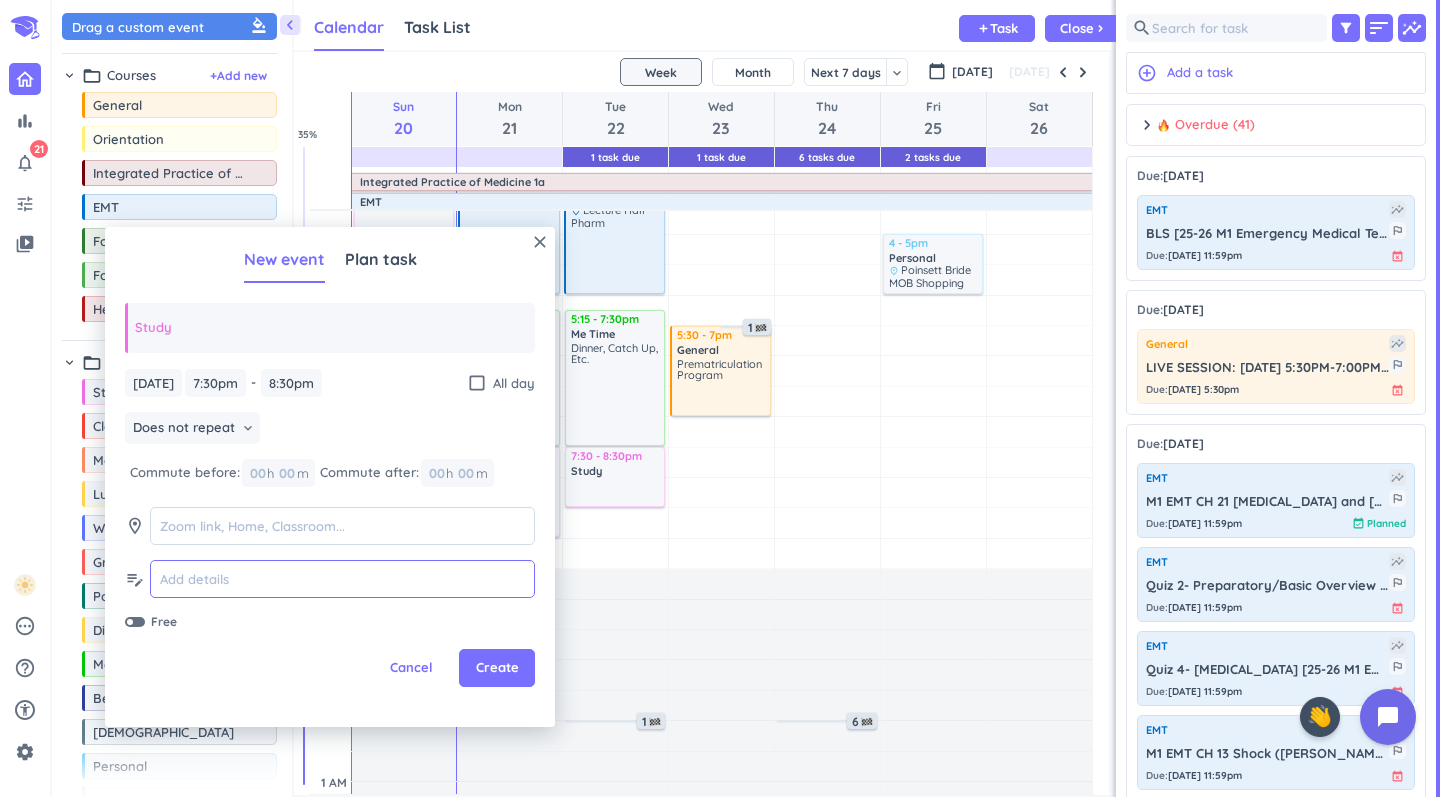 click at bounding box center (342, 579) 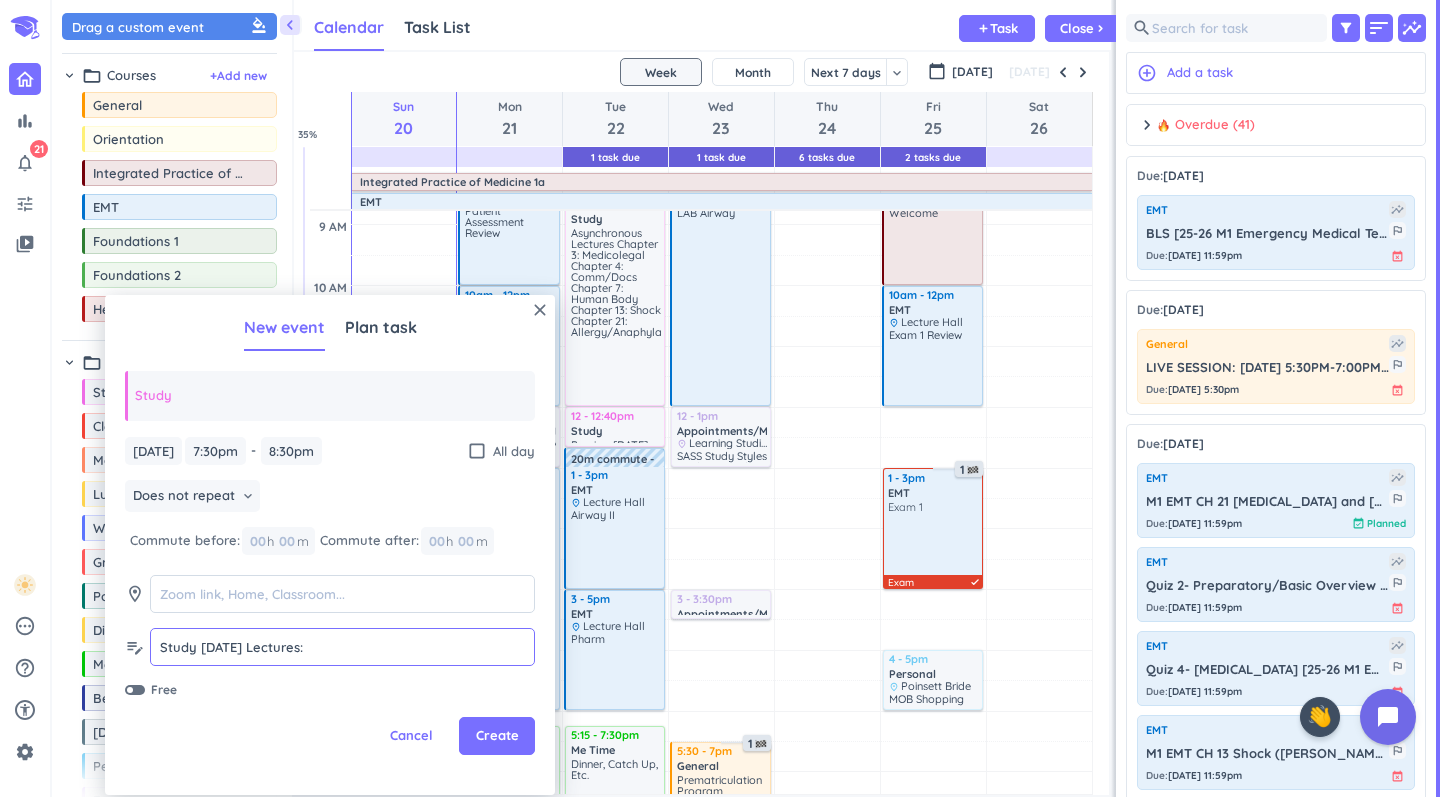 scroll, scrollTop: 425, scrollLeft: 0, axis: vertical 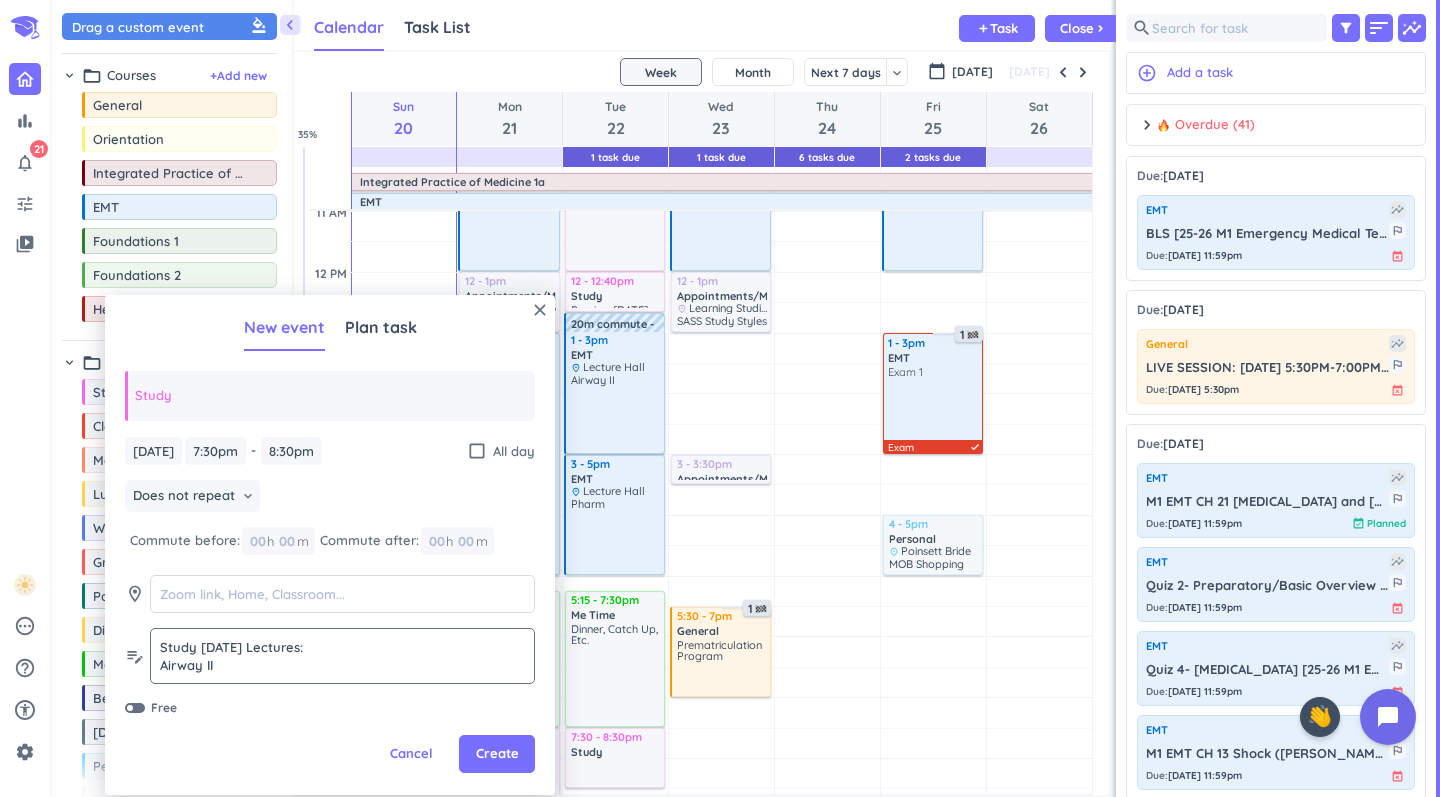 click on "Study [DATE] Lectures:
Airway II
Pharm Study [DATE] Lectures:
Airway II
Pharm" 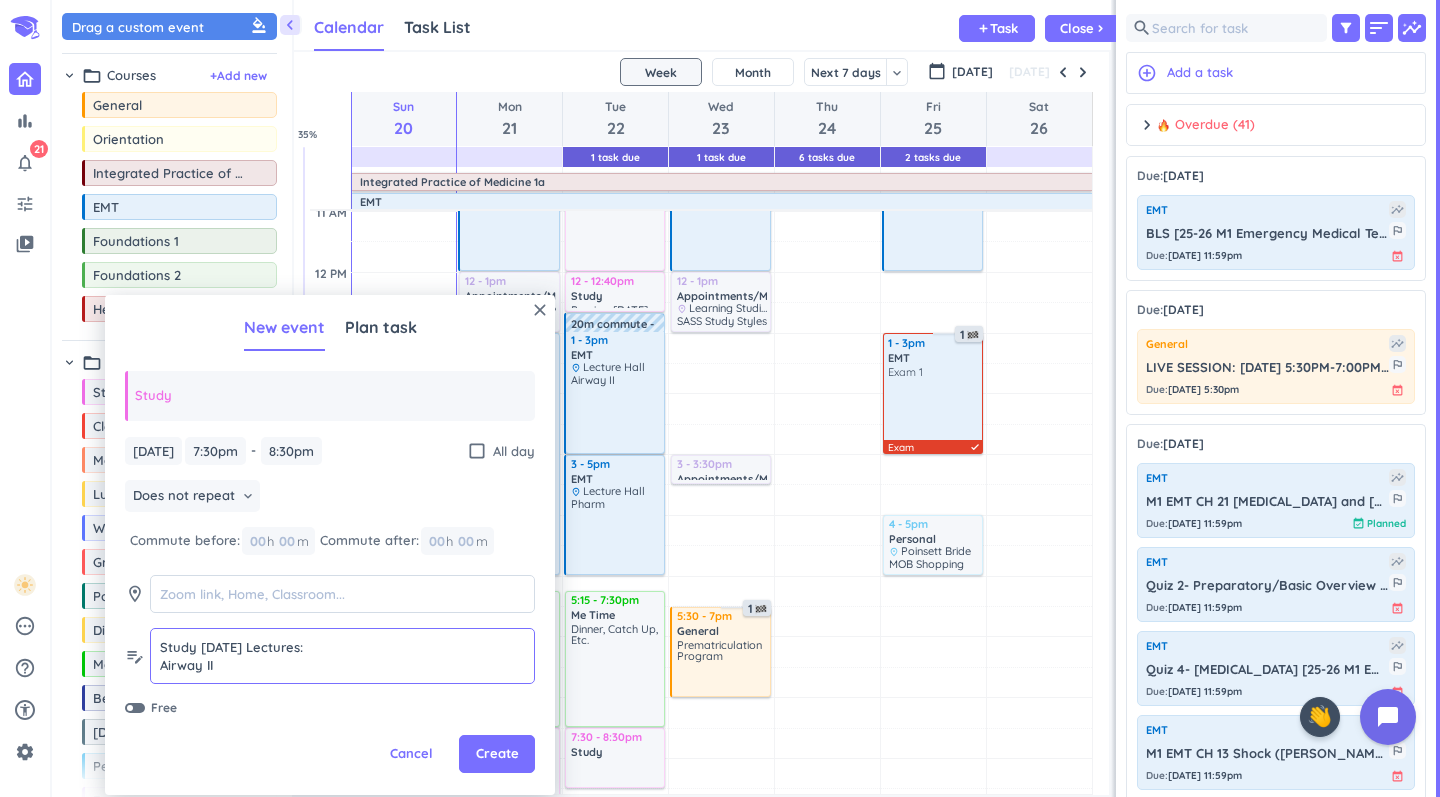 click on "Study [DATE] Lectures:
Airway II
Pharm" at bounding box center [342, 665] 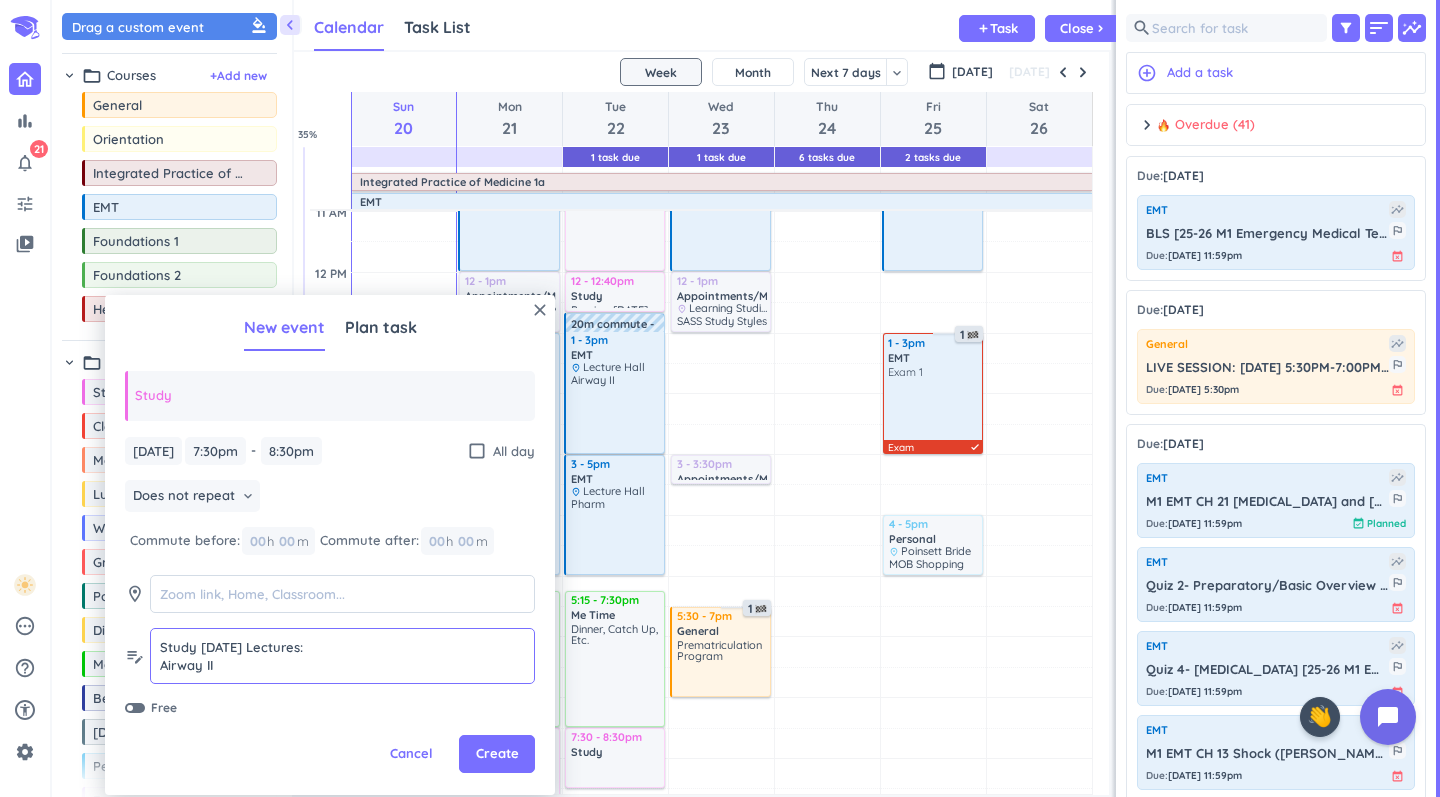 click on "Study [DATE] Lectures:
Airway II
Pharm" at bounding box center (342, 656) 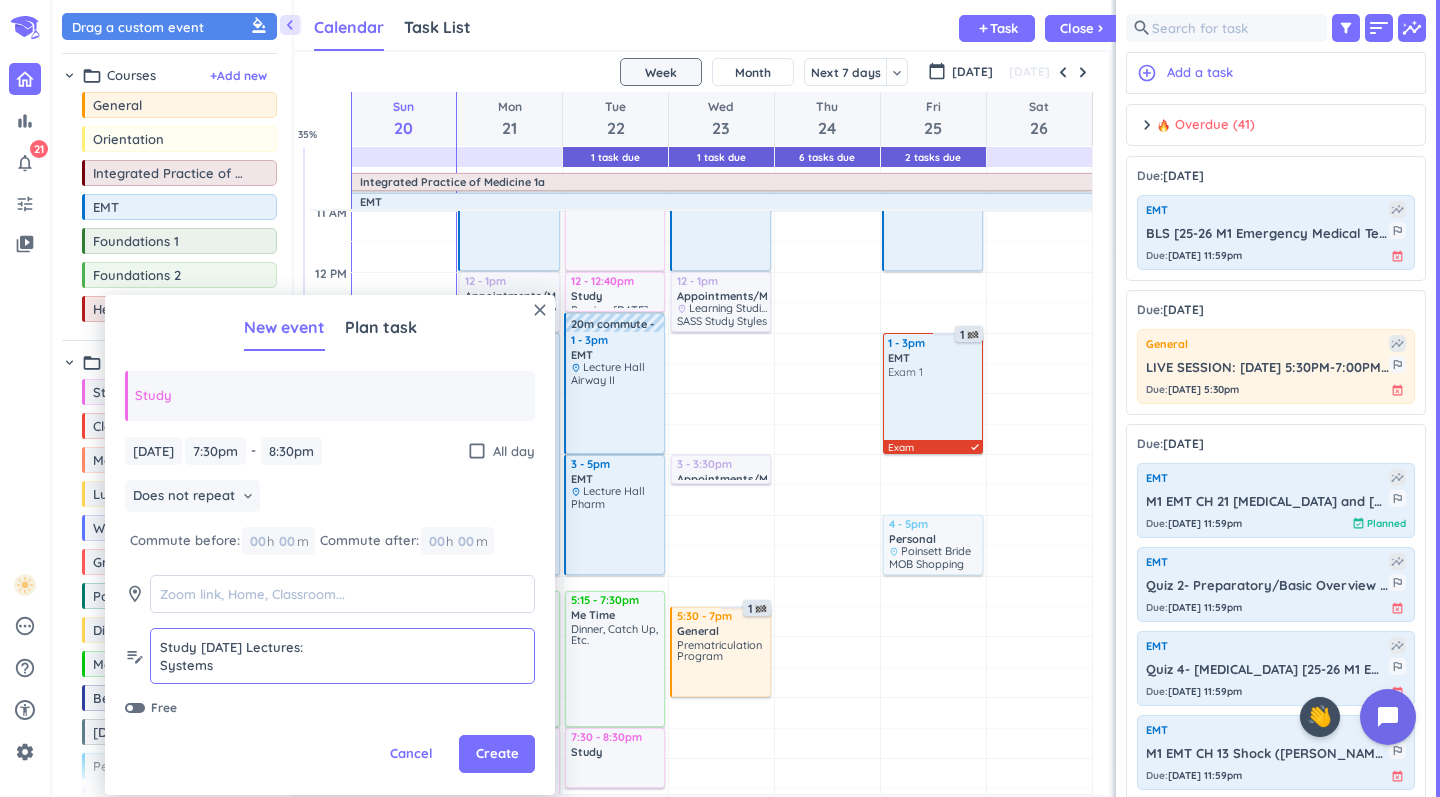 scroll, scrollTop: 17, scrollLeft: 0, axis: vertical 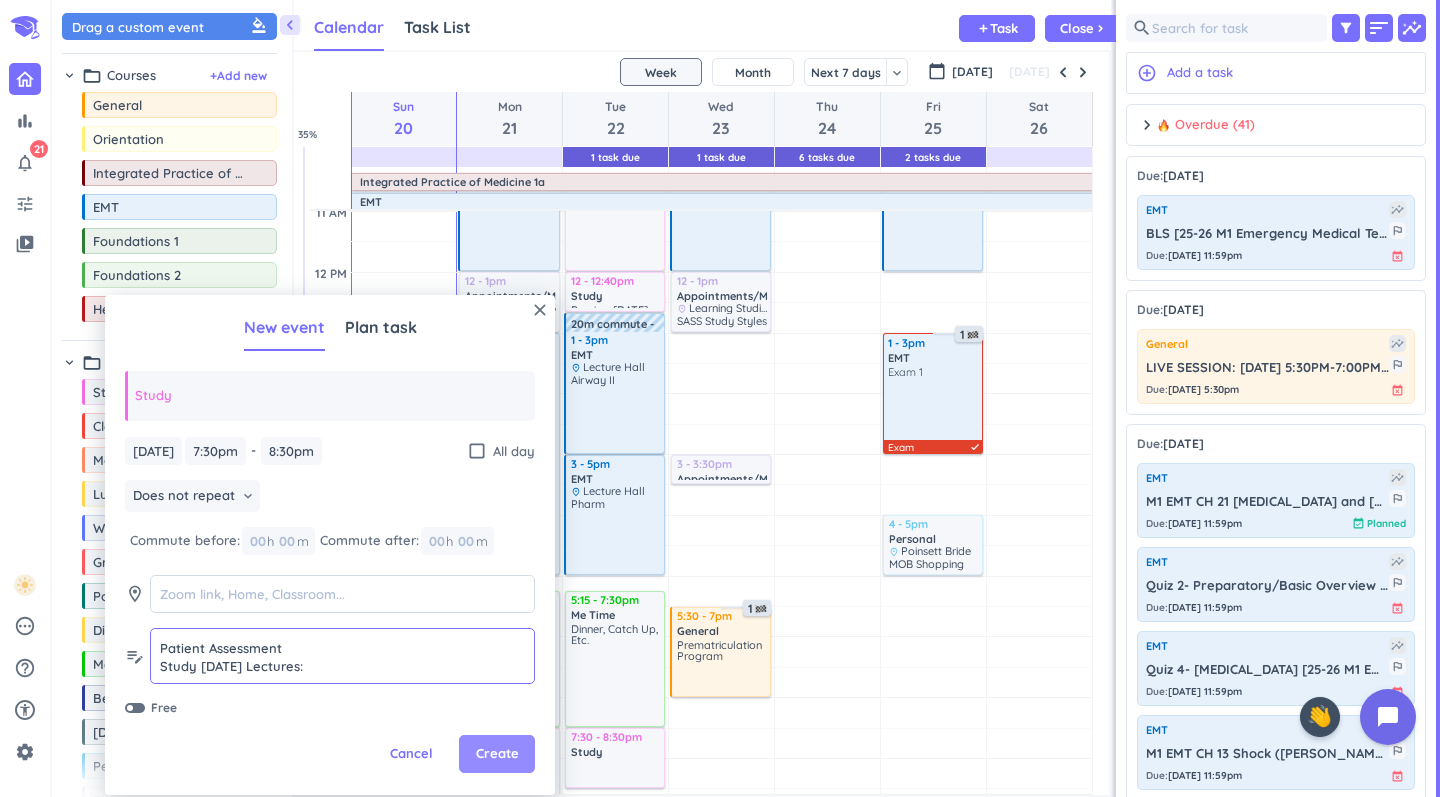 type on "Study [DATE] Lectures:
Systems
Patient Assessment
Study [DATE] Lectures:
Airway II
Pharm" 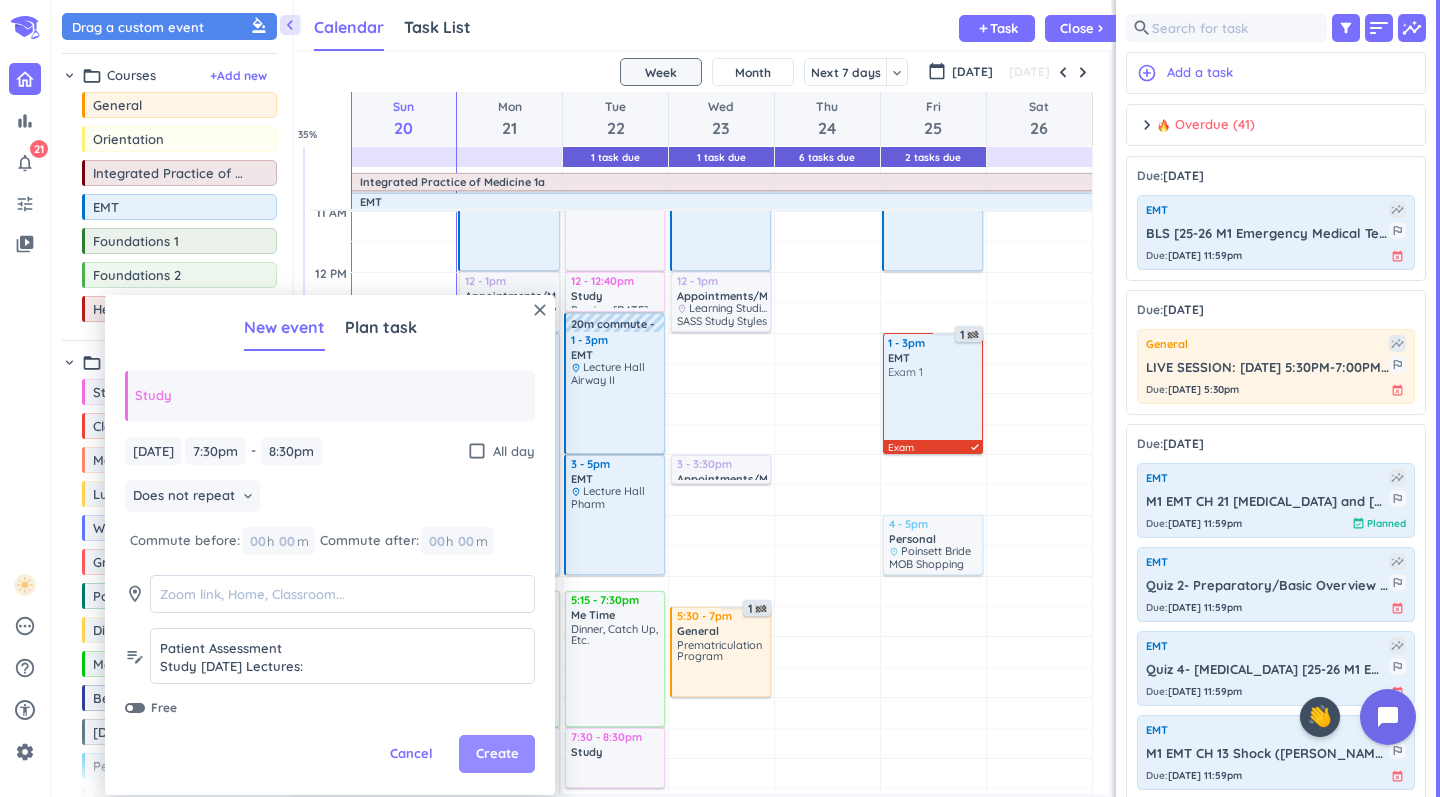 click on "Create" at bounding box center [497, 754] 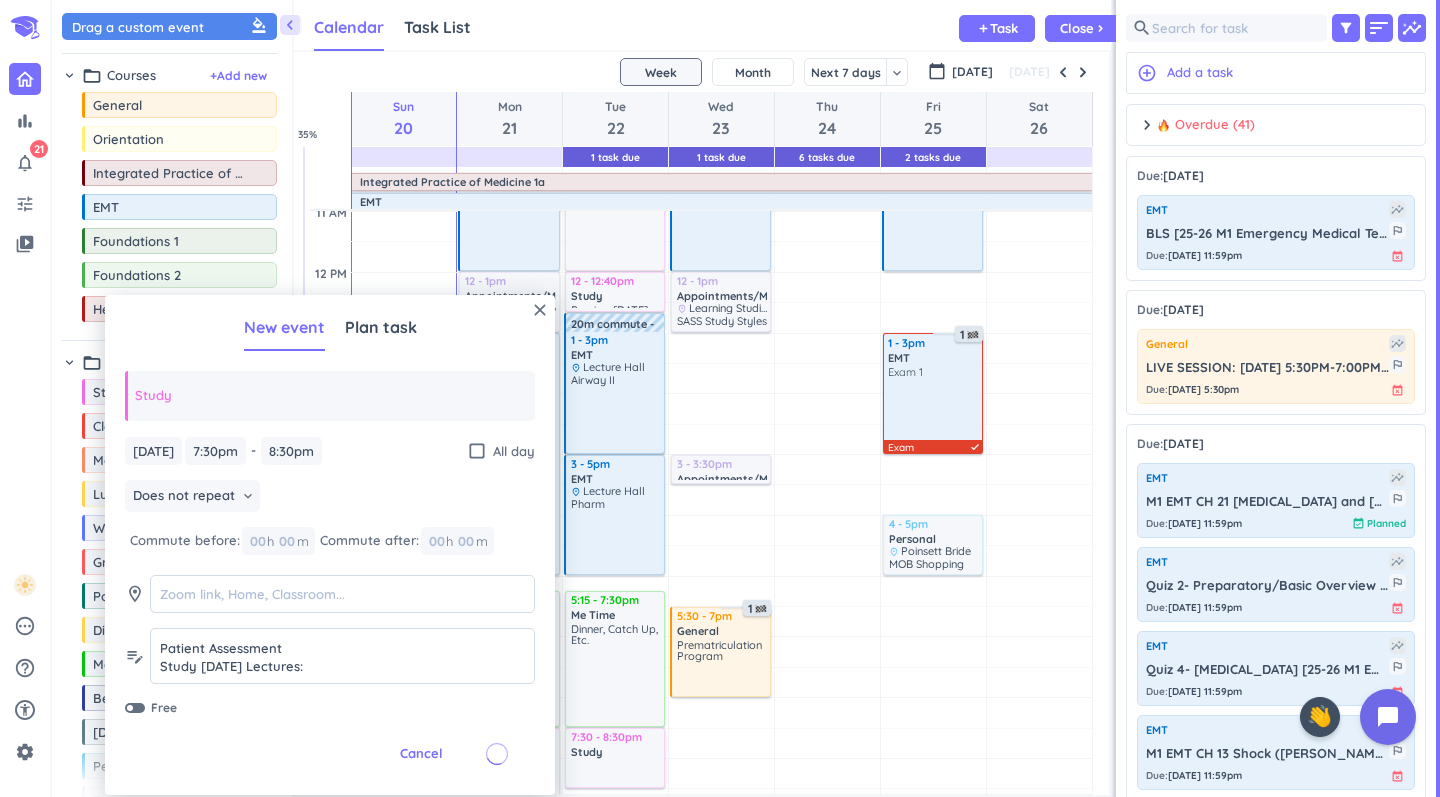 scroll, scrollTop: 0, scrollLeft: 0, axis: both 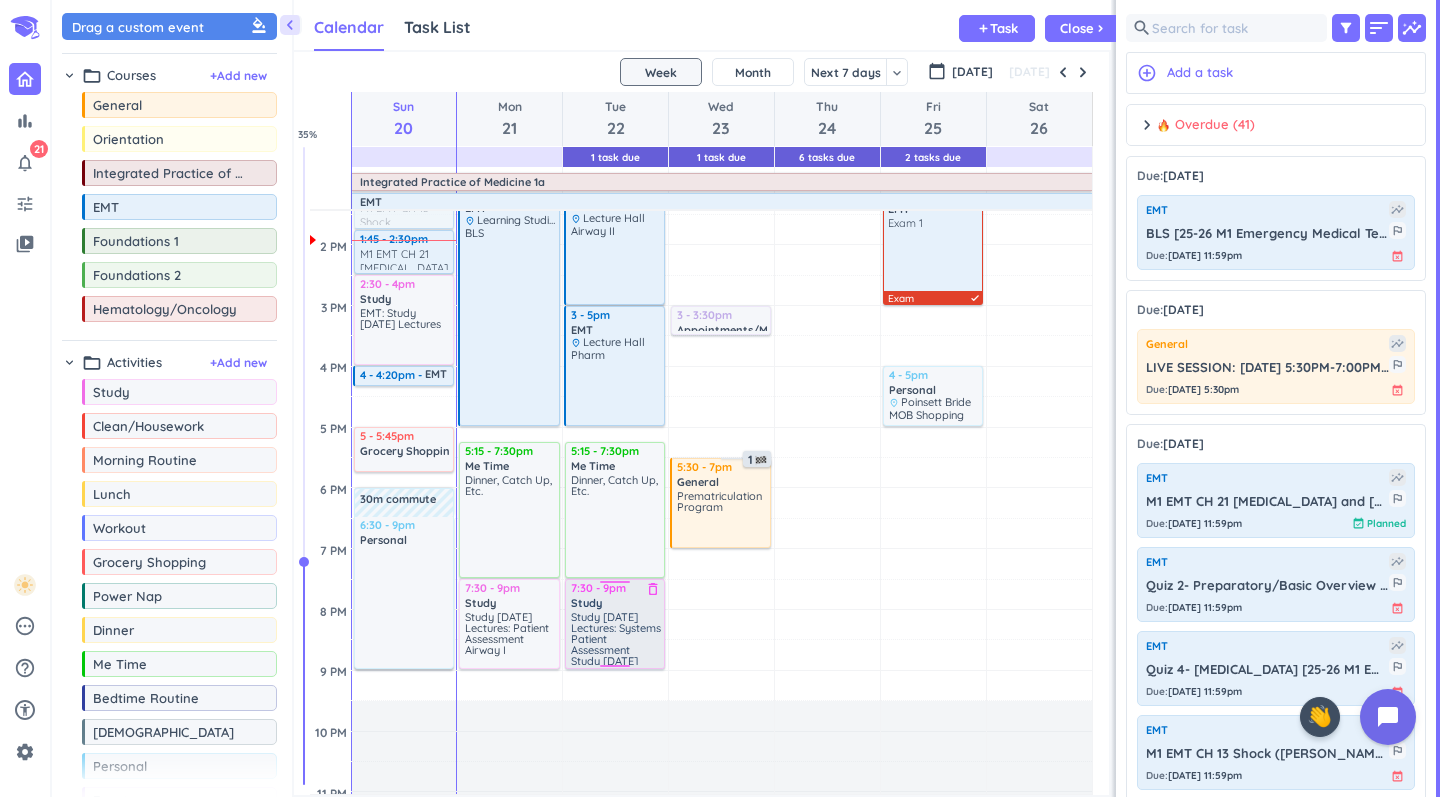 drag, startPoint x: 610, startPoint y: 636, endPoint x: 612, endPoint y: 667, distance: 31.06445 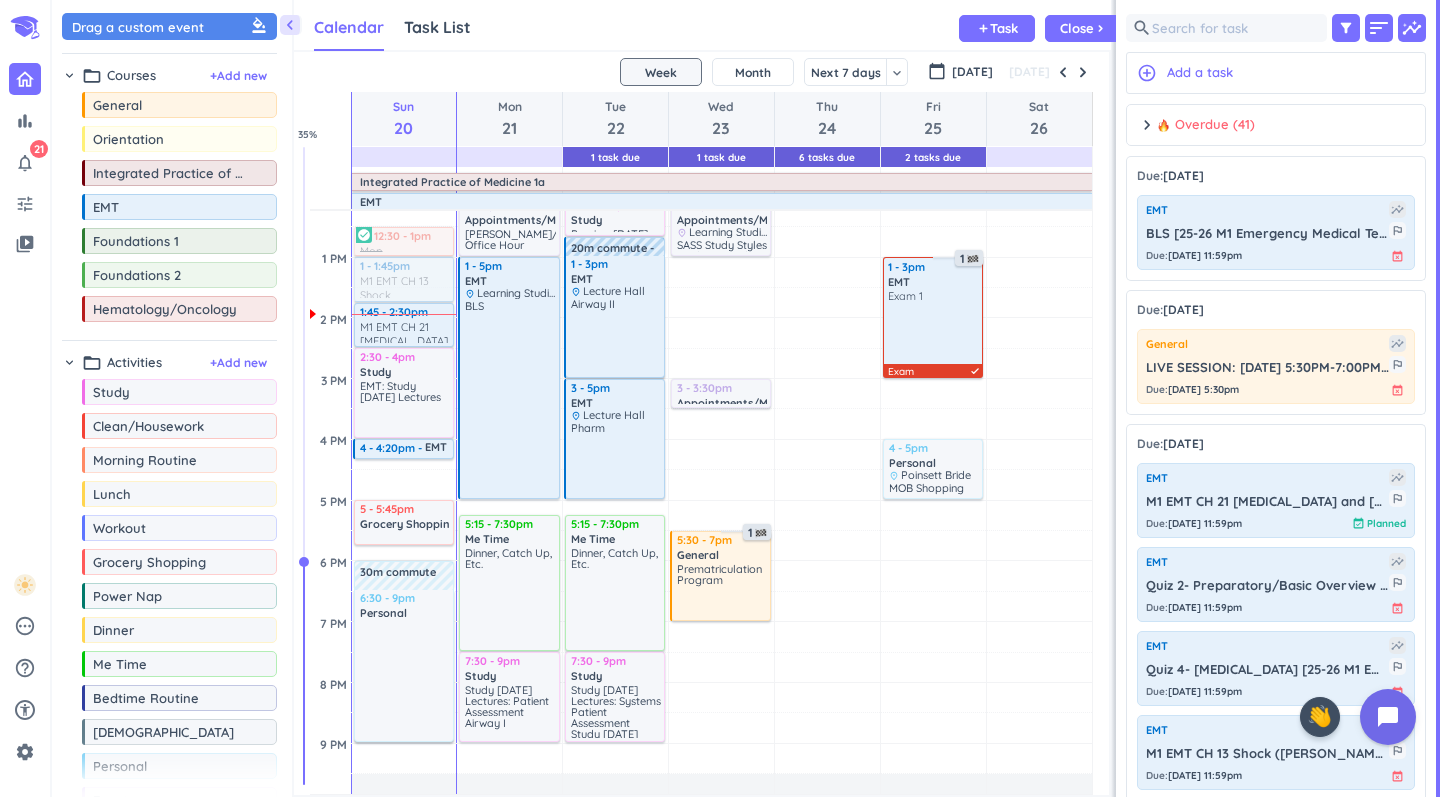 scroll, scrollTop: 503, scrollLeft: 0, axis: vertical 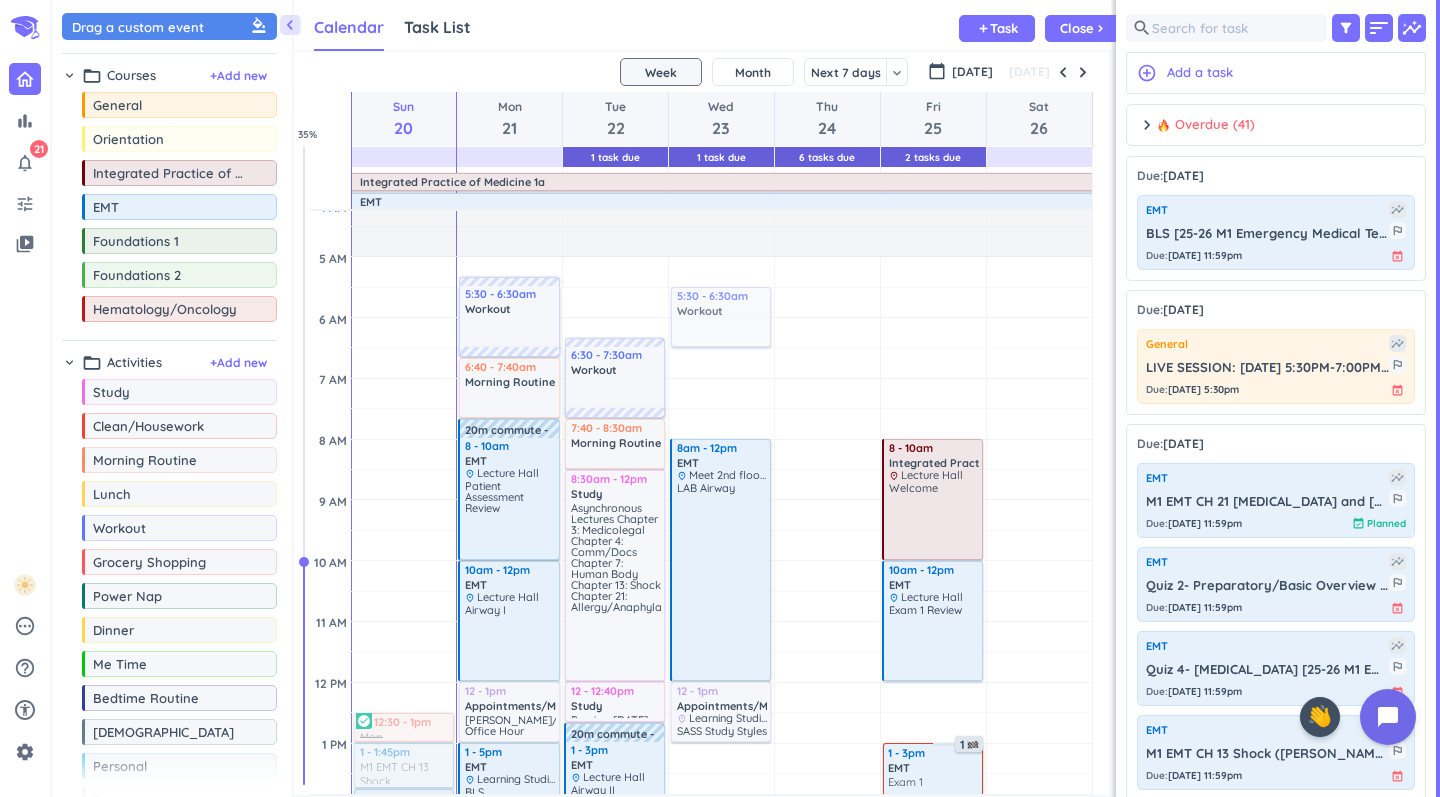 drag, startPoint x: 148, startPoint y: 531, endPoint x: 723, endPoint y: 287, distance: 624.62866 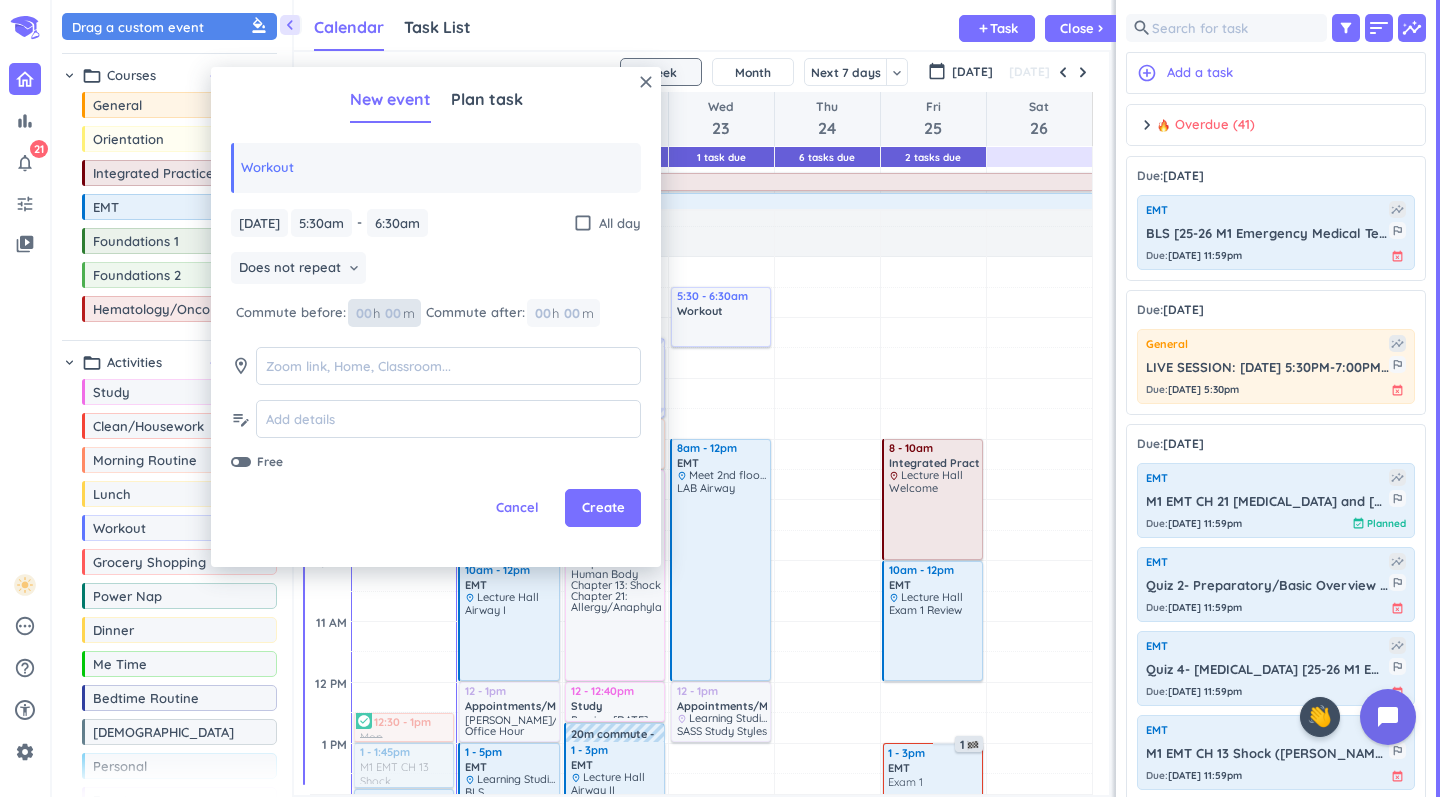 click at bounding box center (392, 313) 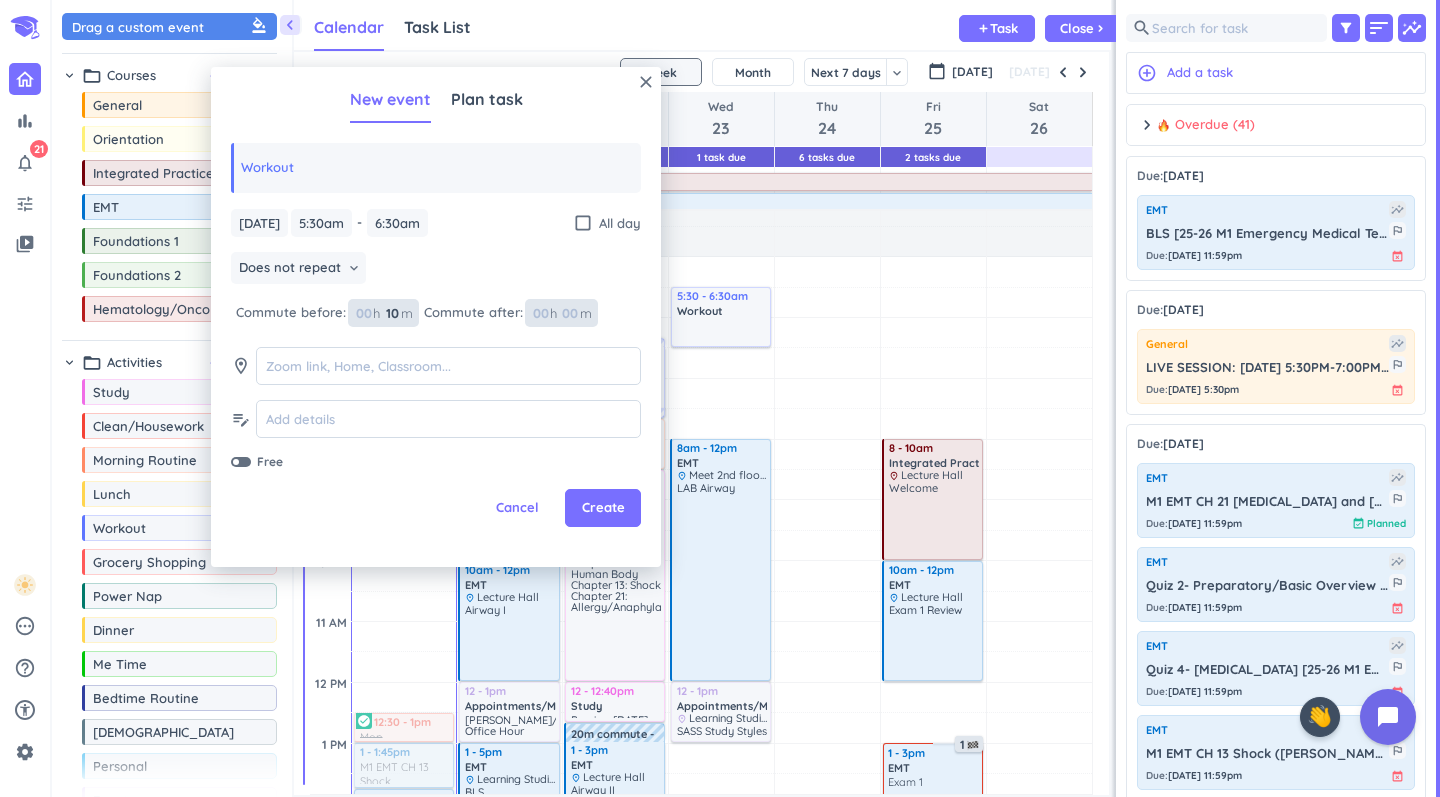 type on "10" 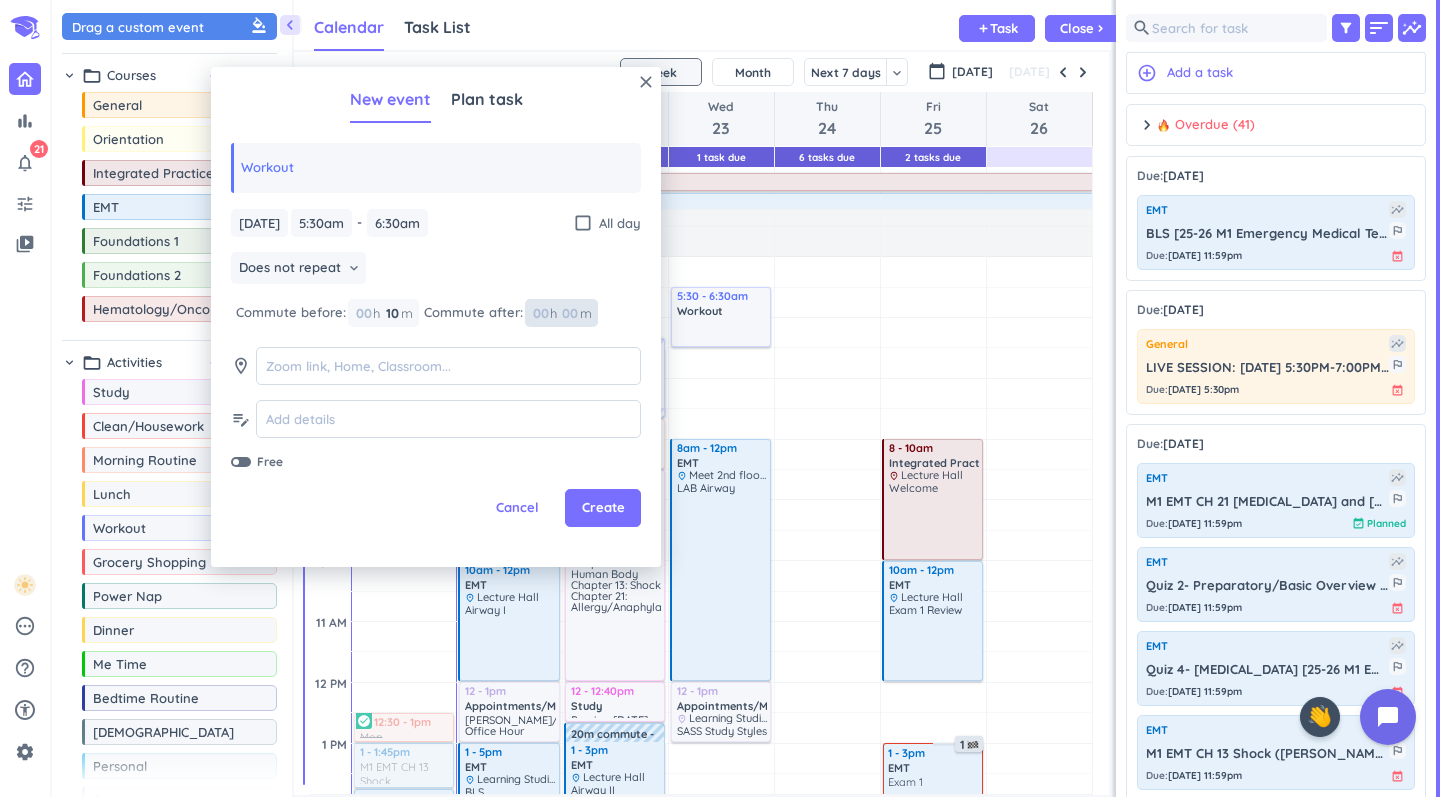 click at bounding box center [569, 313] 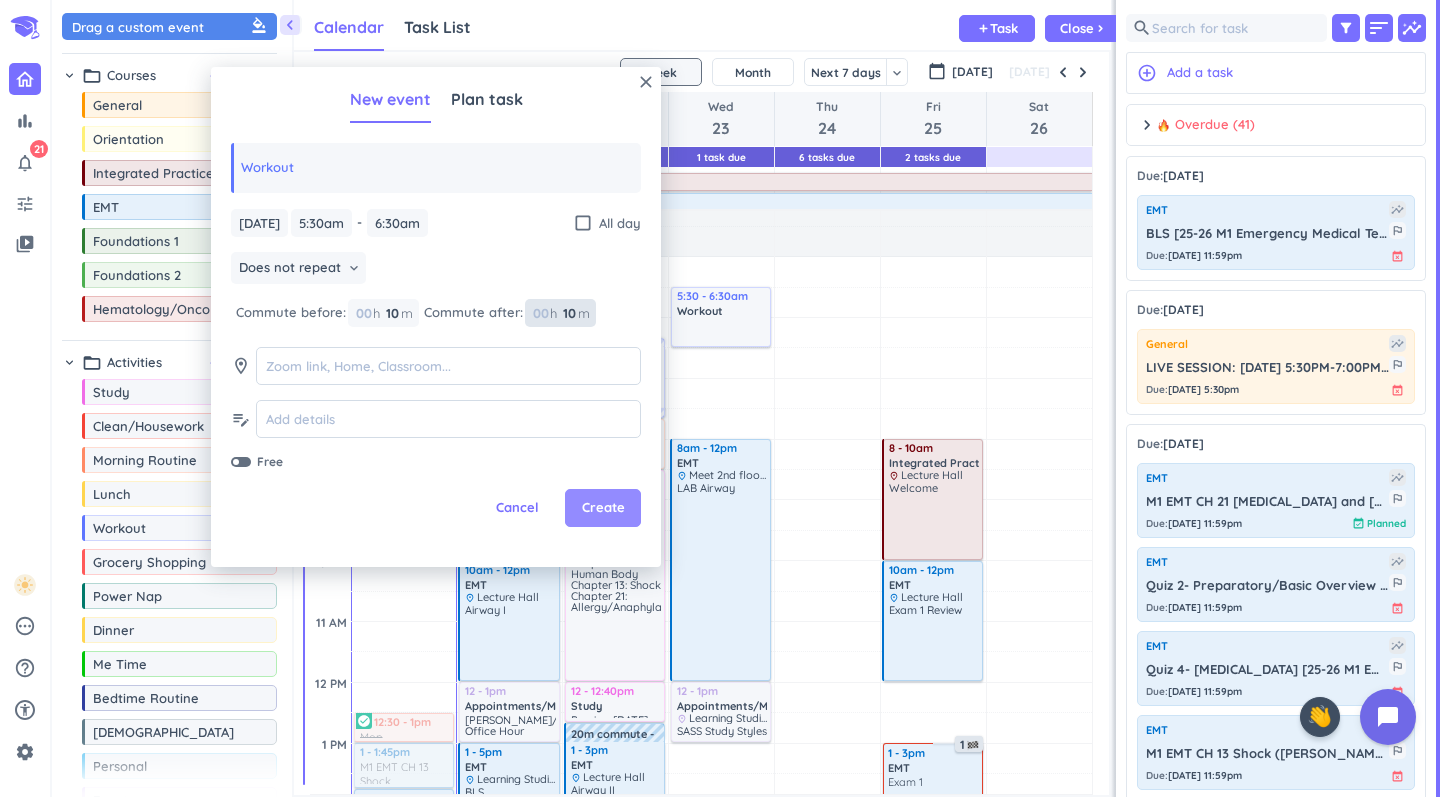 type on "10" 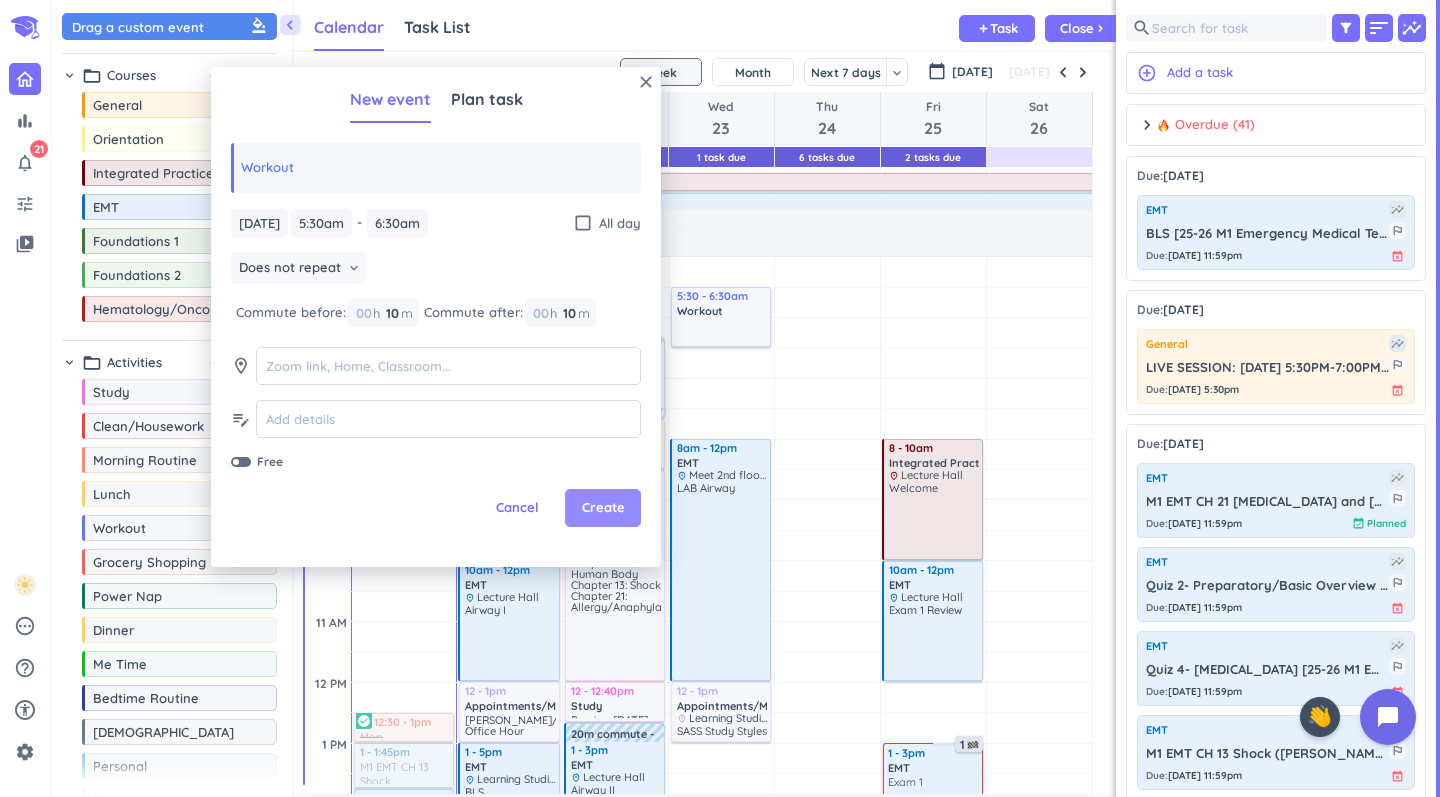click on "Create" at bounding box center (603, 508) 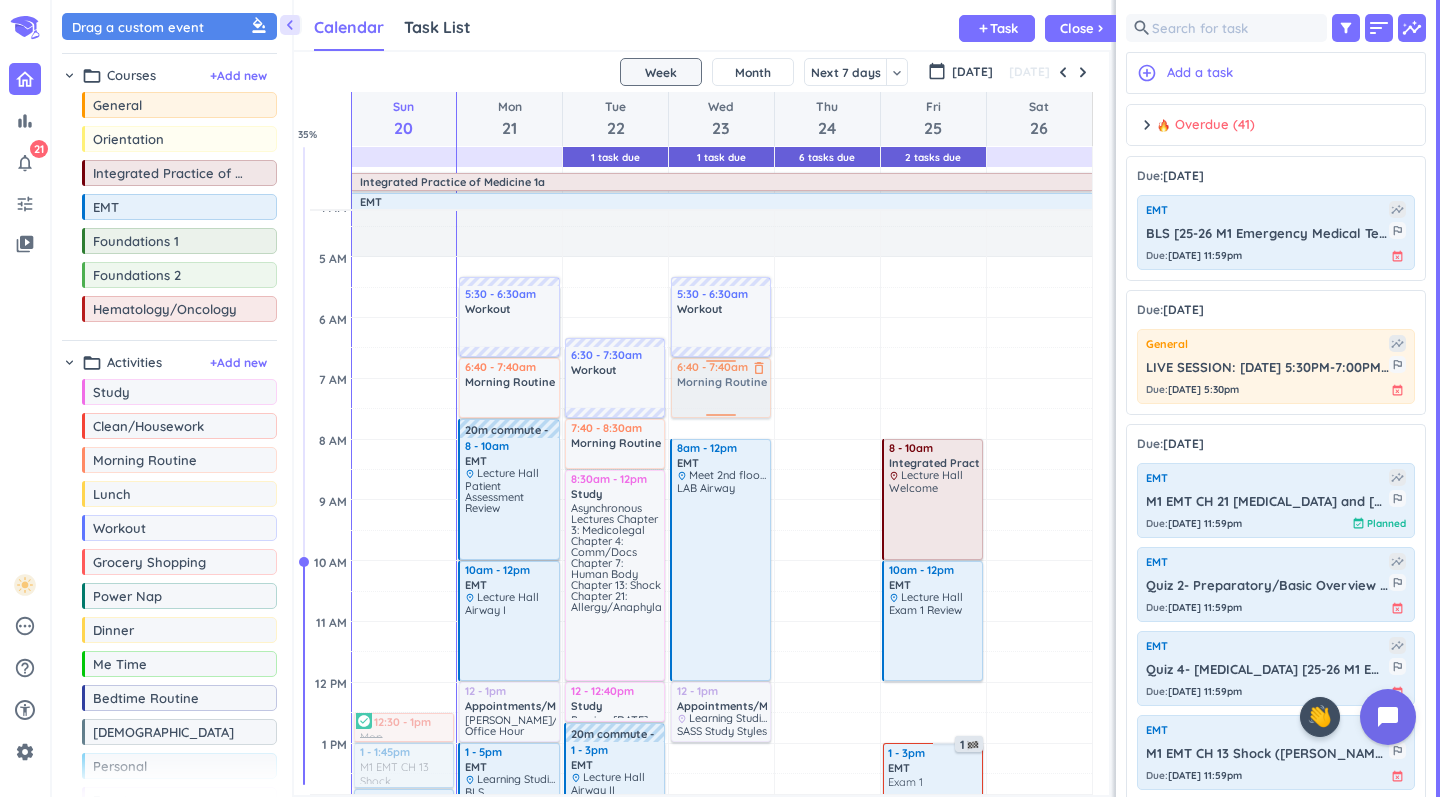 drag, startPoint x: 147, startPoint y: 463, endPoint x: 720, endPoint y: 362, distance: 581.8333 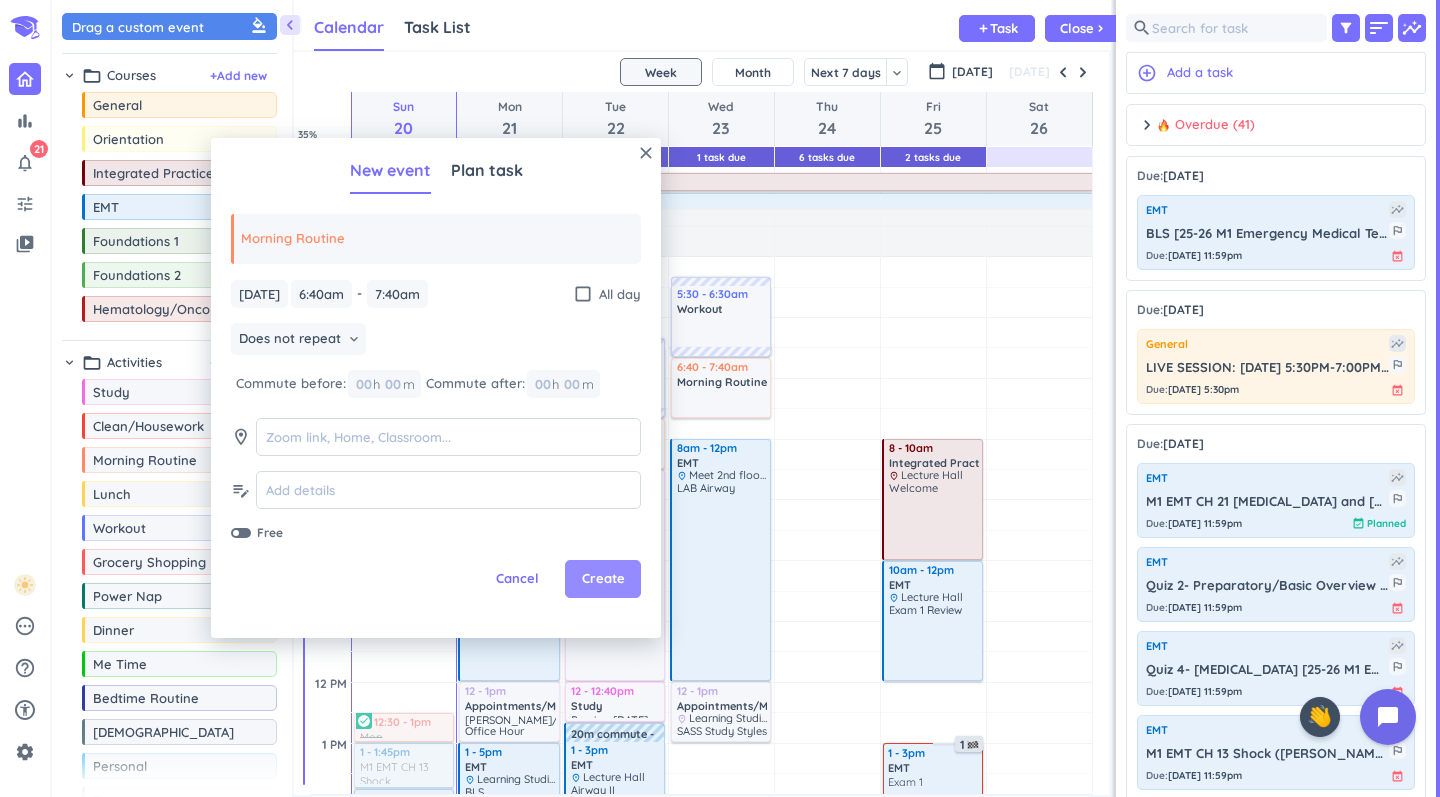 click on "Create" at bounding box center (603, 579) 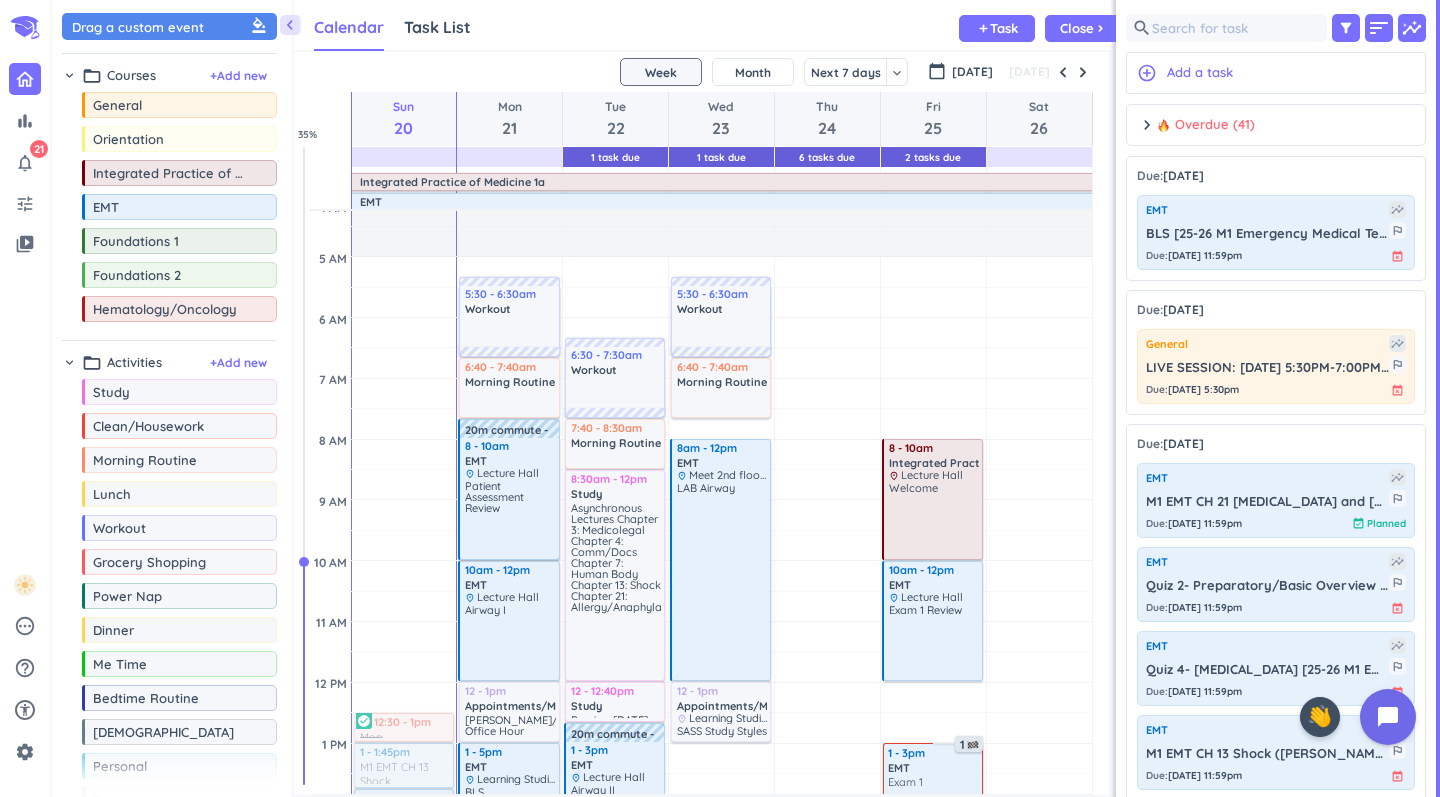 click on "LAB Airway" at bounding box center (722, 580) 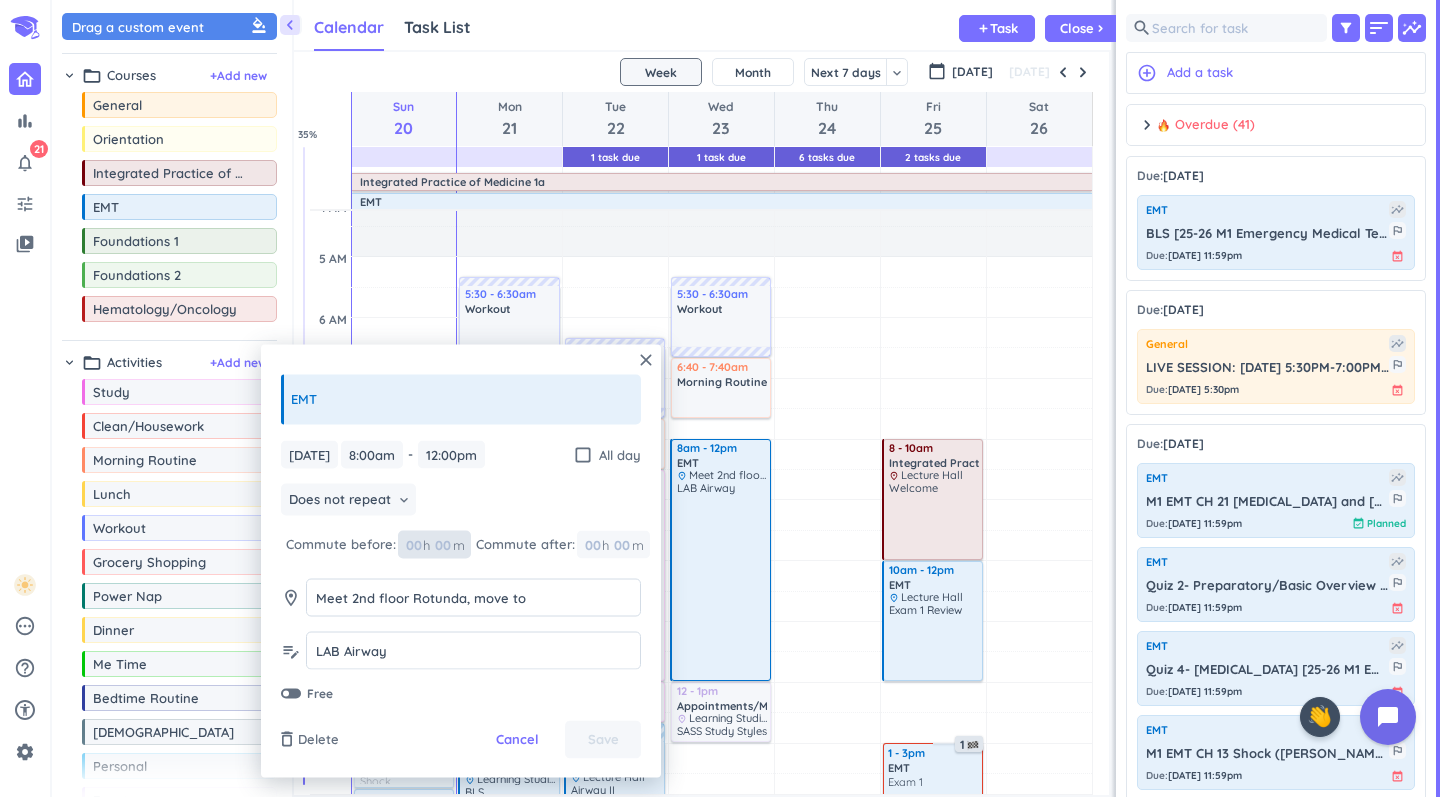 click at bounding box center [442, 544] 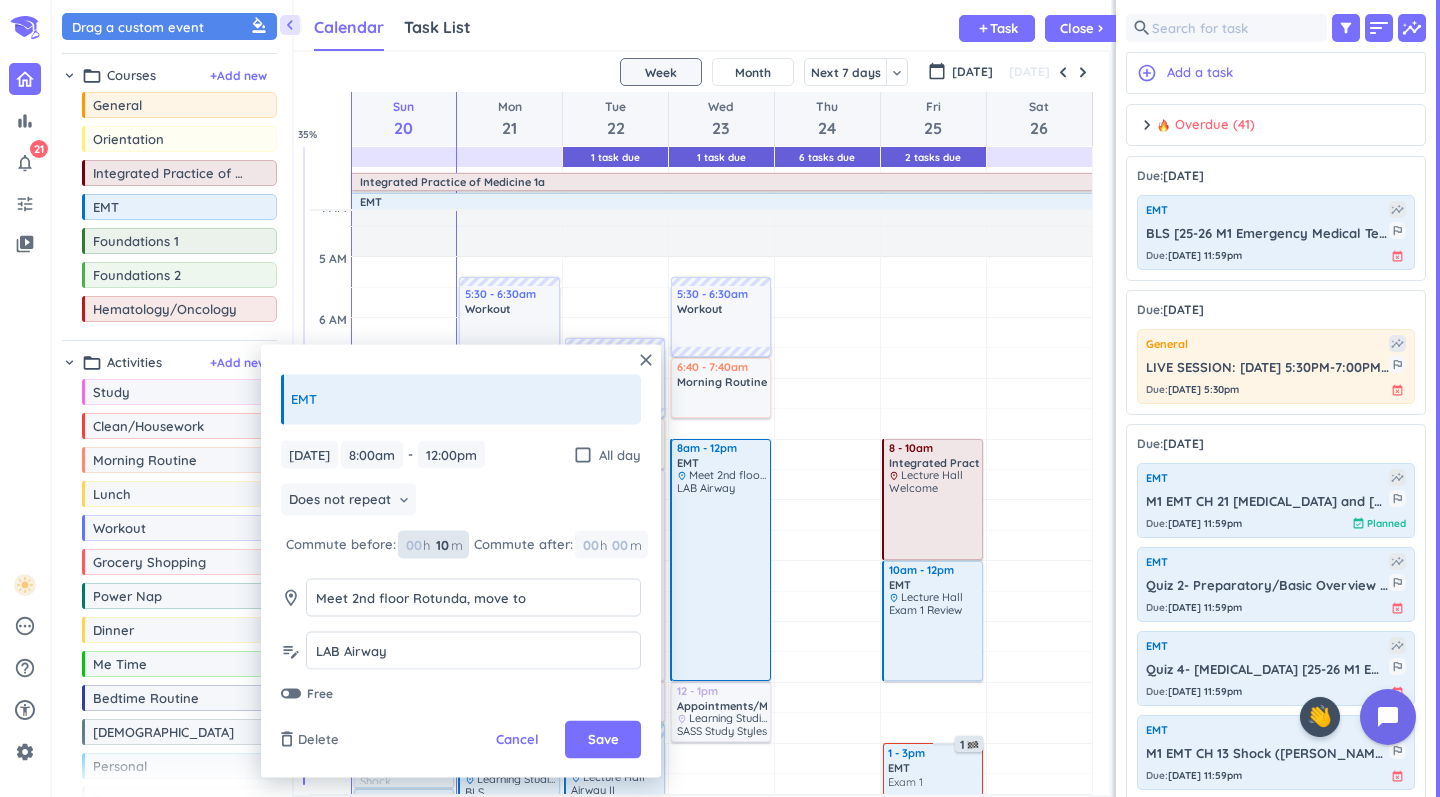 type on "1" 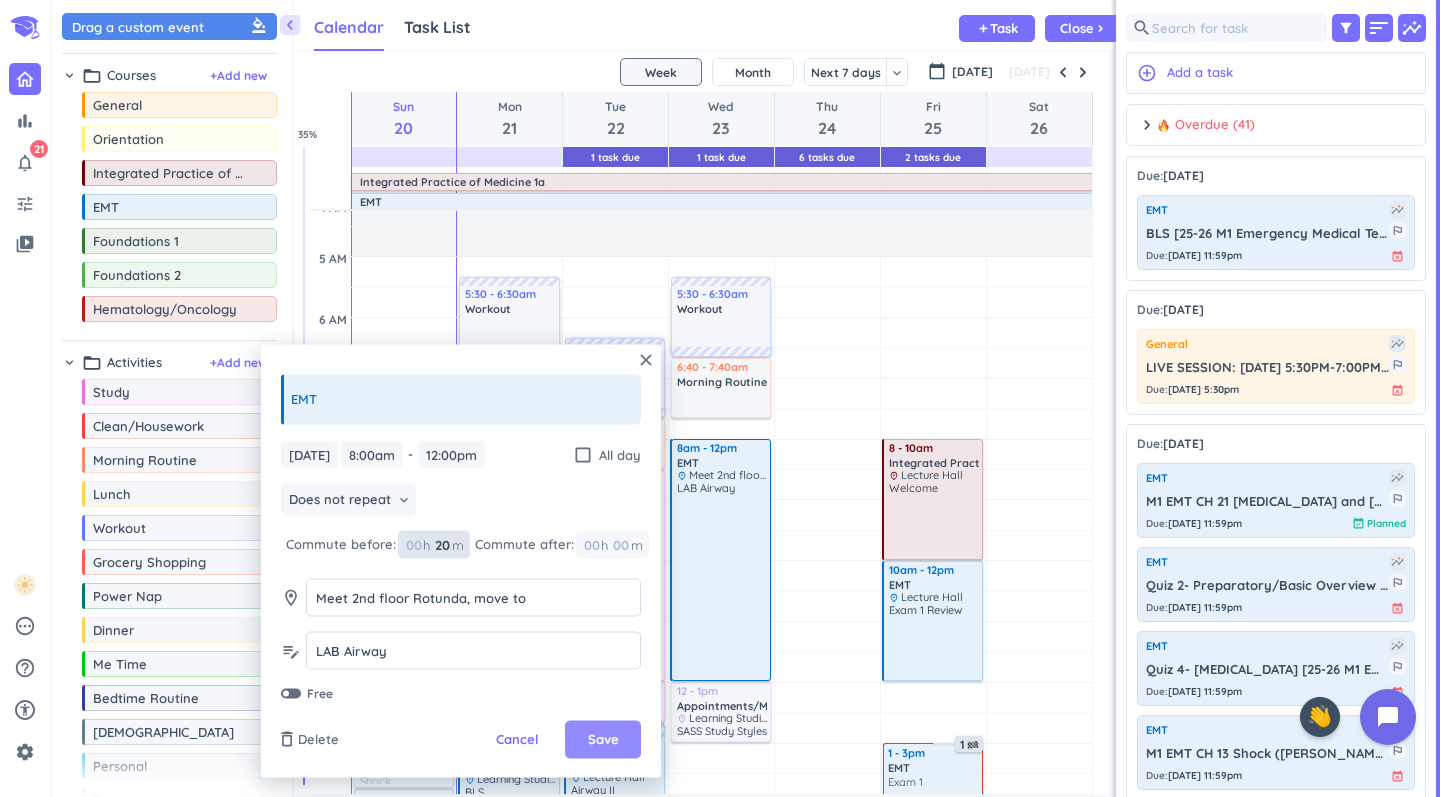 type on "20" 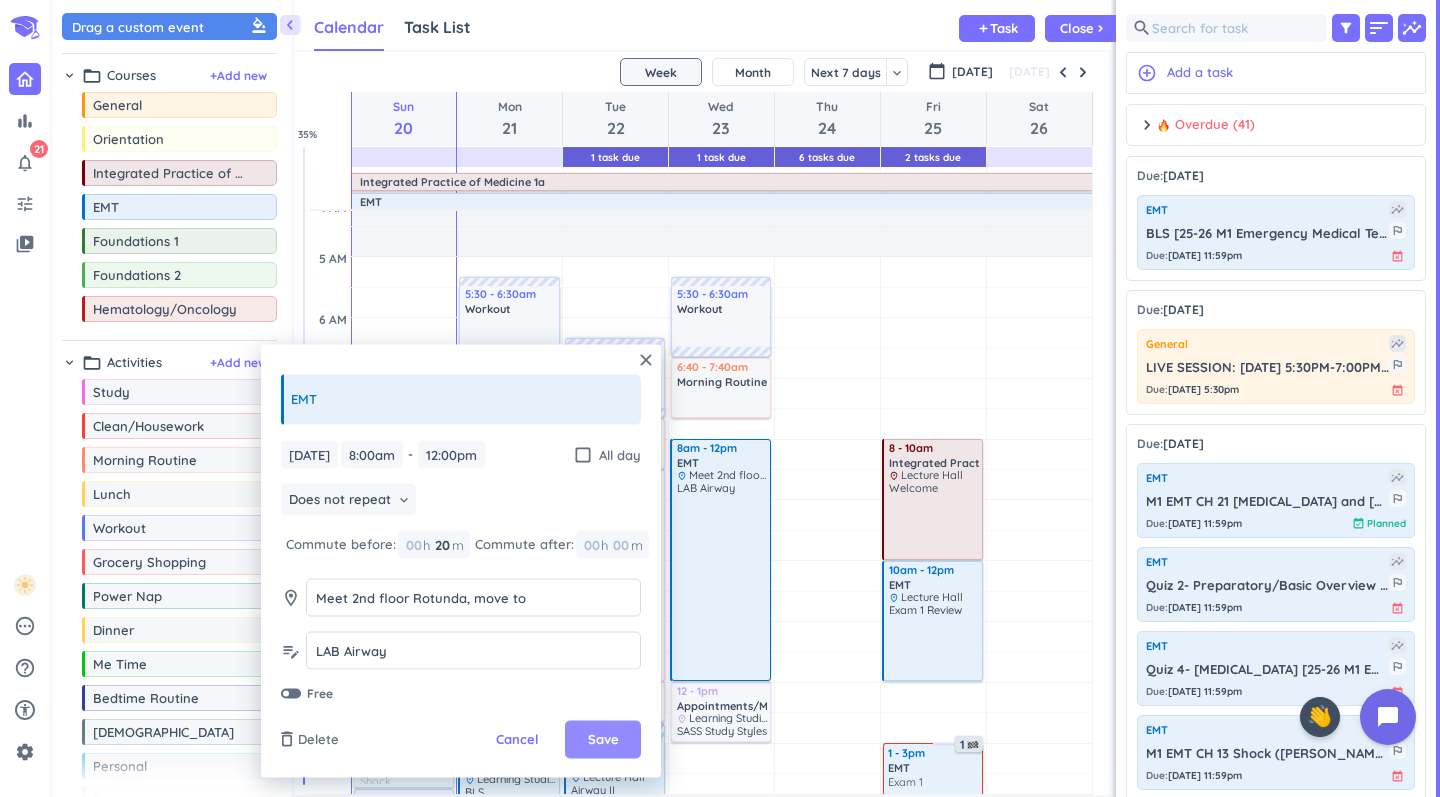 click on "Save" at bounding box center [603, 740] 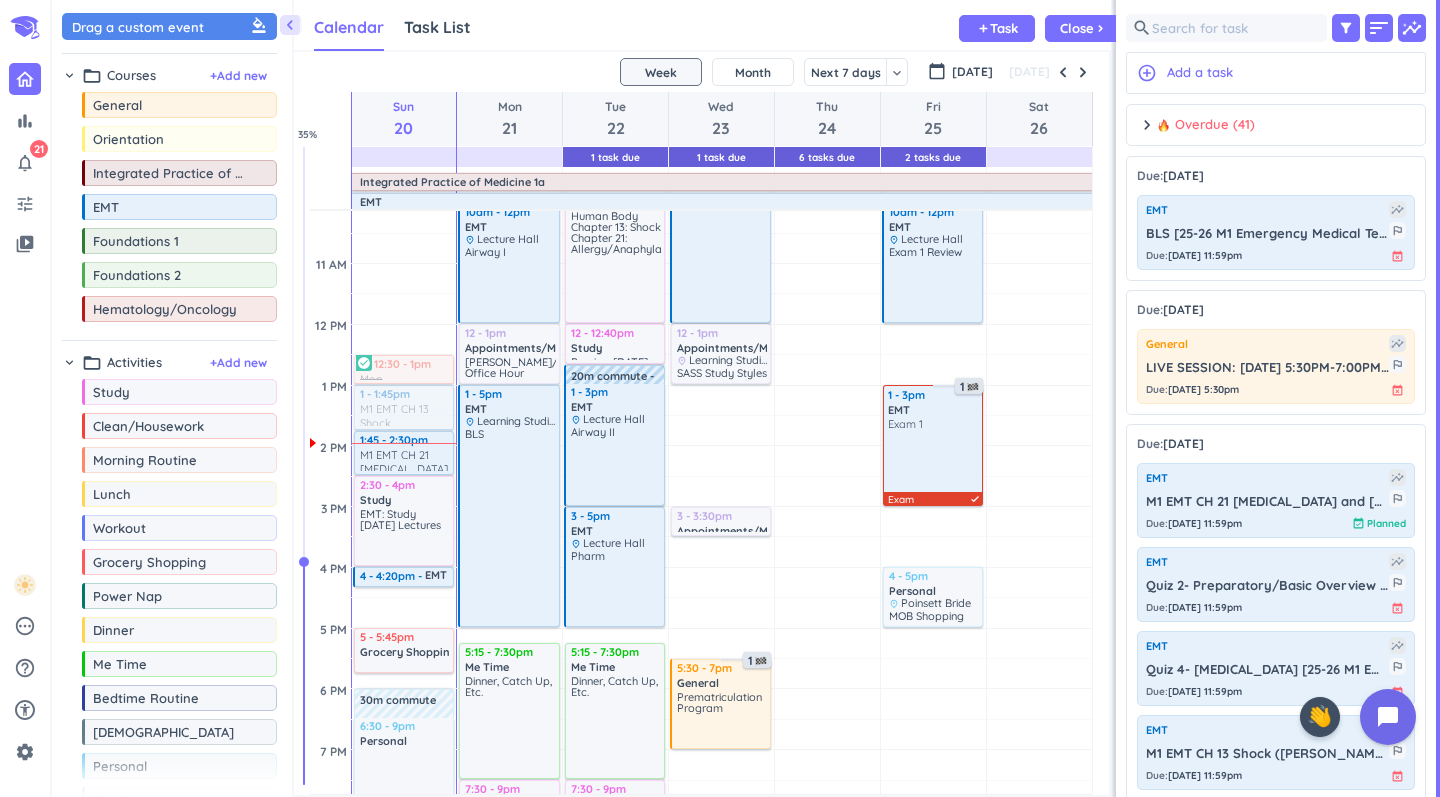 scroll, scrollTop: 374, scrollLeft: 0, axis: vertical 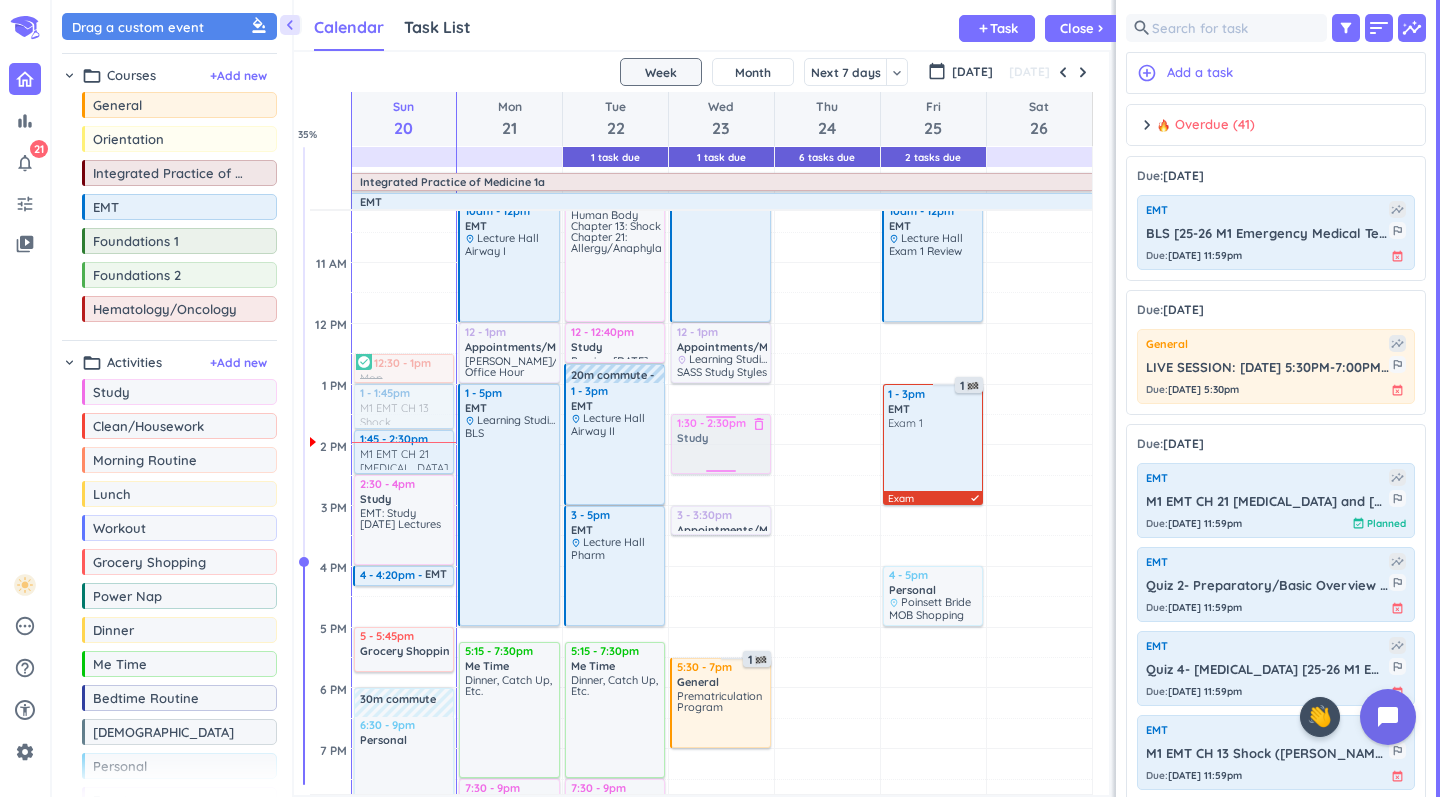 drag, startPoint x: 158, startPoint y: 395, endPoint x: 750, endPoint y: 416, distance: 592.3724 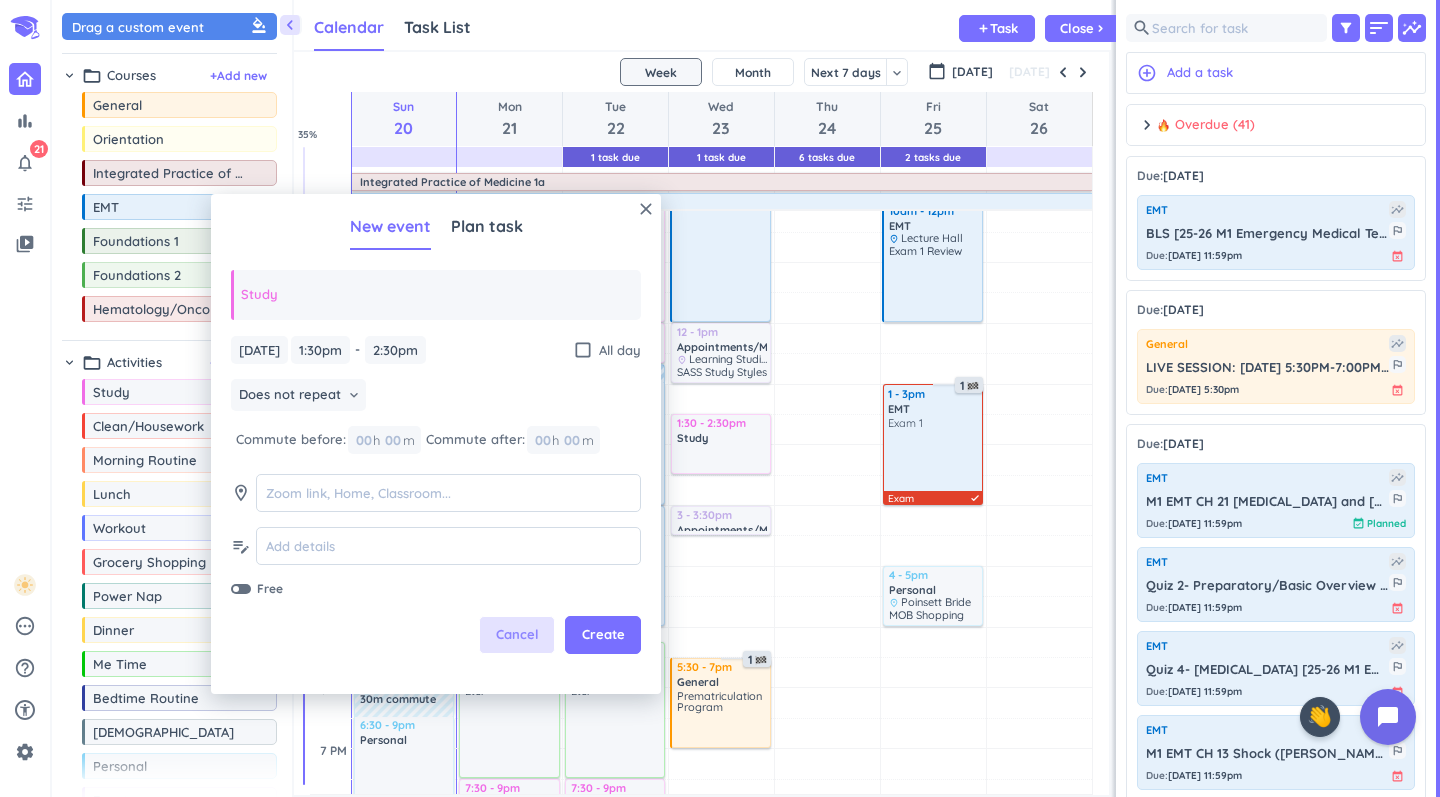 click on "Cancel" at bounding box center (517, 635) 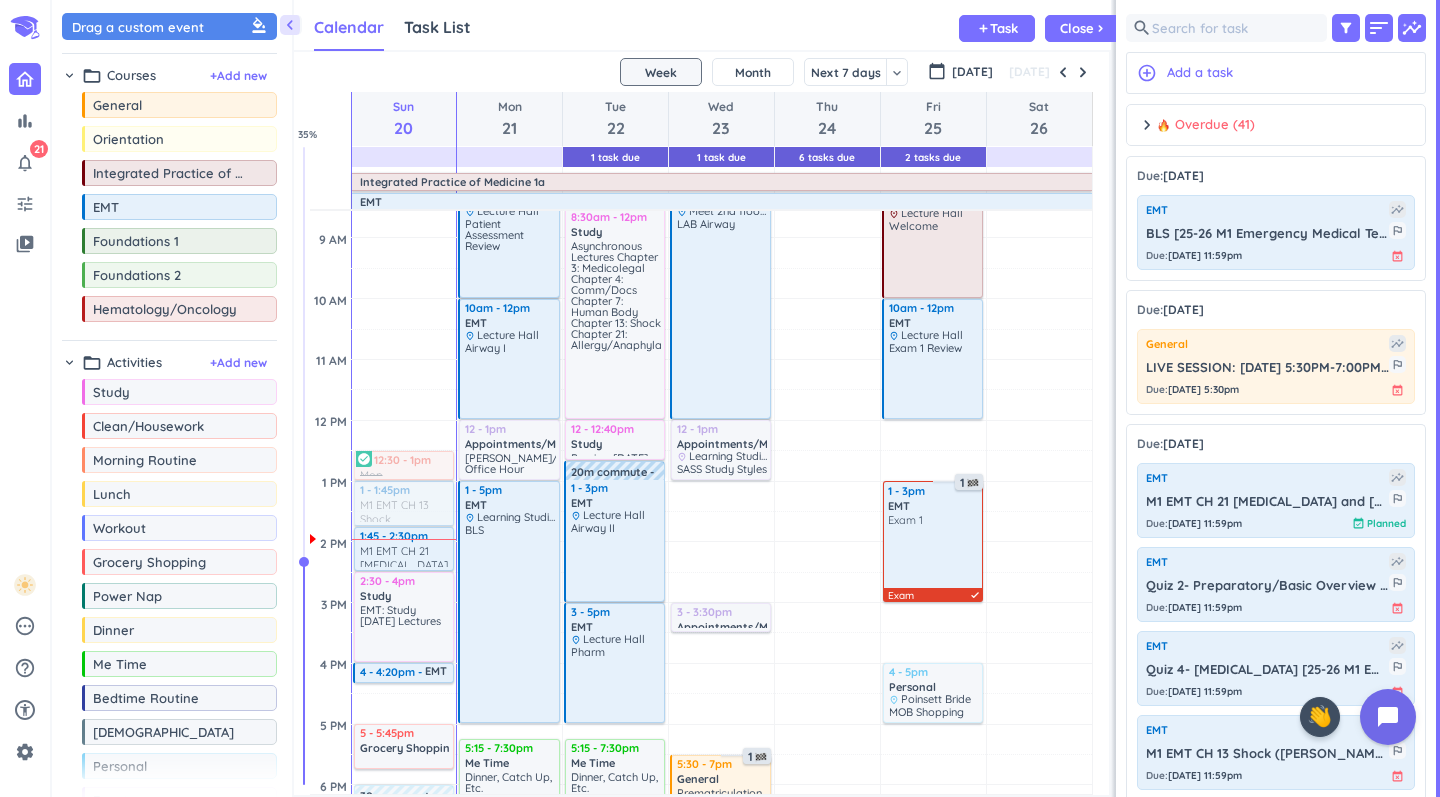 scroll, scrollTop: 407, scrollLeft: 0, axis: vertical 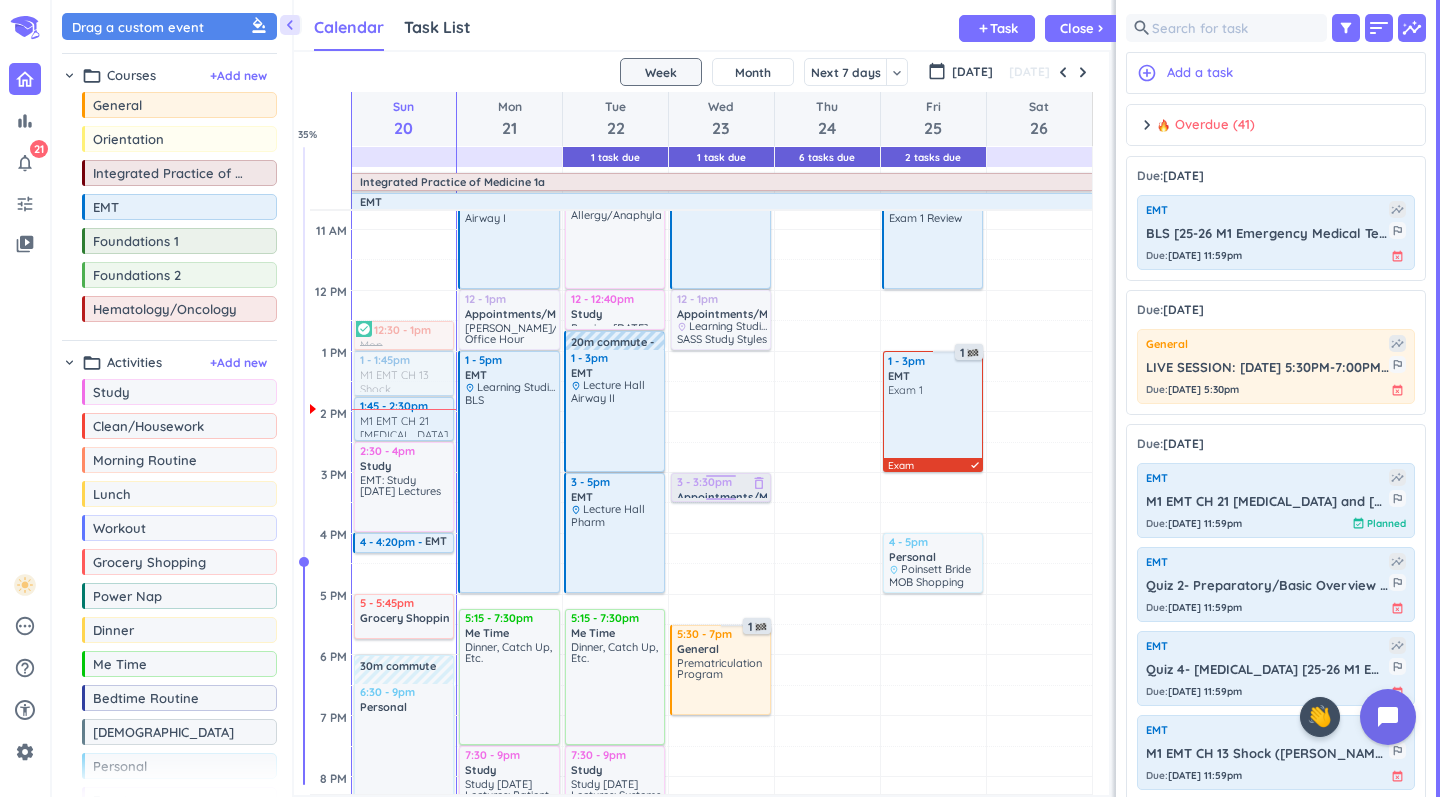 click on "3 - 3:30pm" at bounding box center (722, 482) 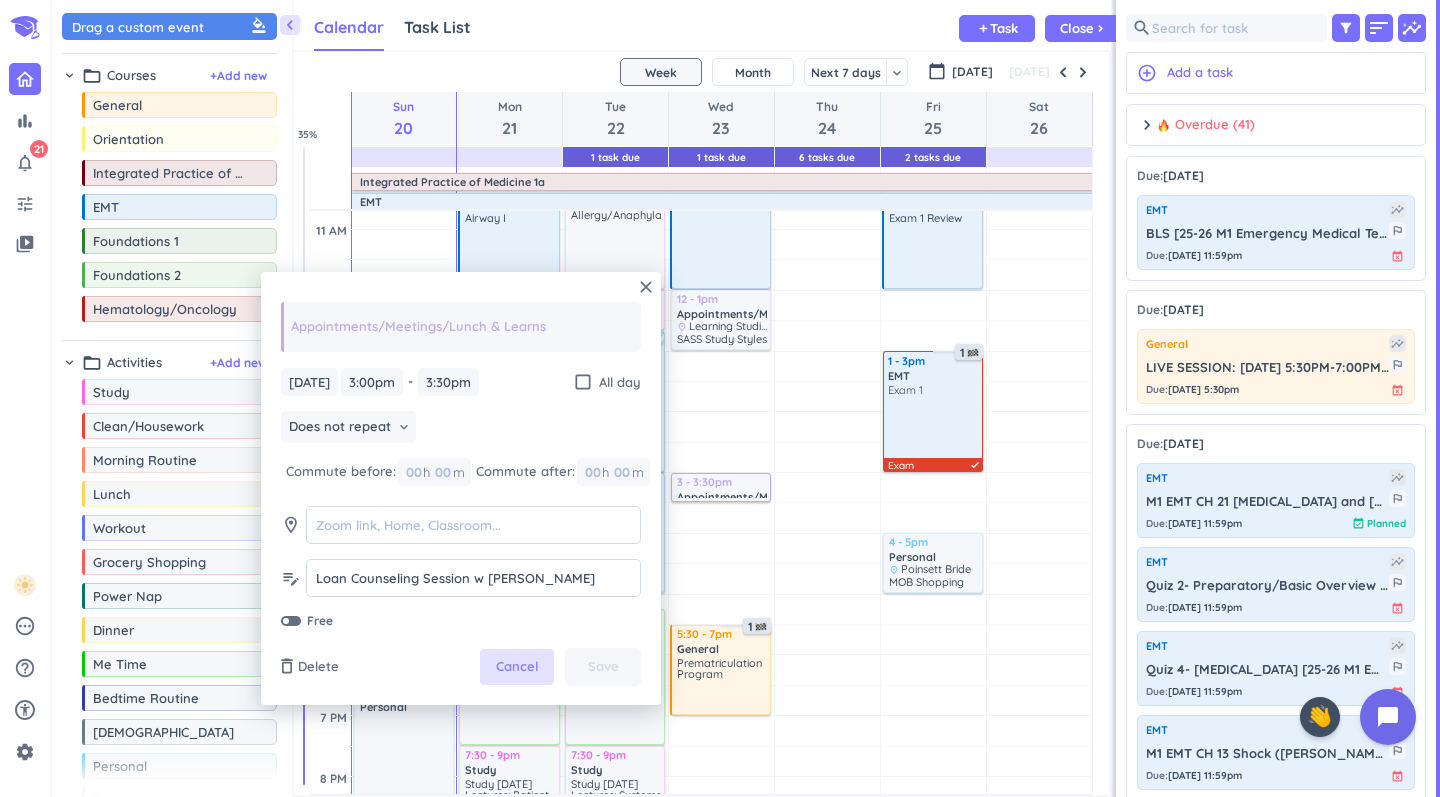click on "Cancel" at bounding box center [517, 667] 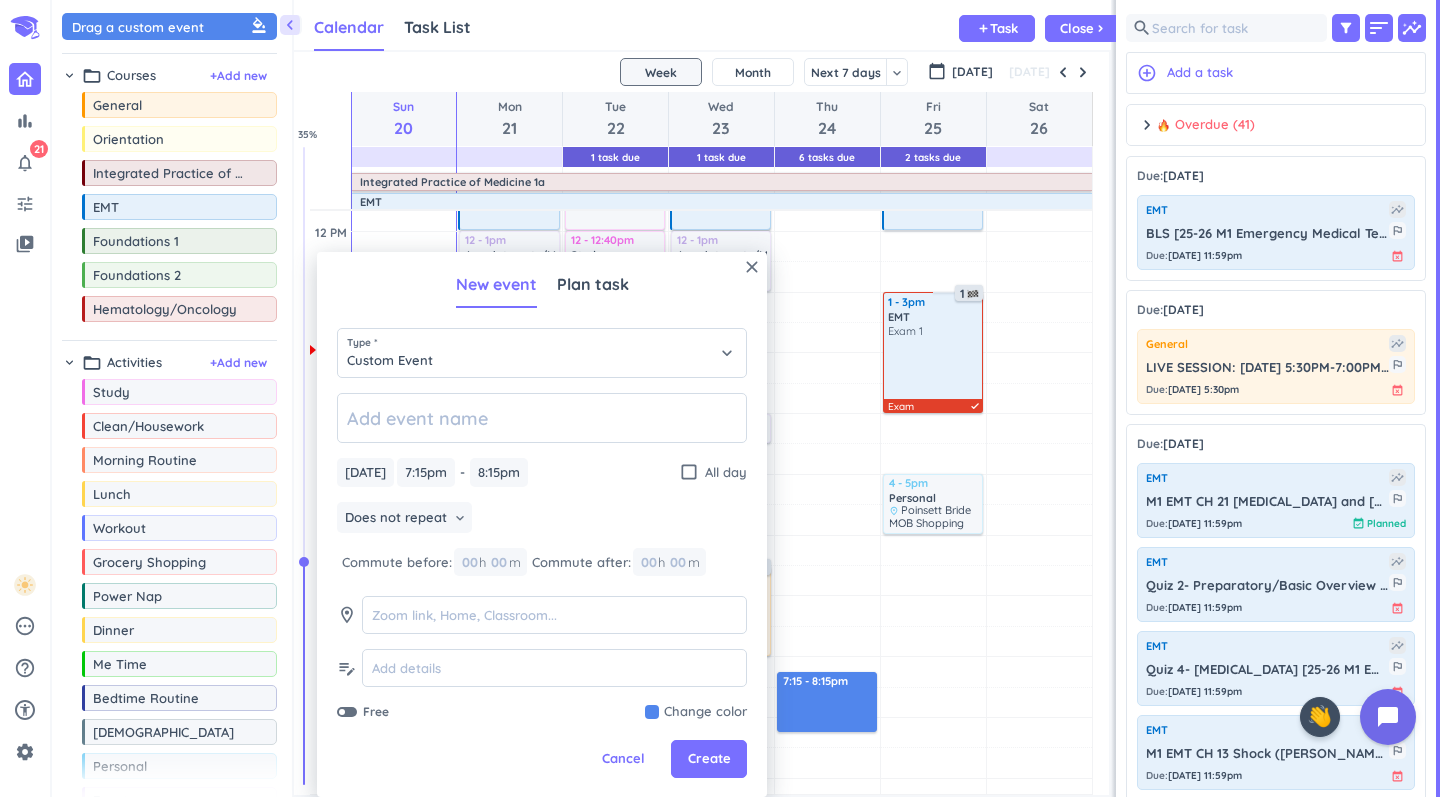 scroll, scrollTop: 480, scrollLeft: 0, axis: vertical 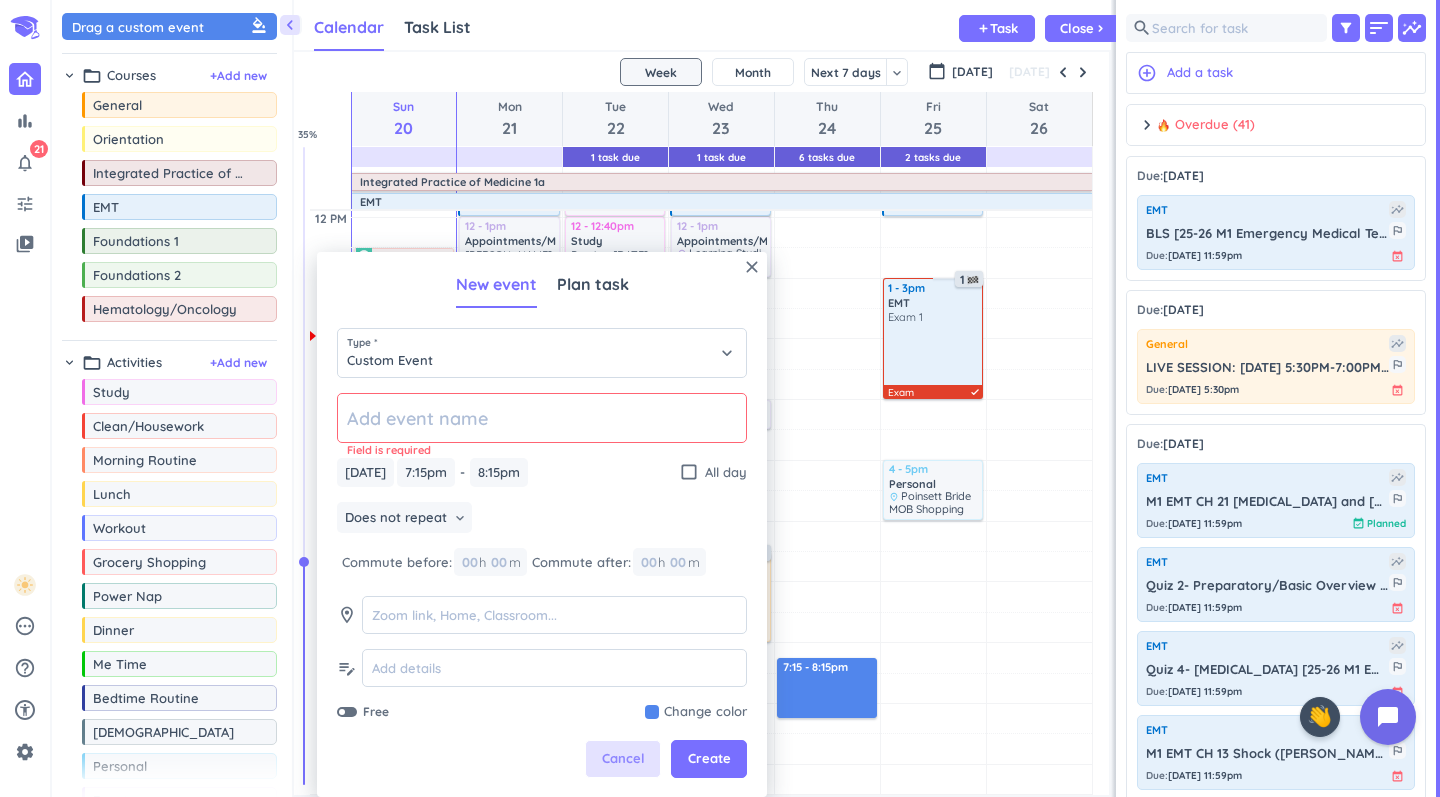 click on "Cancel" at bounding box center (623, 759) 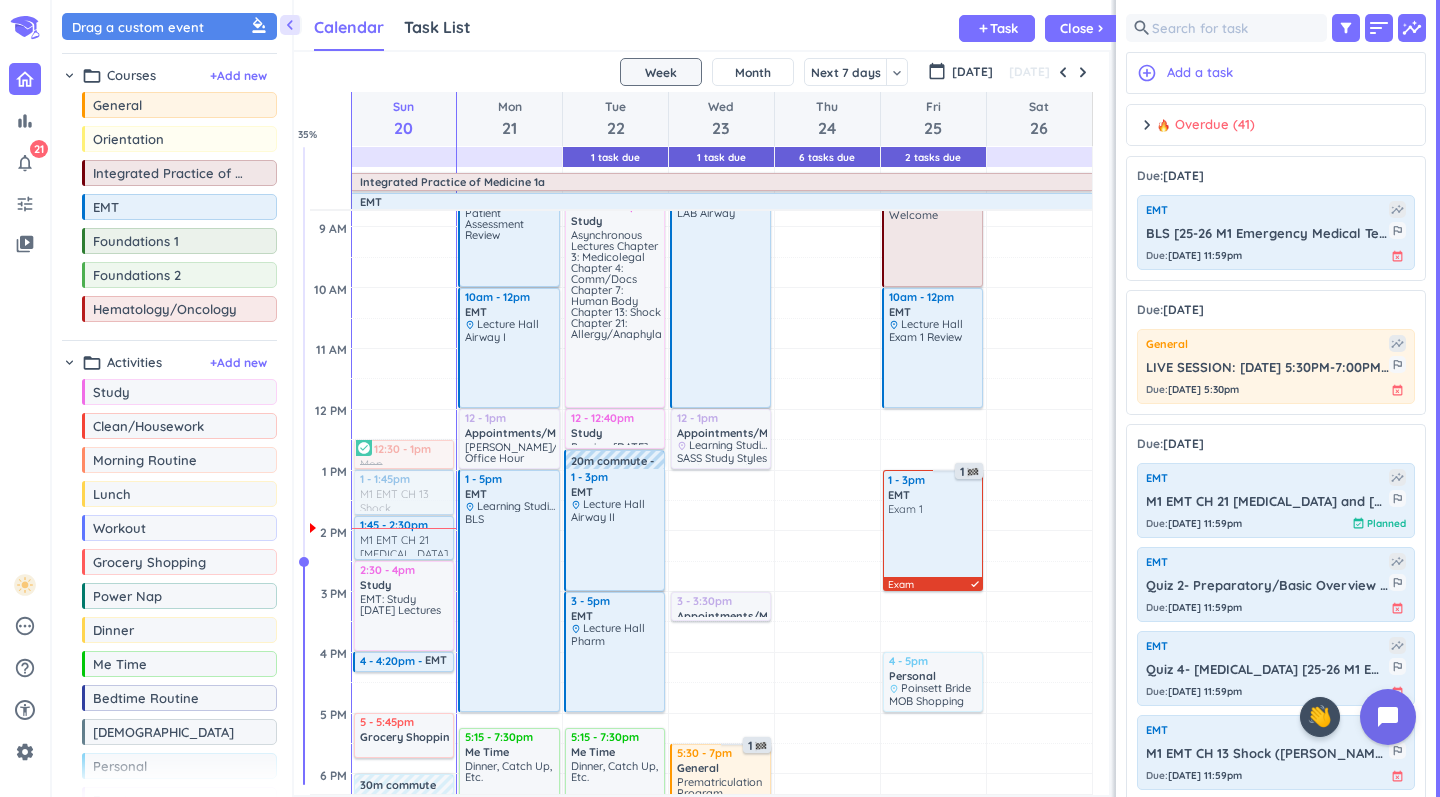 scroll, scrollTop: 319, scrollLeft: 0, axis: vertical 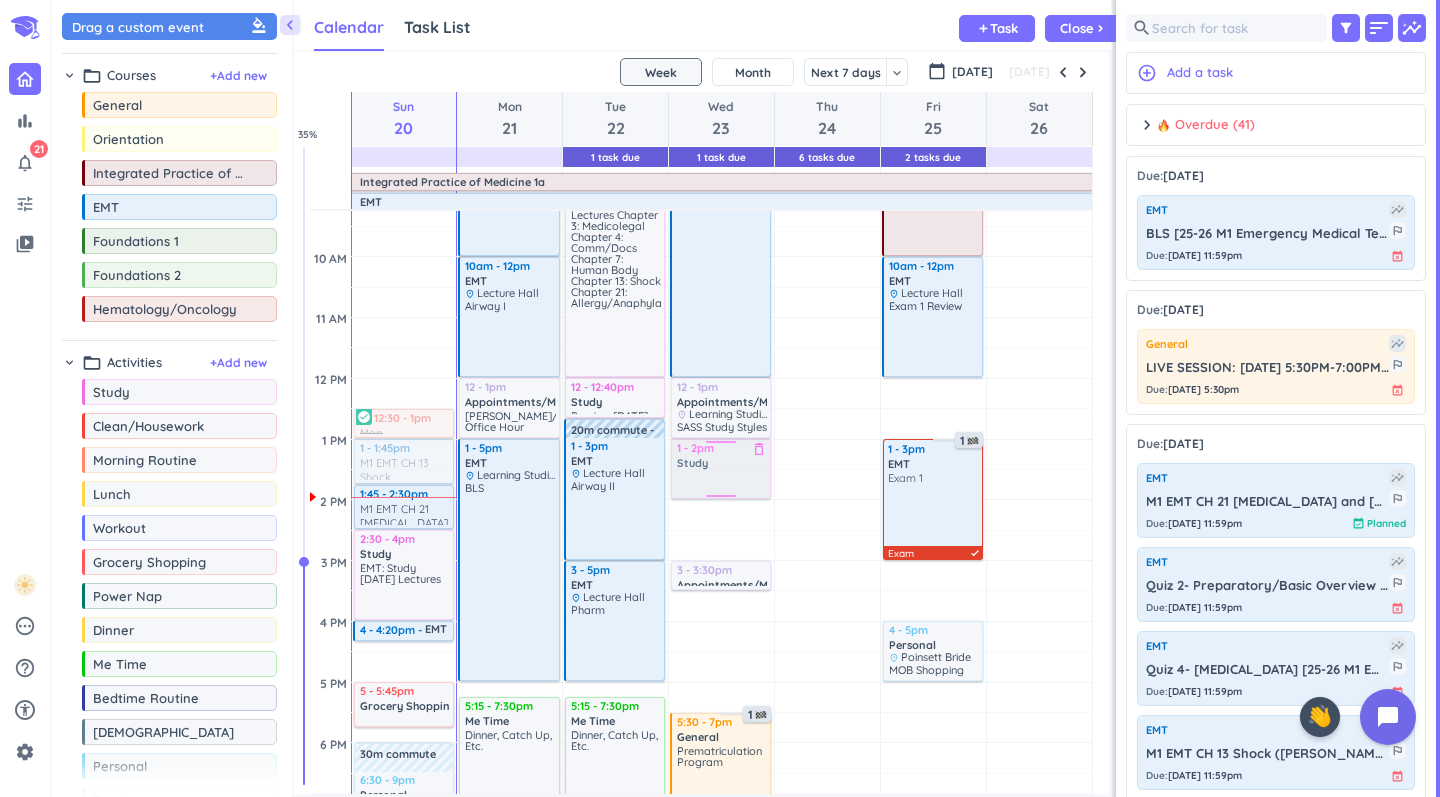 drag, startPoint x: 183, startPoint y: 403, endPoint x: 740, endPoint y: 443, distance: 558.43445 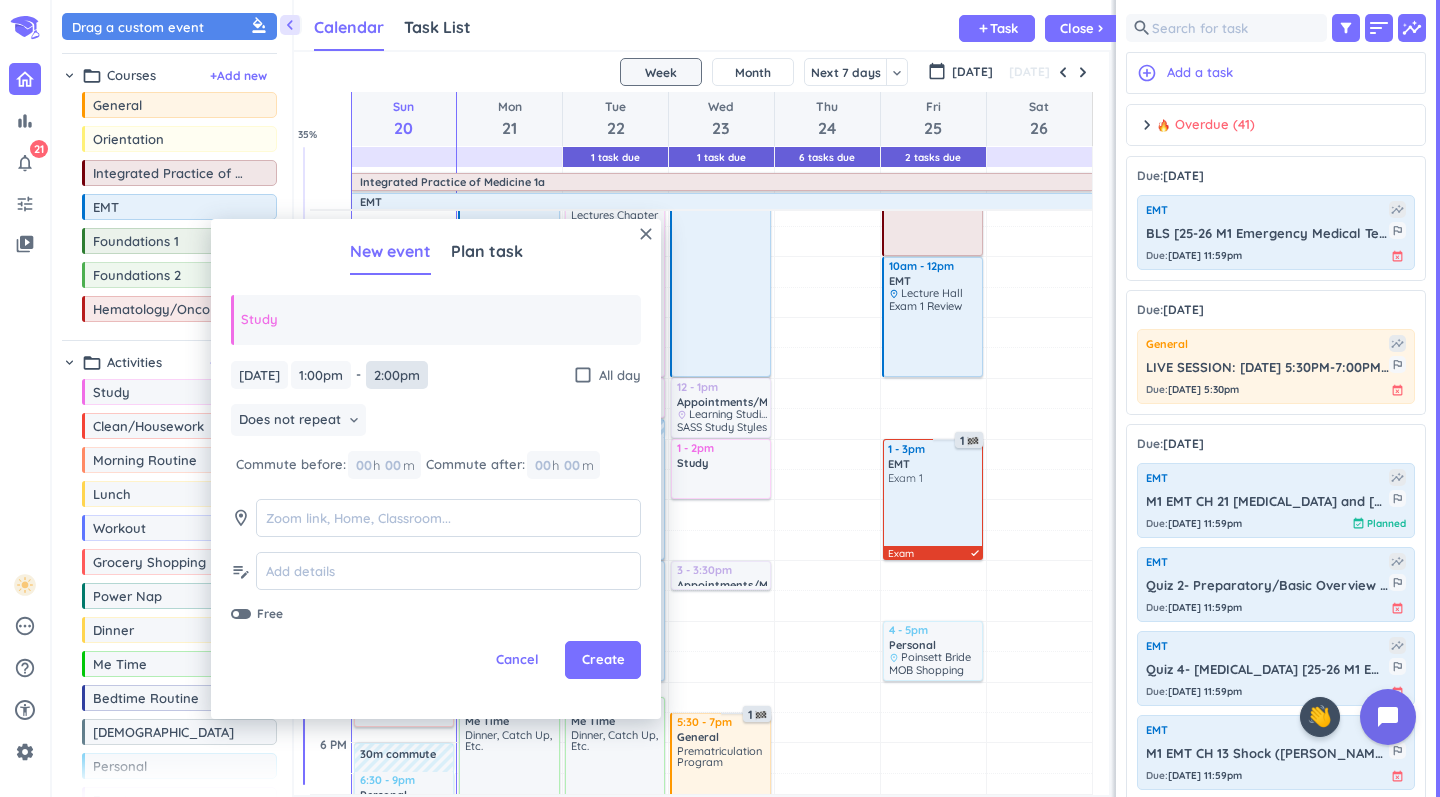 click on "2:00pm" at bounding box center (397, 375) 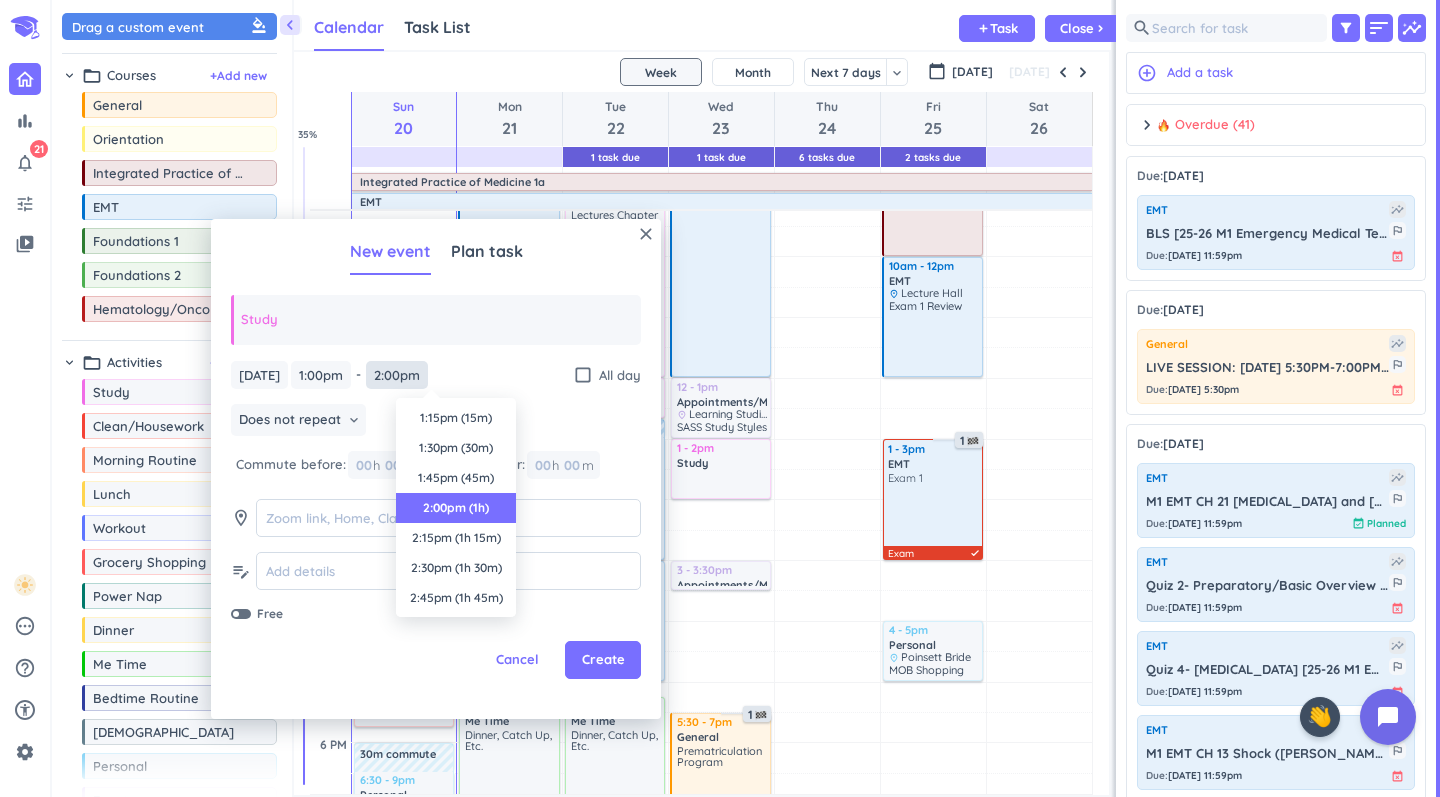 scroll, scrollTop: 90, scrollLeft: 0, axis: vertical 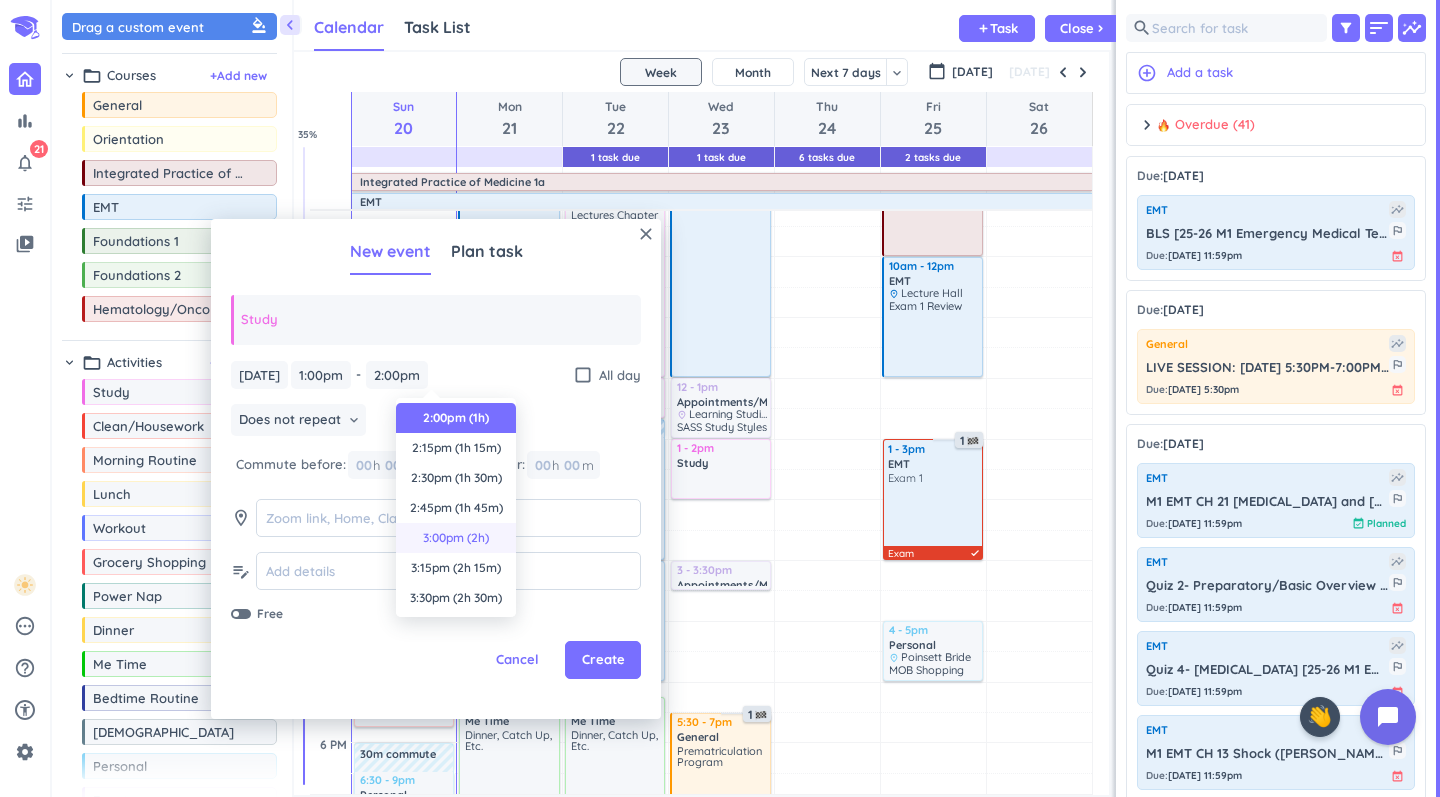 click on "3:00pm (2h)" at bounding box center [456, 538] 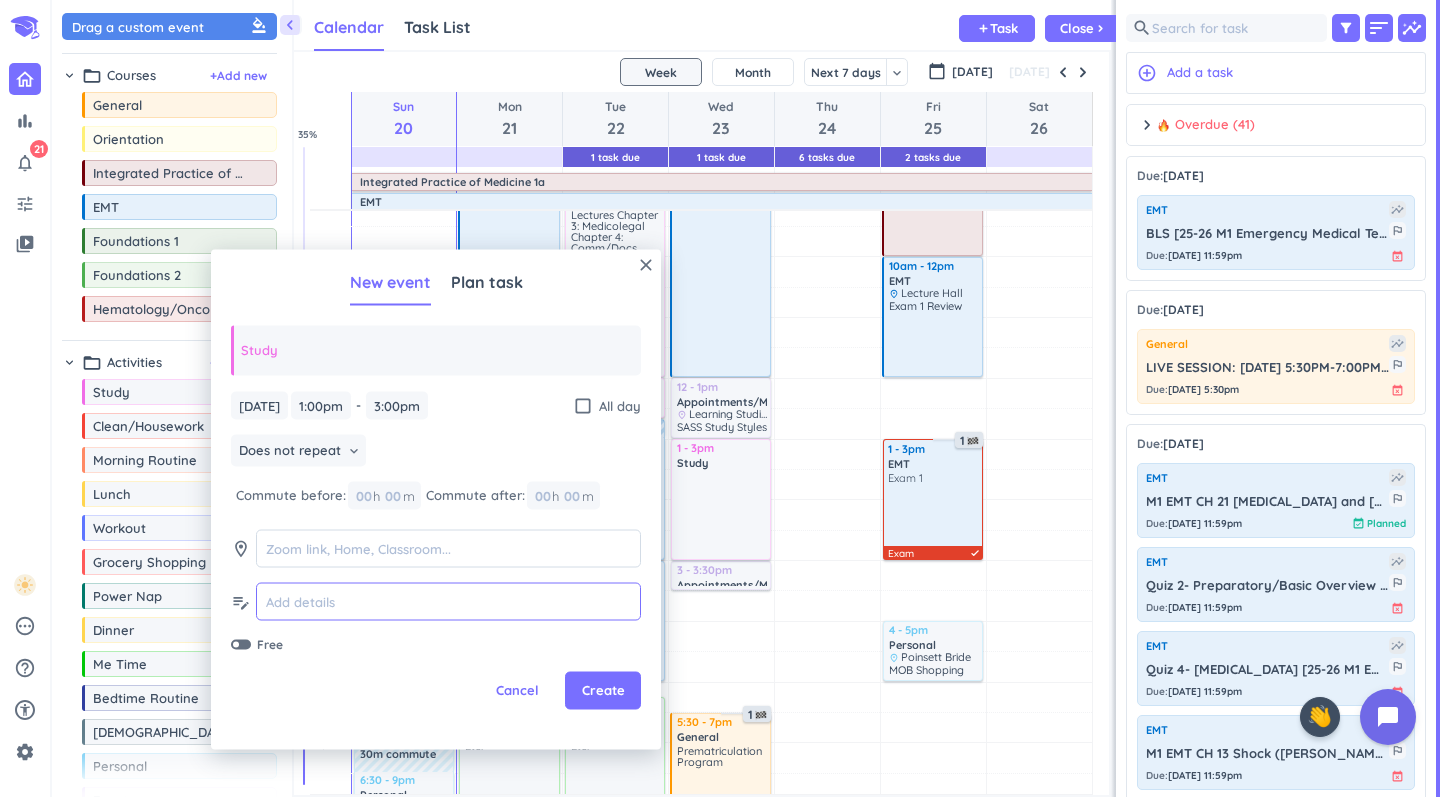 click at bounding box center [448, 601] 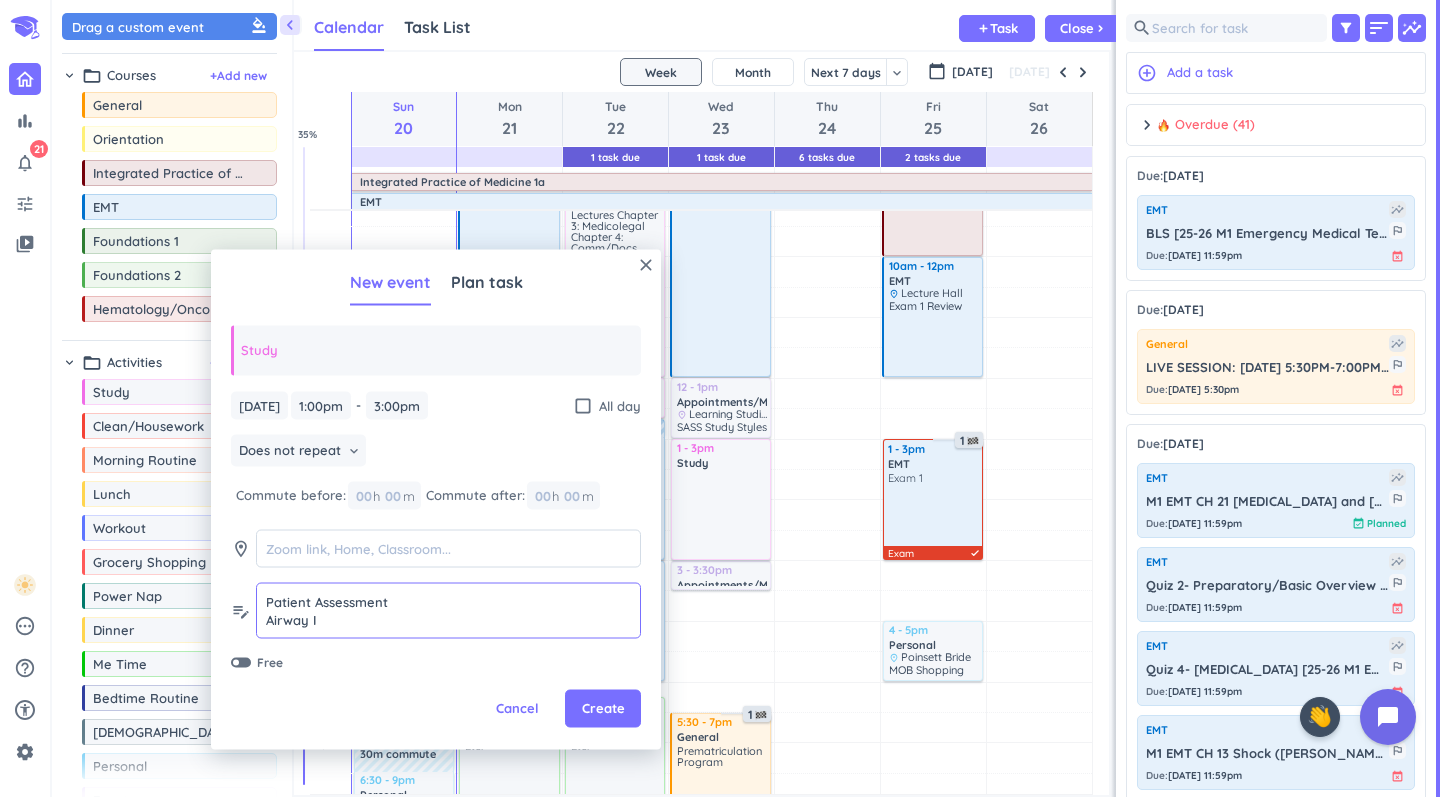 scroll, scrollTop: -1, scrollLeft: 0, axis: vertical 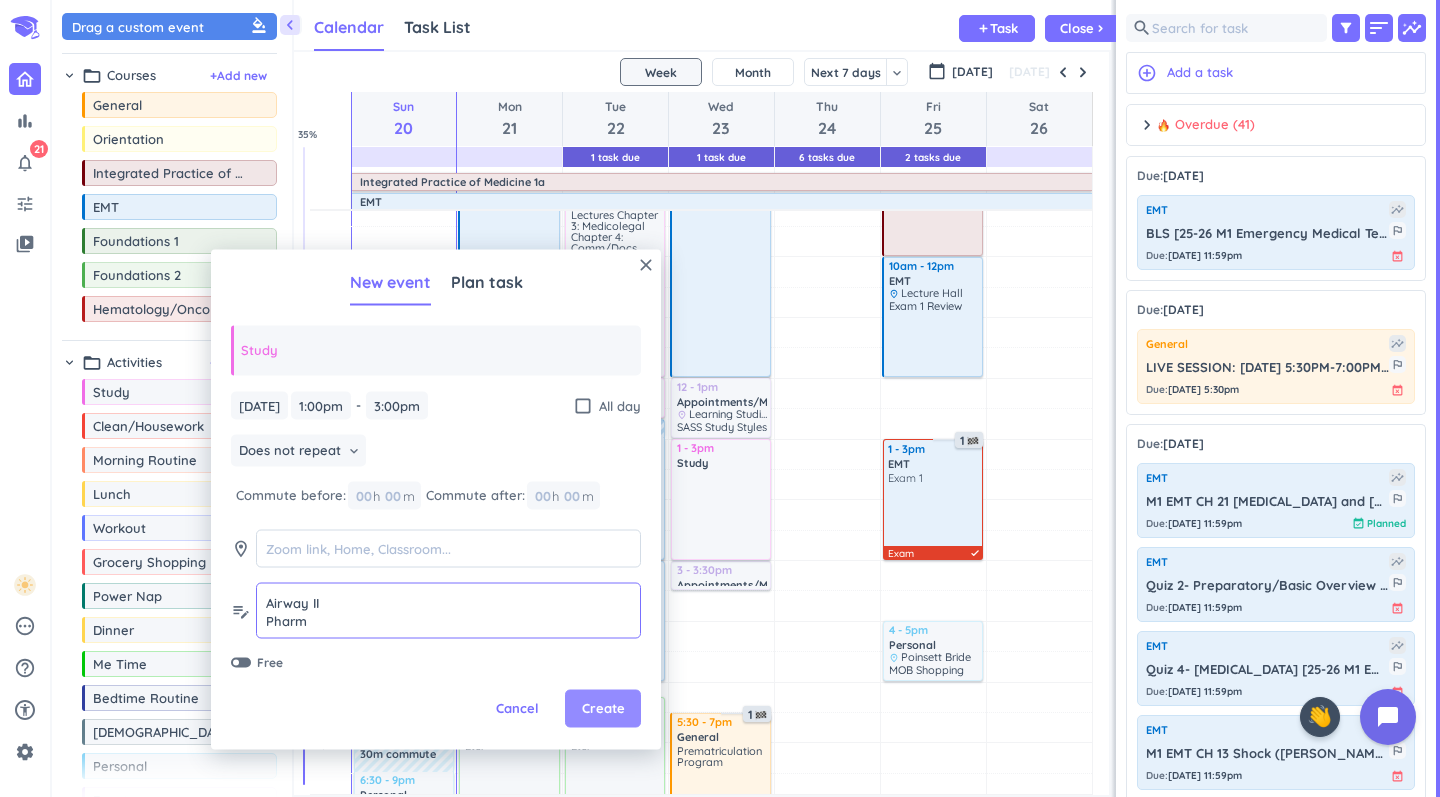 type on "Study [DATE] Lectures:
Patient Assessment
Airway I
Study [DATE] Lectures:
Airway II
Pharm" 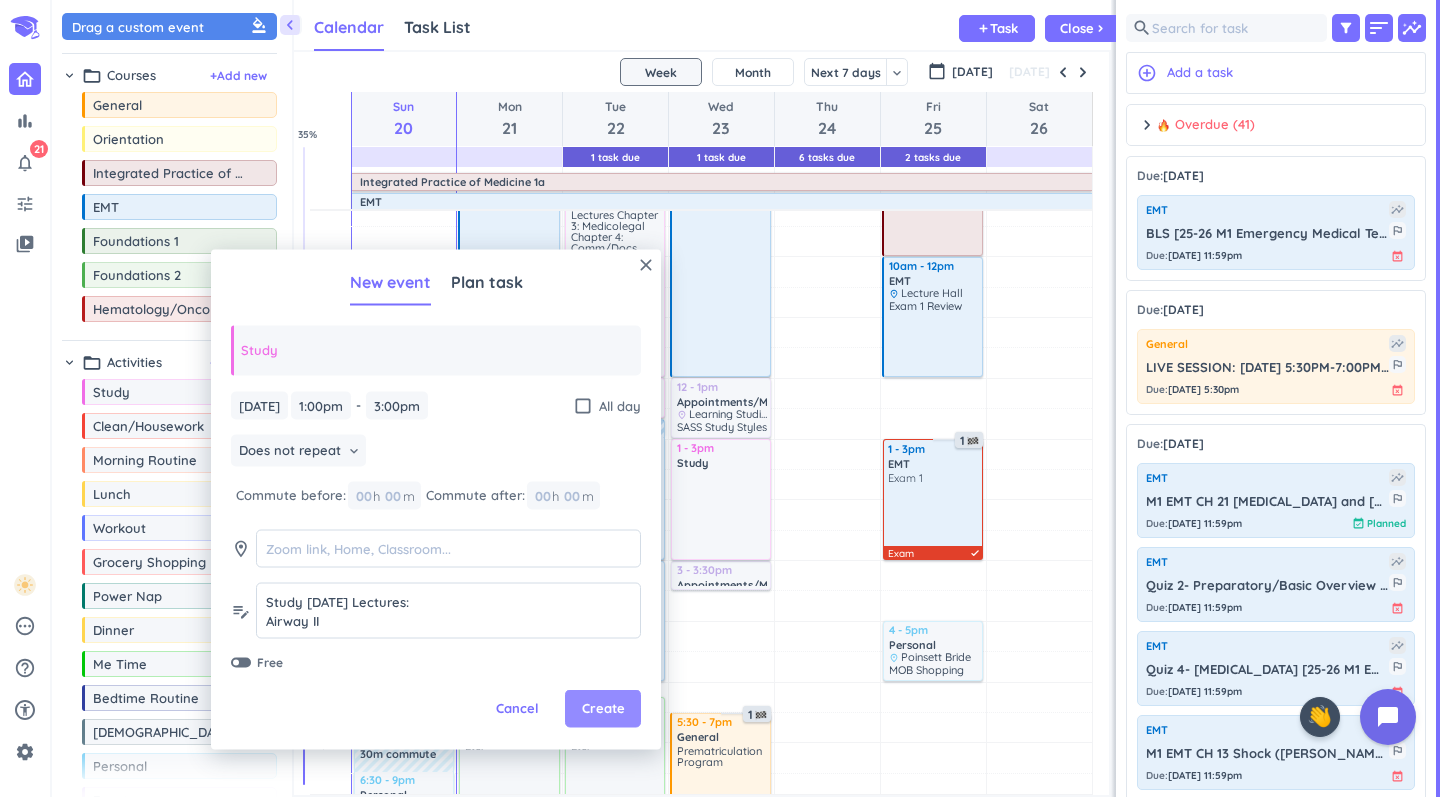 click on "Create" at bounding box center (603, 709) 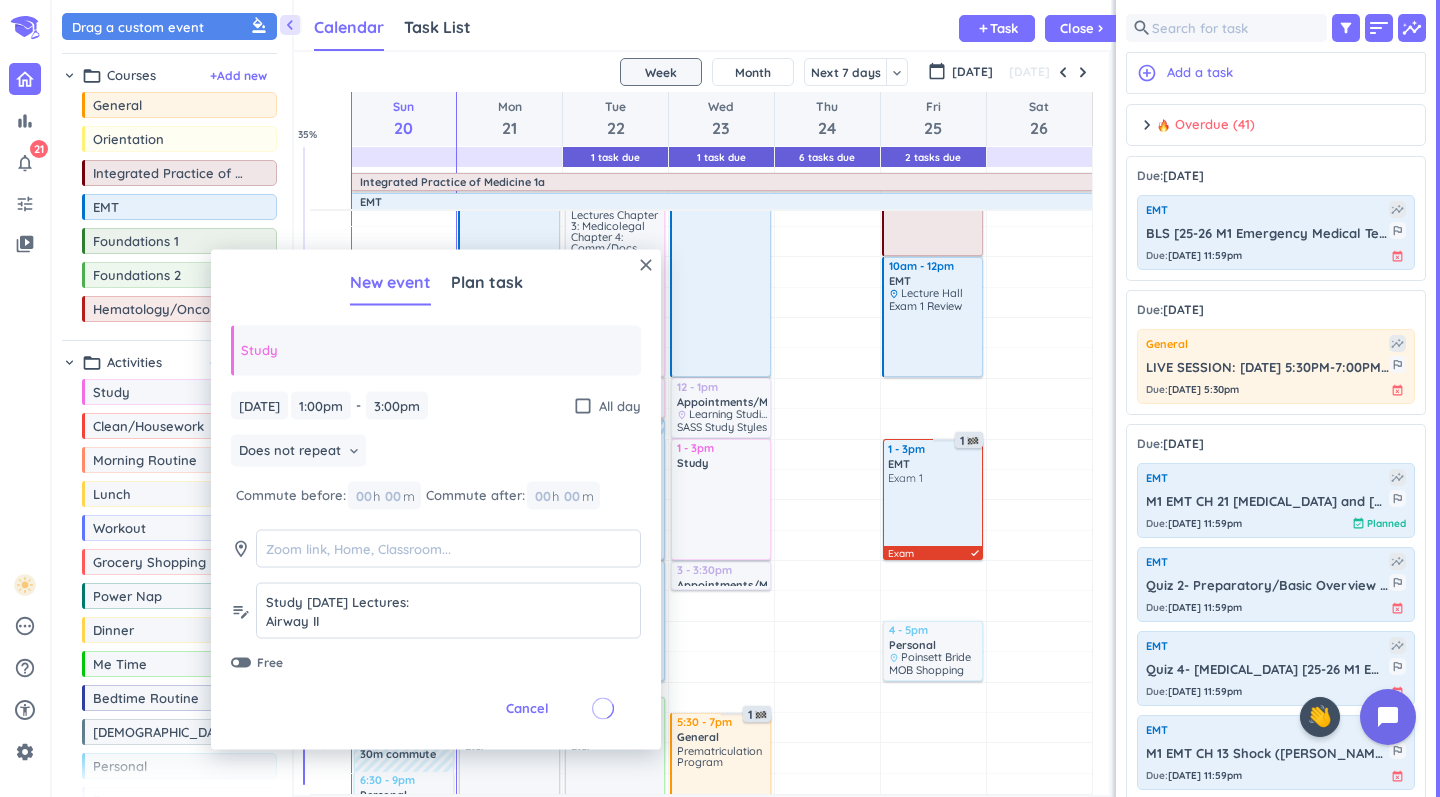 scroll, scrollTop: 0, scrollLeft: 0, axis: both 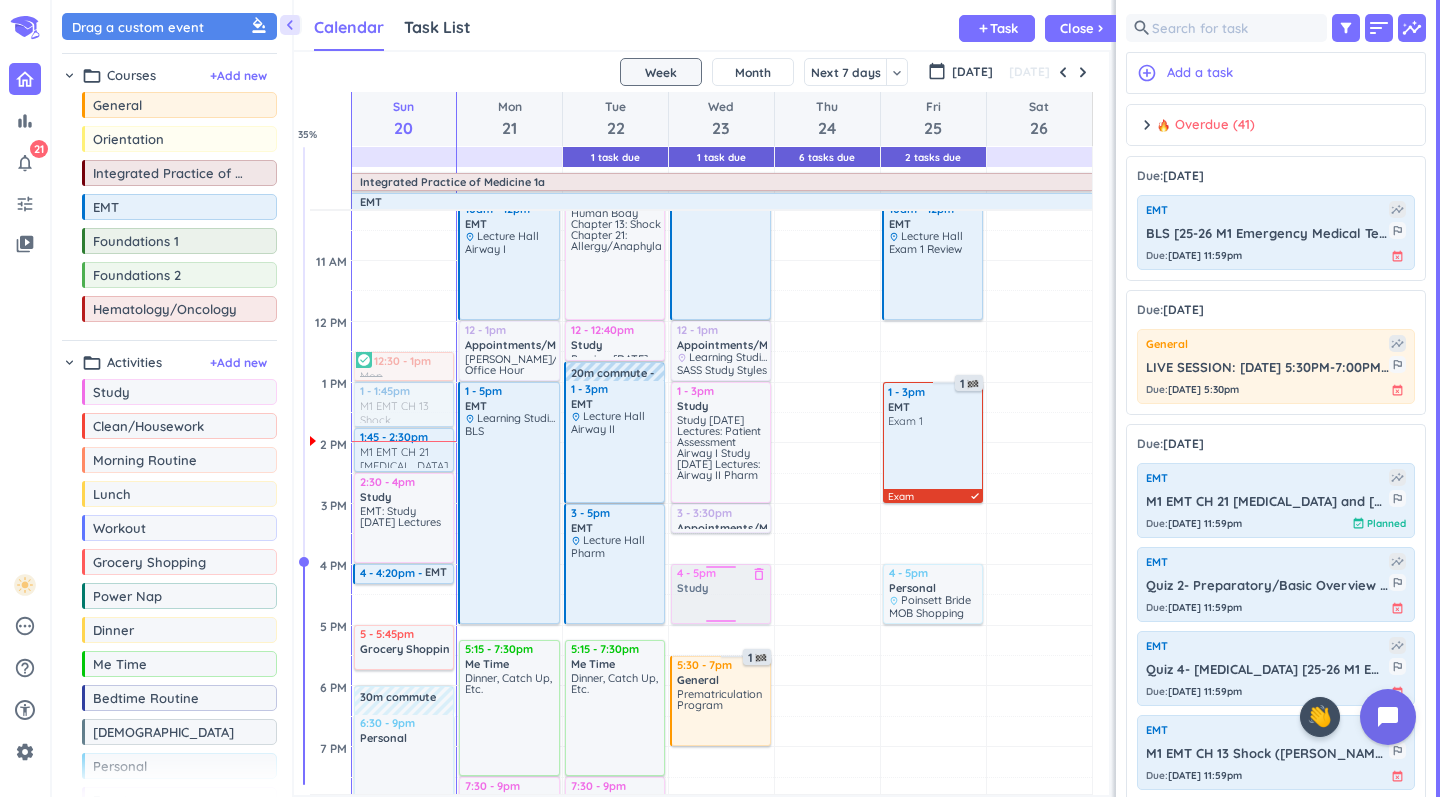 drag, startPoint x: 151, startPoint y: 399, endPoint x: 715, endPoint y: 567, distance: 588.48956 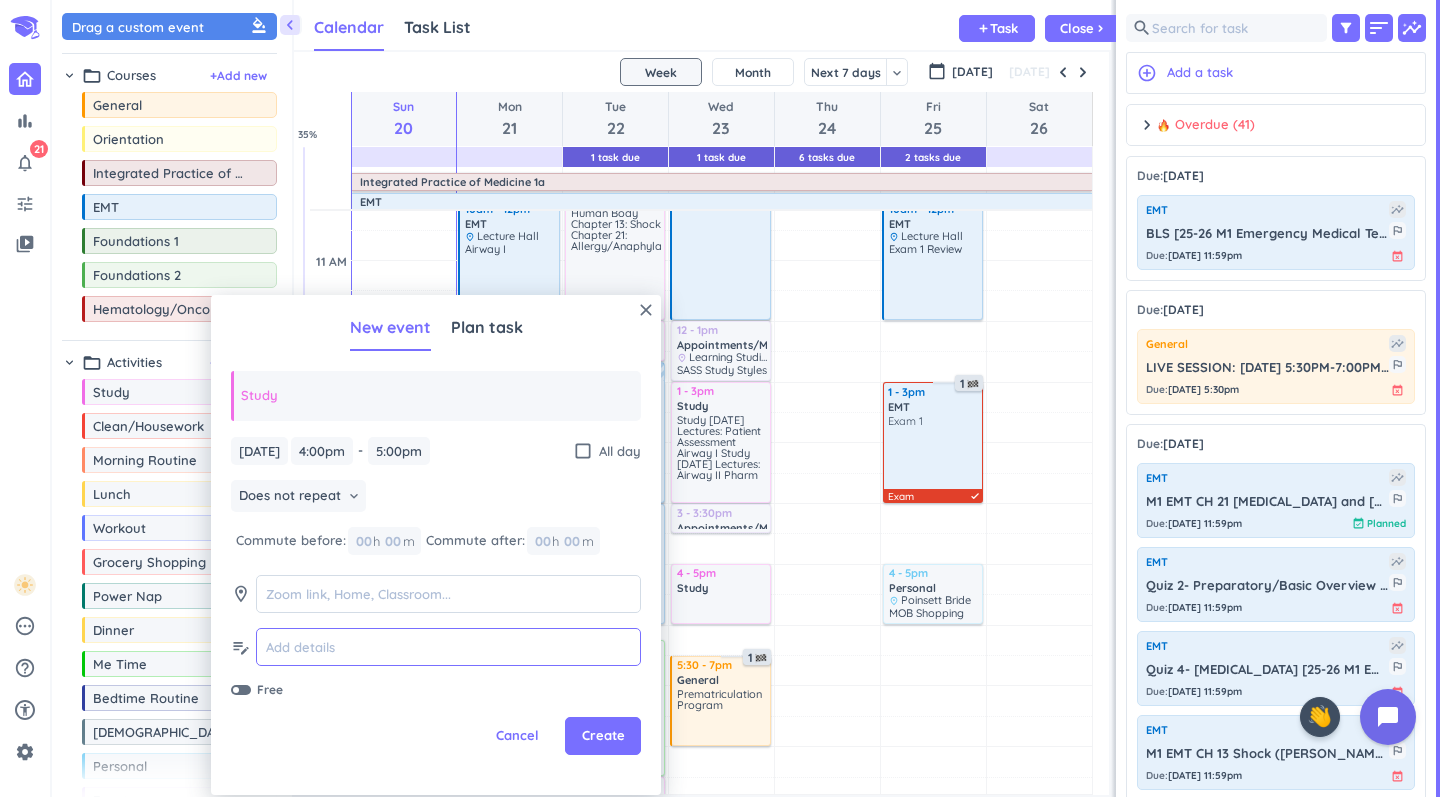 click at bounding box center [448, 647] 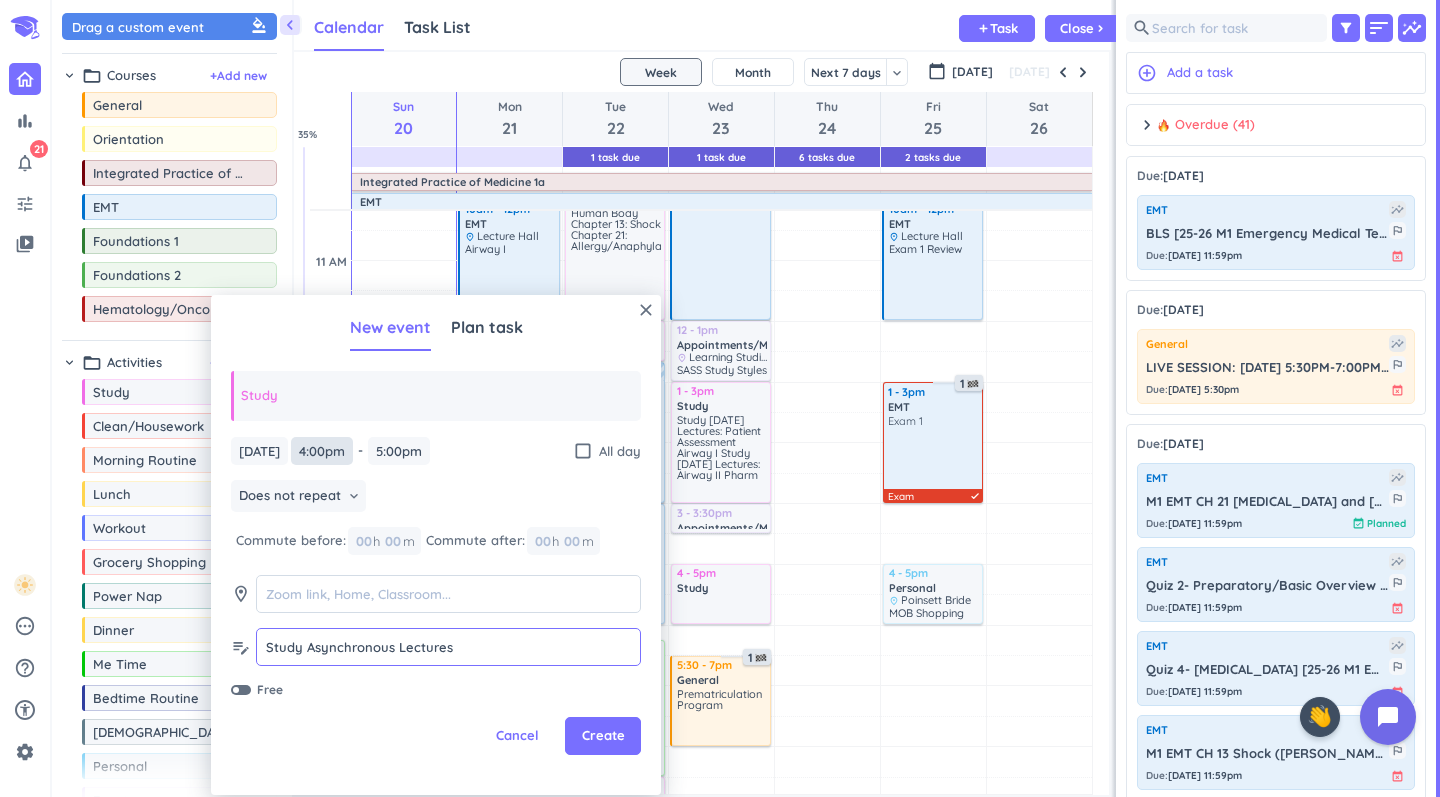 type on "Study Asynchronous Lectures" 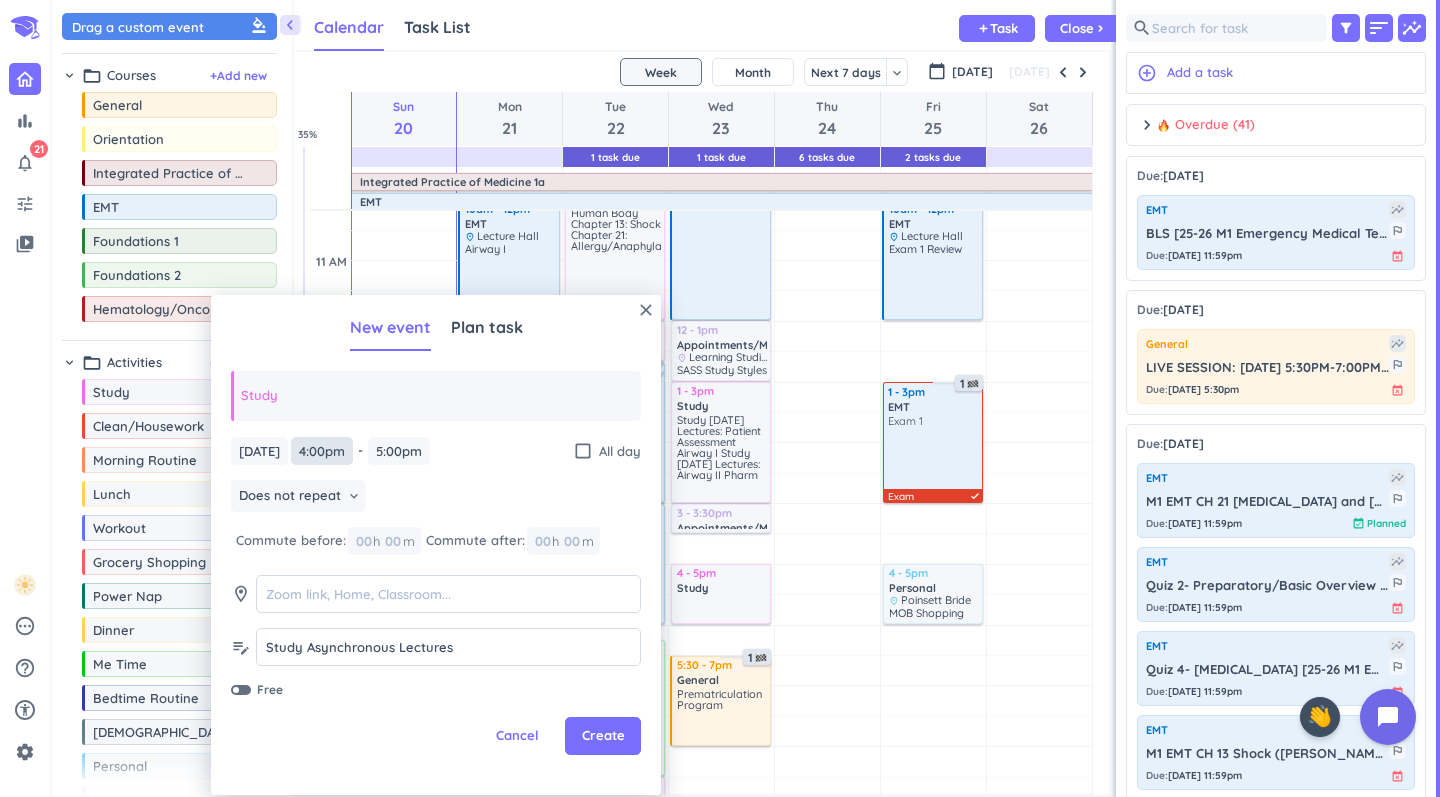 click on "4:00pm" at bounding box center (322, 451) 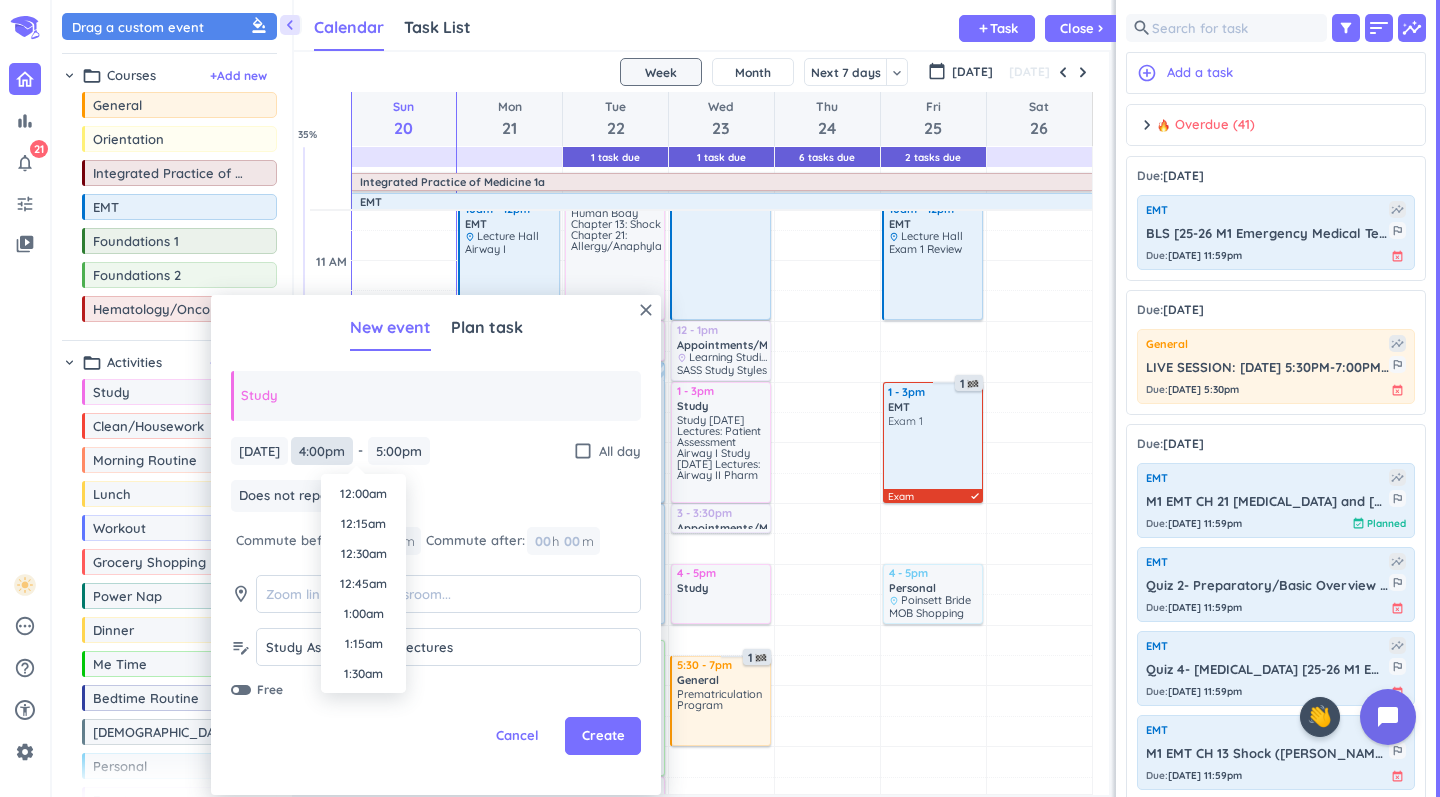 scroll, scrollTop: 1830, scrollLeft: 0, axis: vertical 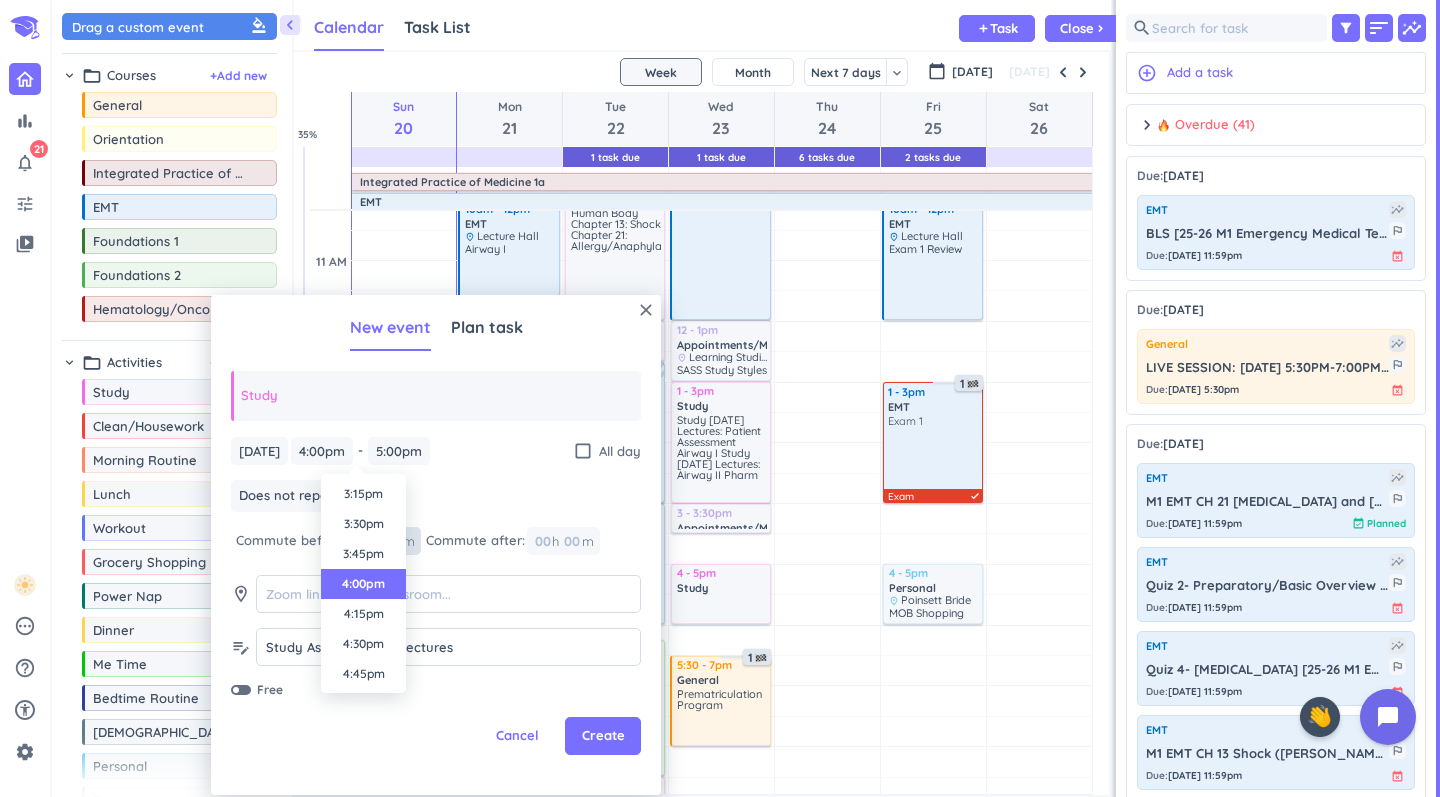 click on "3:45pm" at bounding box center (363, 554) 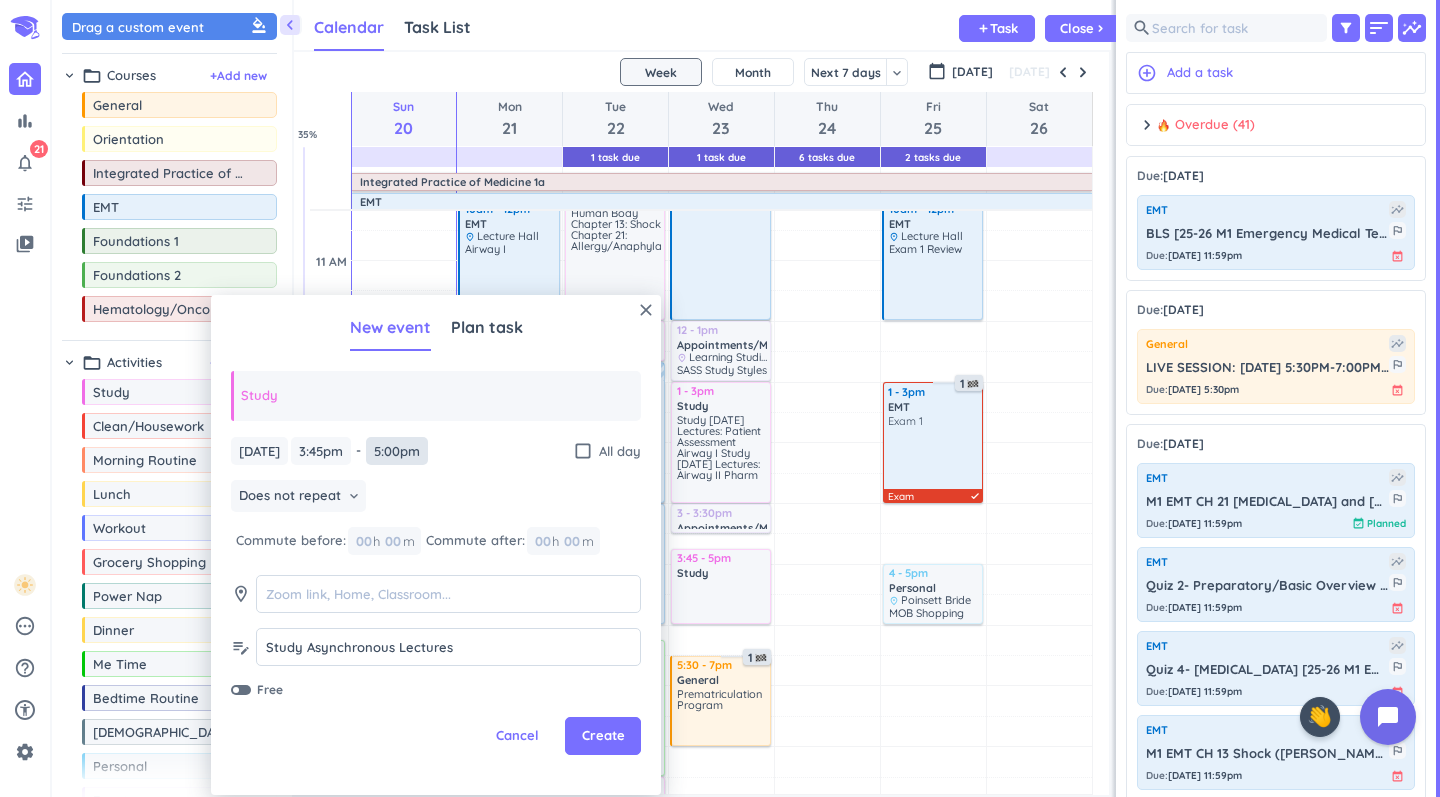 click on "5:00pm" at bounding box center [397, 451] 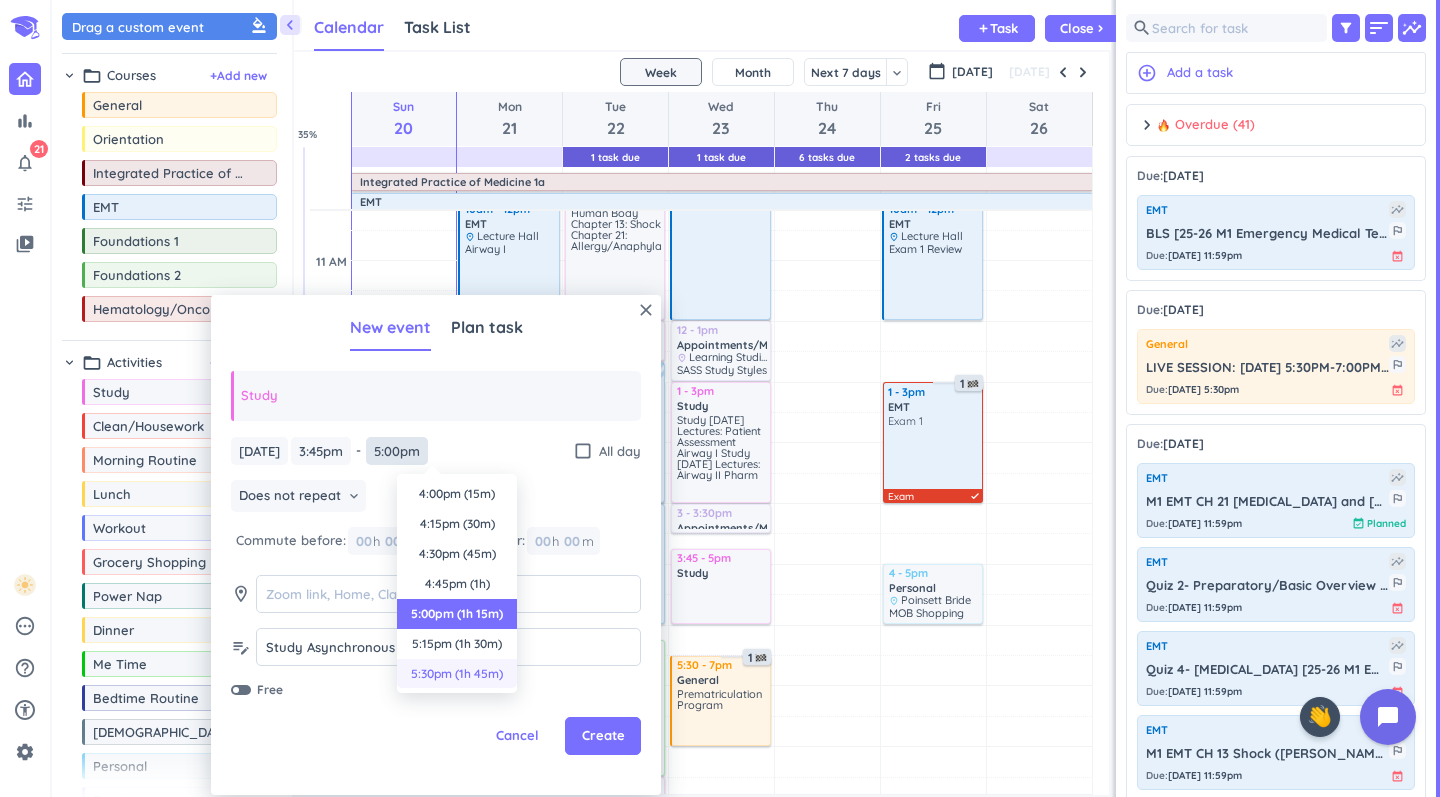 scroll, scrollTop: 120, scrollLeft: 0, axis: vertical 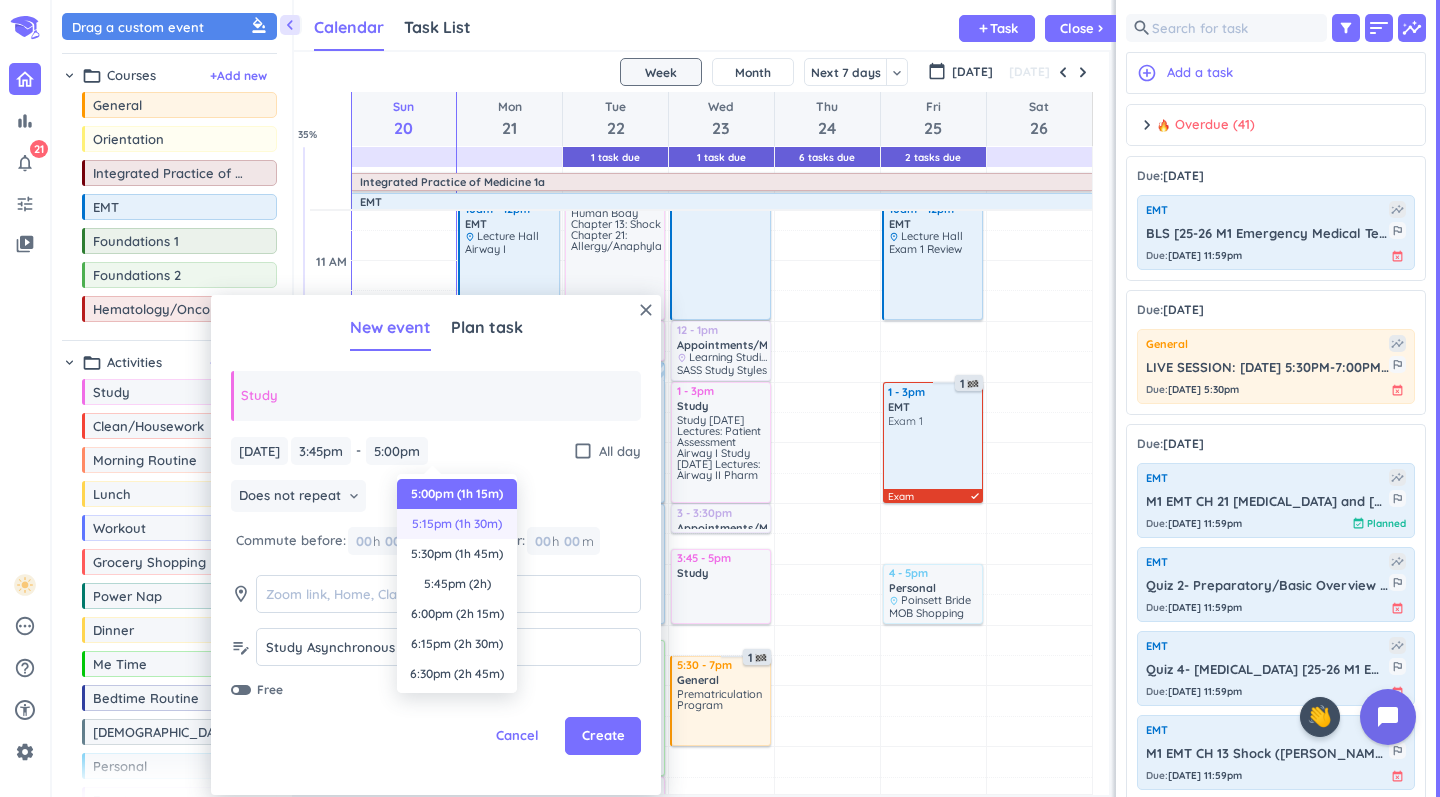 click on "5:15pm (1h 30m)" at bounding box center (457, 524) 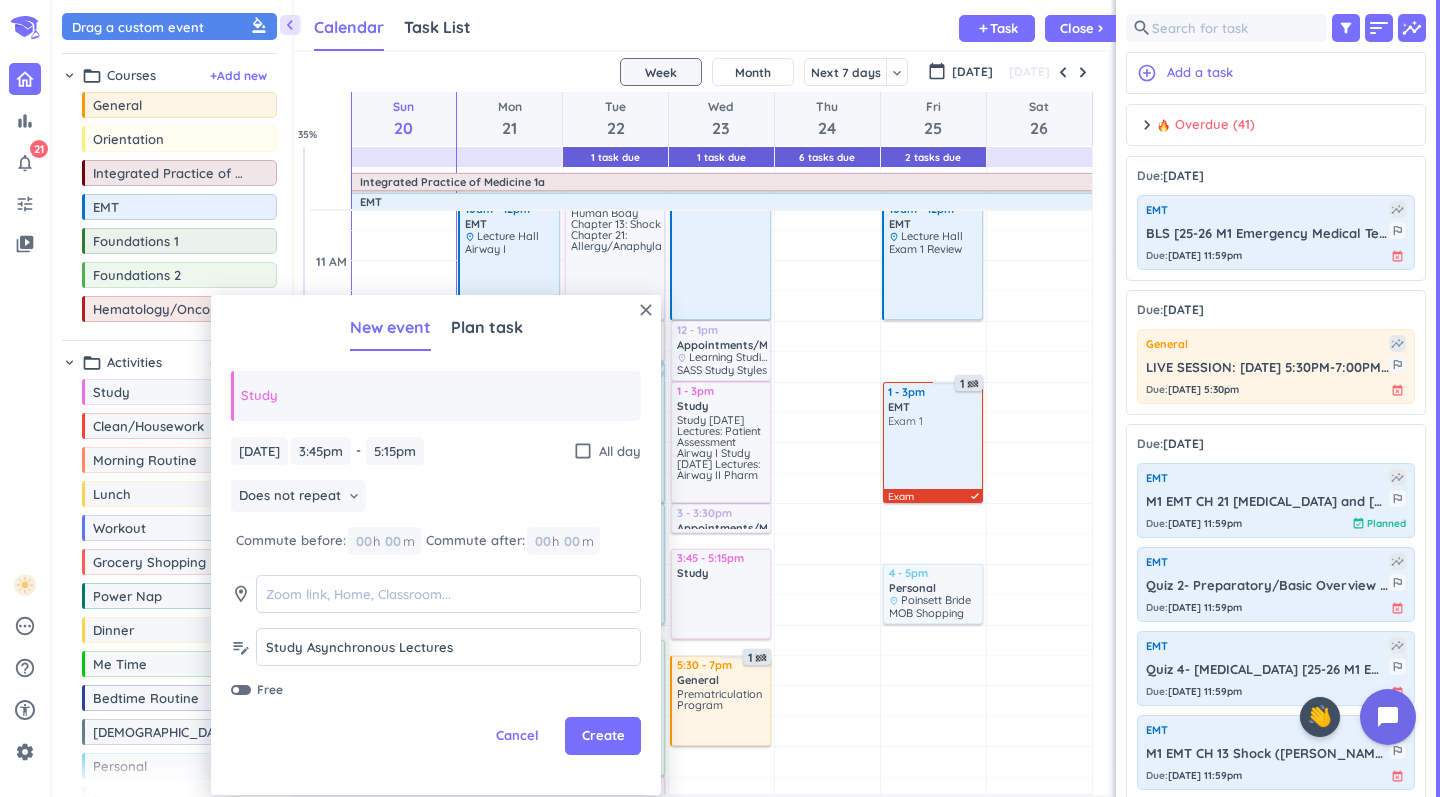 type on "5:15pm" 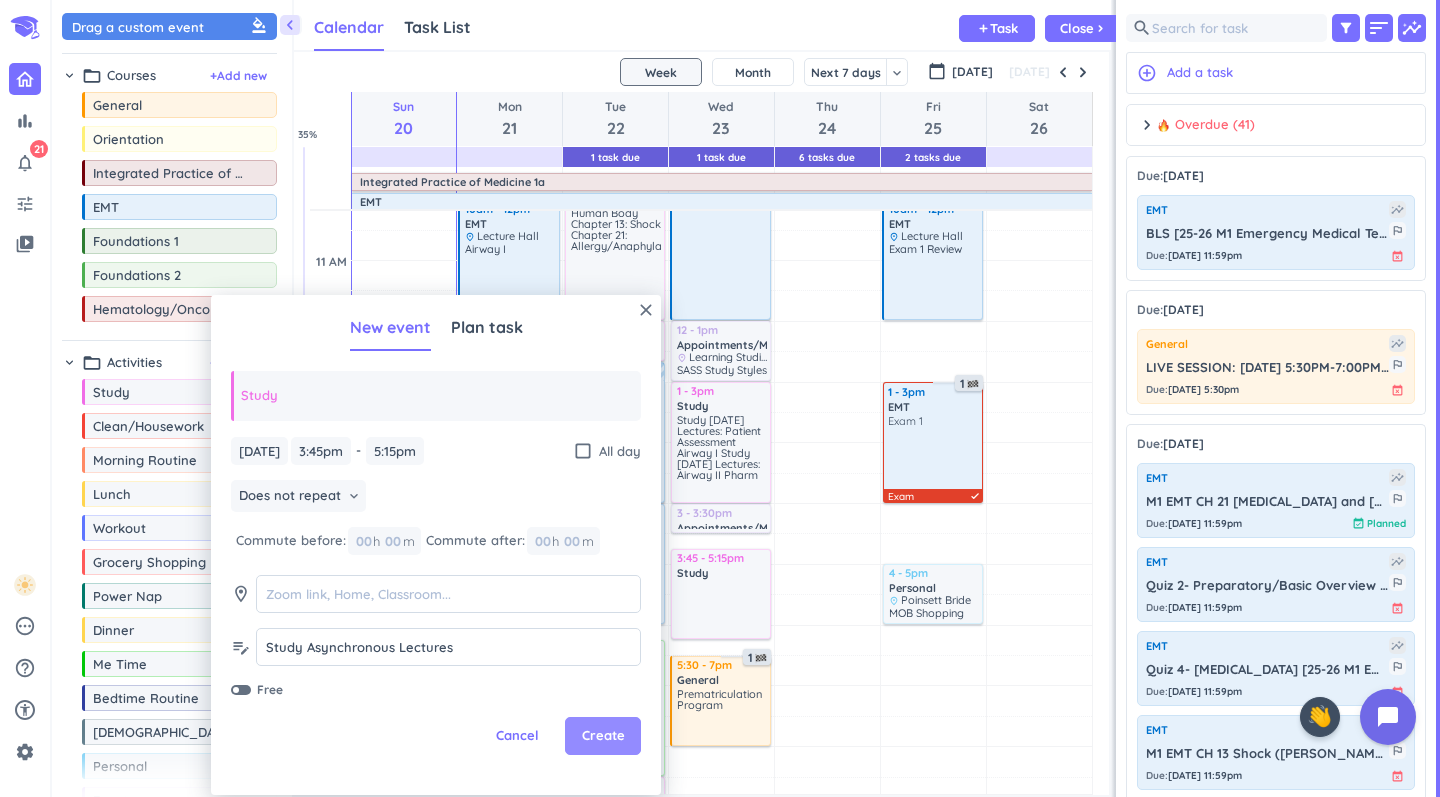 click on "Create" at bounding box center (603, 736) 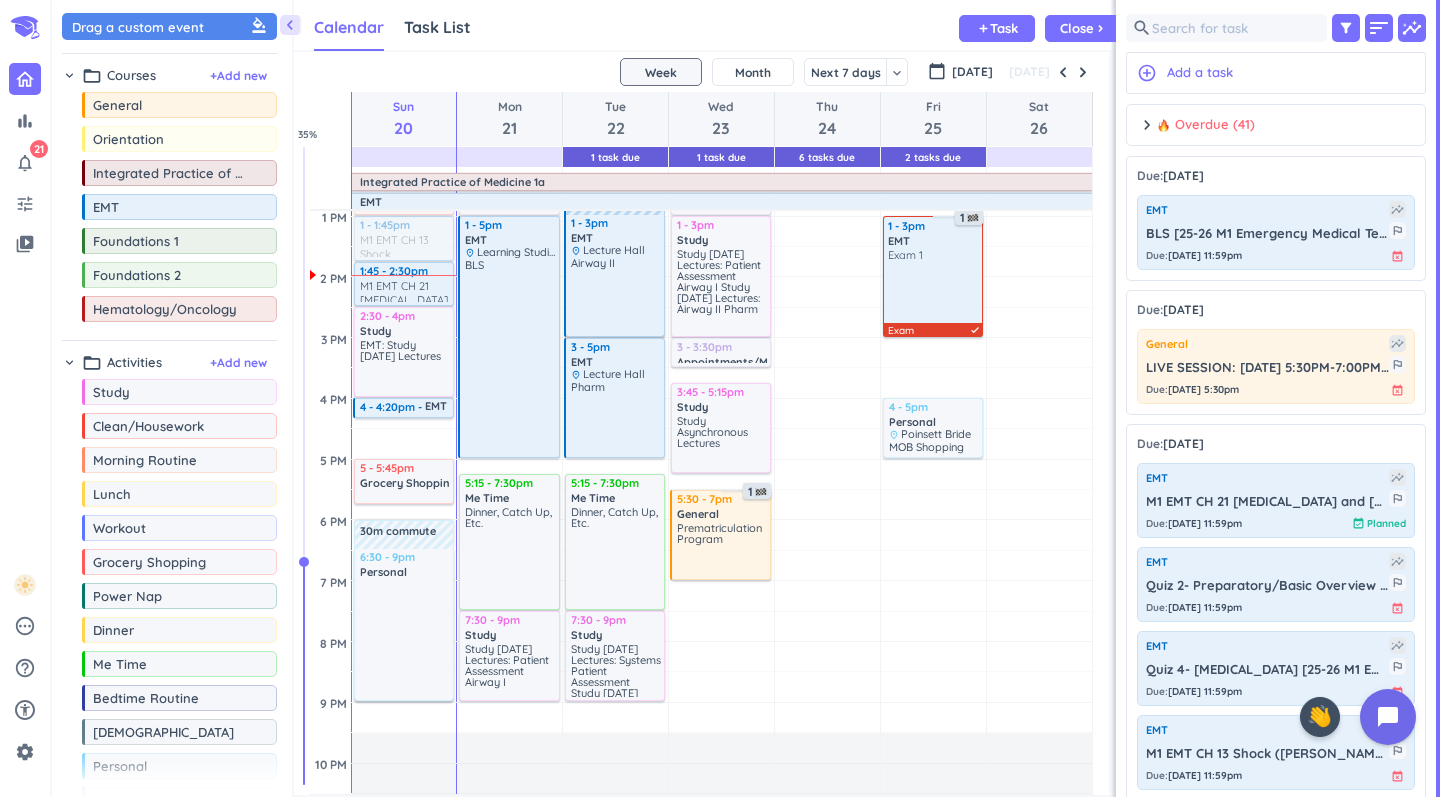 scroll, scrollTop: 580, scrollLeft: 0, axis: vertical 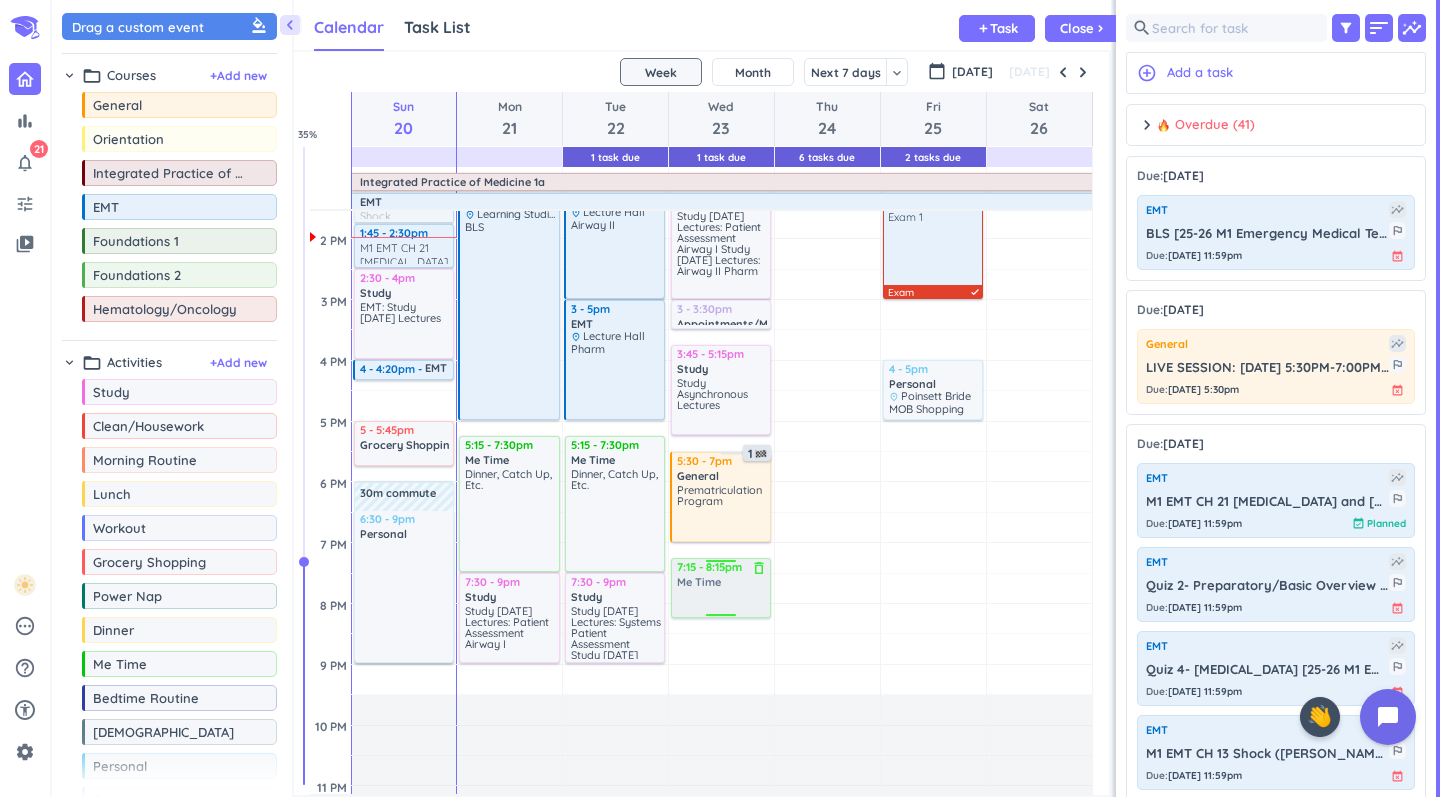 drag, startPoint x: 178, startPoint y: 665, endPoint x: 749, endPoint y: 559, distance: 580.75555 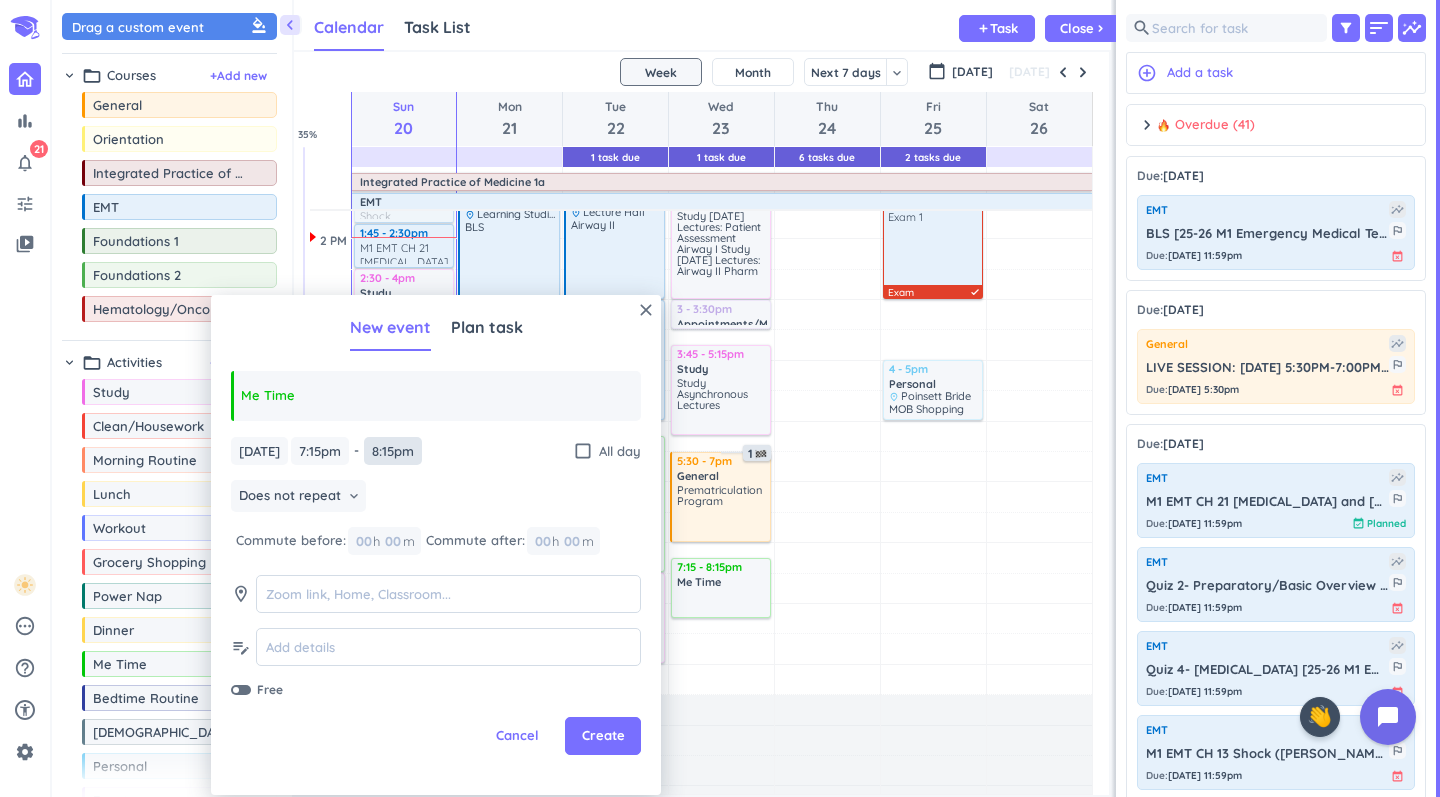 click on "8:15pm" at bounding box center [393, 451] 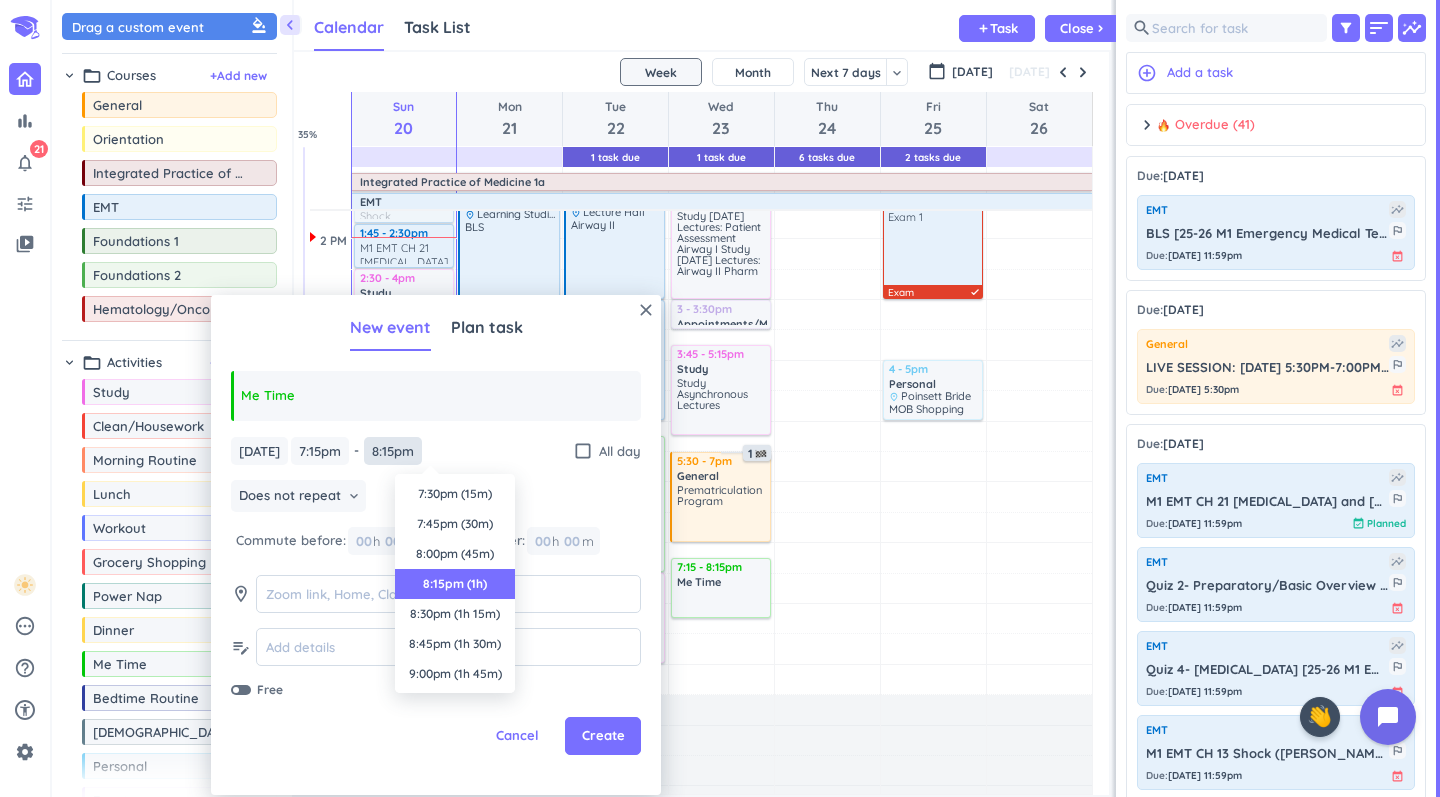 scroll, scrollTop: 90, scrollLeft: 0, axis: vertical 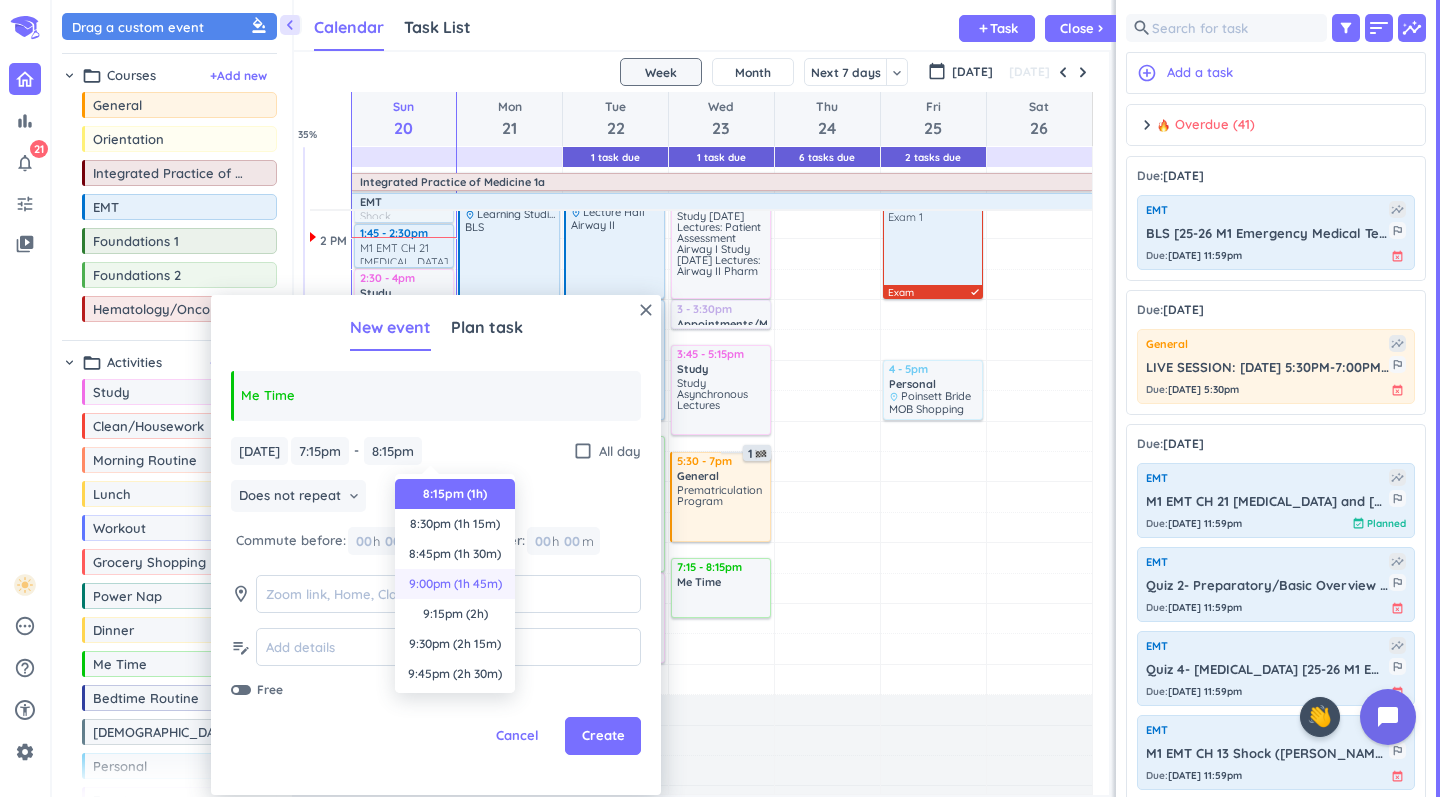 click on "9:00pm (1h 45m)" at bounding box center (455, 584) 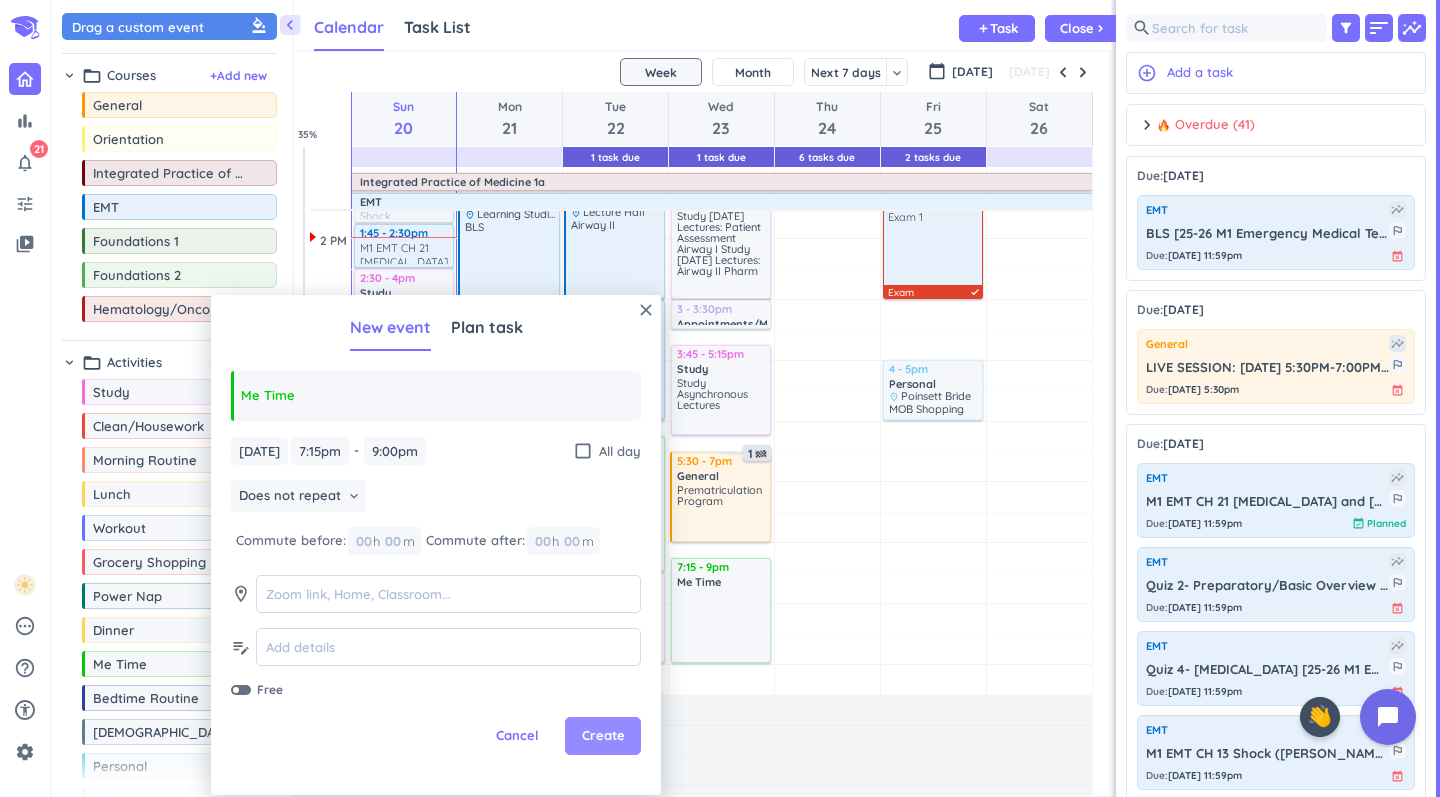 click on "Create" at bounding box center [603, 736] 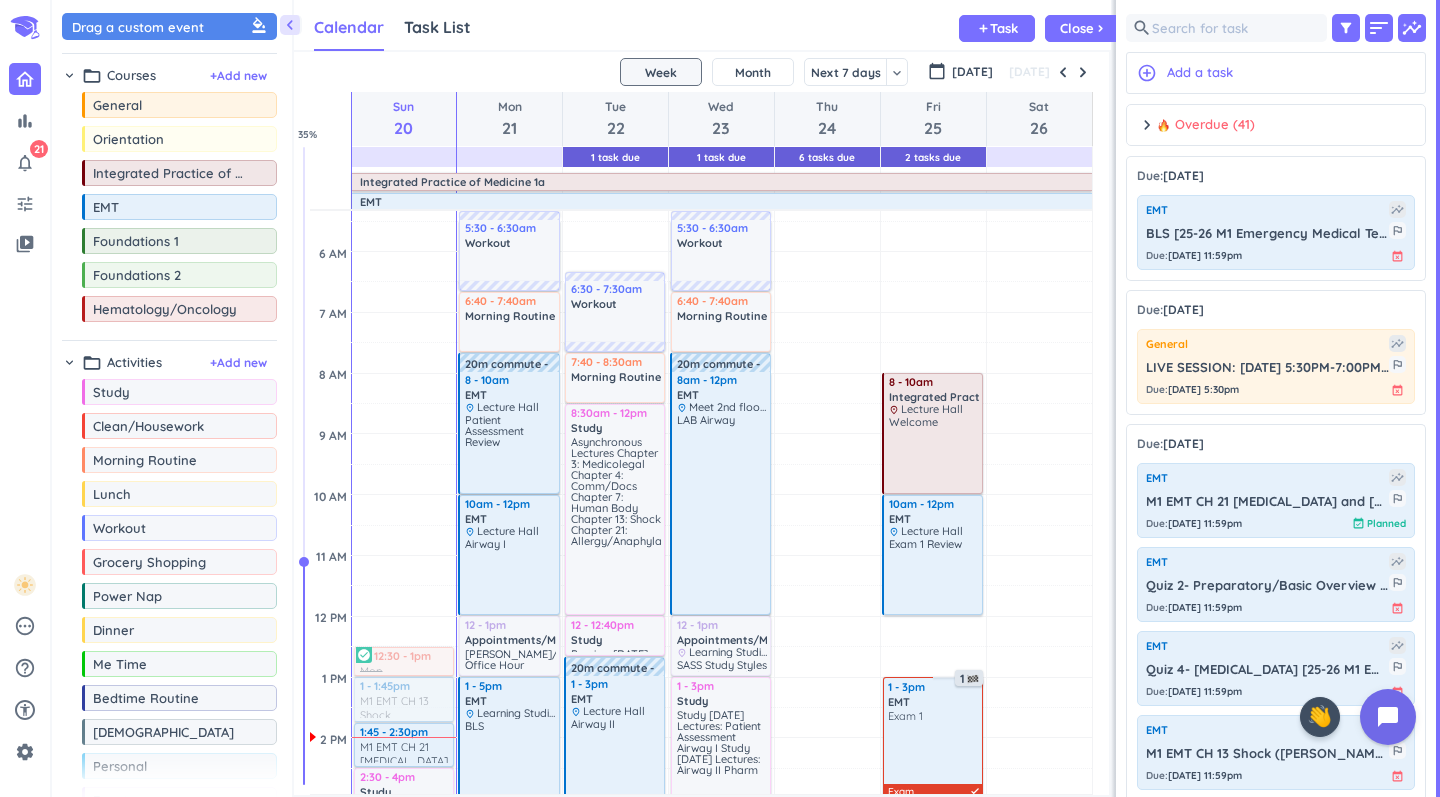 scroll, scrollTop: 0, scrollLeft: 0, axis: both 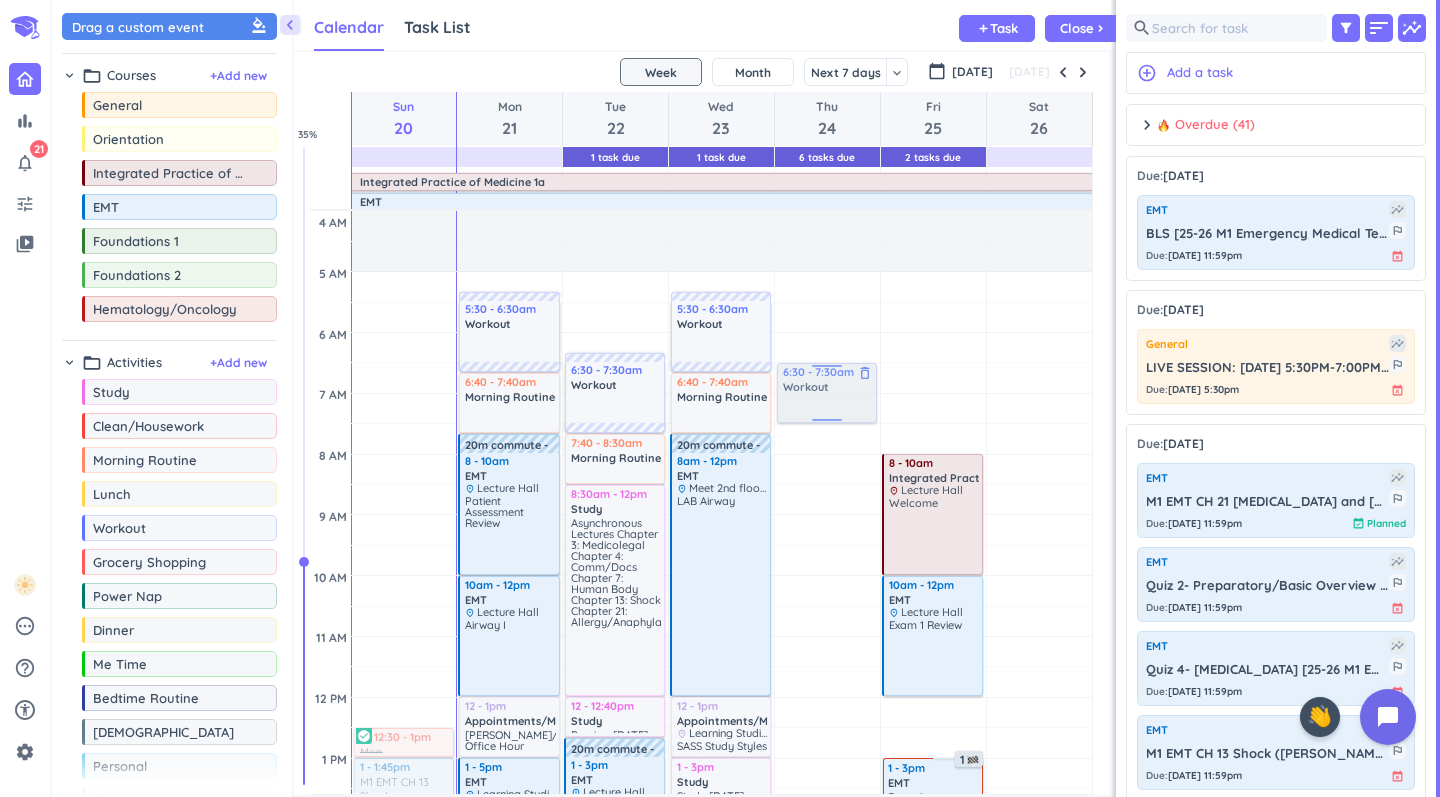 drag, startPoint x: 180, startPoint y: 535, endPoint x: 841, endPoint y: 365, distance: 682.5108 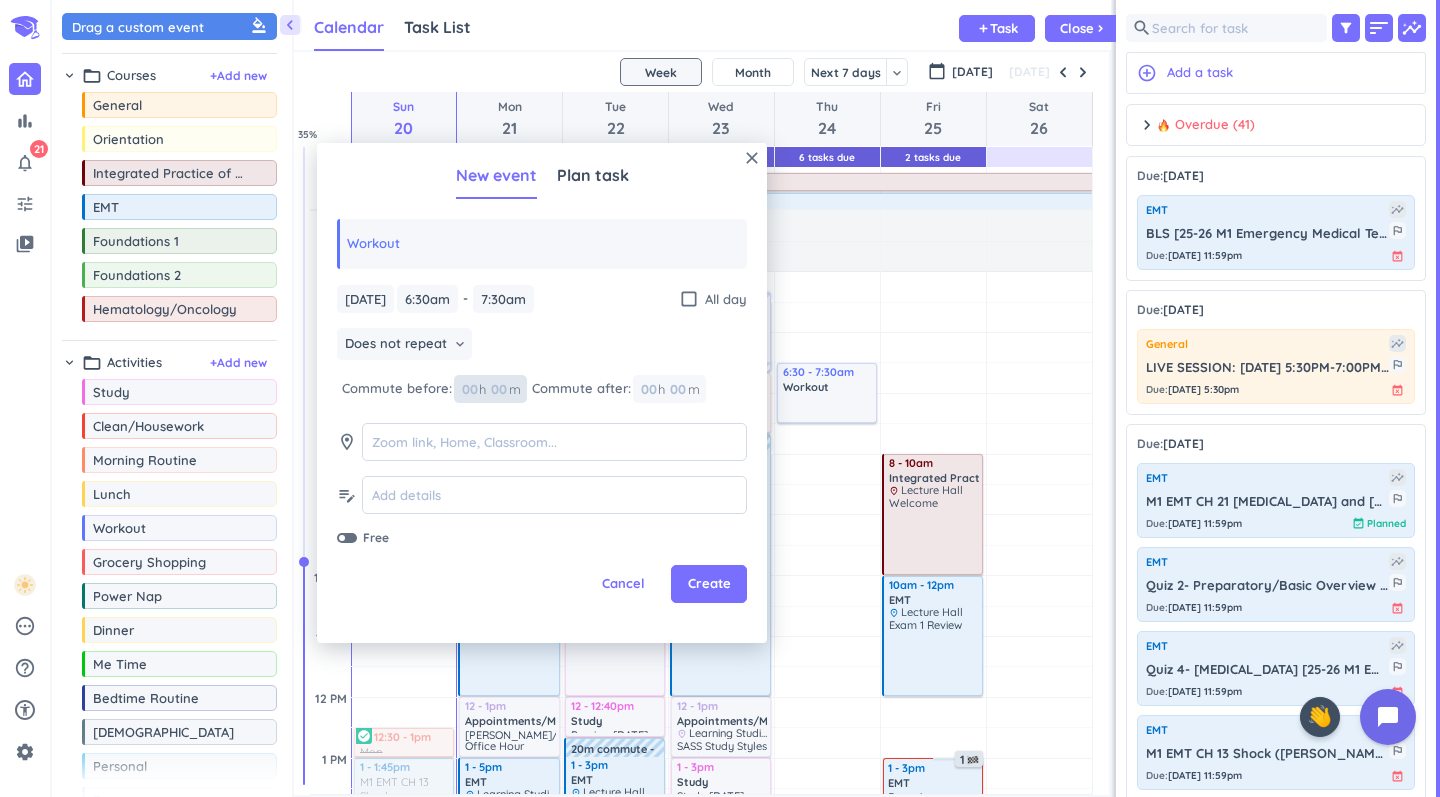 click at bounding box center (498, 389) 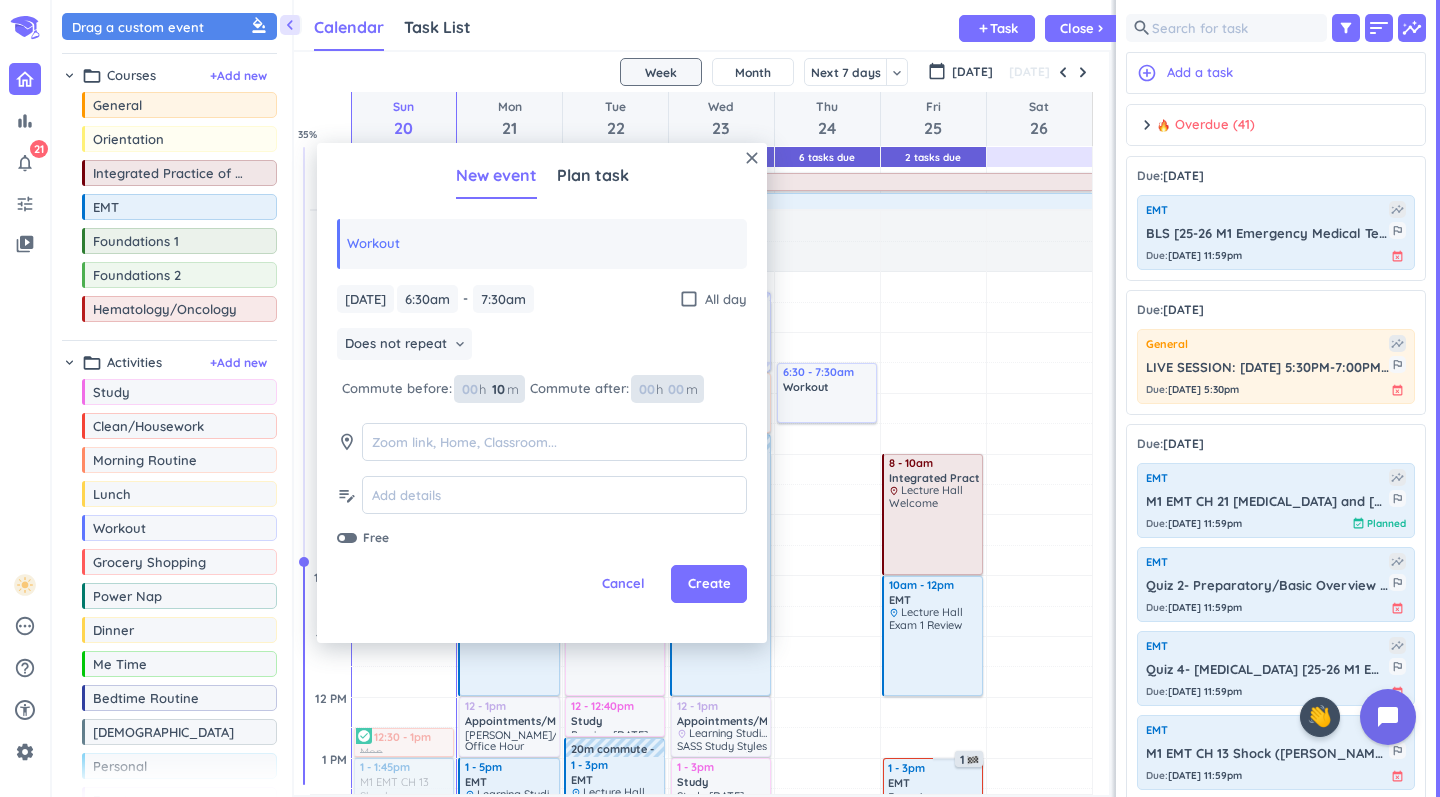 type on "10" 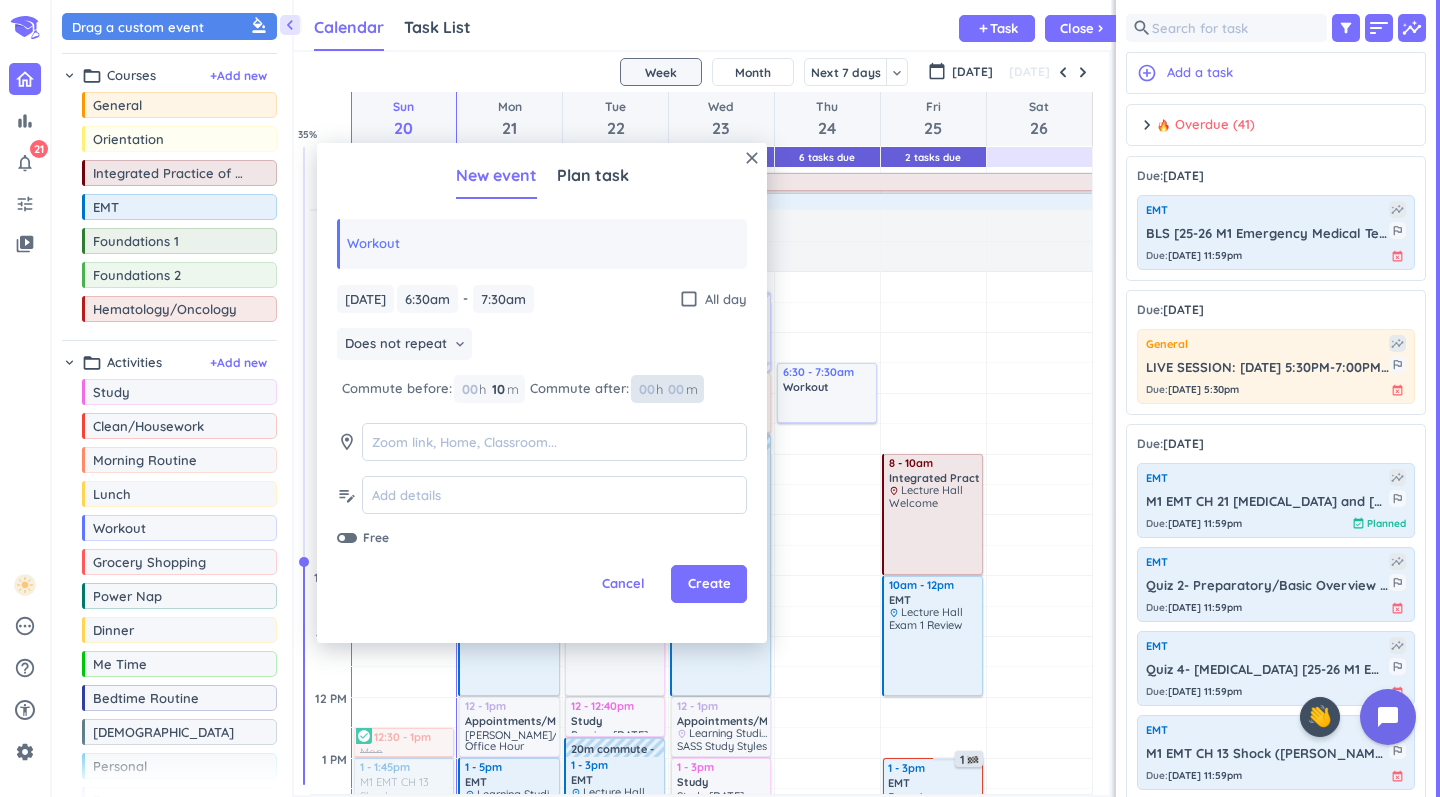 click at bounding box center [675, 389] 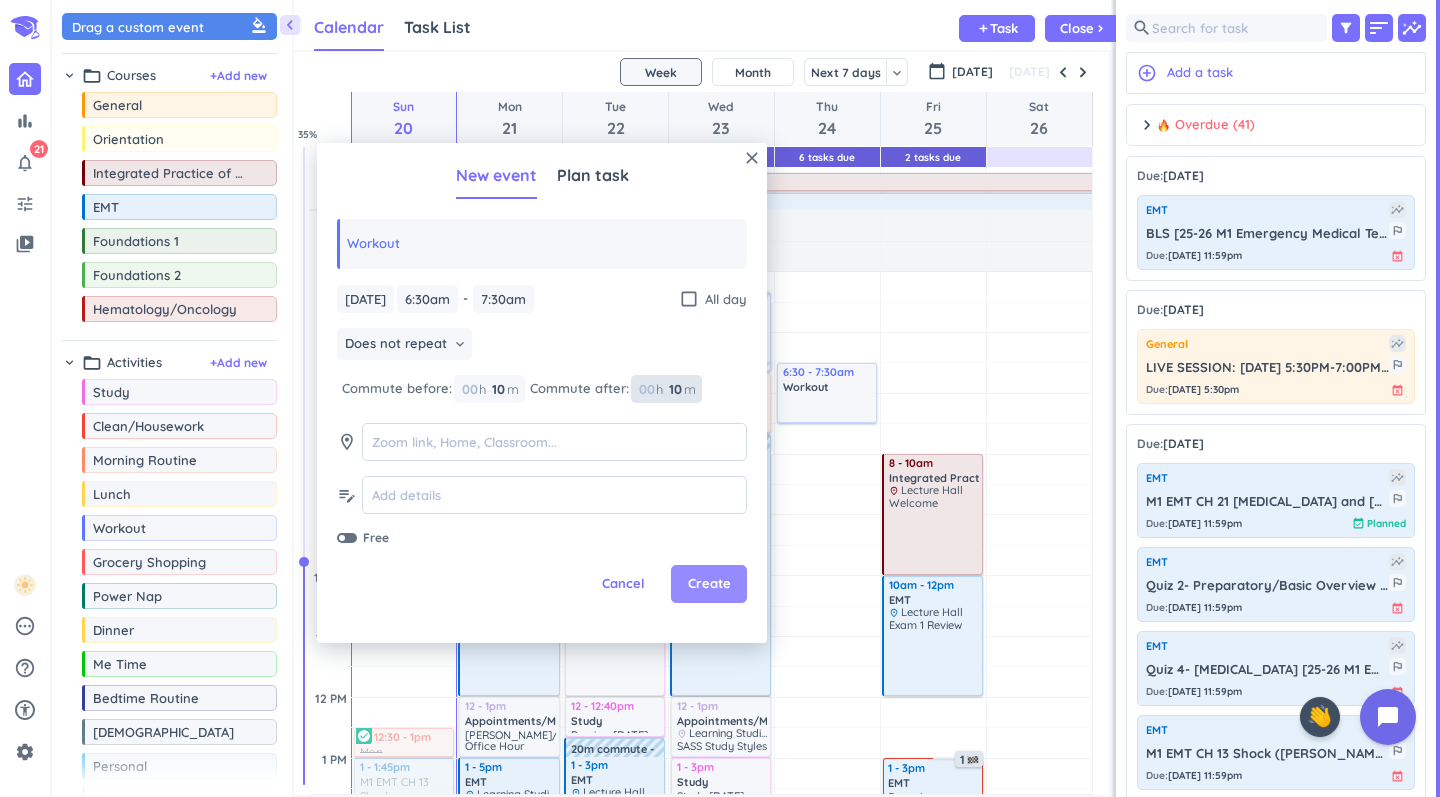 type on "10" 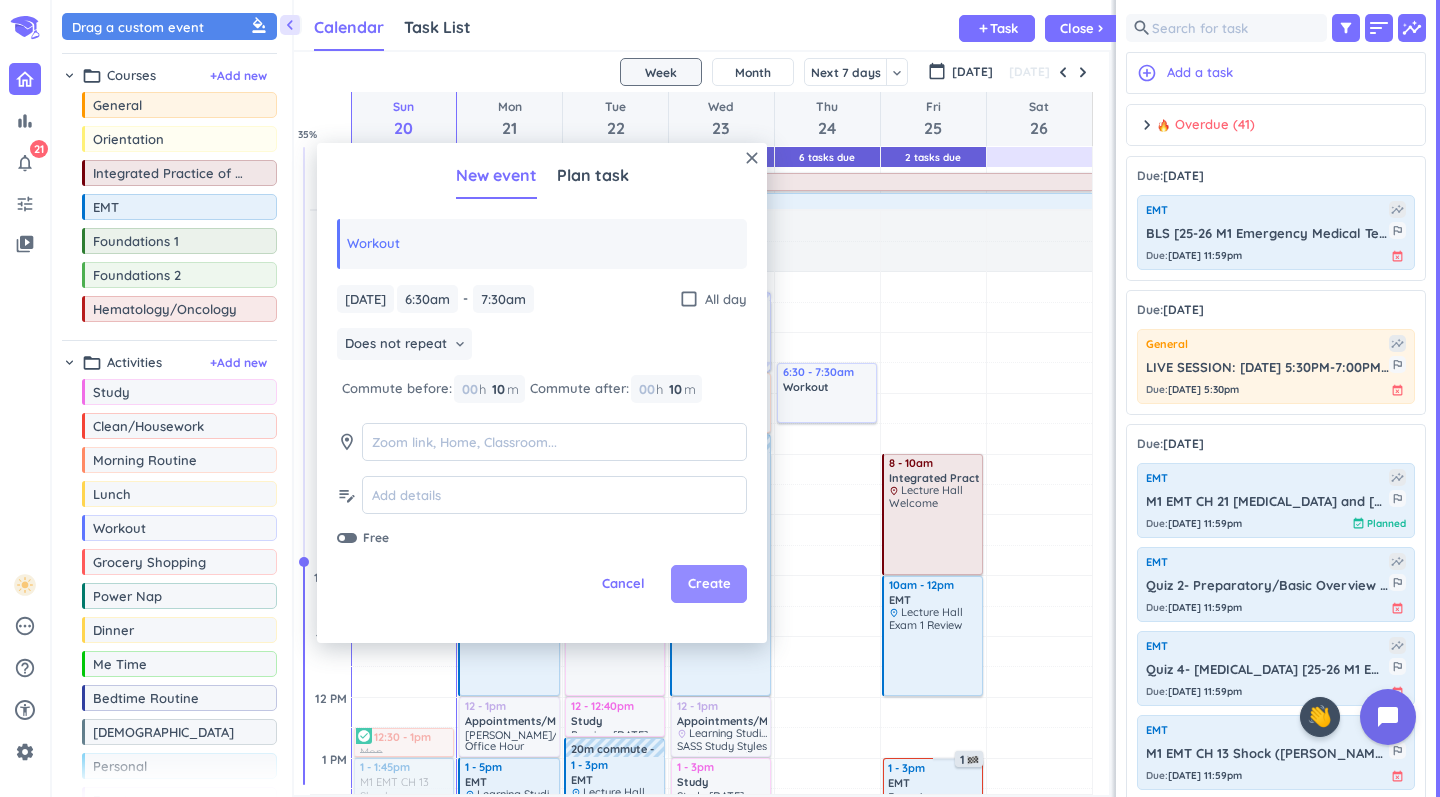 click on "Create" at bounding box center (709, 584) 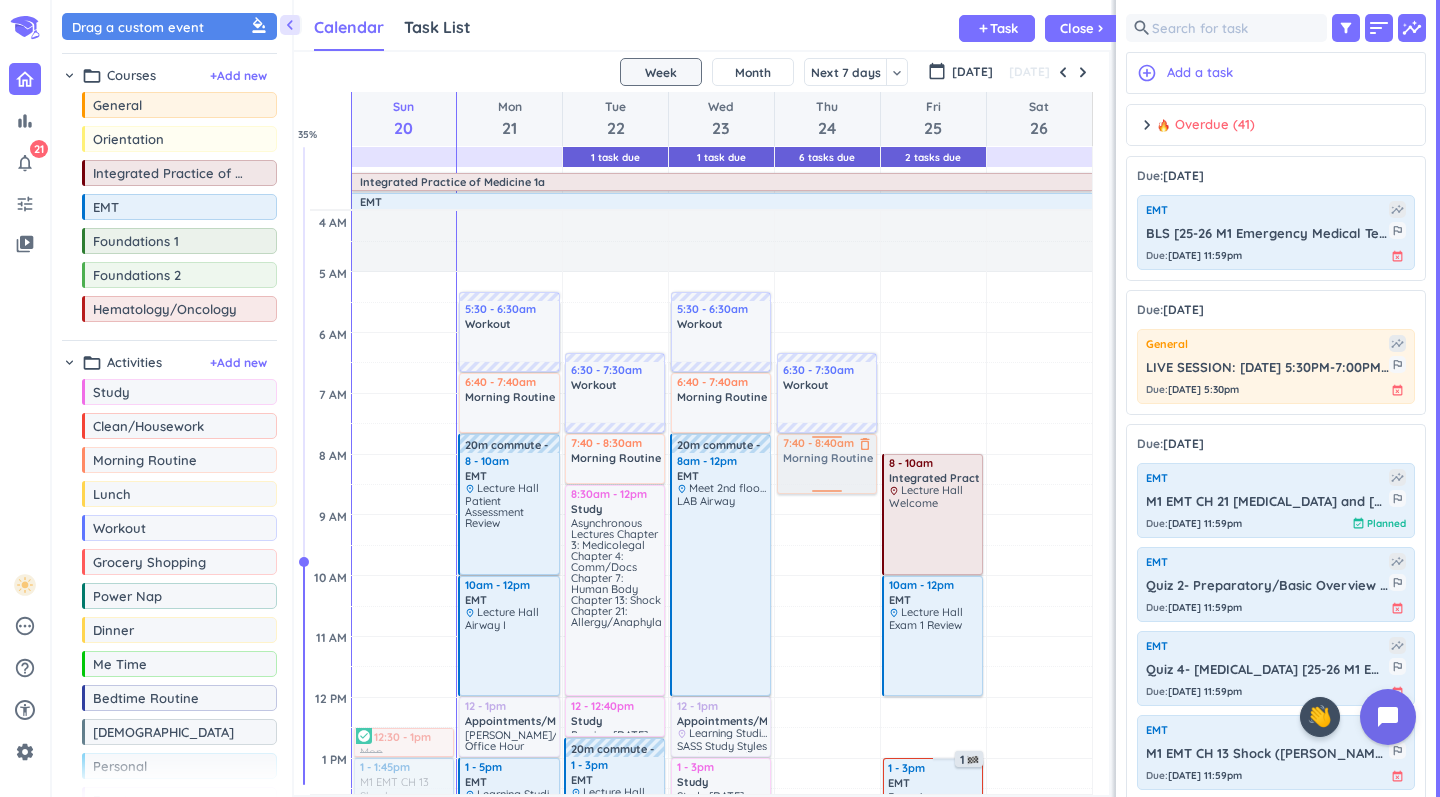 drag, startPoint x: 131, startPoint y: 460, endPoint x: 828, endPoint y: 437, distance: 697.3794 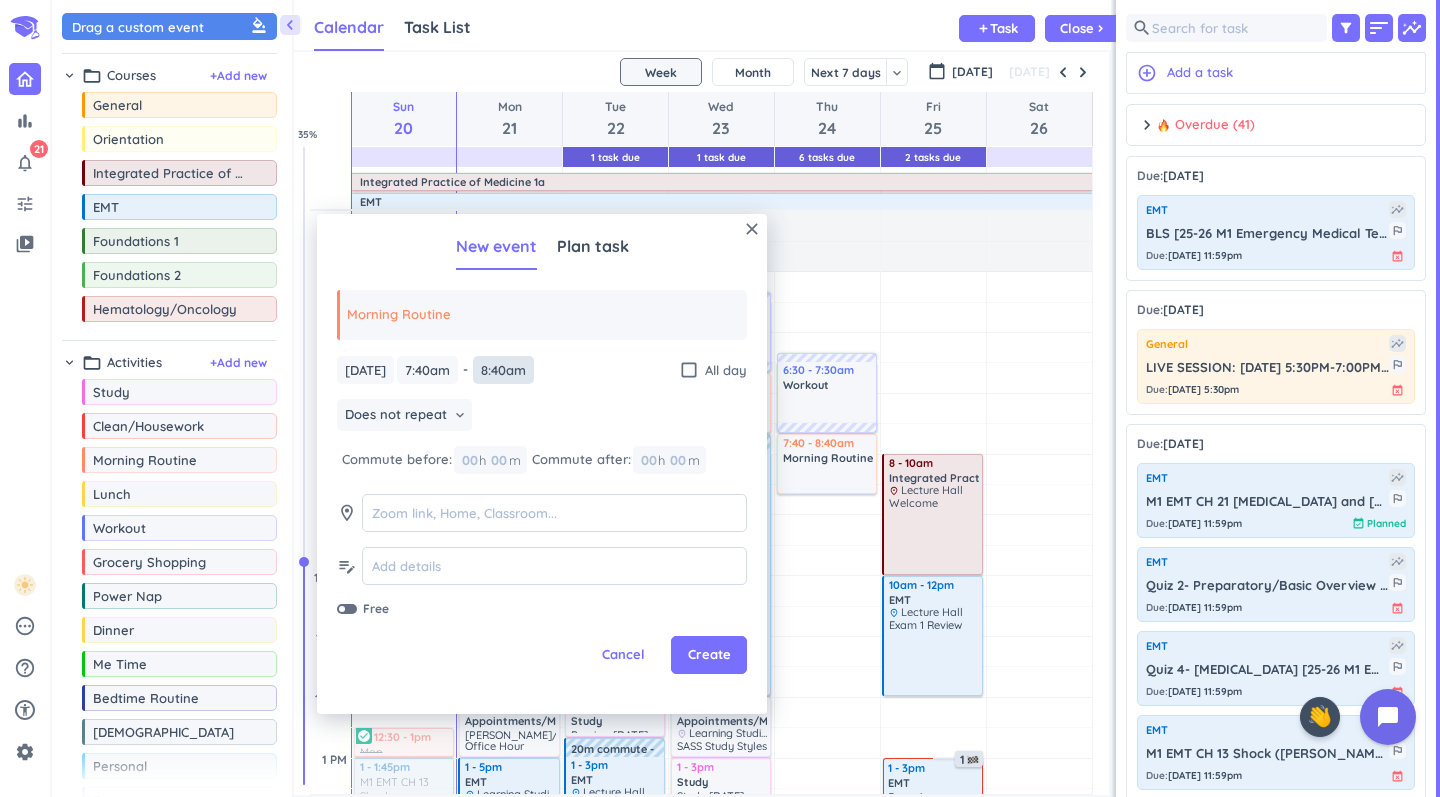 click on "8:40am" at bounding box center (503, 370) 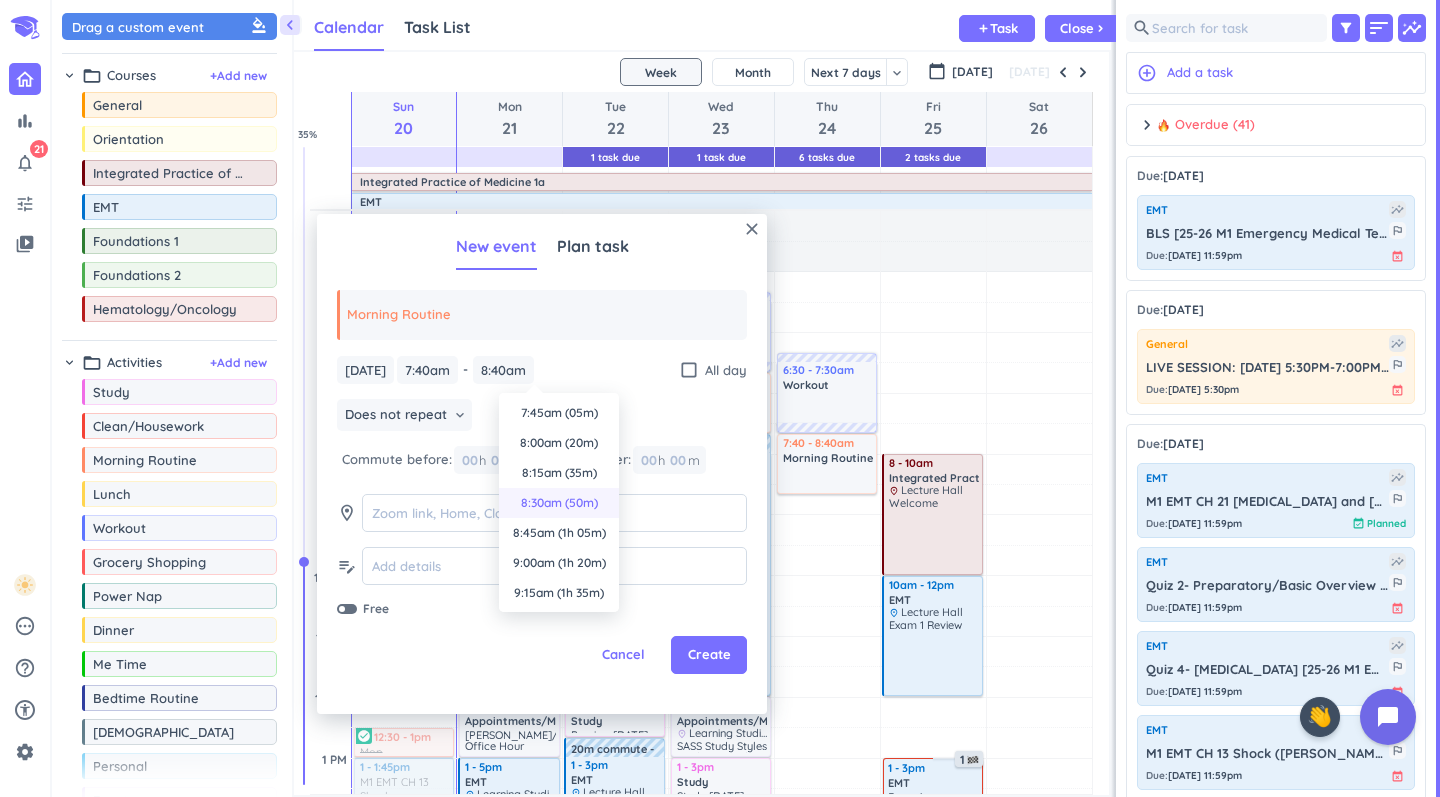 click on "8:30am (50m)" at bounding box center (559, 503) 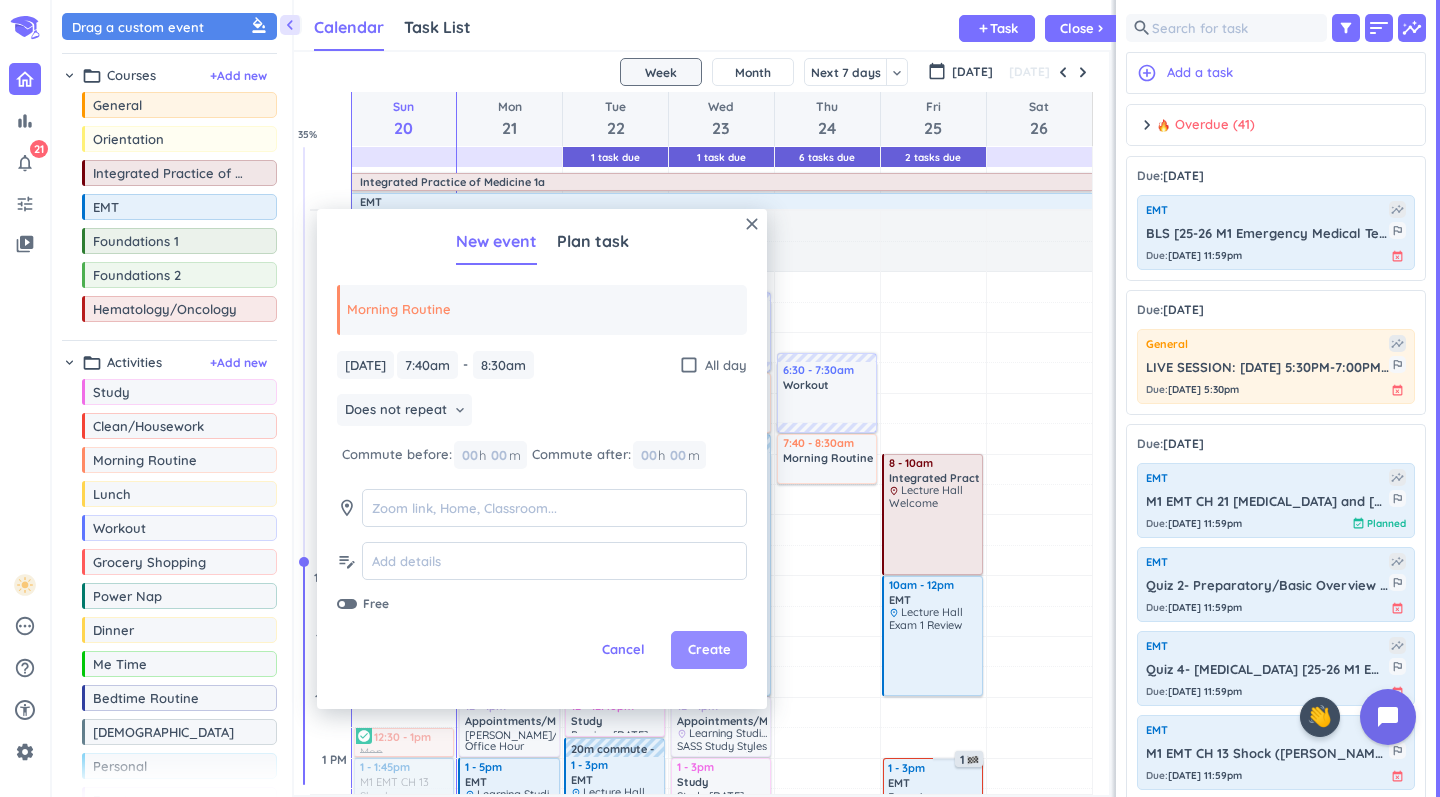 click on "Create" at bounding box center (709, 650) 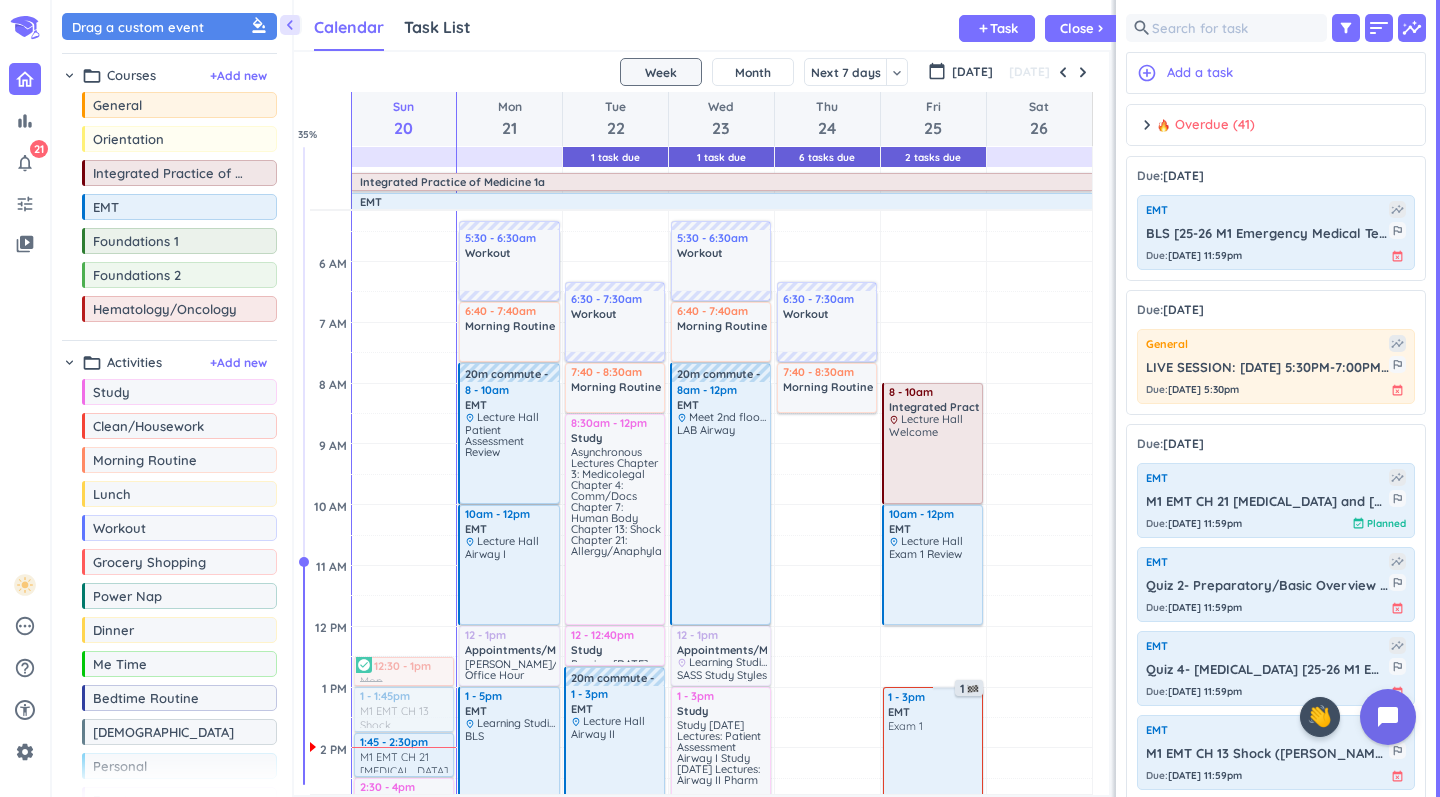scroll, scrollTop: 83, scrollLeft: 0, axis: vertical 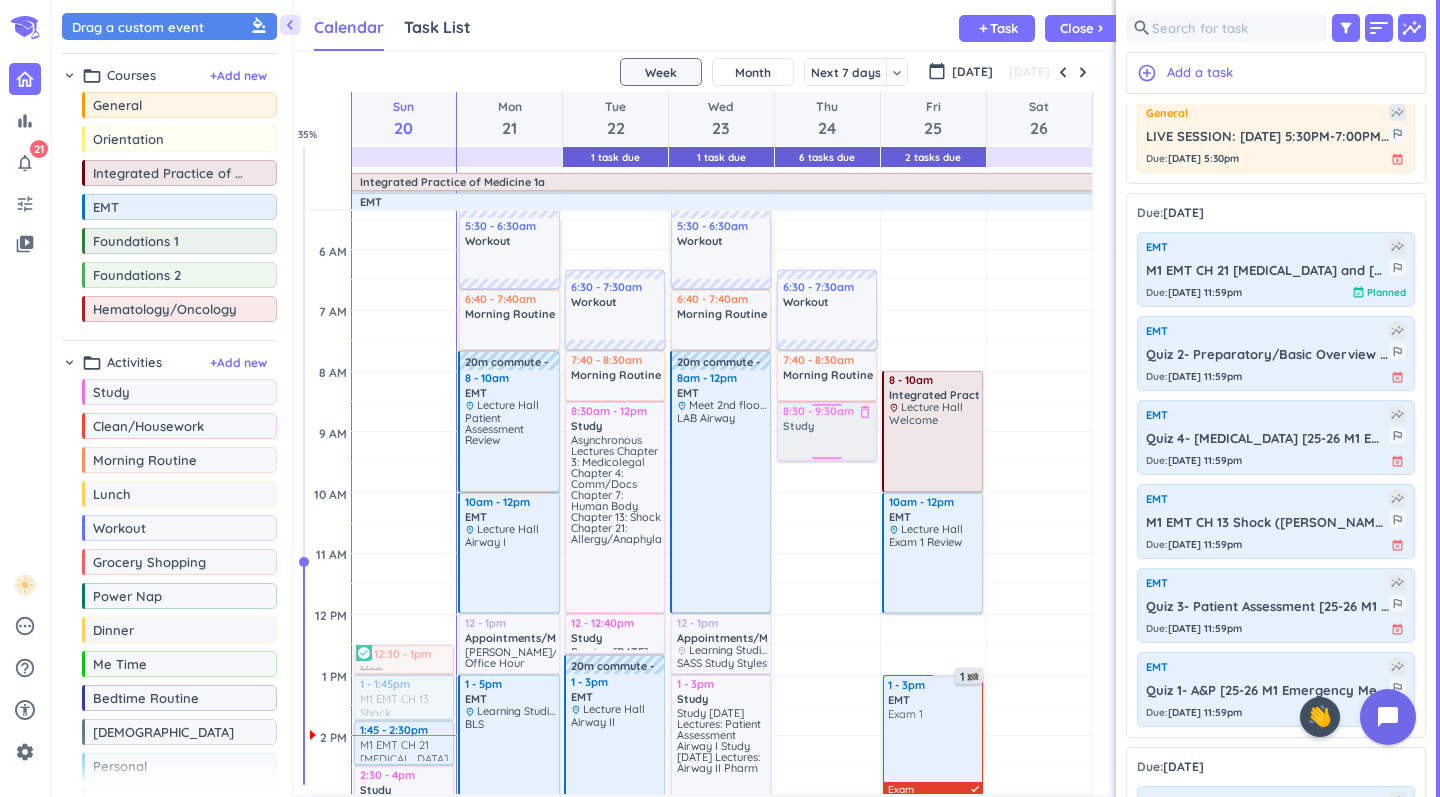 drag, startPoint x: 164, startPoint y: 393, endPoint x: 835, endPoint y: 402, distance: 671.06036 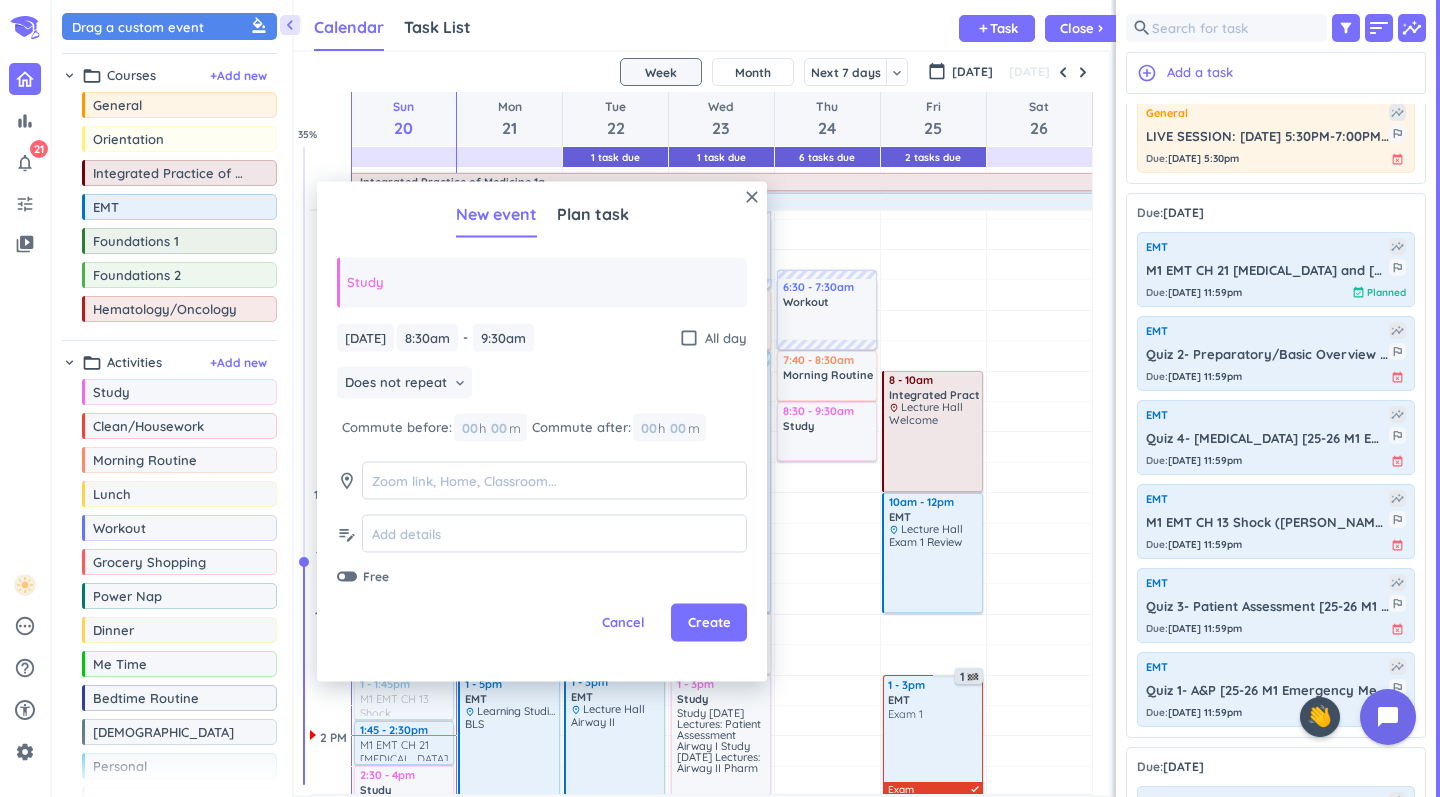 click on "[DATE] [DATE]   8:30am 8:30am - 9:30am 9:30am check_box_outline_blank All day Does not repeat keyboard_arrow_down Commute before: 00 h 00 m Commute after: 00 h 00 m room edit_note Free" at bounding box center (542, 454) 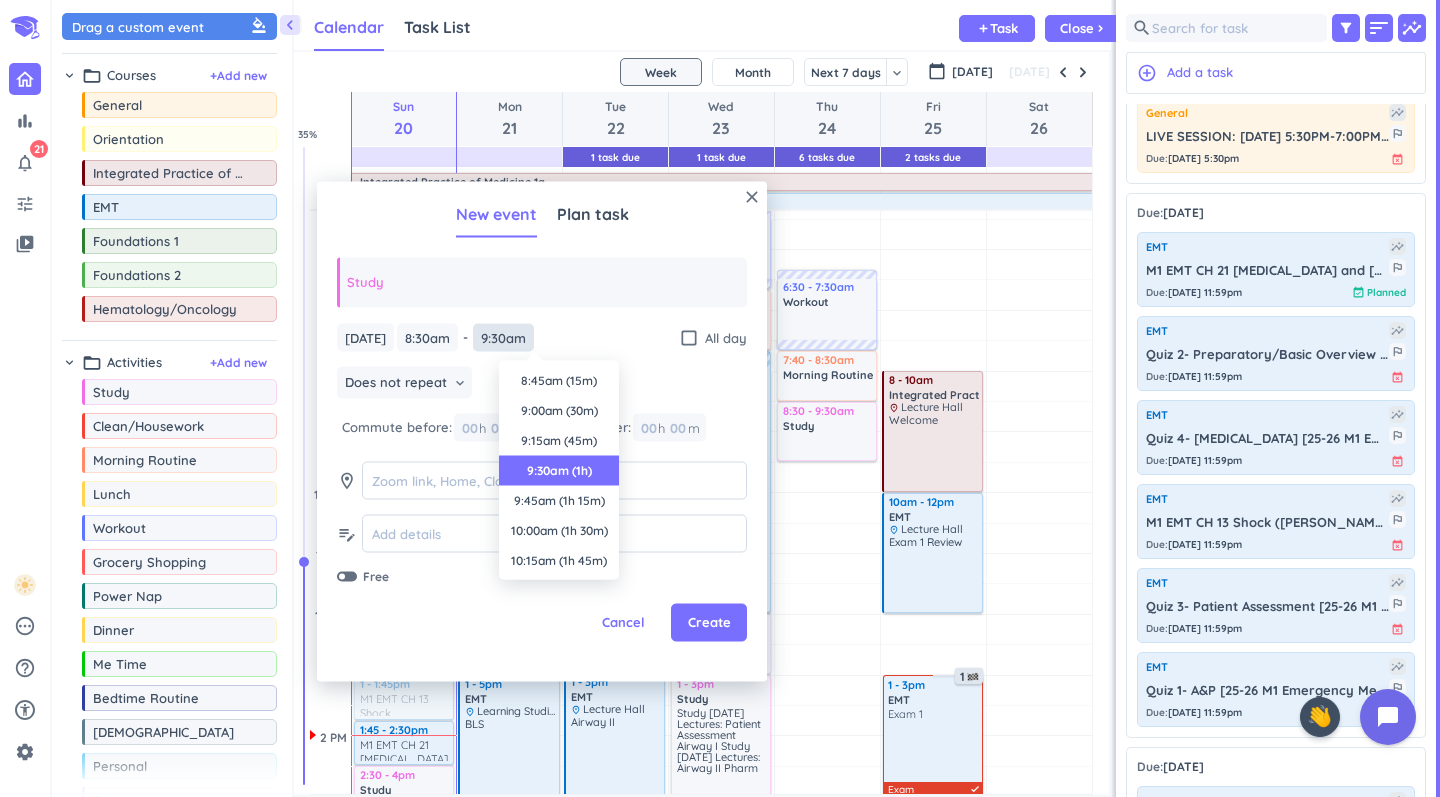 click on "9:30am" at bounding box center (503, 337) 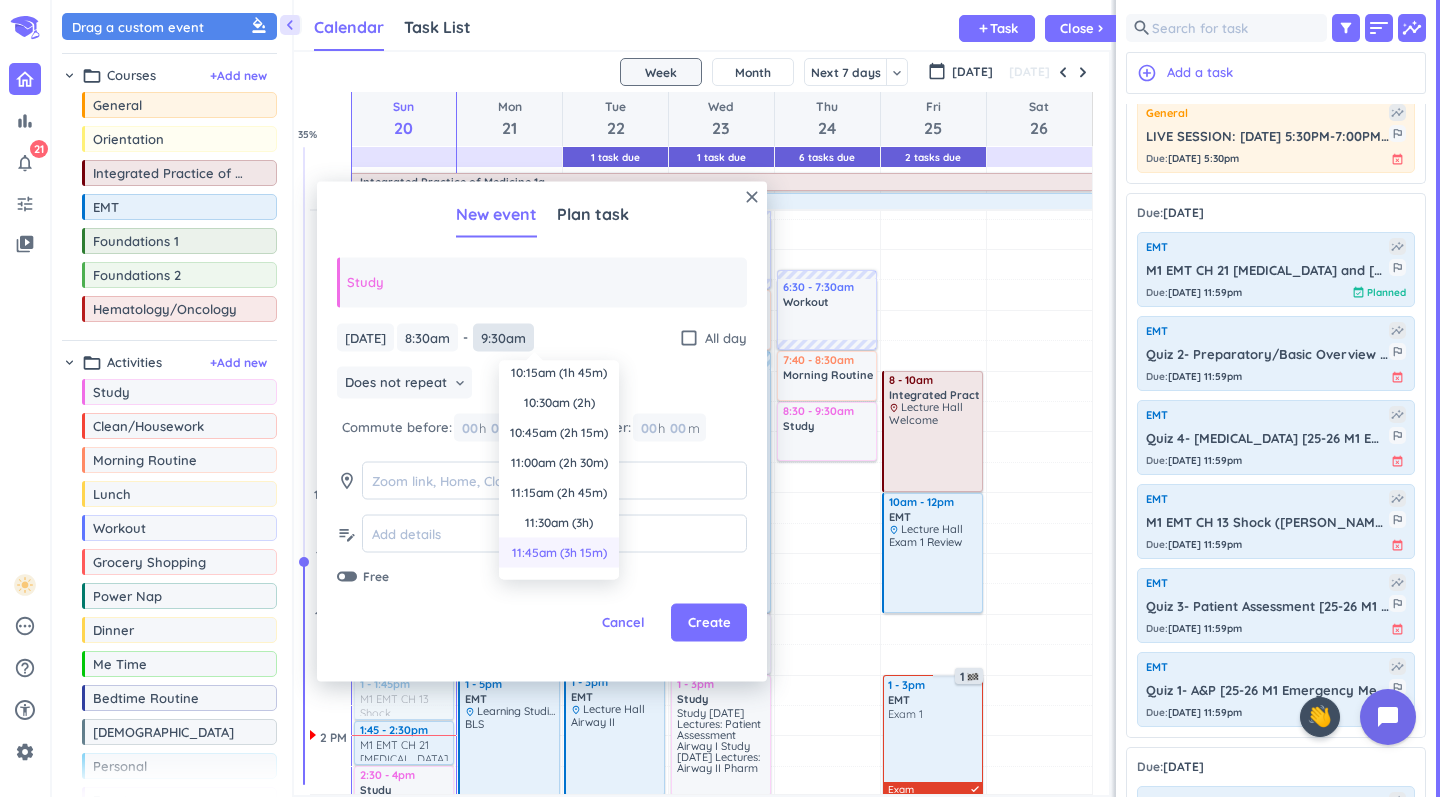 scroll, scrollTop: 270, scrollLeft: 0, axis: vertical 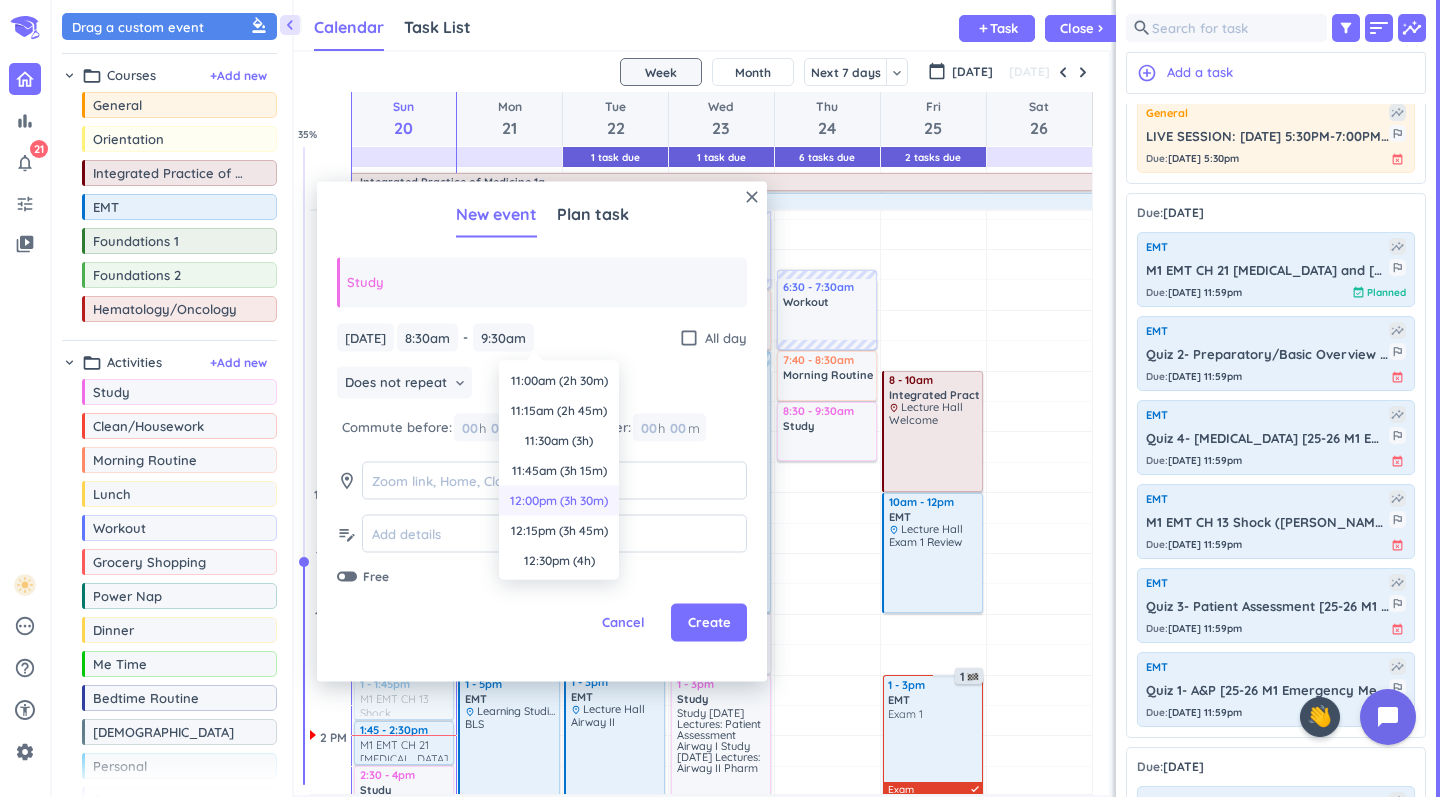 click on "12:00pm (3h 30m)" at bounding box center [559, 501] 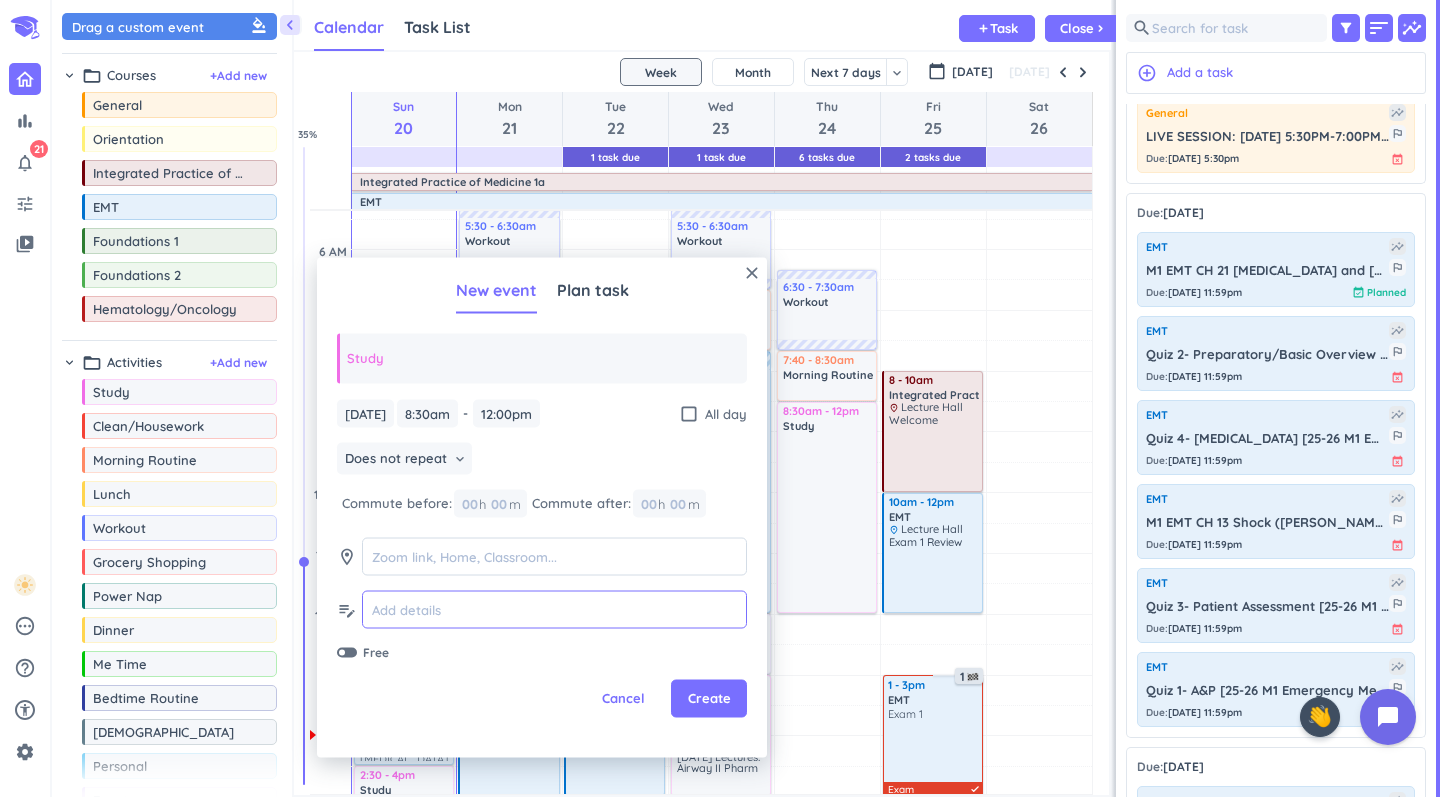 click at bounding box center [554, 609] 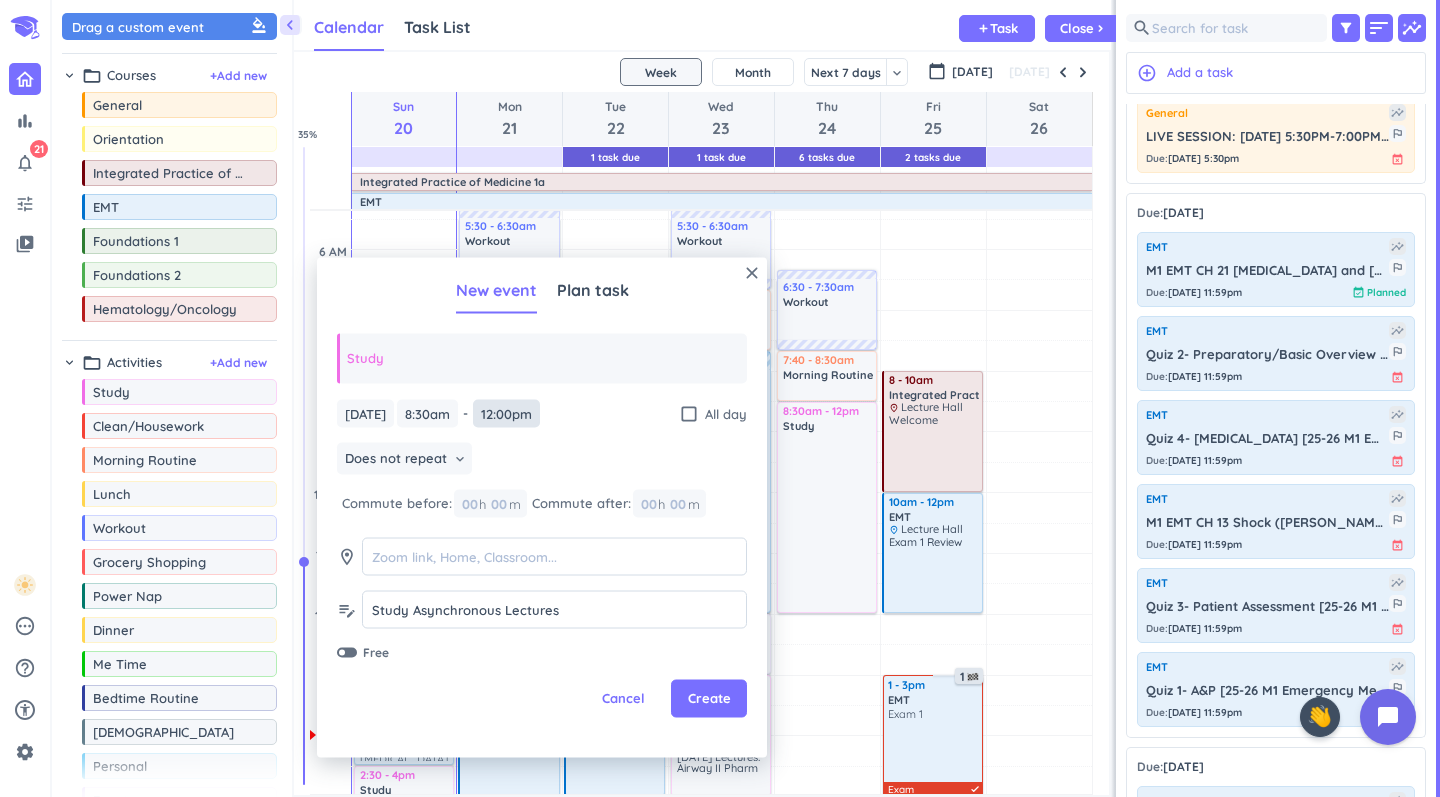 click on "12:00pm" at bounding box center (506, 413) 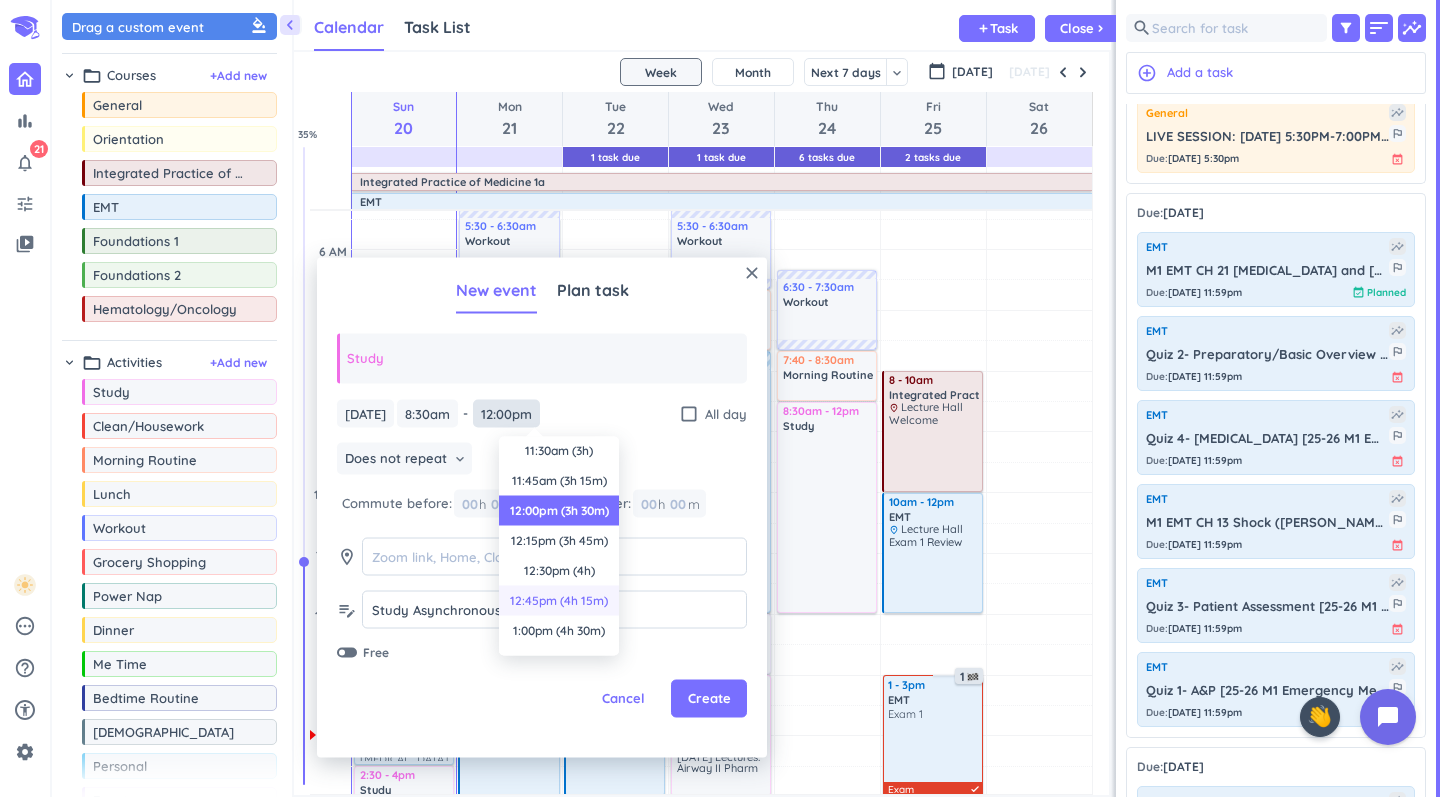 scroll, scrollTop: 334, scrollLeft: 0, axis: vertical 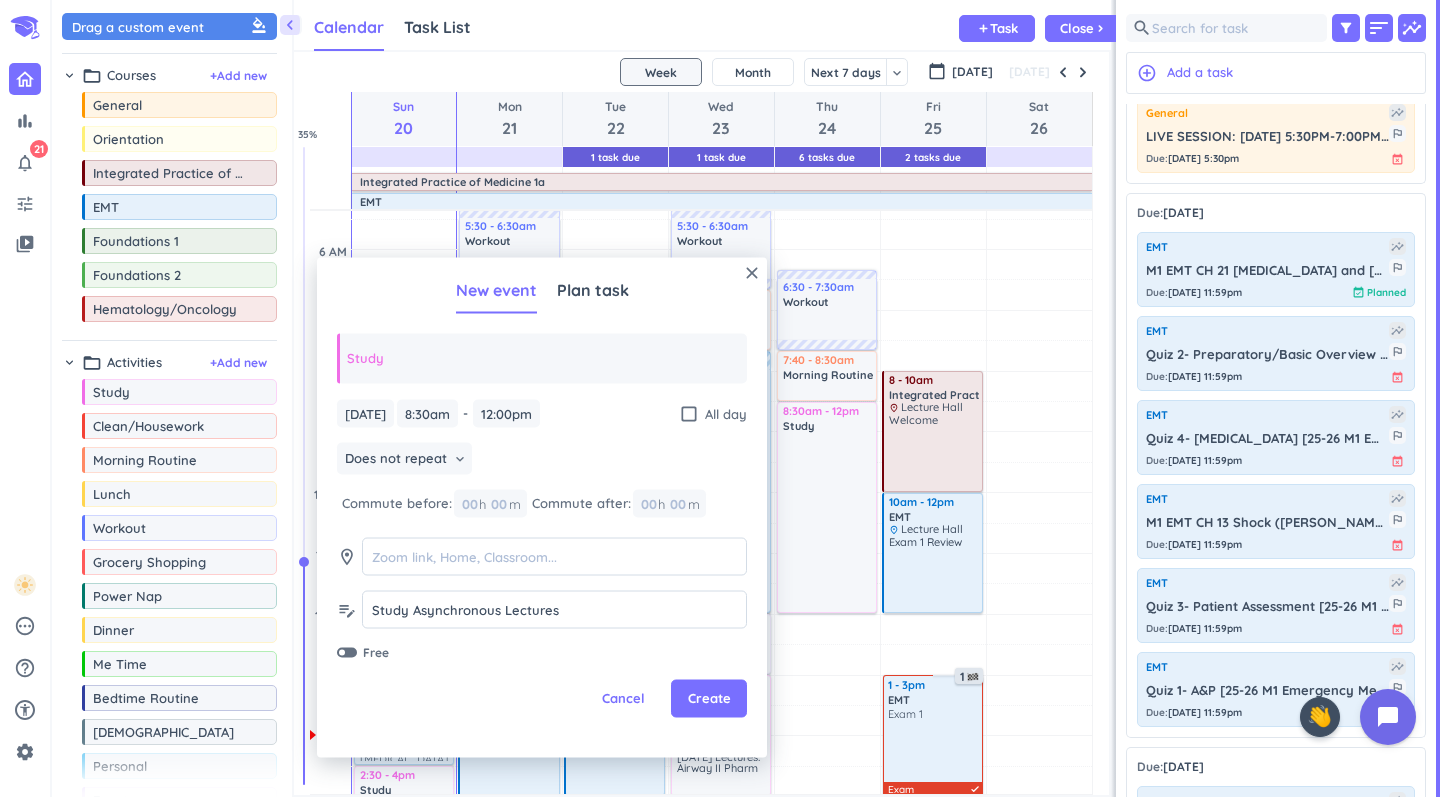click on "[DATE] [DATE]   8:30am 8:30am - 12:00pm 12:00pm check_box_outline_blank All day Does not repeat keyboard_arrow_down Commute before: 00 h 00 m Commute after: 00 h 00 m room edit_note Study Asynchronous Lectures Study Asynchronous Lectures Free" at bounding box center [542, 530] 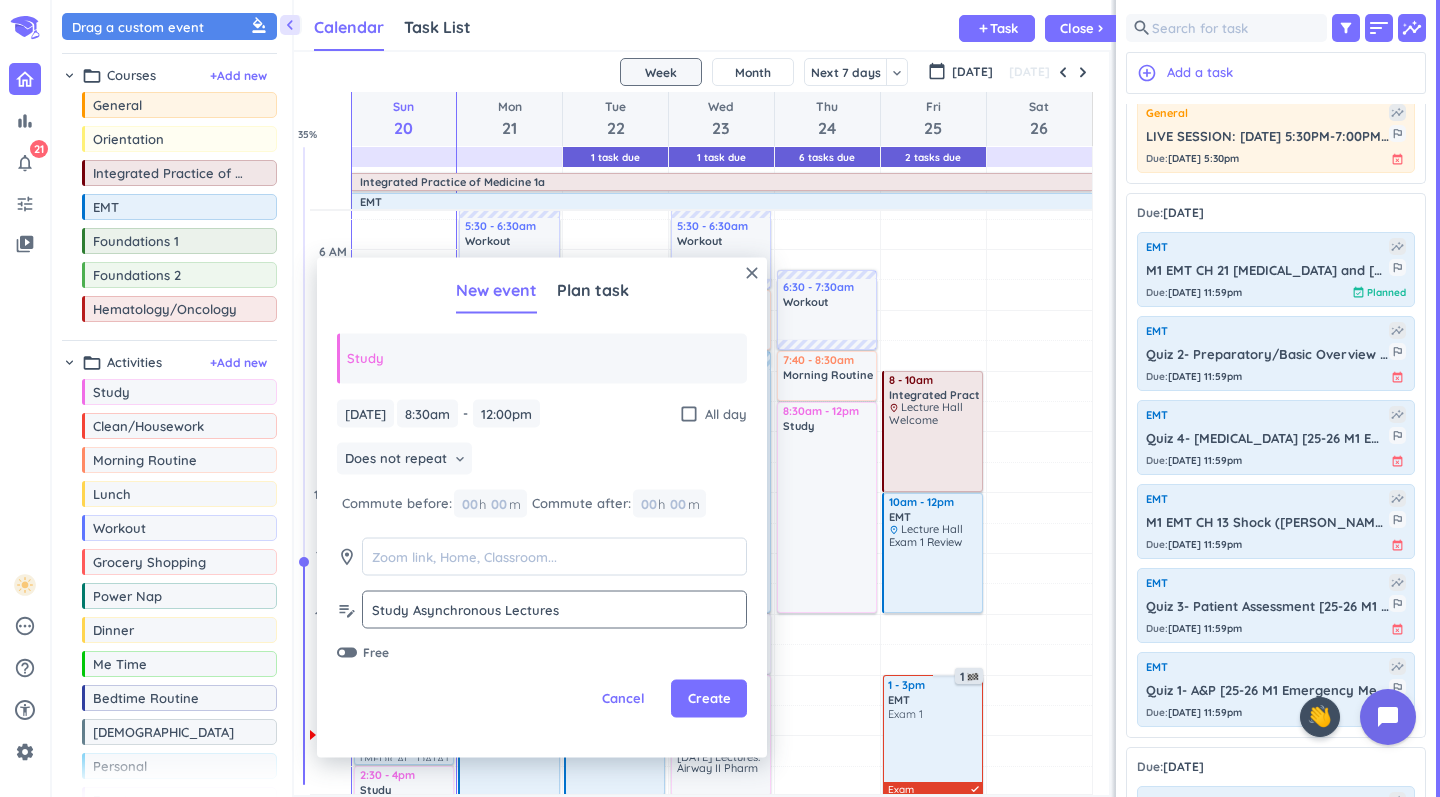 click on "Study Asynchronous Lectures" at bounding box center (554, 609) 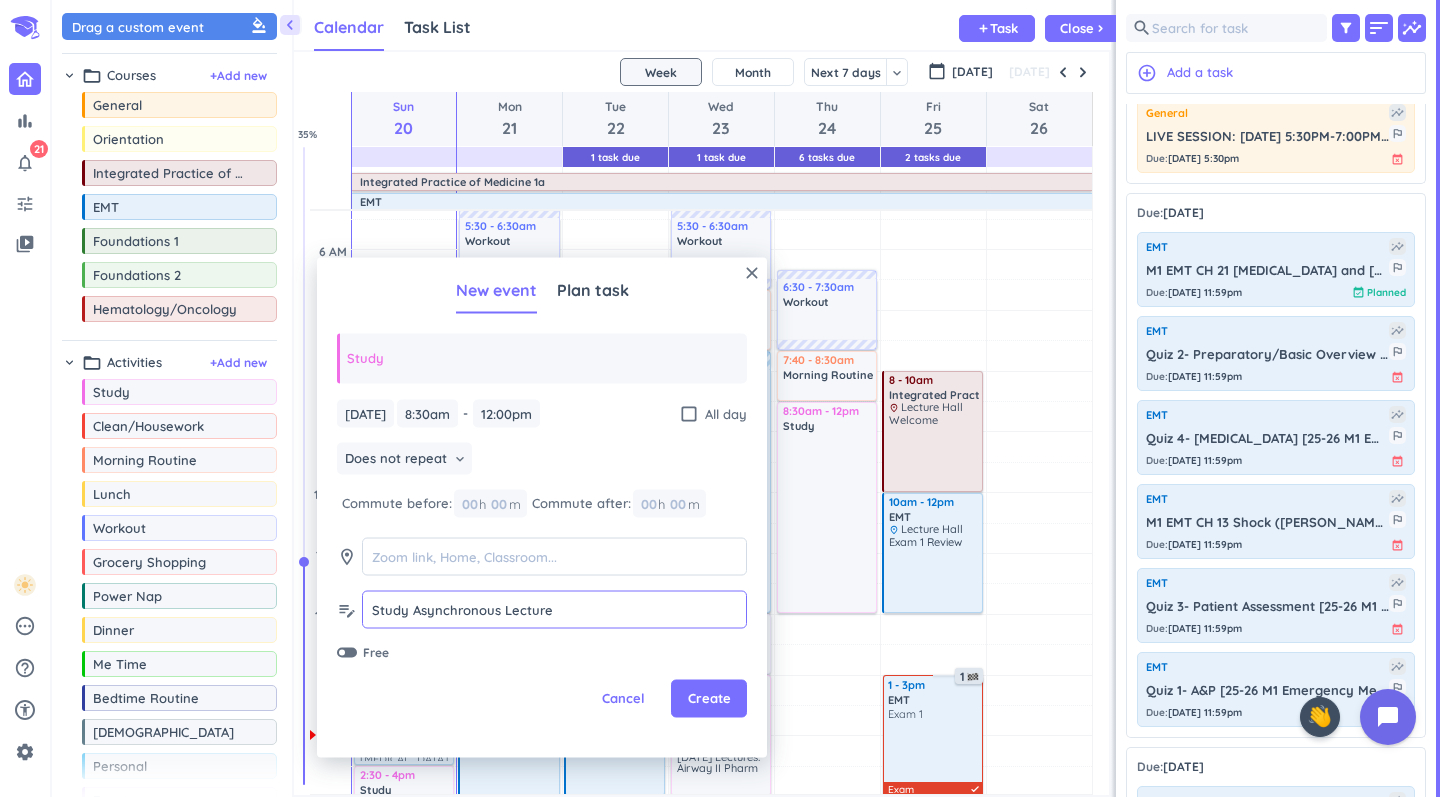 drag, startPoint x: 559, startPoint y: 608, endPoint x: 413, endPoint y: 608, distance: 146 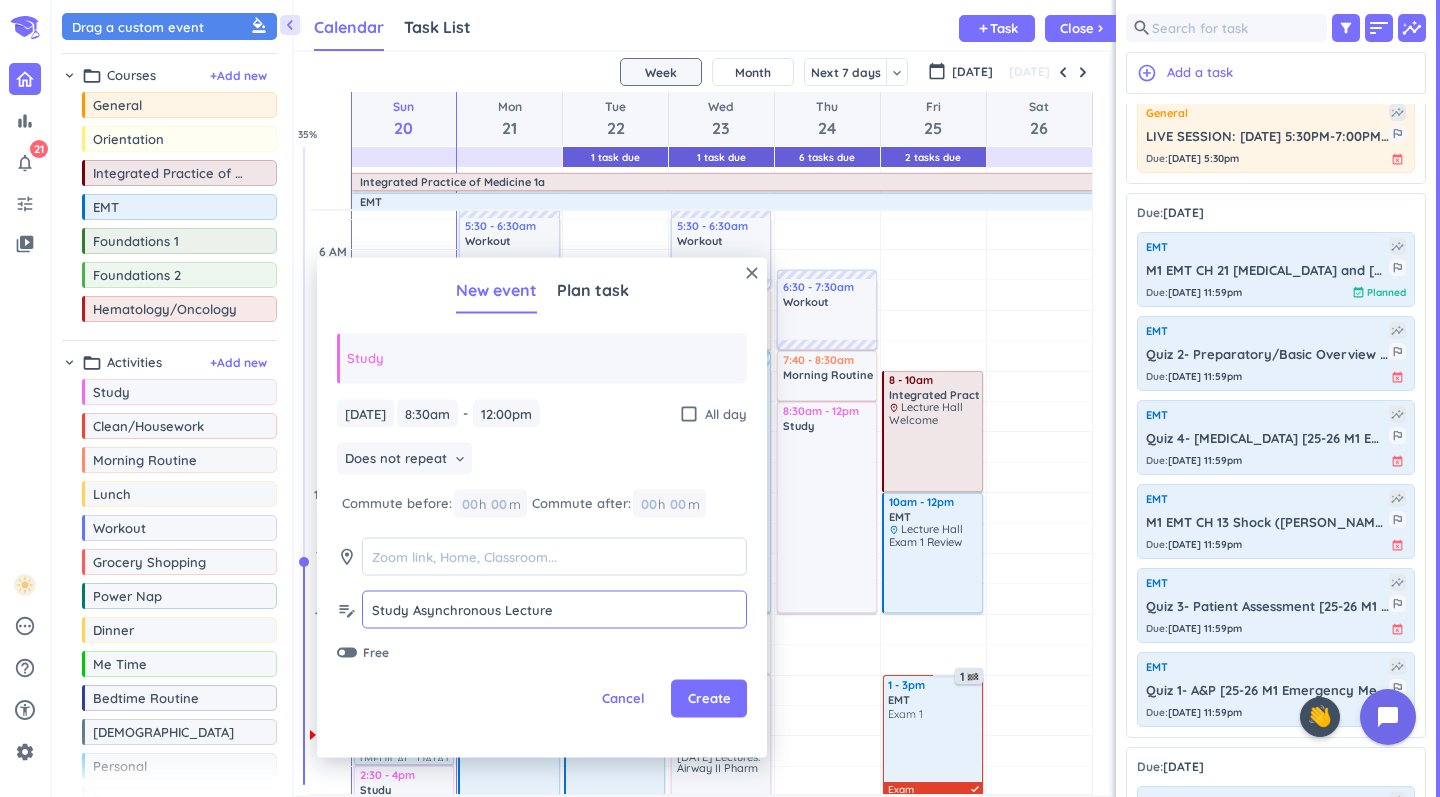 click on "Study Asynchronous Lecture" at bounding box center (554, 609) 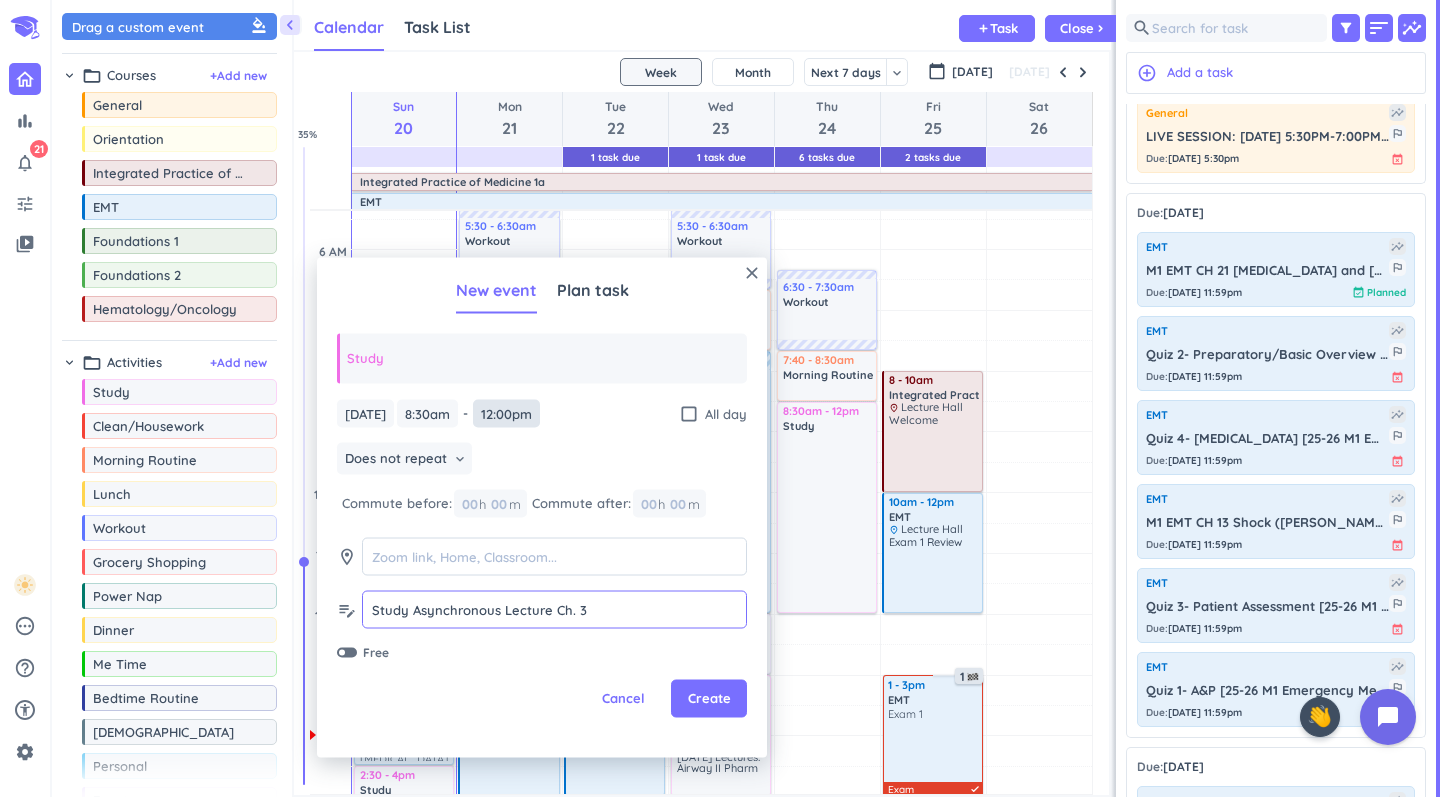 type on "Study Asynchronous Lecture Ch. 3" 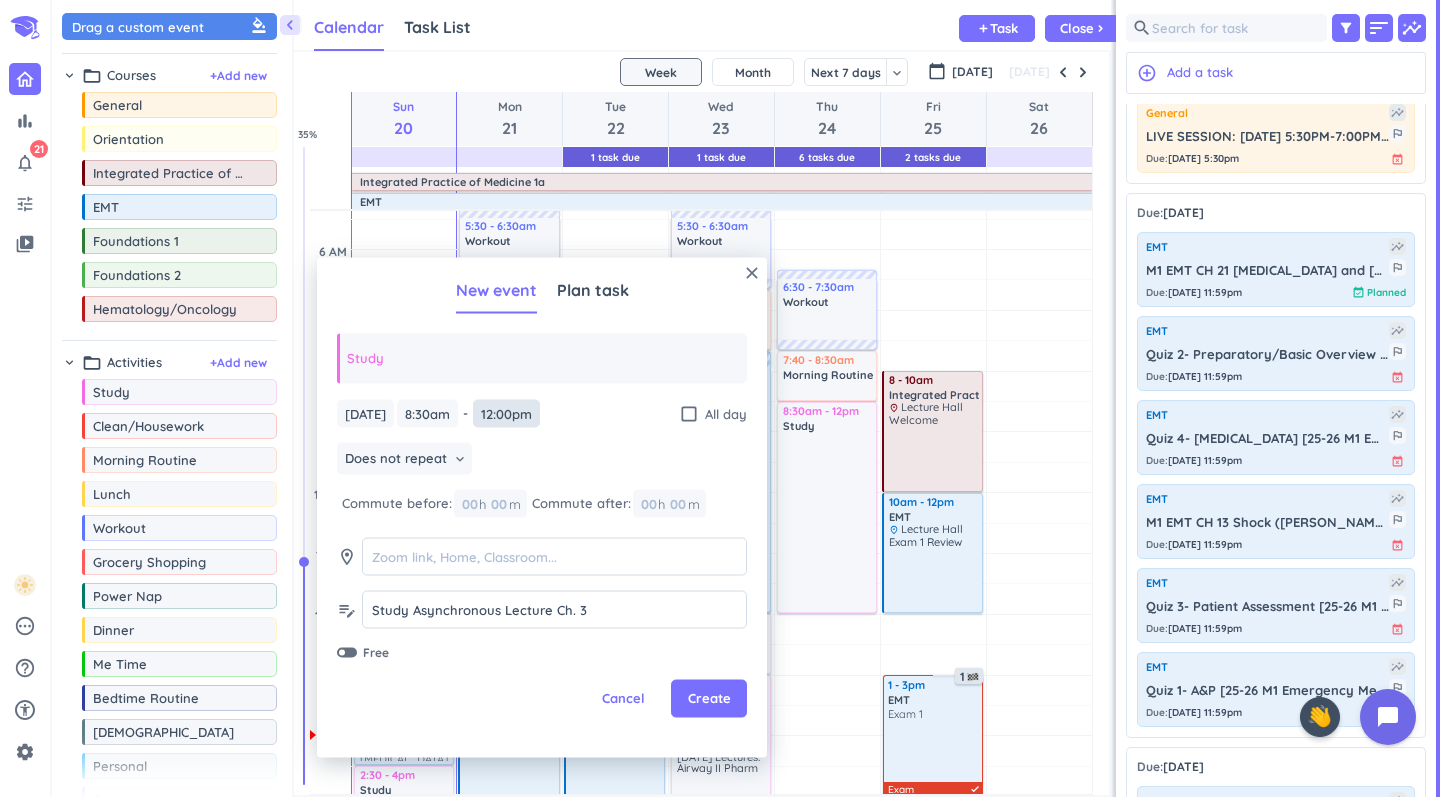 click on "12:00pm" at bounding box center (506, 413) 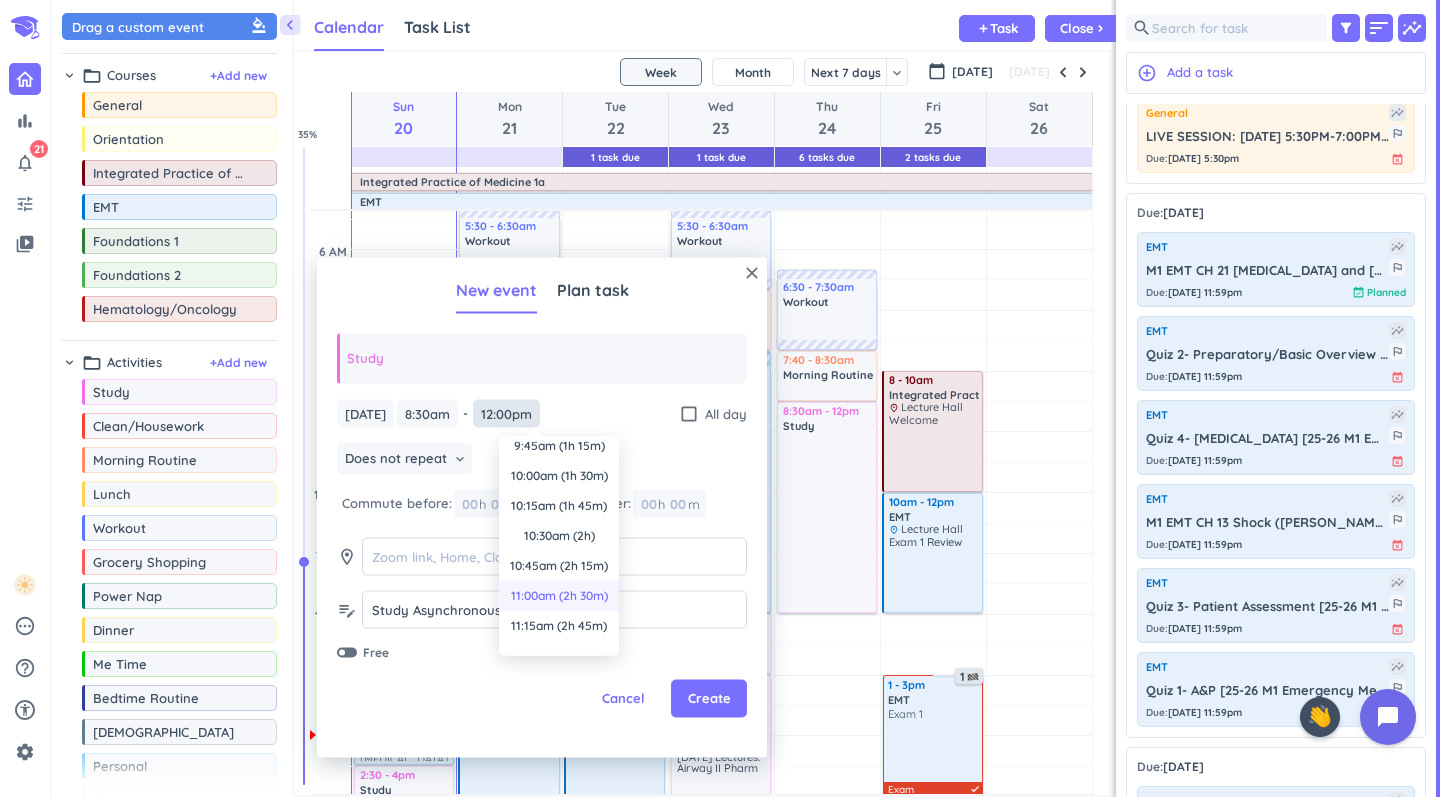 scroll, scrollTop: 73, scrollLeft: 0, axis: vertical 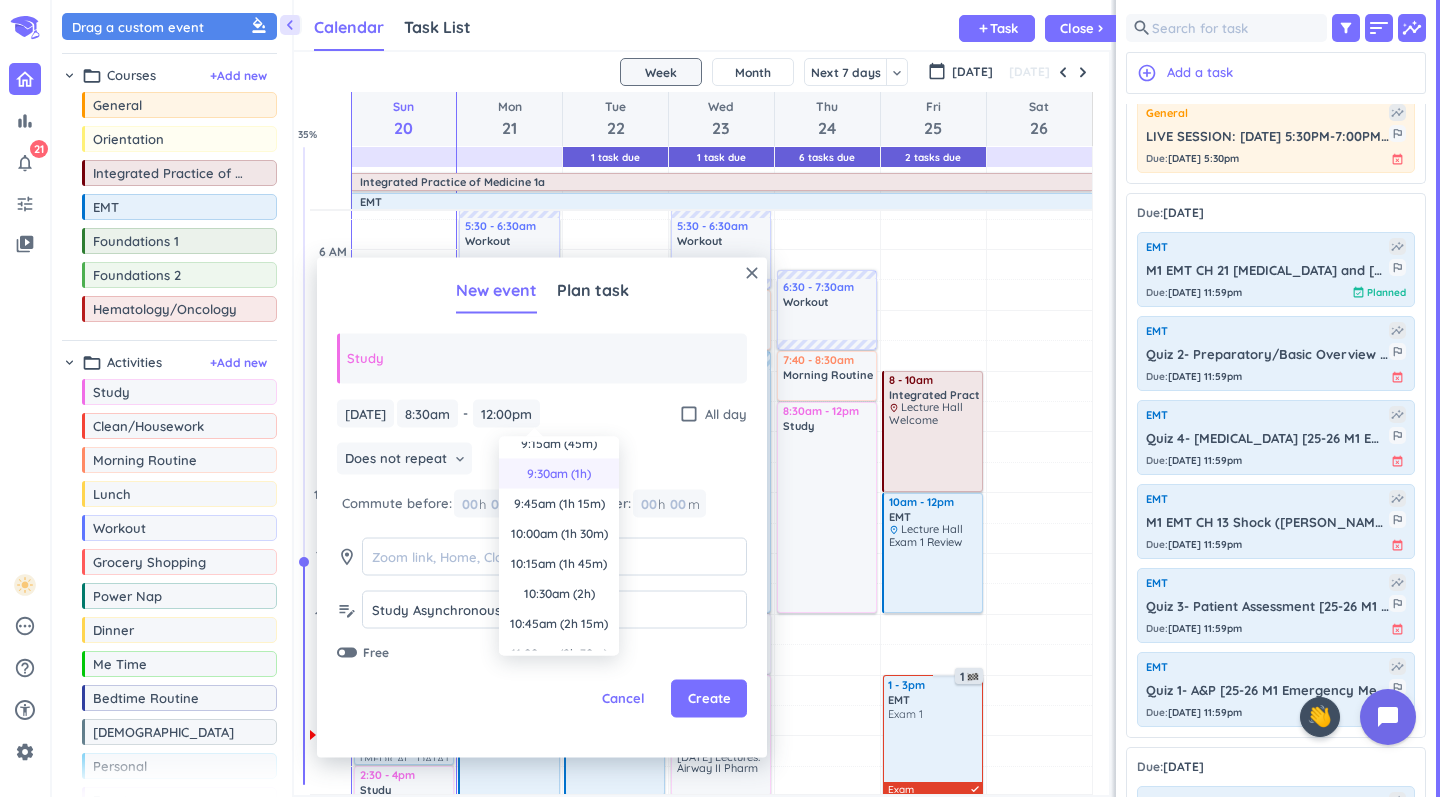 click on "9:30am (1h)" at bounding box center [559, 474] 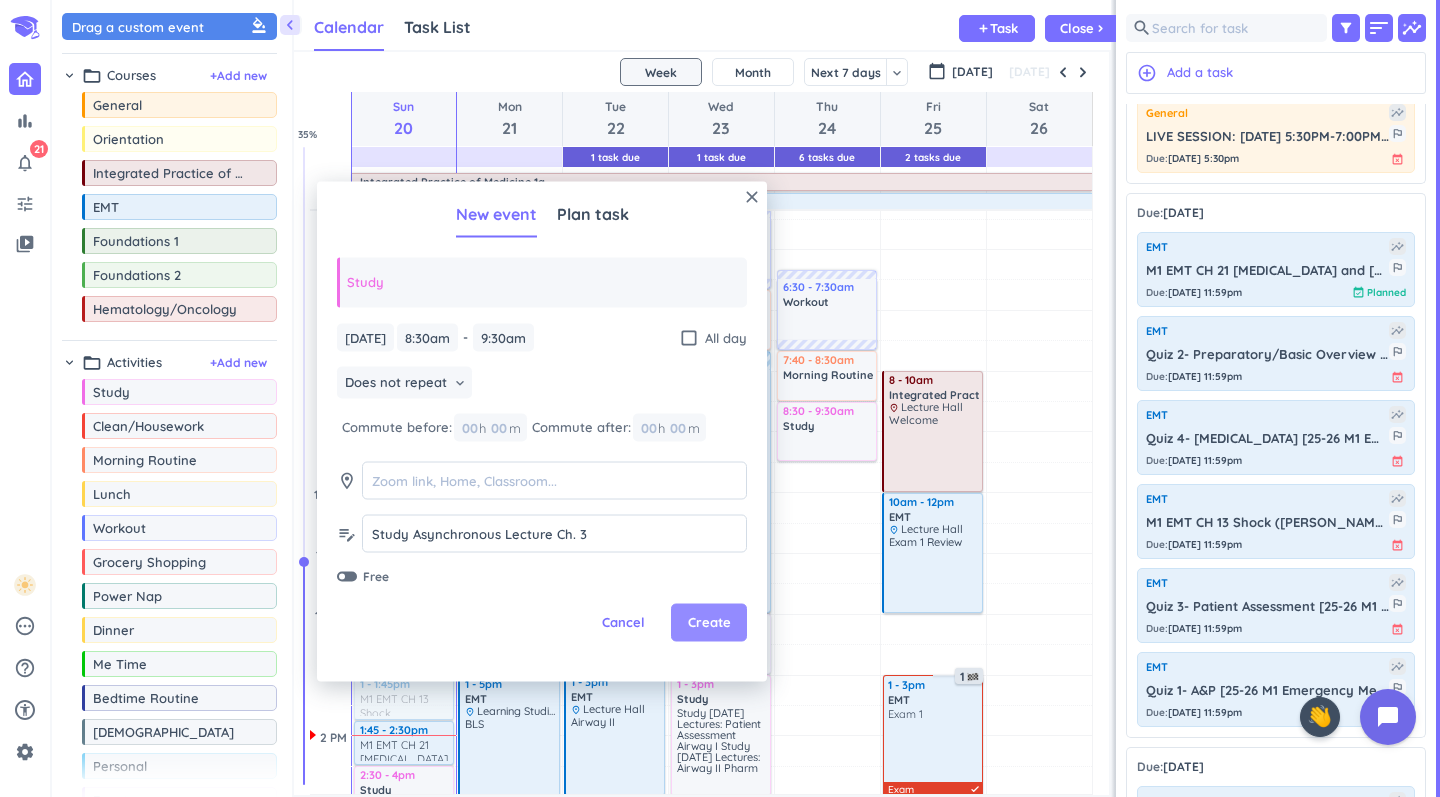 click on "Create" at bounding box center (709, 623) 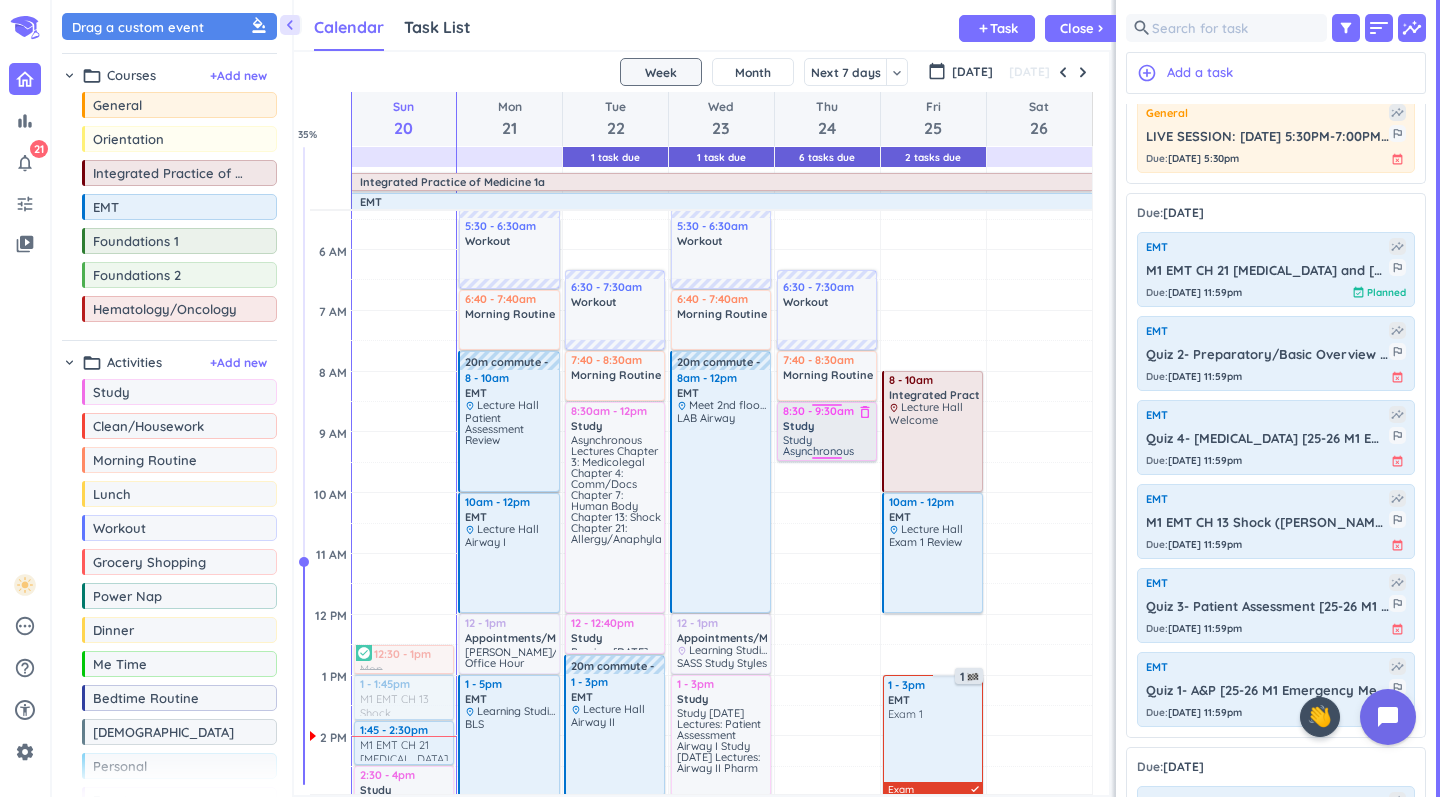 click on "Study Asynchronous Lecture Ch. 3" at bounding box center [828, 446] 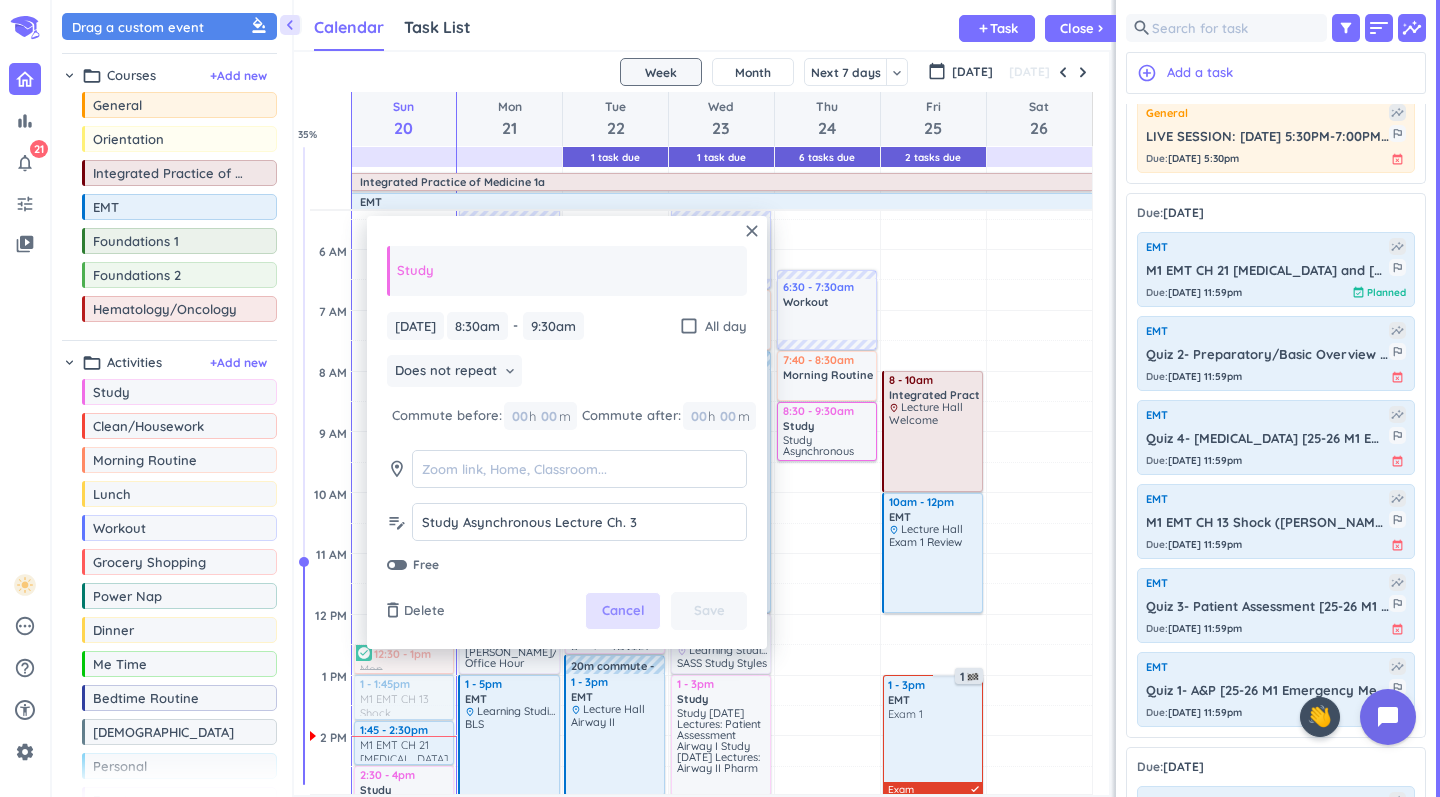 click on "Cancel" at bounding box center [623, 611] 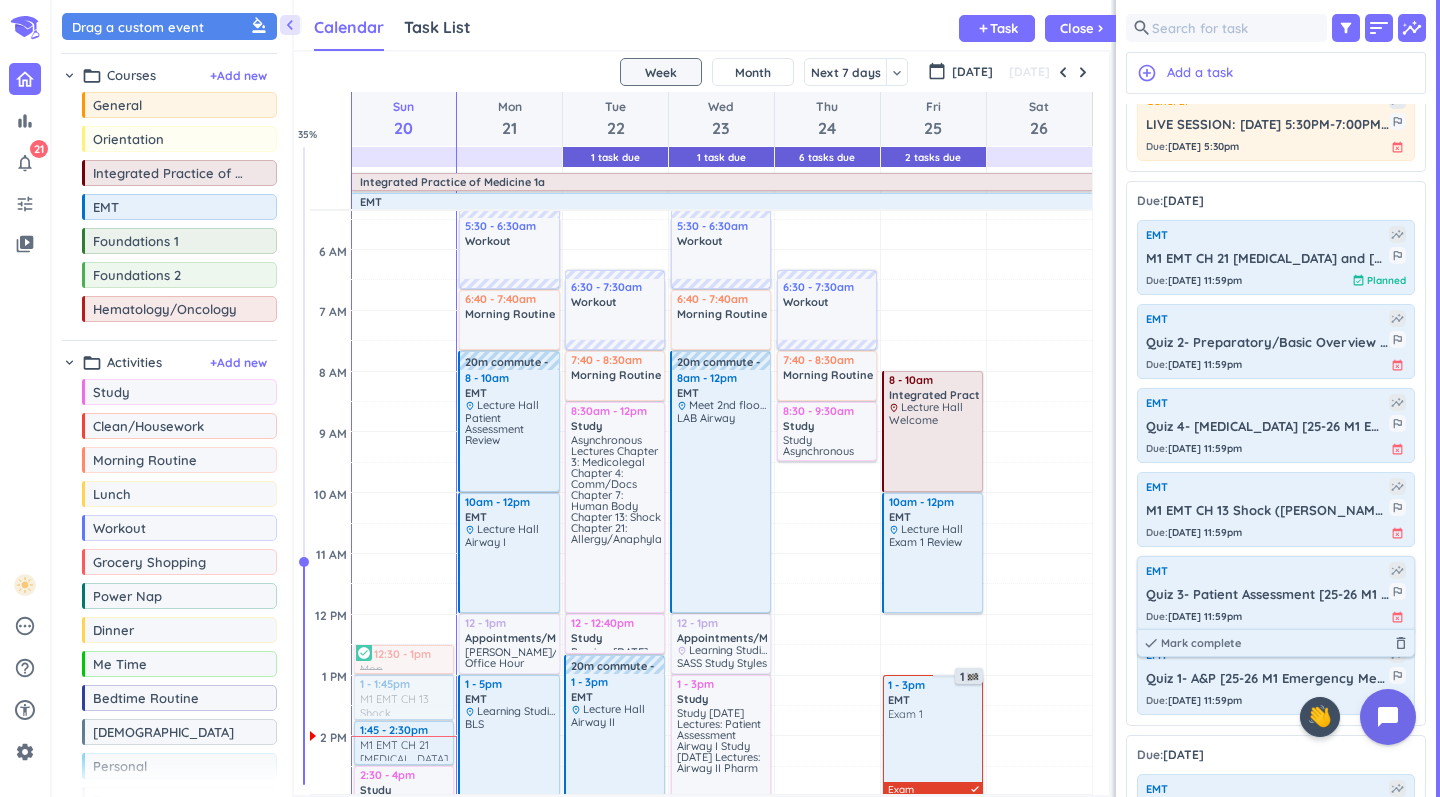 scroll, scrollTop: 244, scrollLeft: 0, axis: vertical 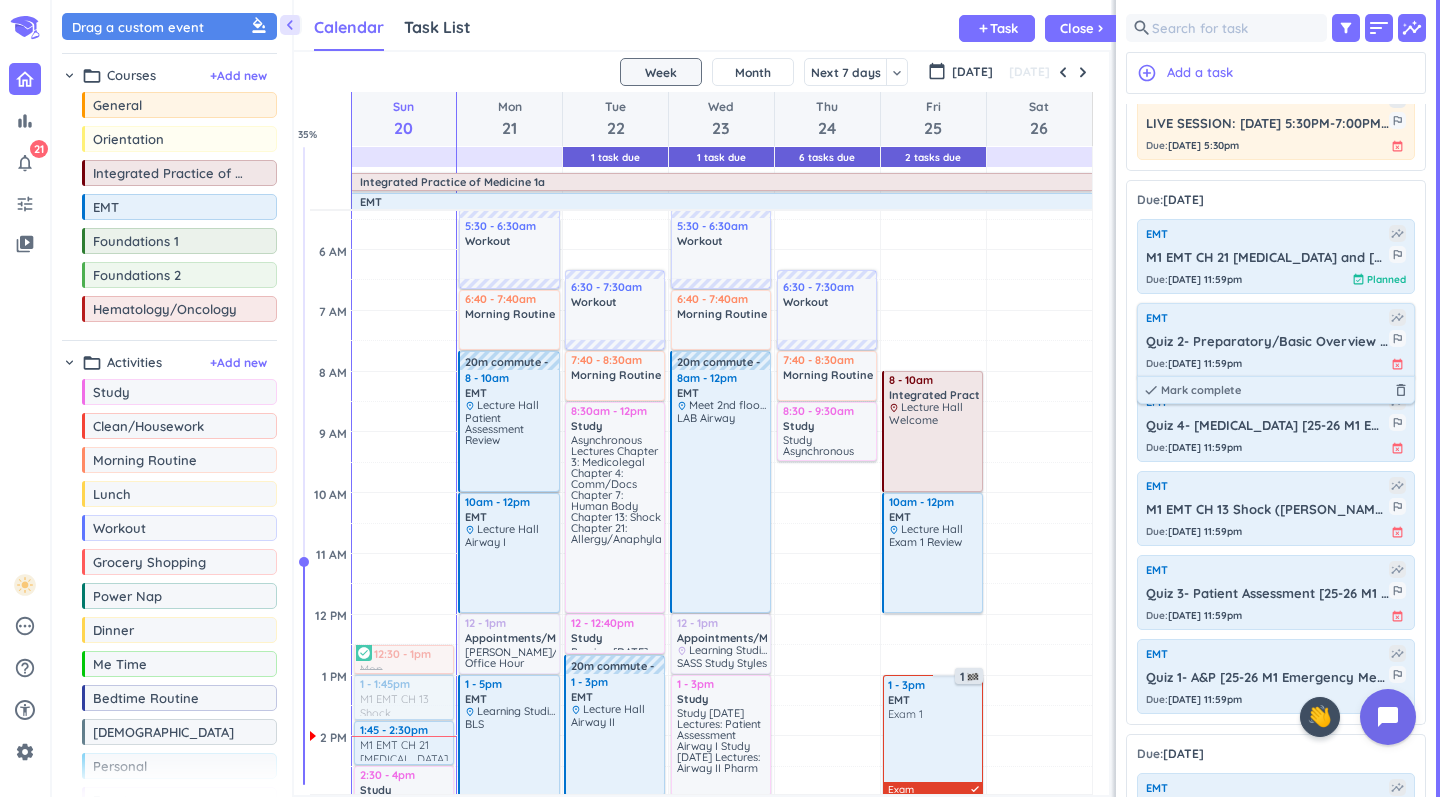 click on "Quiz 2- Preparatory/Basic Overview [25-26 M1 Emergency Medical Technician (EMT)]" at bounding box center [1267, 342] 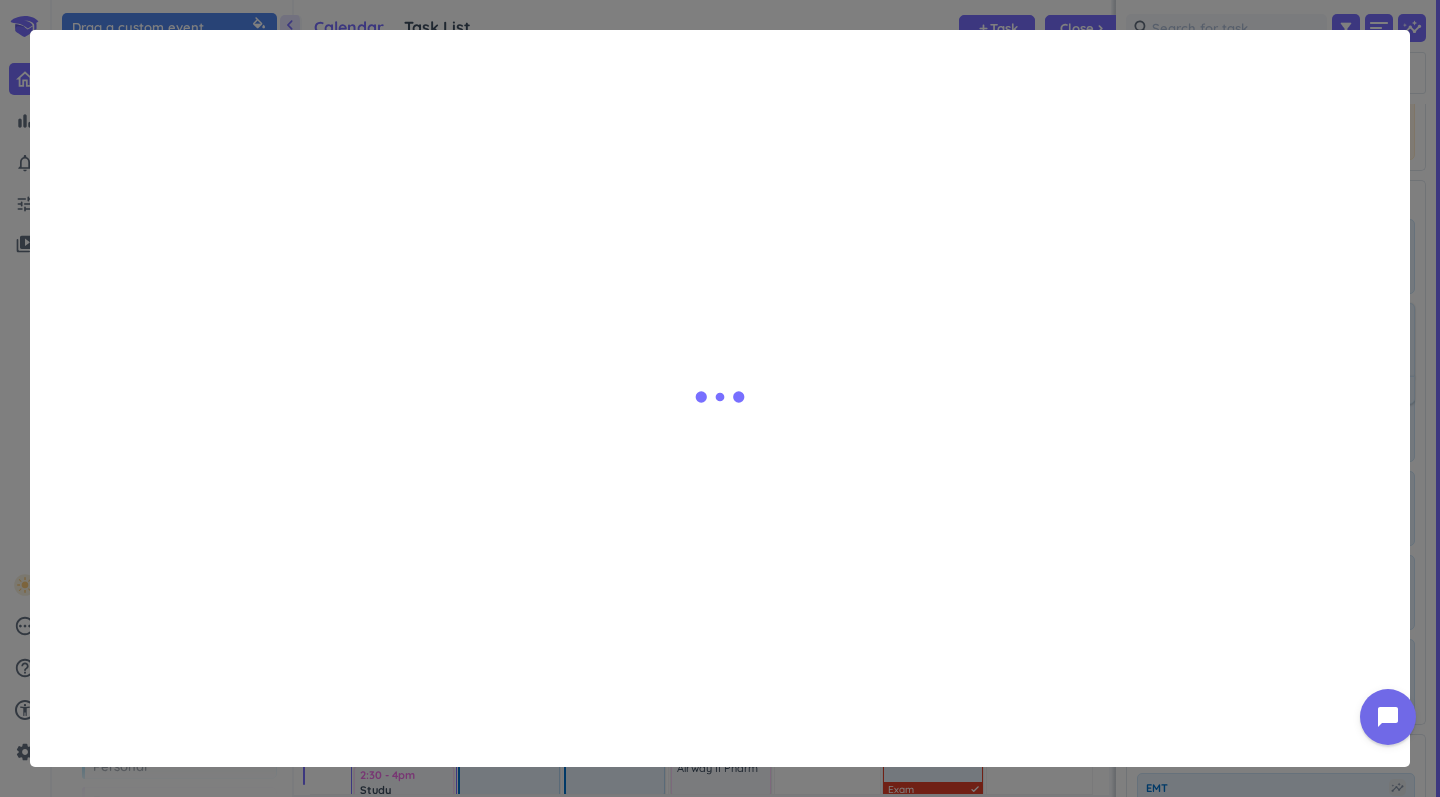 type on "x" 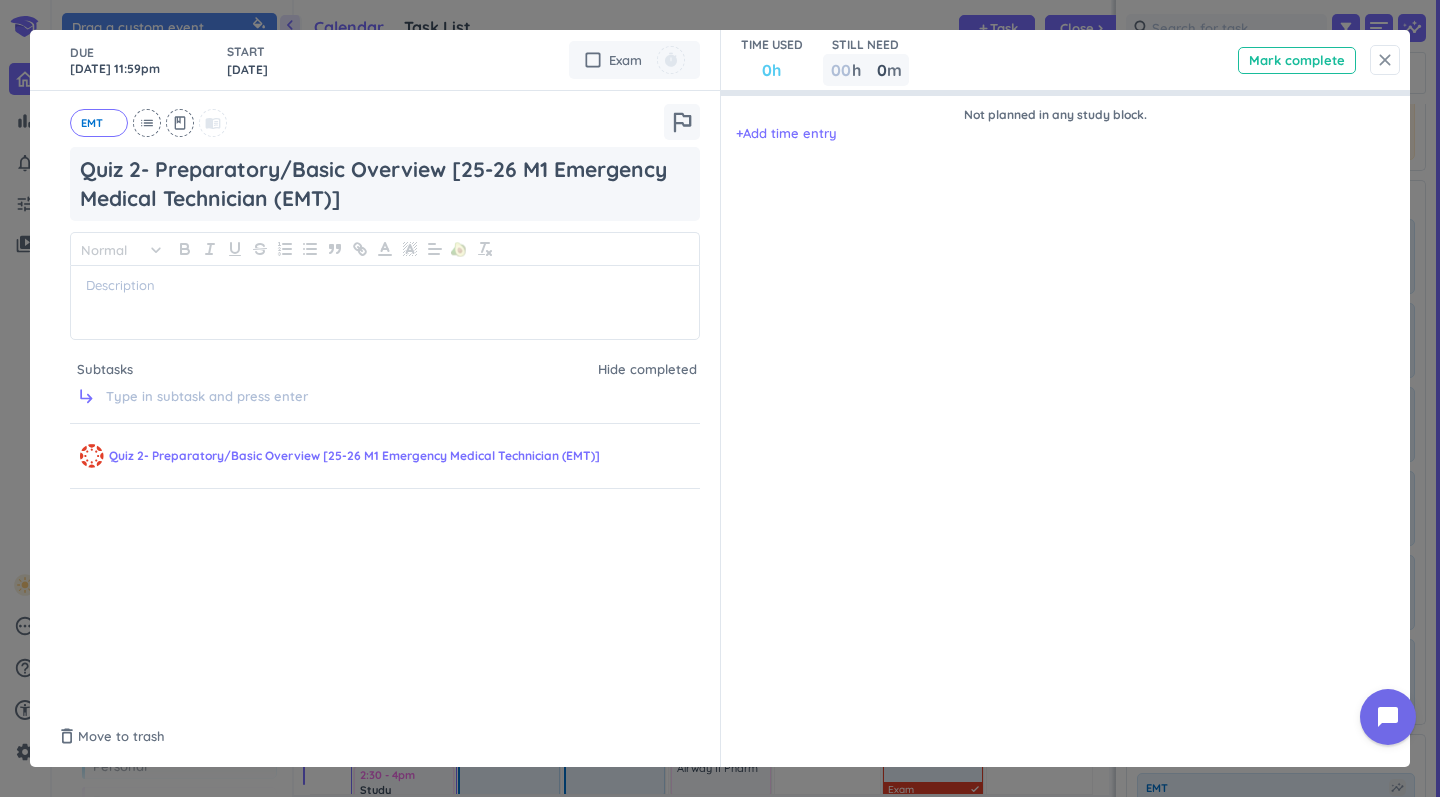 click on "close" at bounding box center [1385, 60] 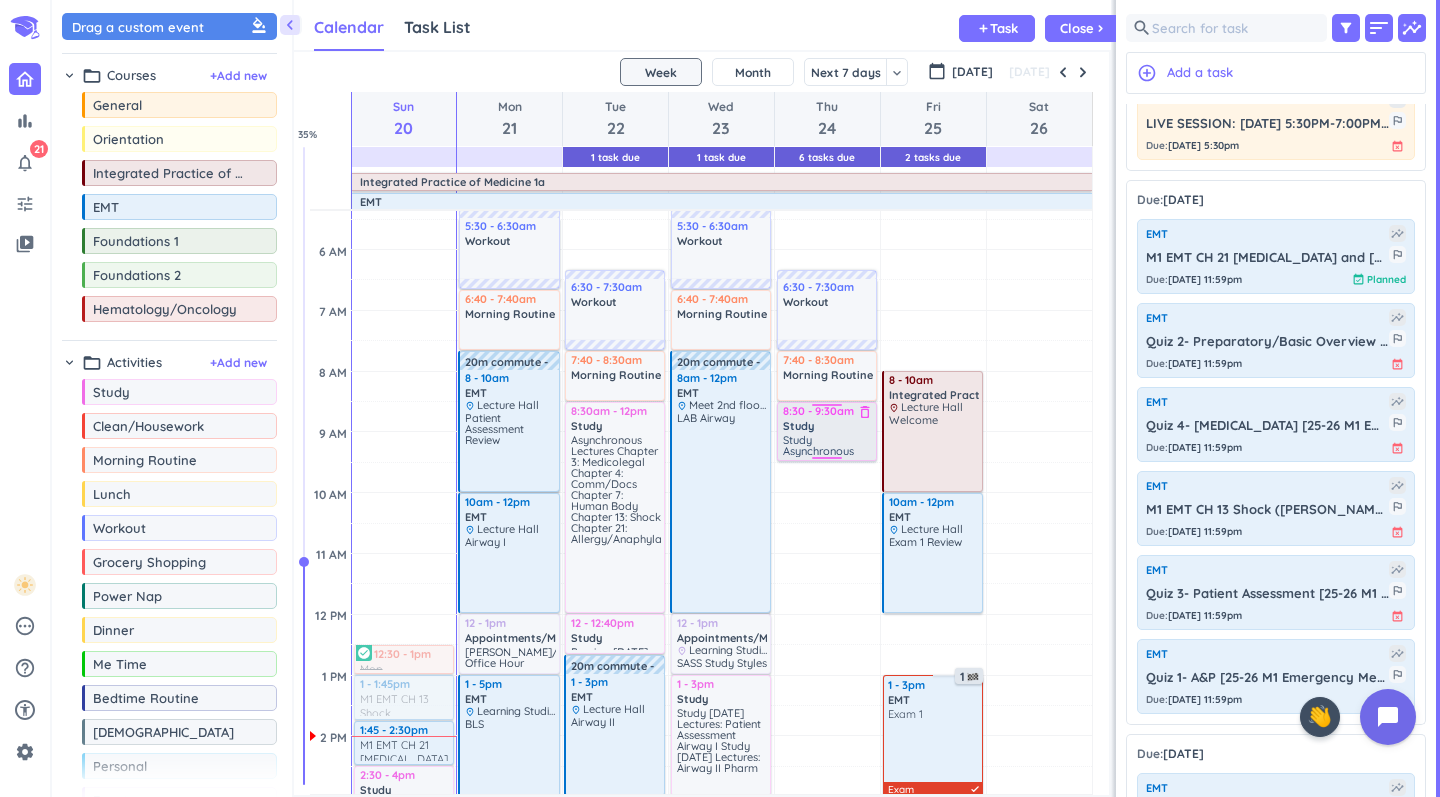 click on "Study delete_outline Study Asynchronous Lecture Ch. 3" at bounding box center (828, 438) 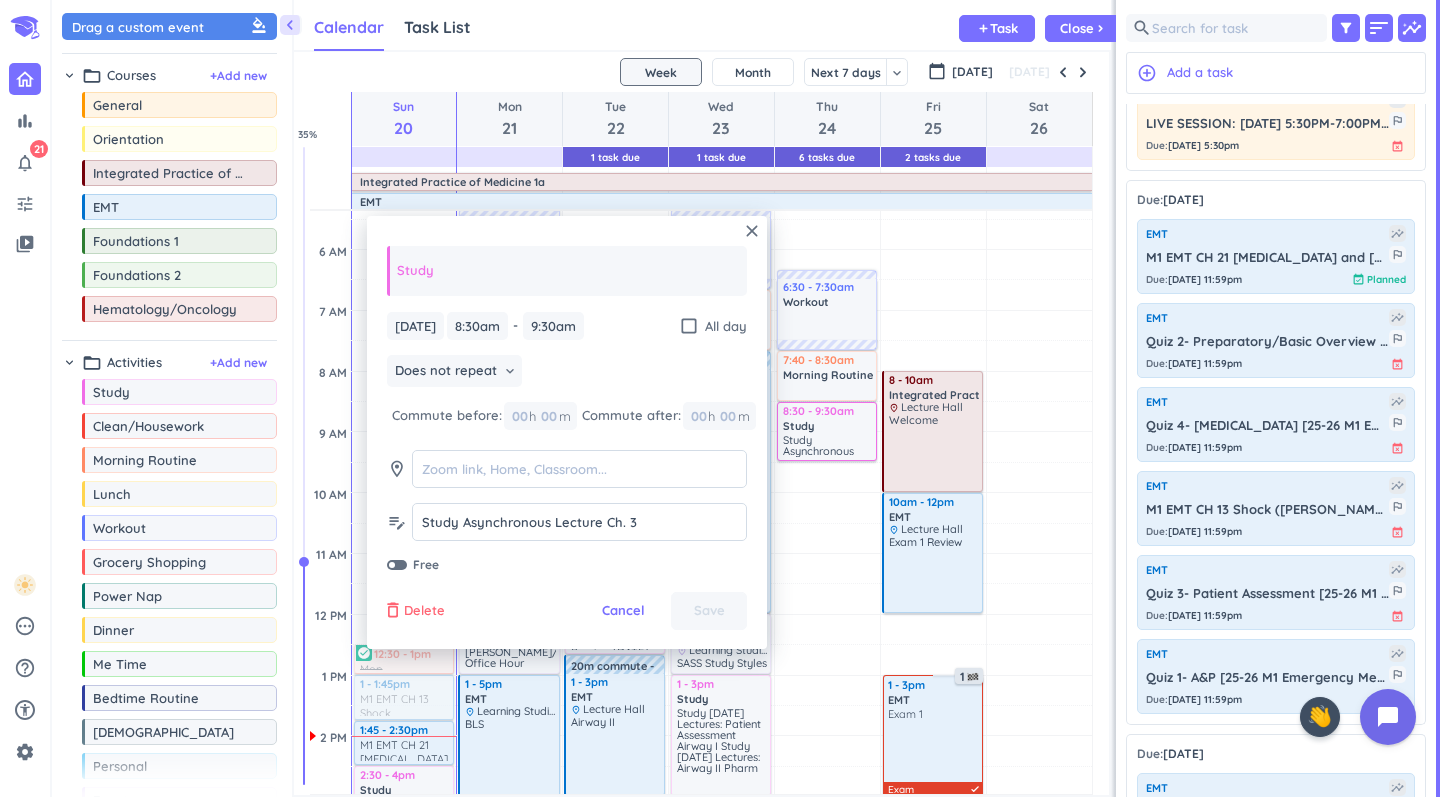 click on "Delete" at bounding box center [424, 611] 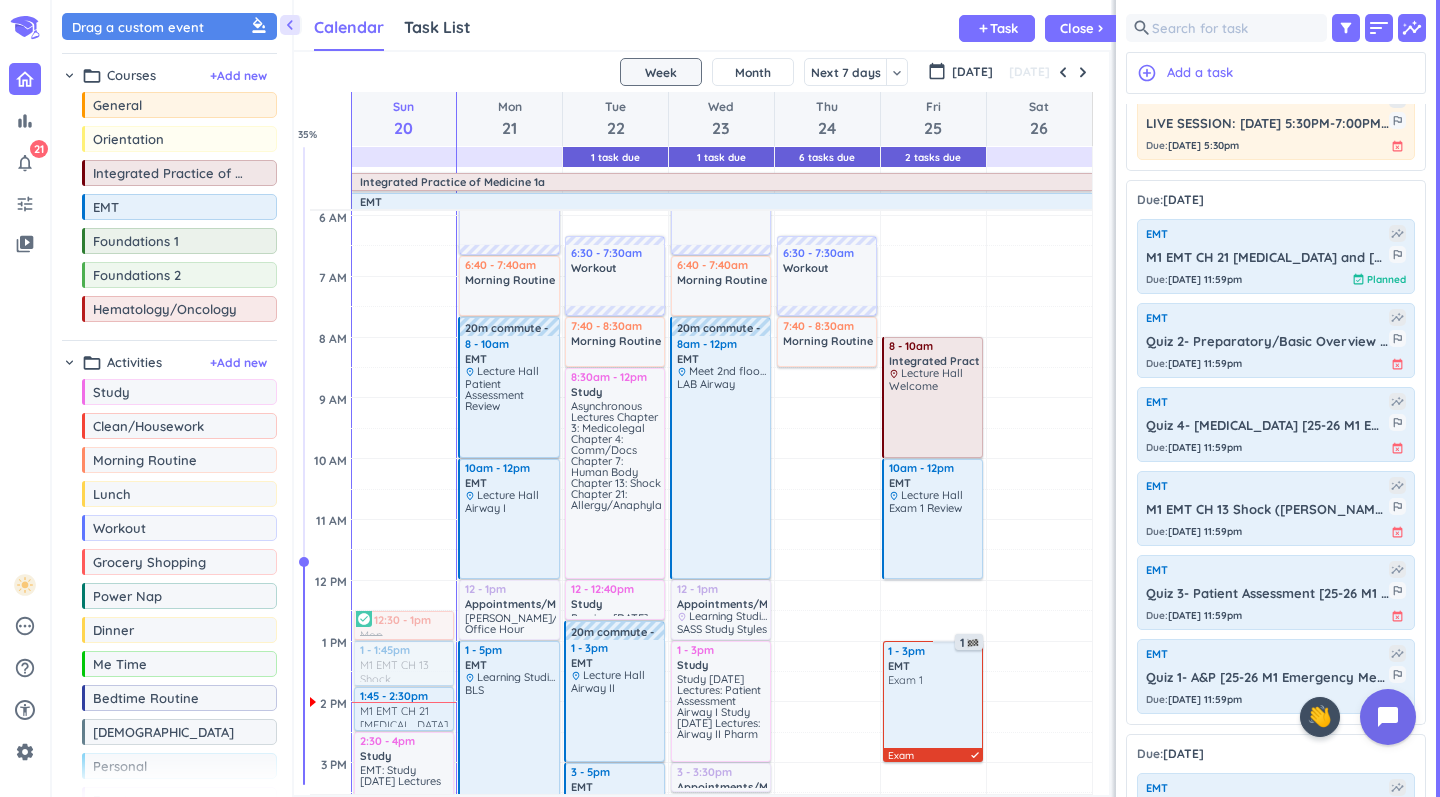 scroll, scrollTop: 100, scrollLeft: 0, axis: vertical 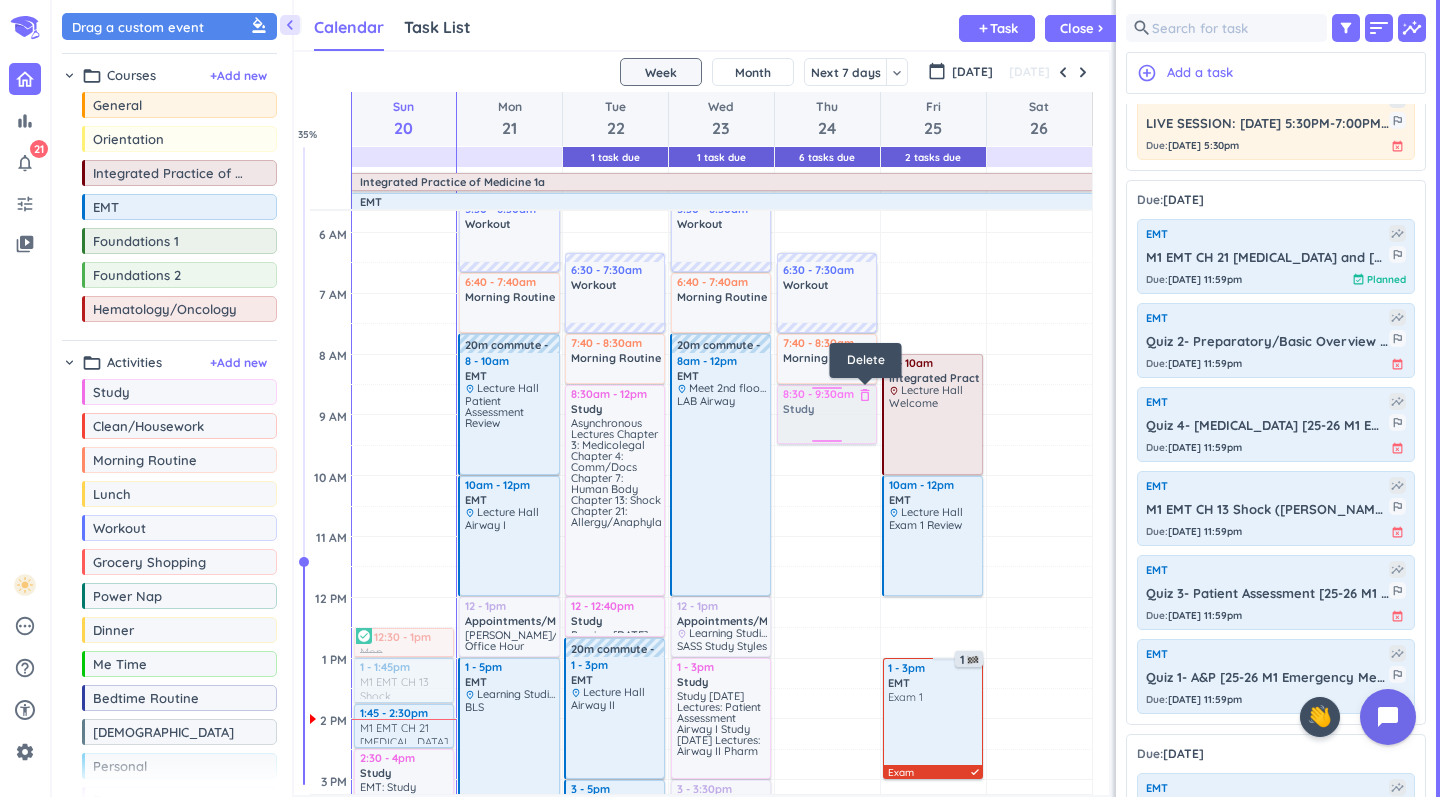 drag, startPoint x: 126, startPoint y: 394, endPoint x: 862, endPoint y: 387, distance: 736.03326 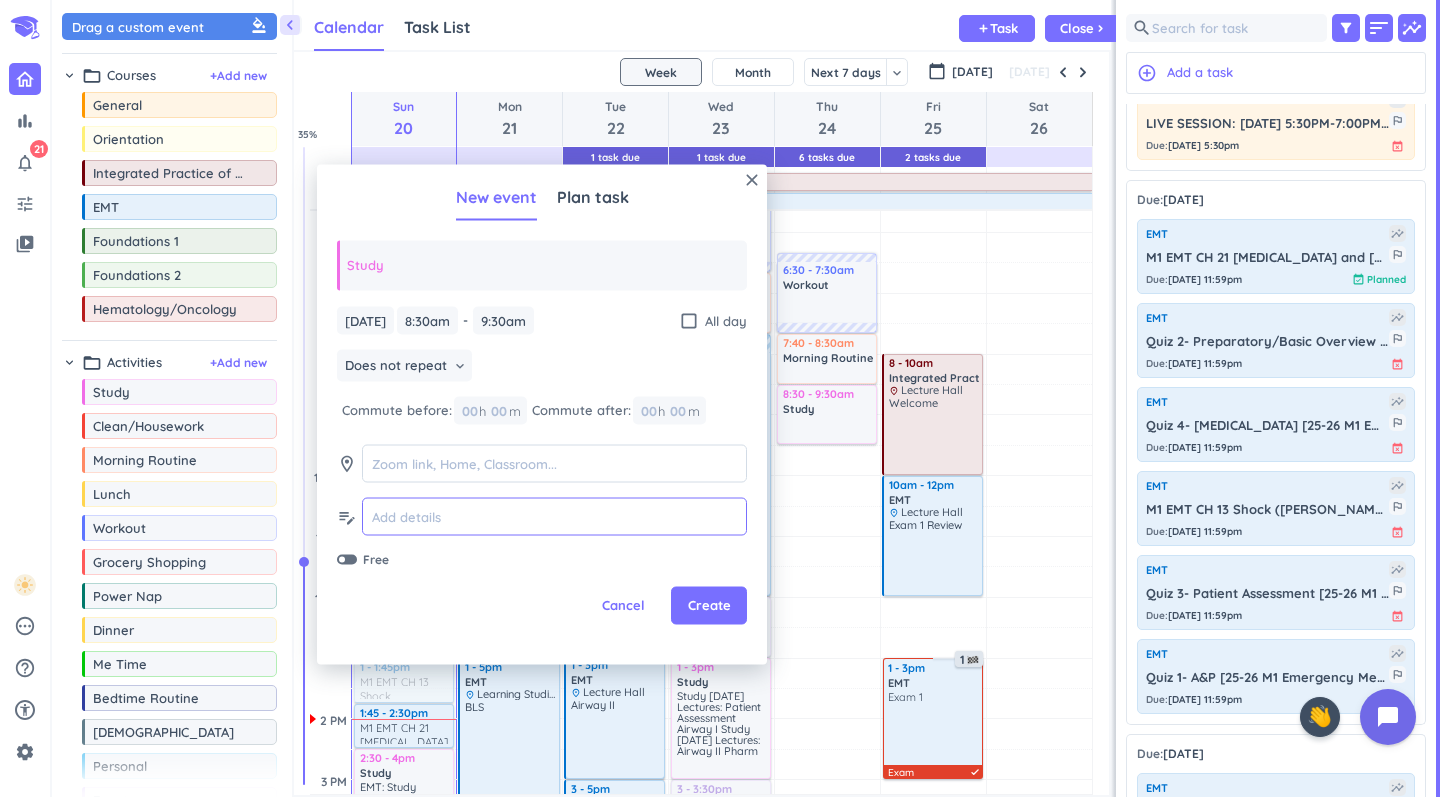 click at bounding box center (554, 516) 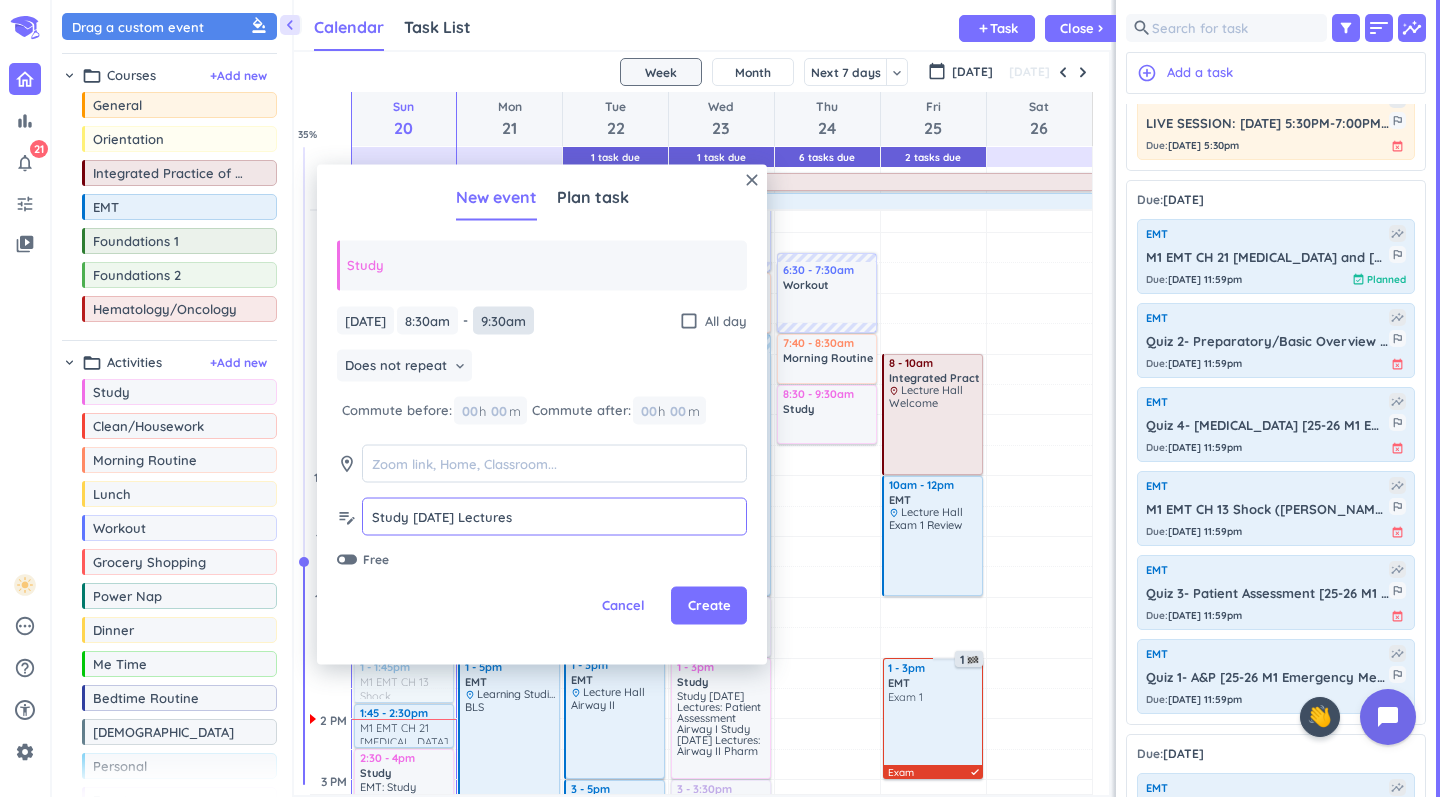 type on "Study [DATE] Lectures" 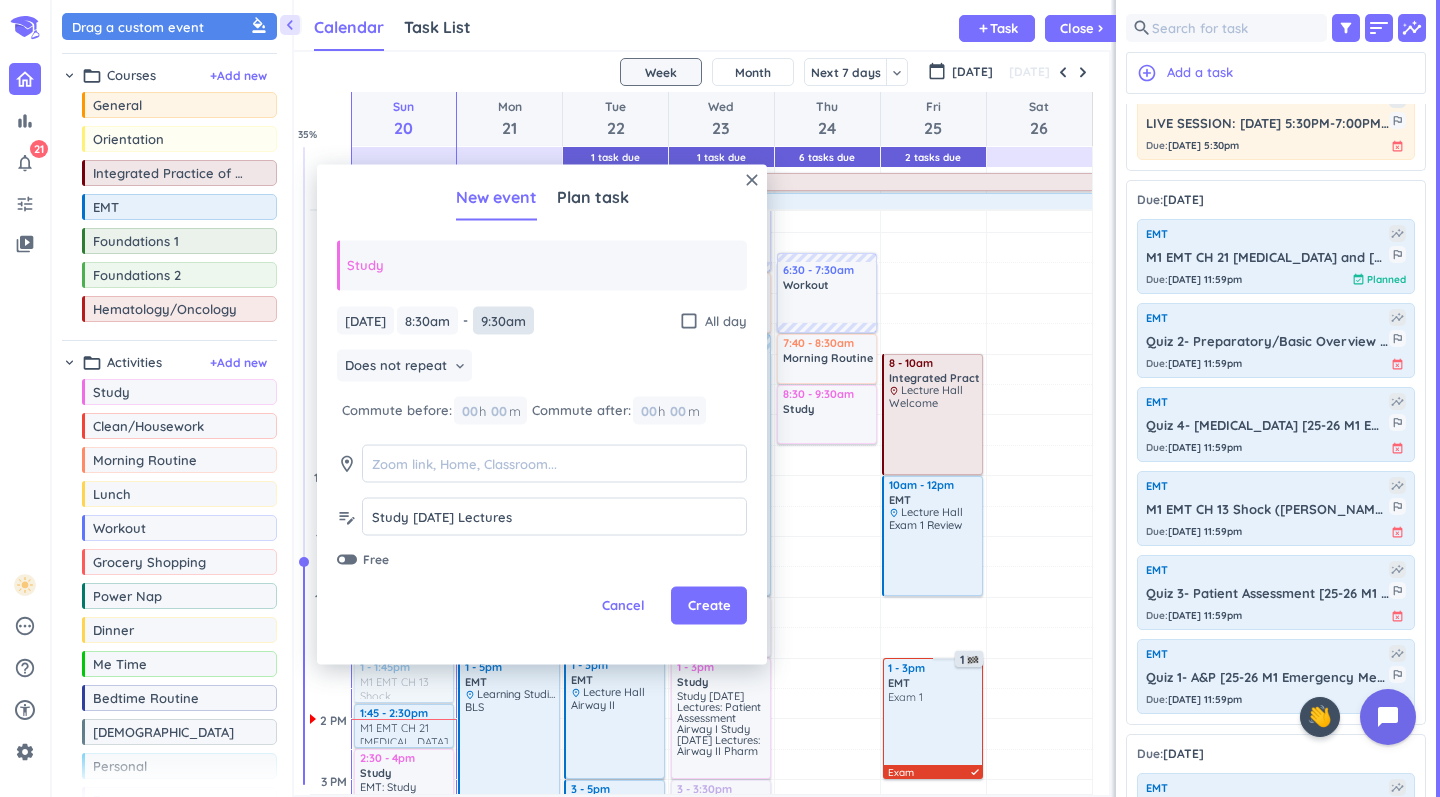 click on "9:30am" at bounding box center [503, 320] 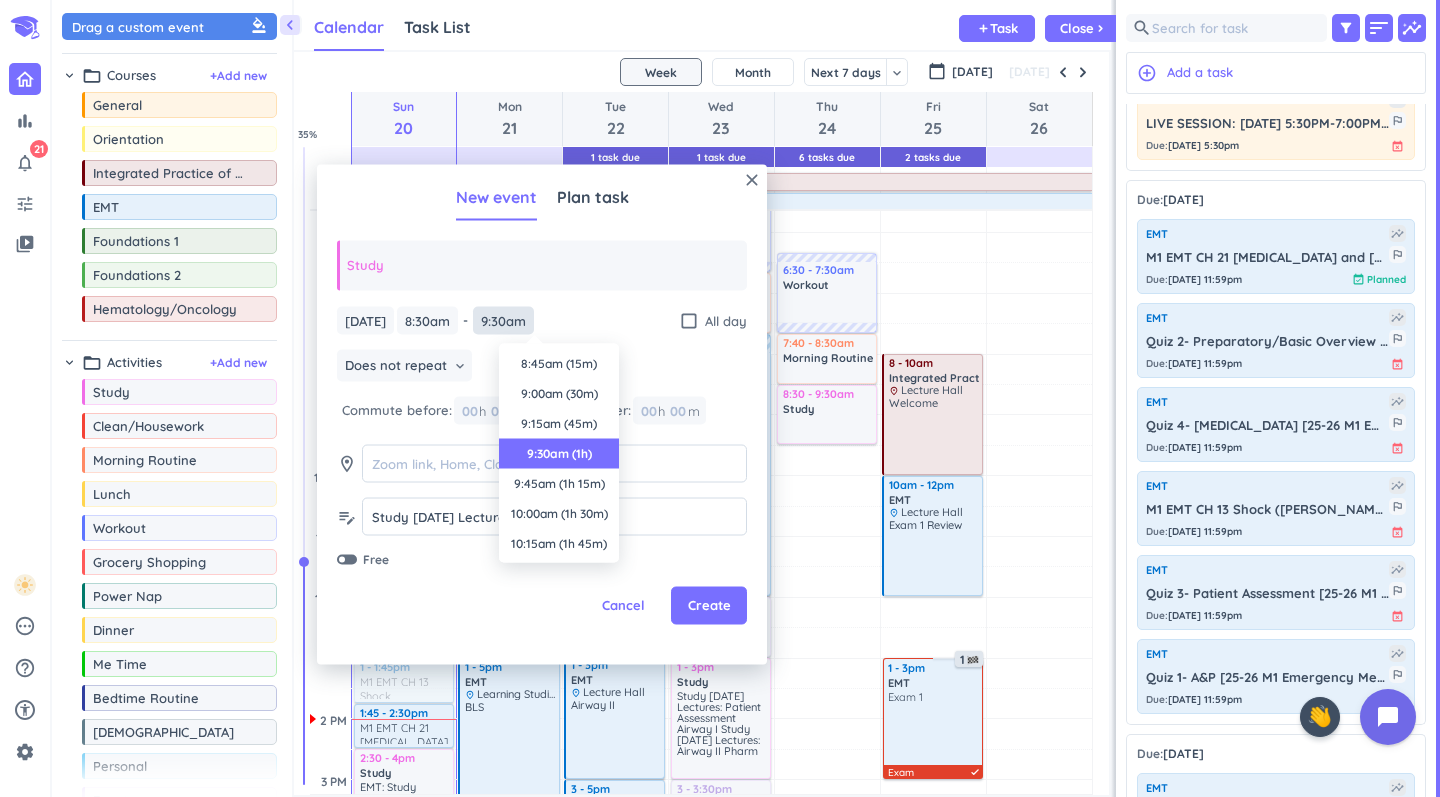 scroll, scrollTop: 90, scrollLeft: 0, axis: vertical 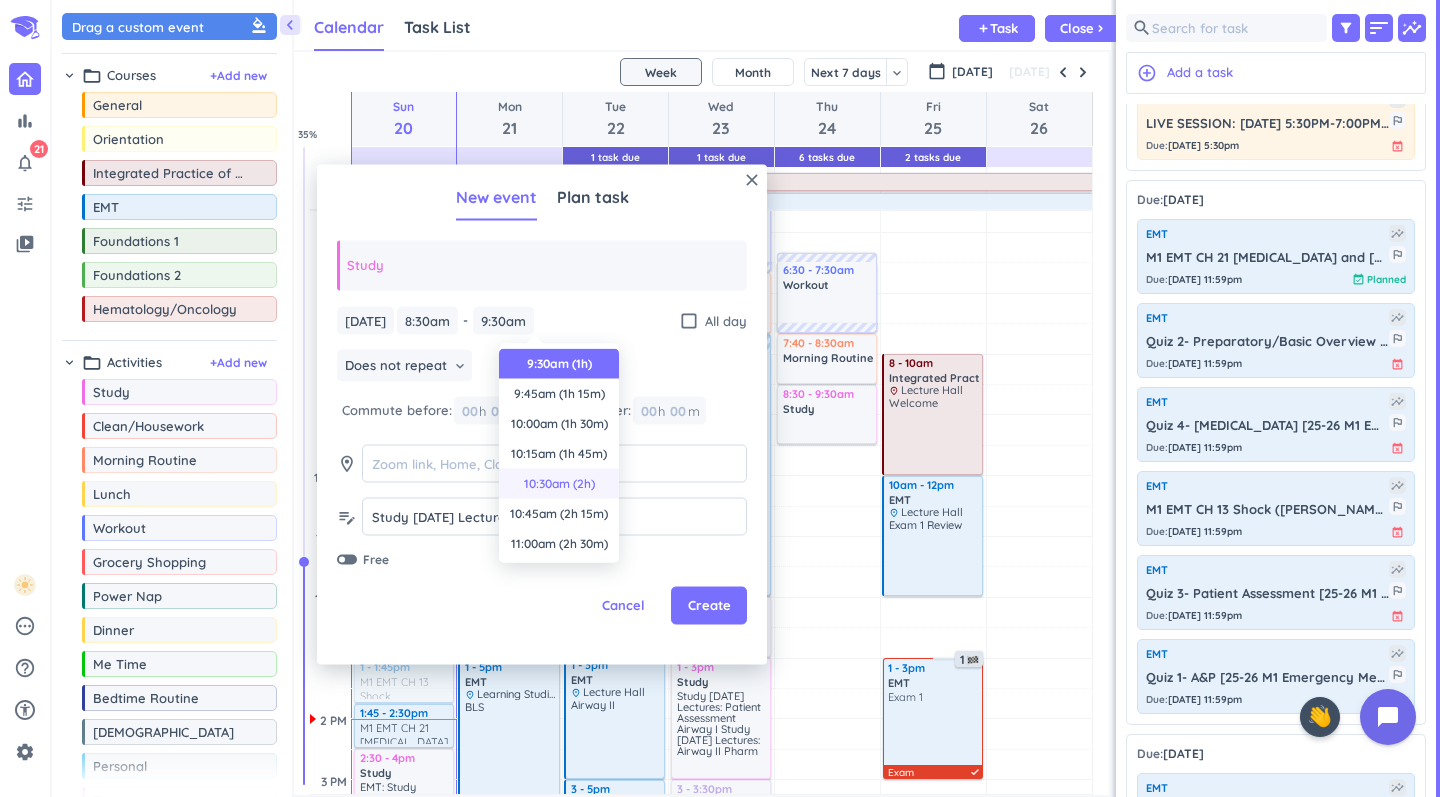 click on "10:30am (2h)" at bounding box center (559, 484) 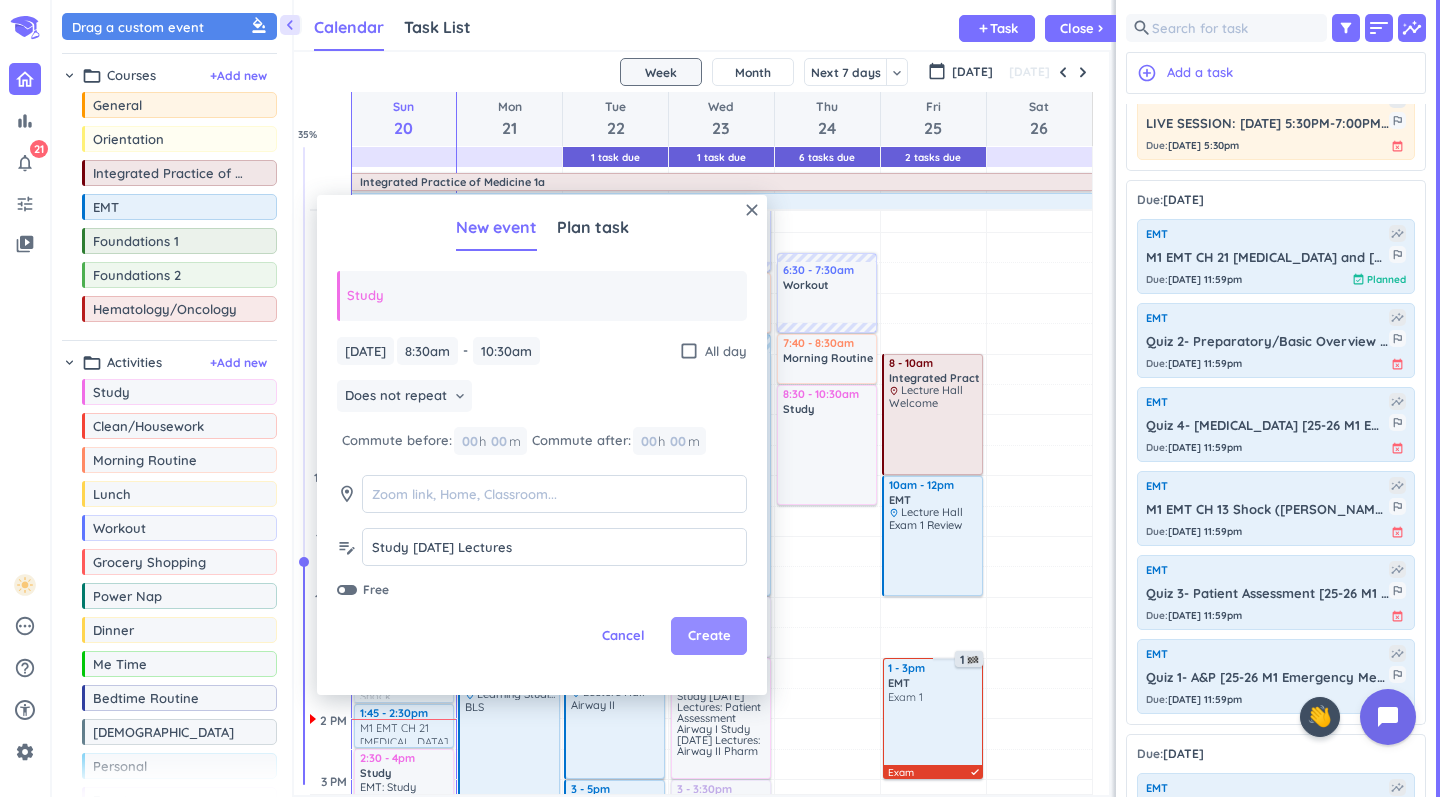 click on "Create" at bounding box center [709, 636] 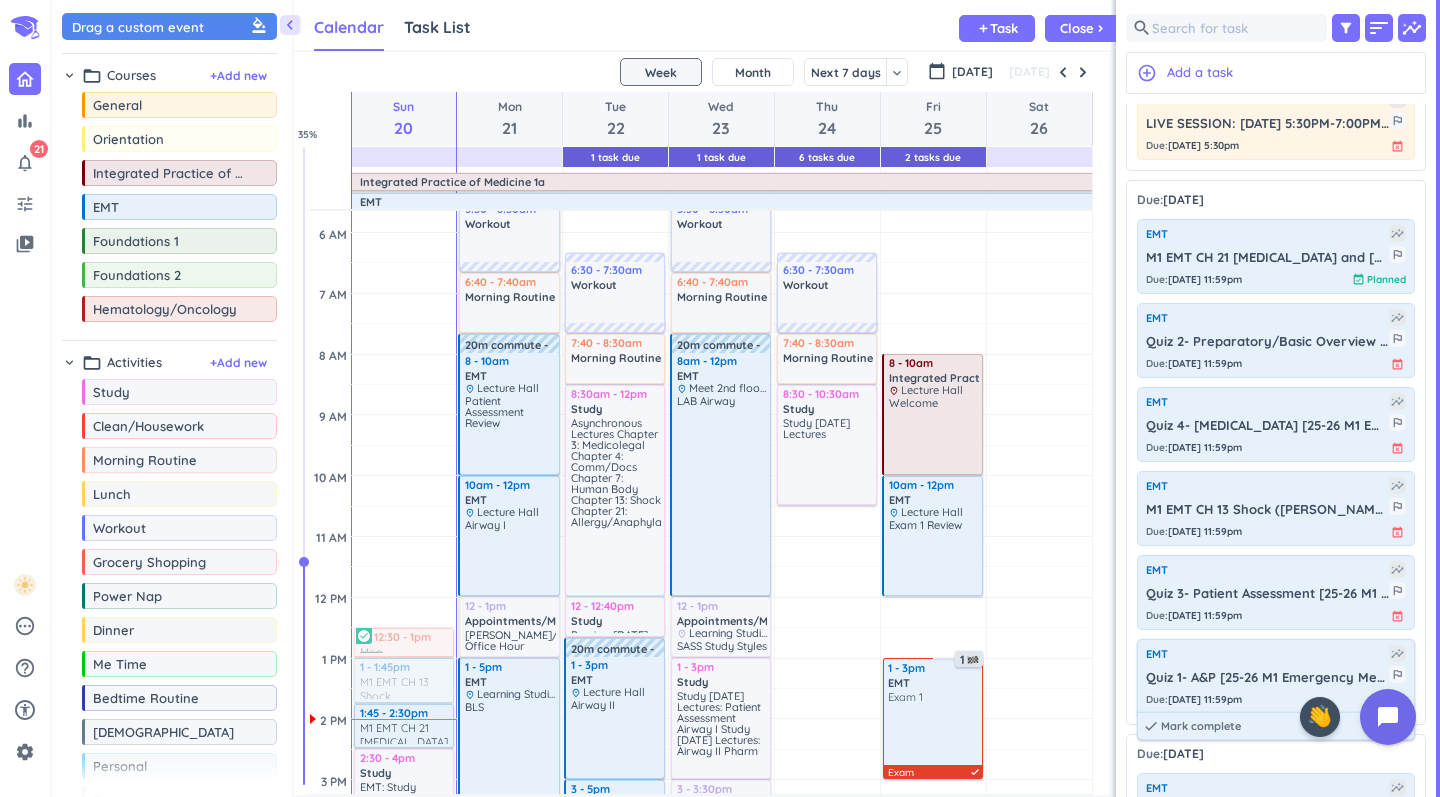 click on "Quiz 1- A&P  [25-26 M1 Emergency Medical Technician (EMT)]" at bounding box center (1267, 678) 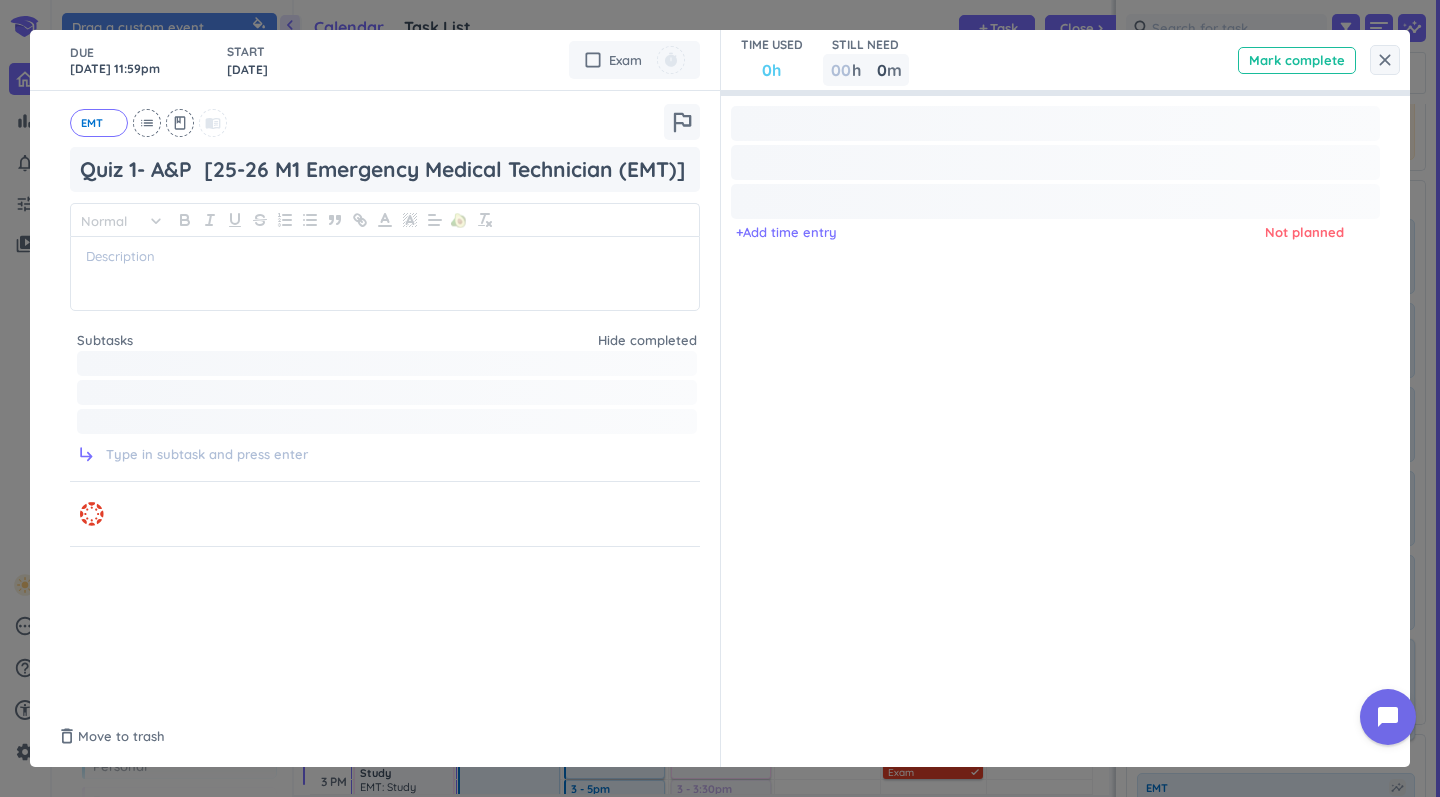 type on "x" 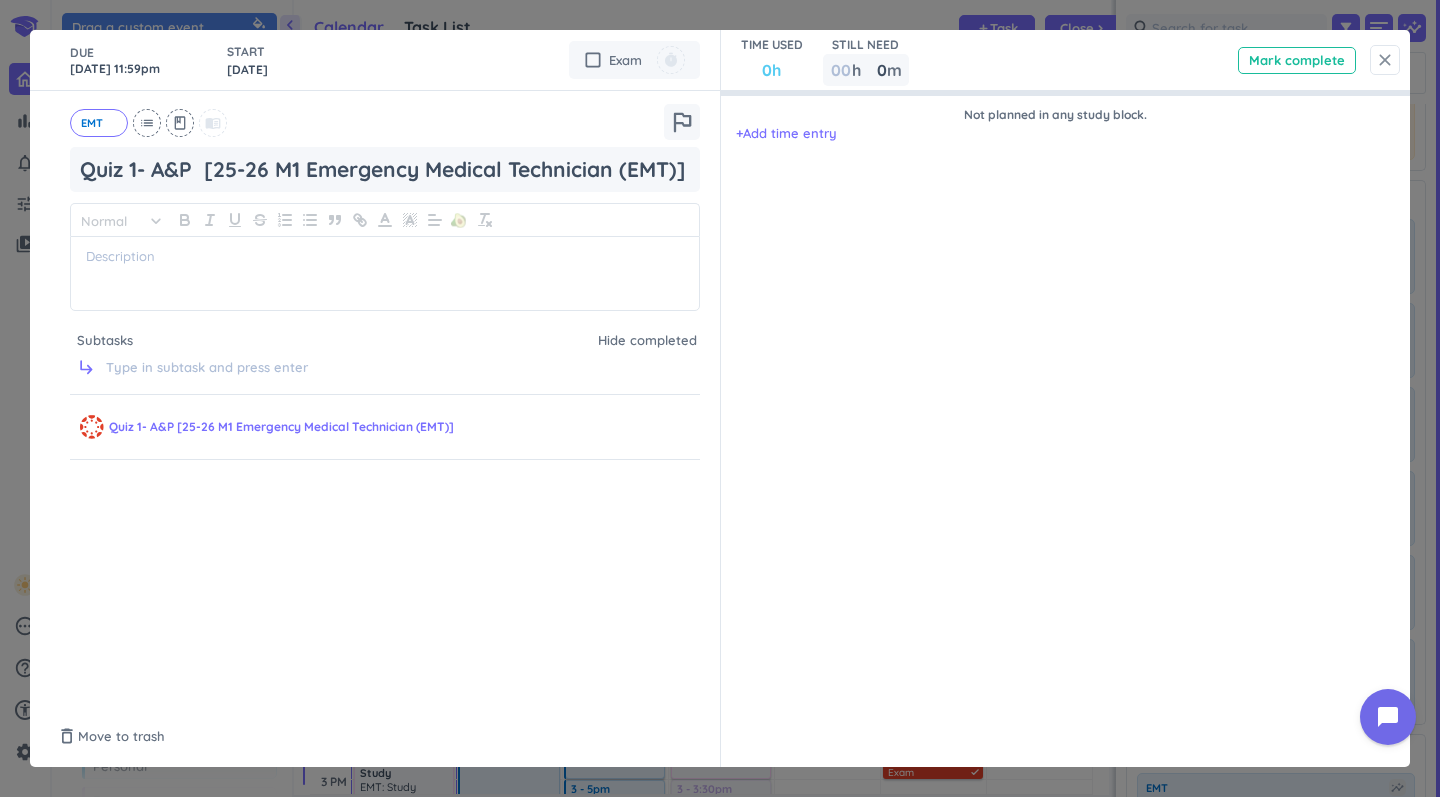 click on "close" at bounding box center [1385, 60] 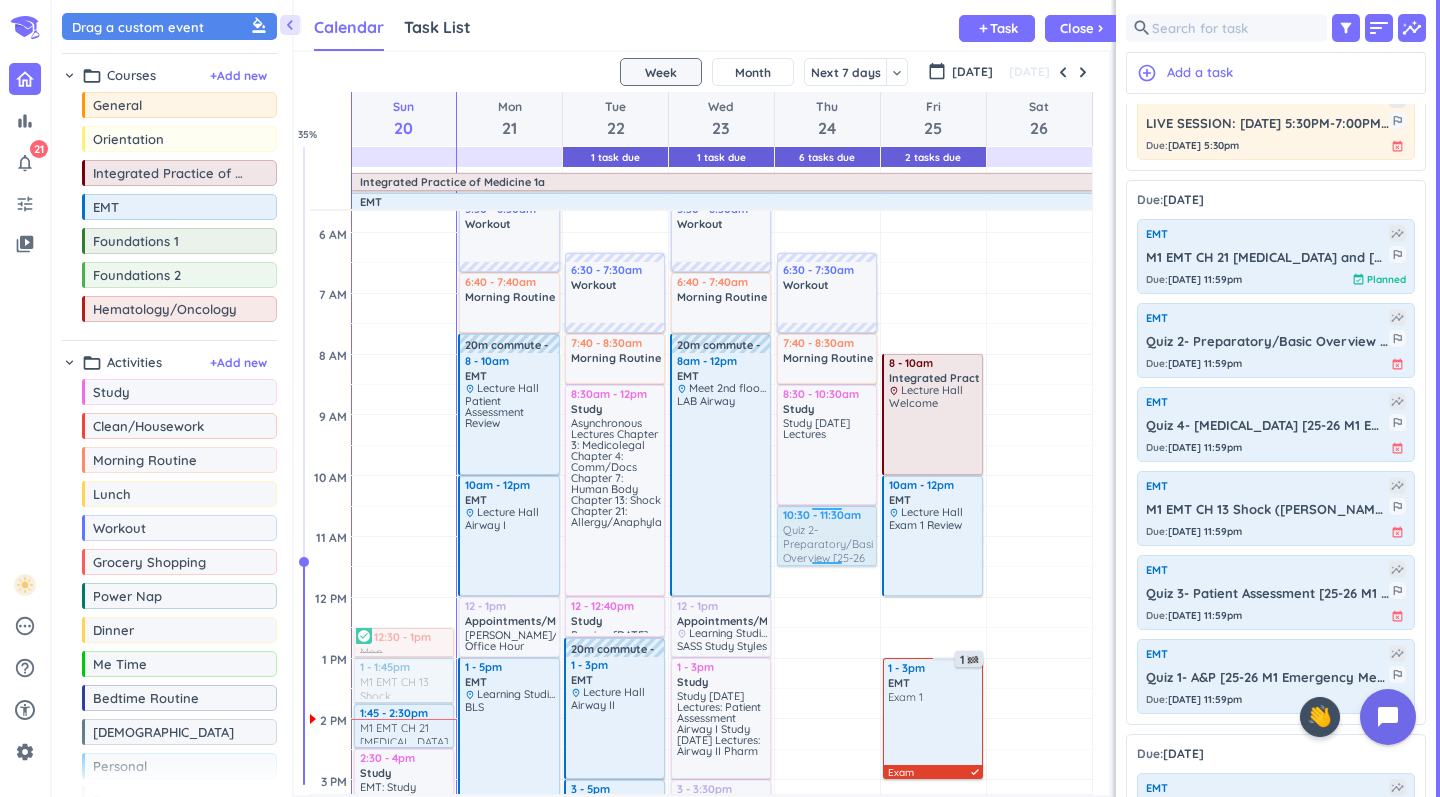 click on "chevron_left Drag a custom event format_color_fill chevron_right folder_open Courses   +  Add new drag_indicator General more_horiz drag_indicator Orientation more_horiz drag_indicator Integrated Practice of Medicine 1a more_horiz drag_indicator EMT more_horiz drag_indicator Foundations 1 more_horiz drag_indicator Foundations 2 more_horiz drag_indicator Hematology/Oncology more_horiz chevron_right folder_open Activities   +  Add new drag_indicator Study more_horiz drag_indicator Clean/Housework more_horiz drag_indicator Morning Routine more_horiz drag_indicator Lunch more_horiz drag_indicator Workout more_horiz drag_indicator Grocery Shopping more_horiz drag_indicator Power Nap more_horiz drag_indicator Dinner more_horiz drag_indicator Me Time more_horiz drag_indicator Bedtime Routine more_horiz drag_indicator Church more_horiz drag_indicator Personal more_horiz drag_indicator Events more_horiz drag_indicator Appointments/Meetings/Lunch & Learns more_horiz link Connected Calendars add_circle Calendar Calendar" at bounding box center [746, 398] 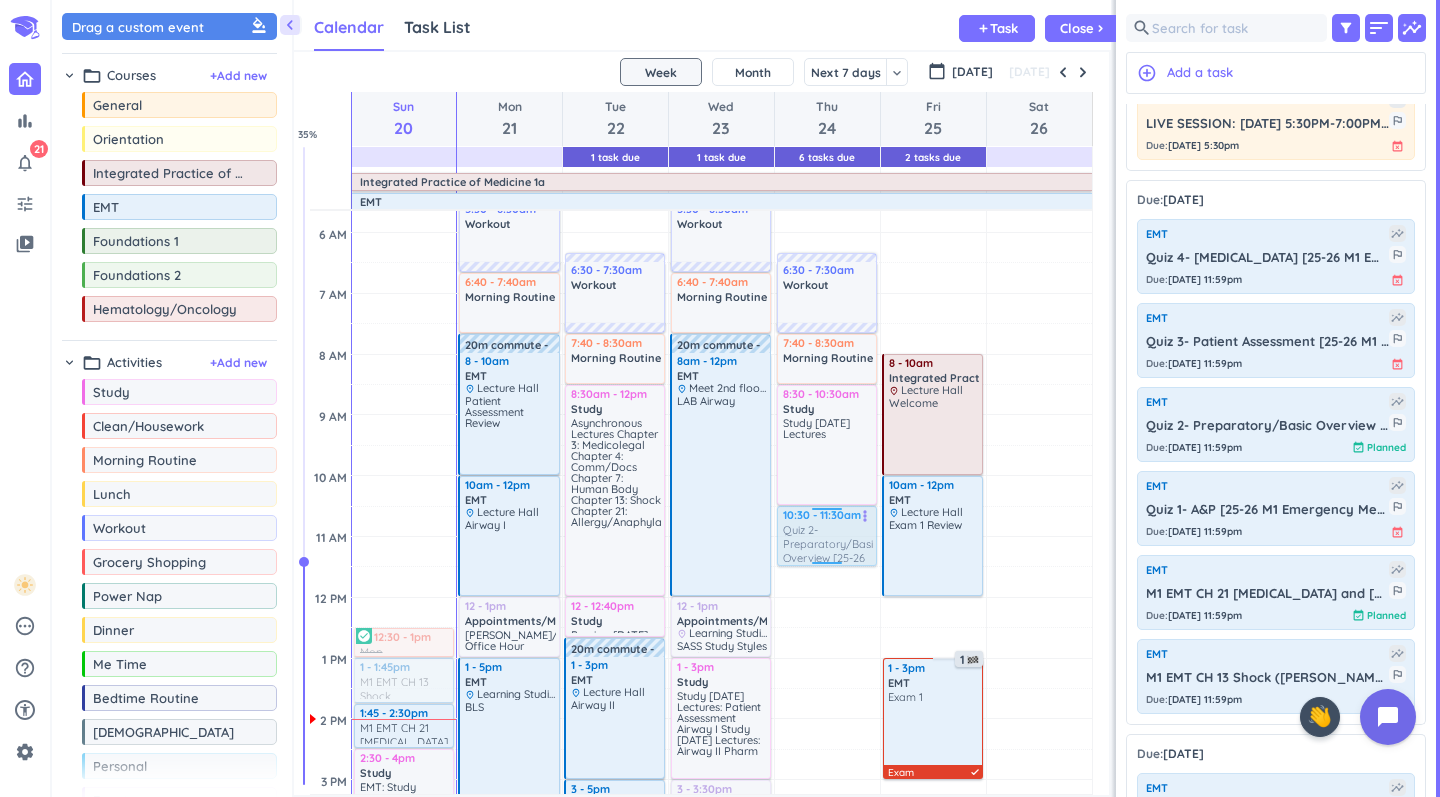 drag, startPoint x: 820, startPoint y: 540, endPoint x: 842, endPoint y: 520, distance: 29.732138 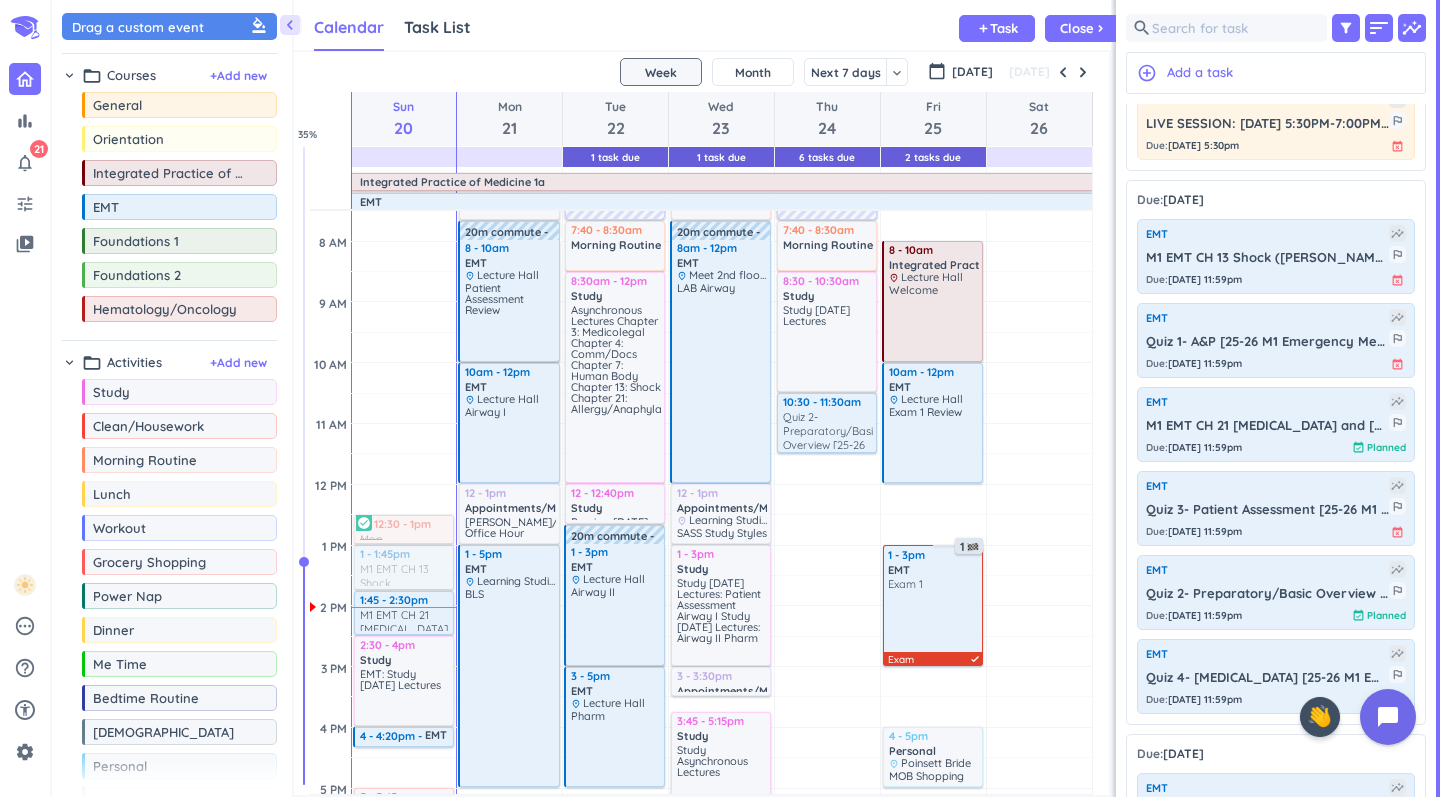 scroll, scrollTop: 220, scrollLeft: 0, axis: vertical 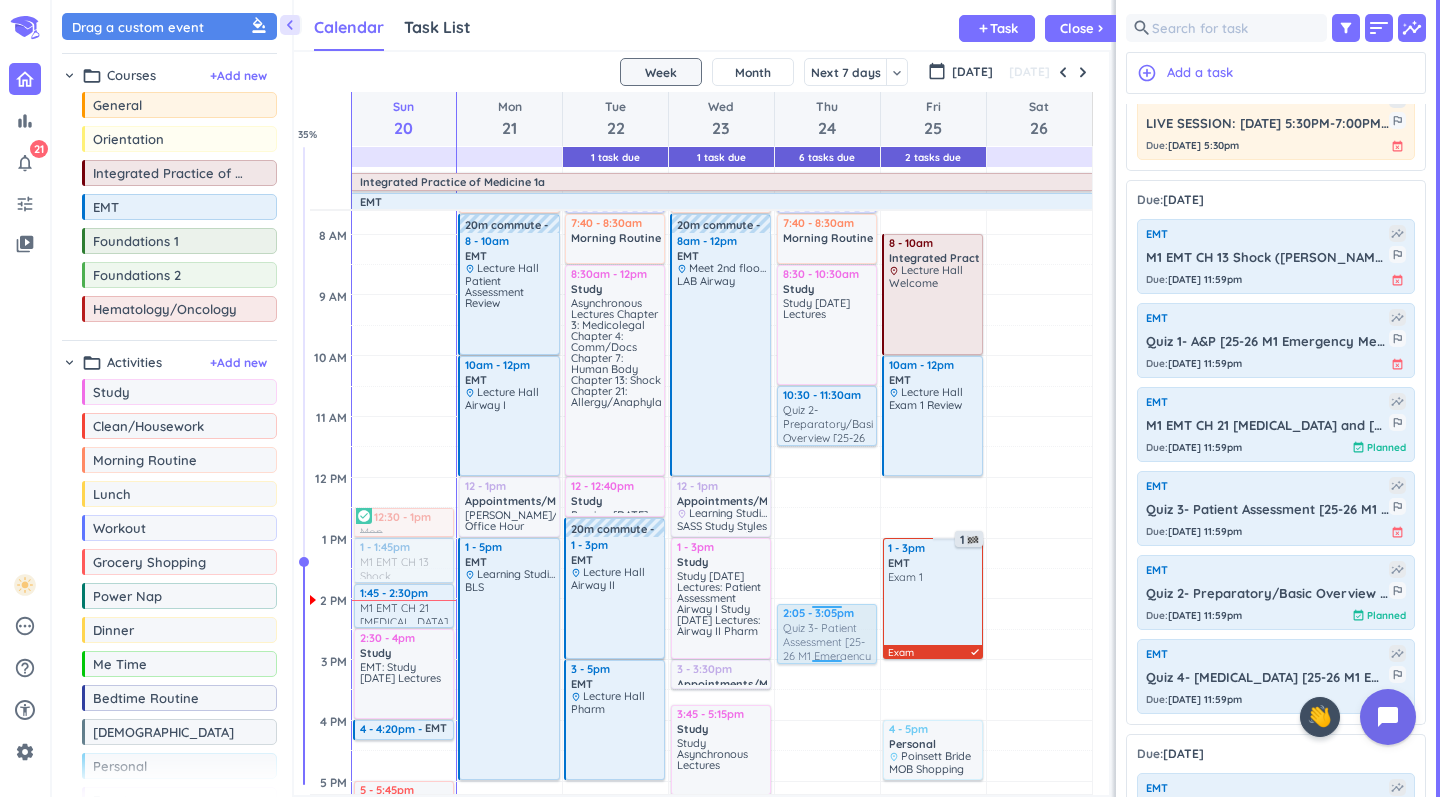 drag, startPoint x: 1314, startPoint y: 510, endPoint x: 834, endPoint y: 607, distance: 489.70297 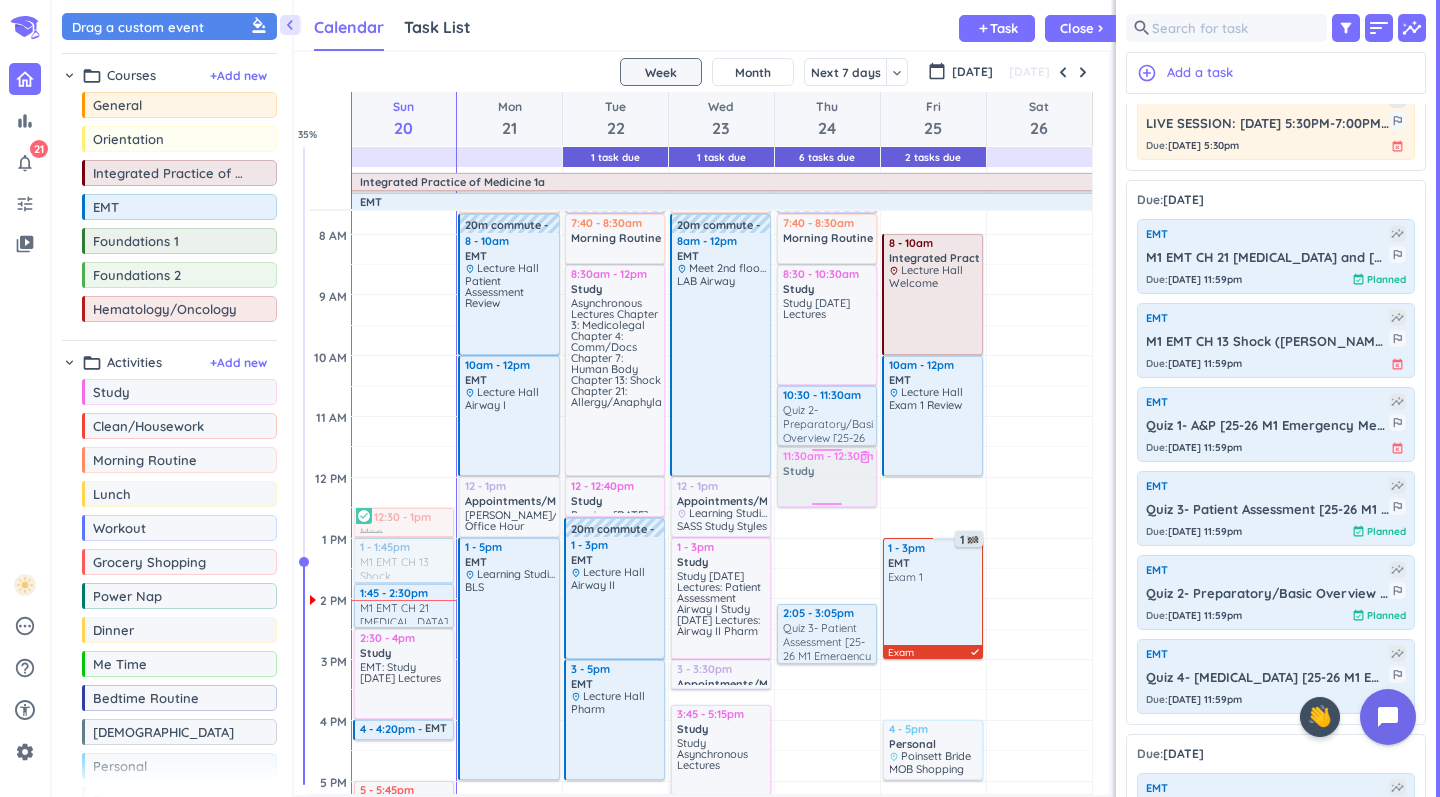 drag, startPoint x: 167, startPoint y: 398, endPoint x: 838, endPoint y: 451, distance: 673.0899 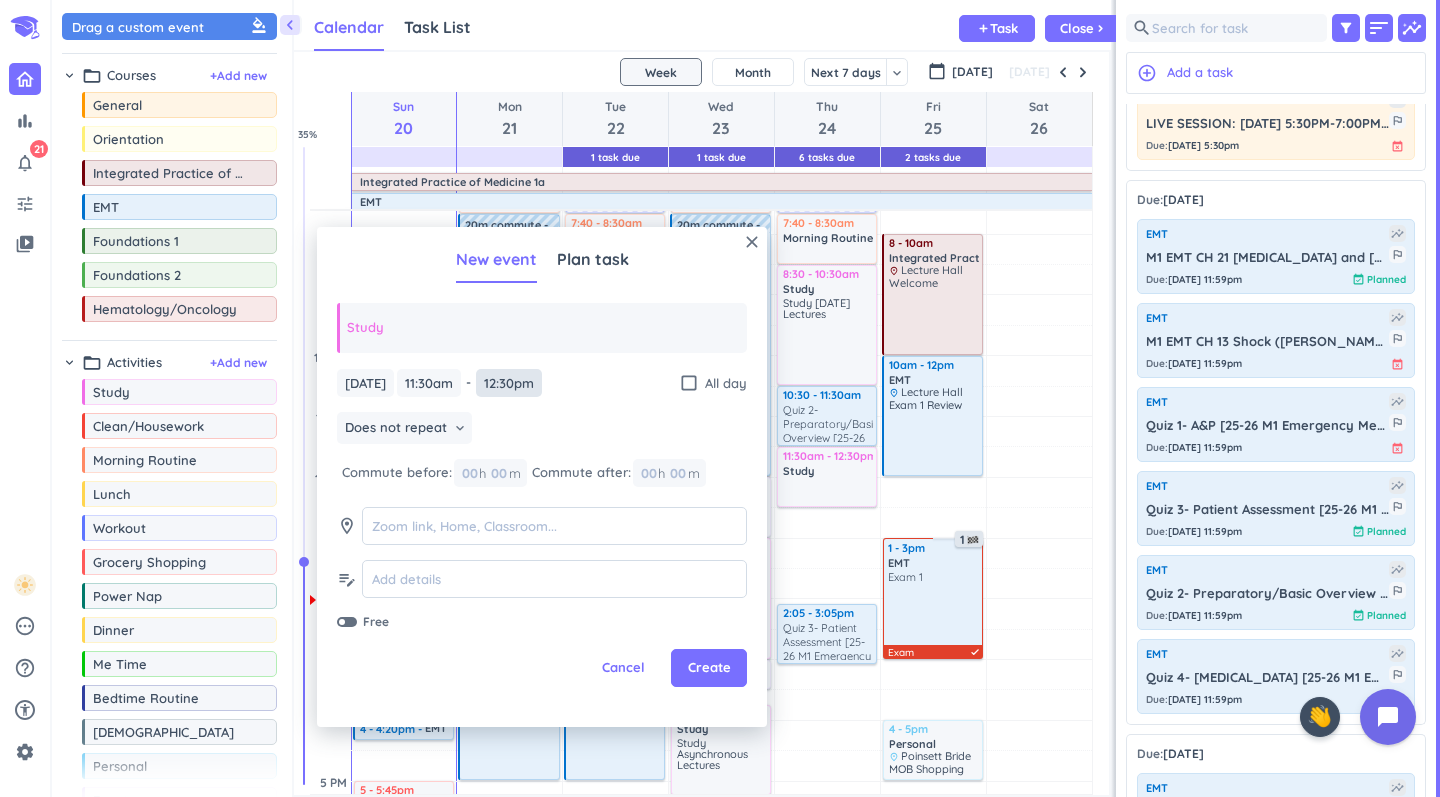 click on "12:30pm" at bounding box center (509, 383) 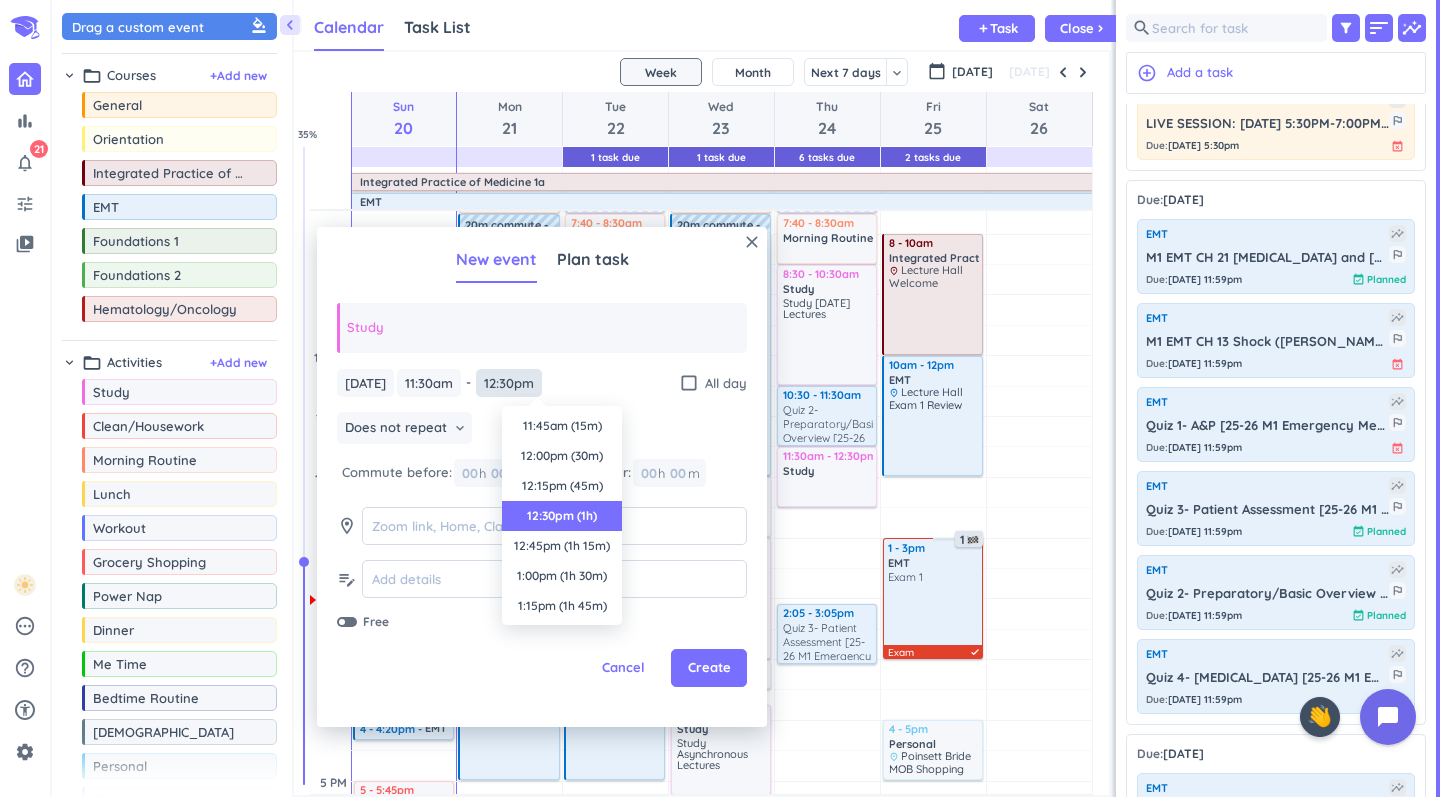 scroll, scrollTop: 90, scrollLeft: 0, axis: vertical 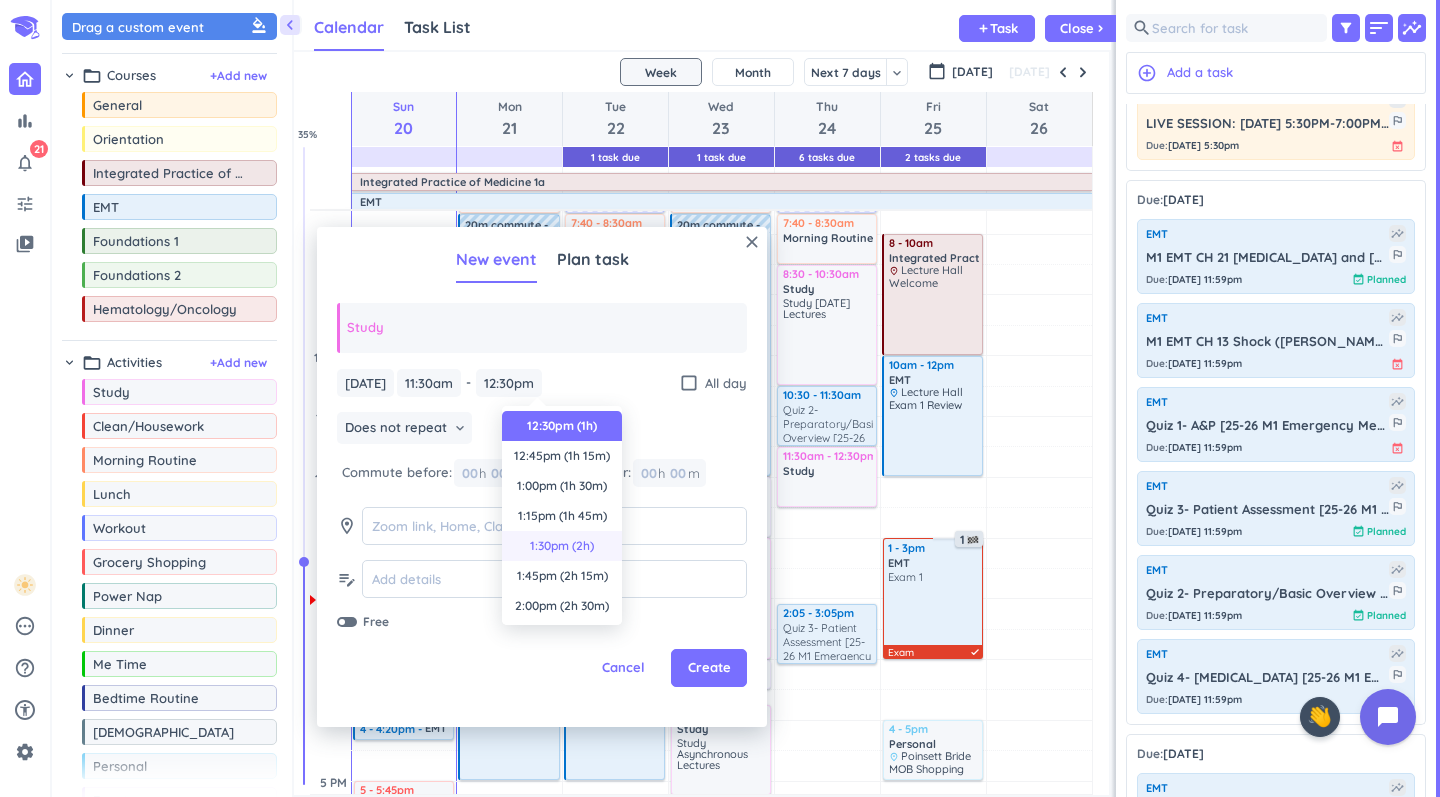 click on "1:30pm (2h)" at bounding box center (562, 546) 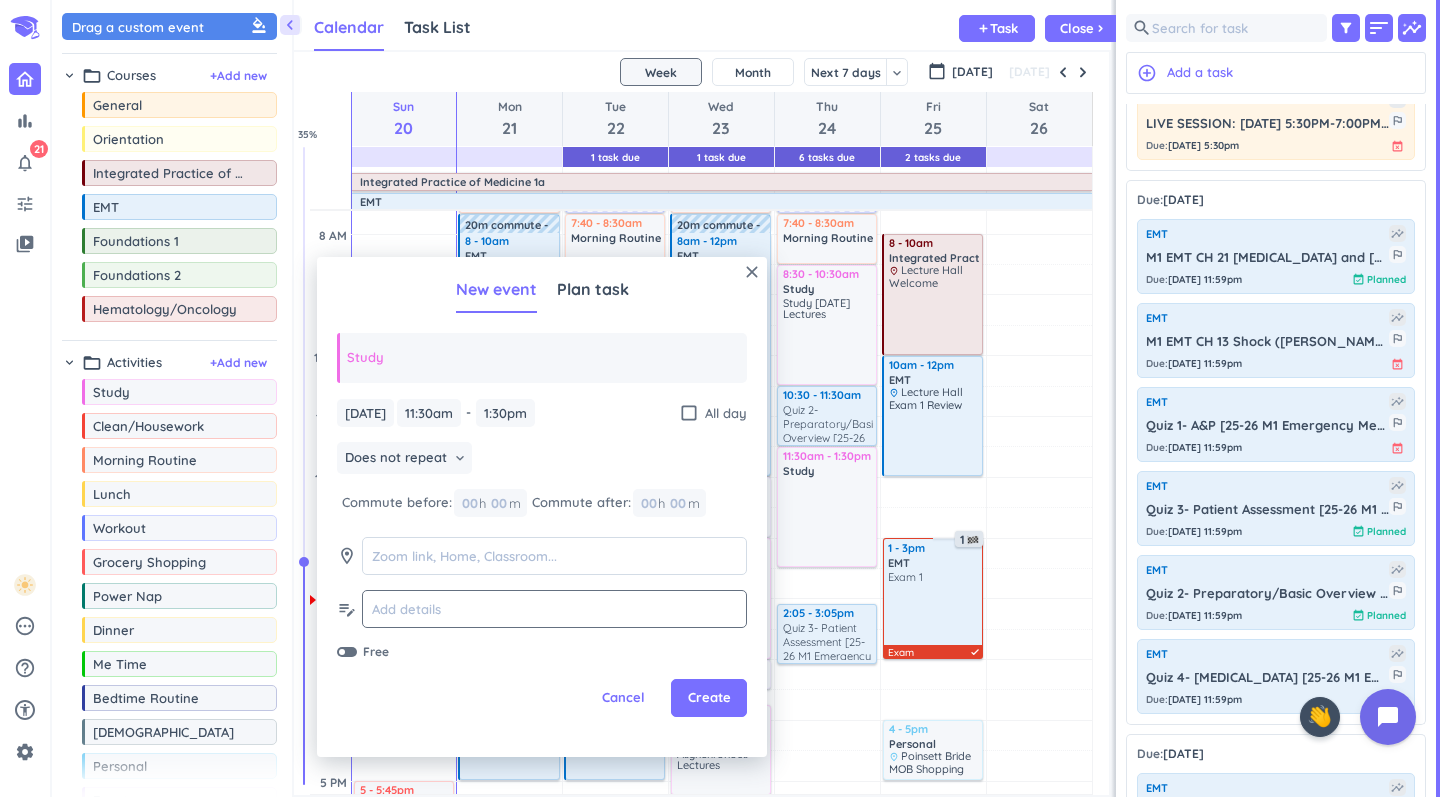 click 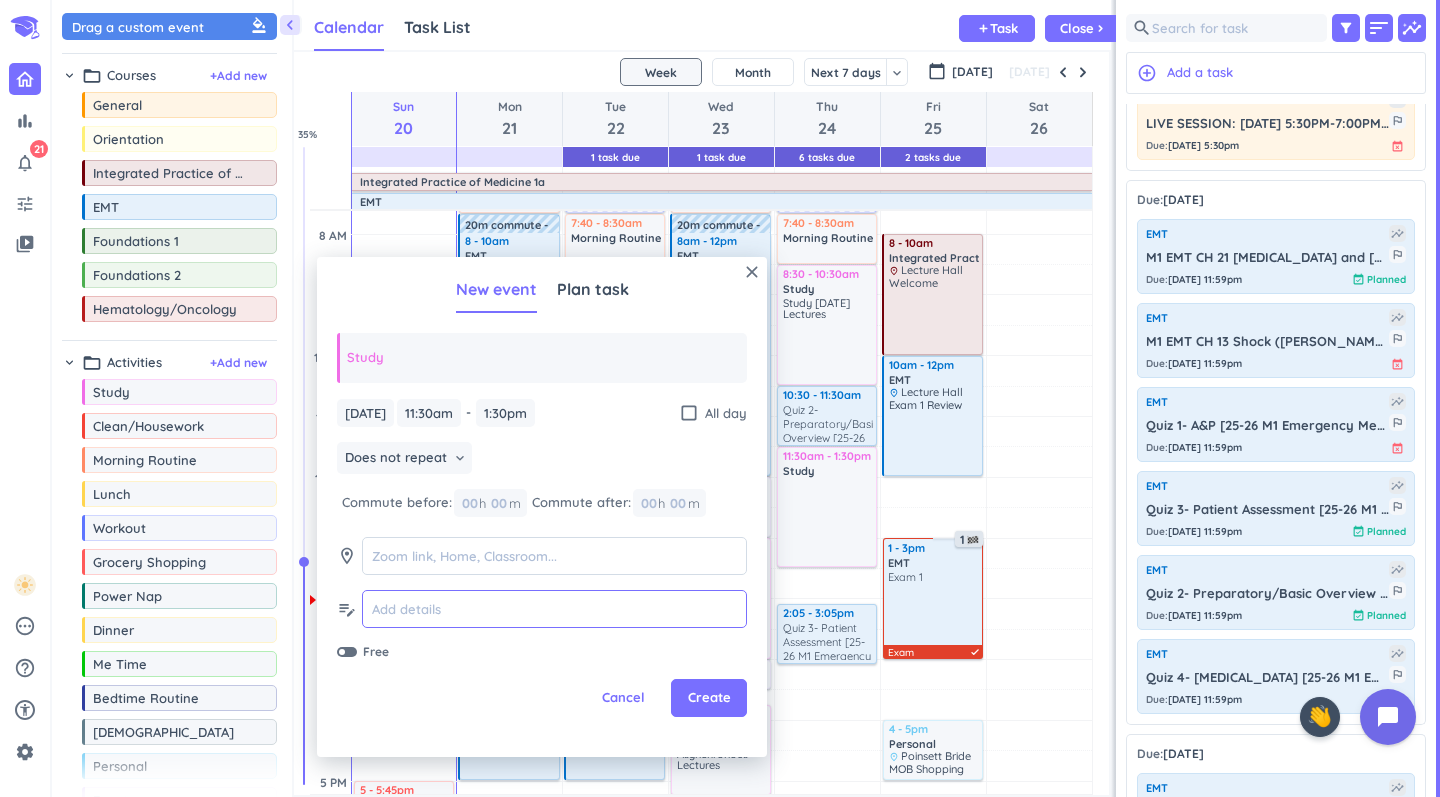 click at bounding box center [554, 609] 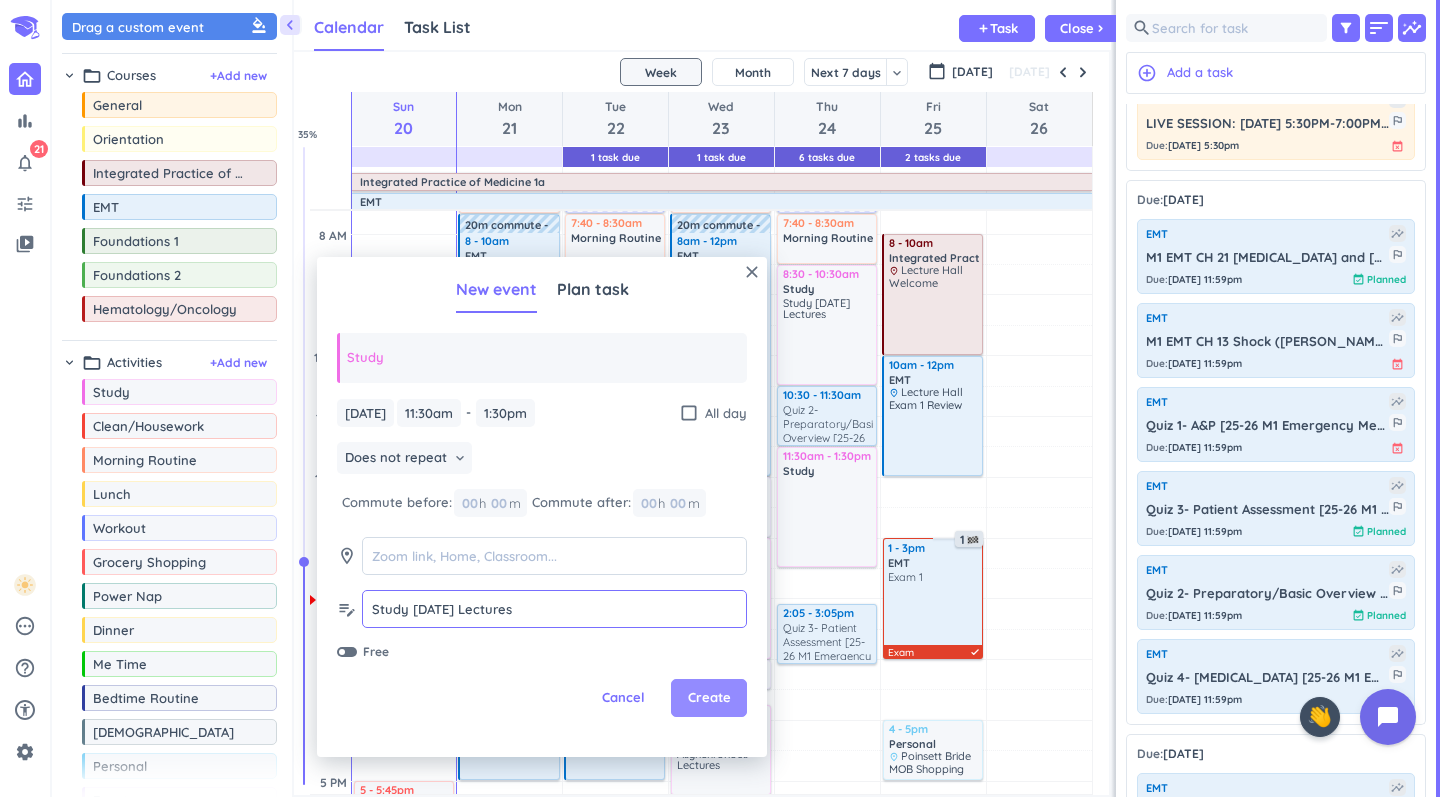 type on "Study [DATE] Lectures" 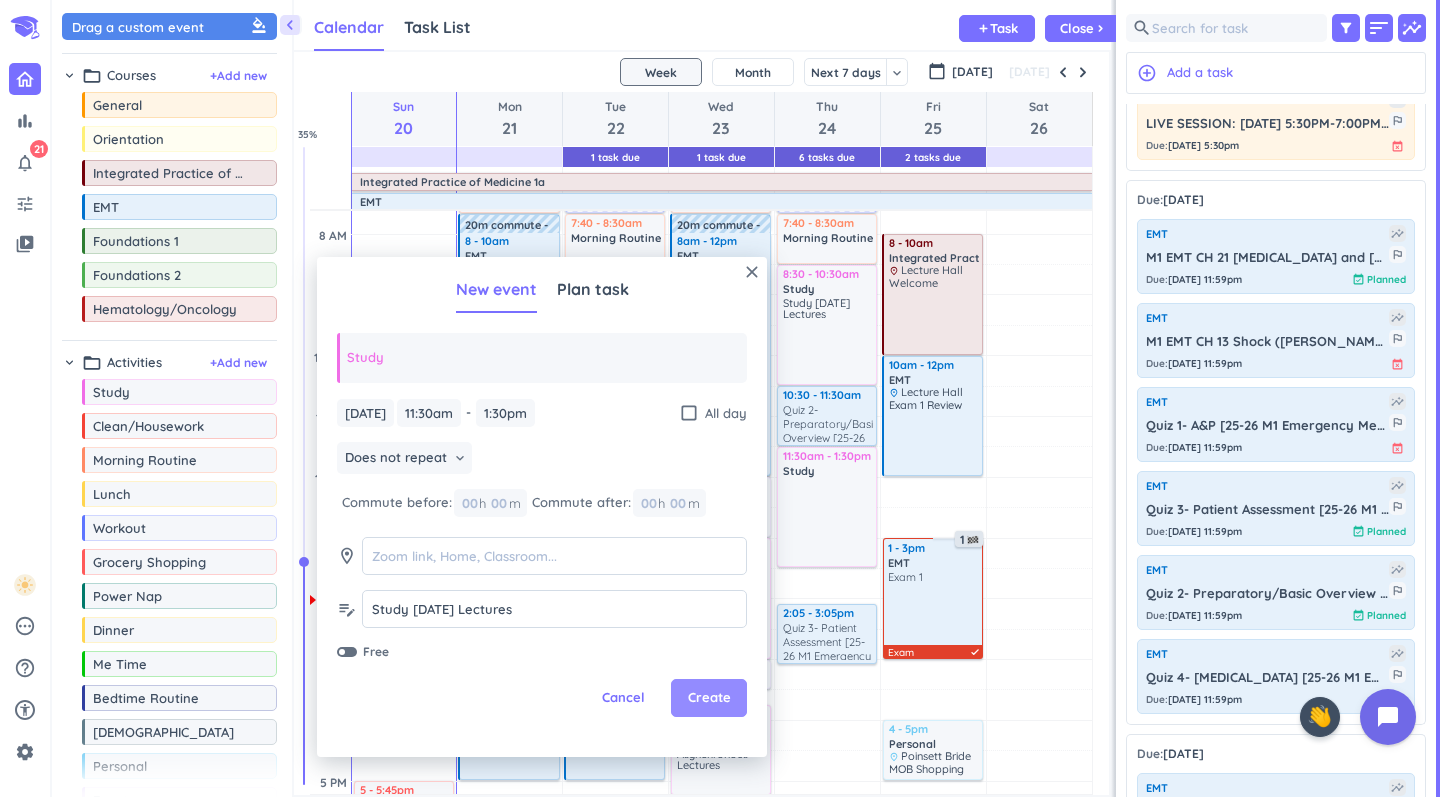 click on "Create" at bounding box center [709, 698] 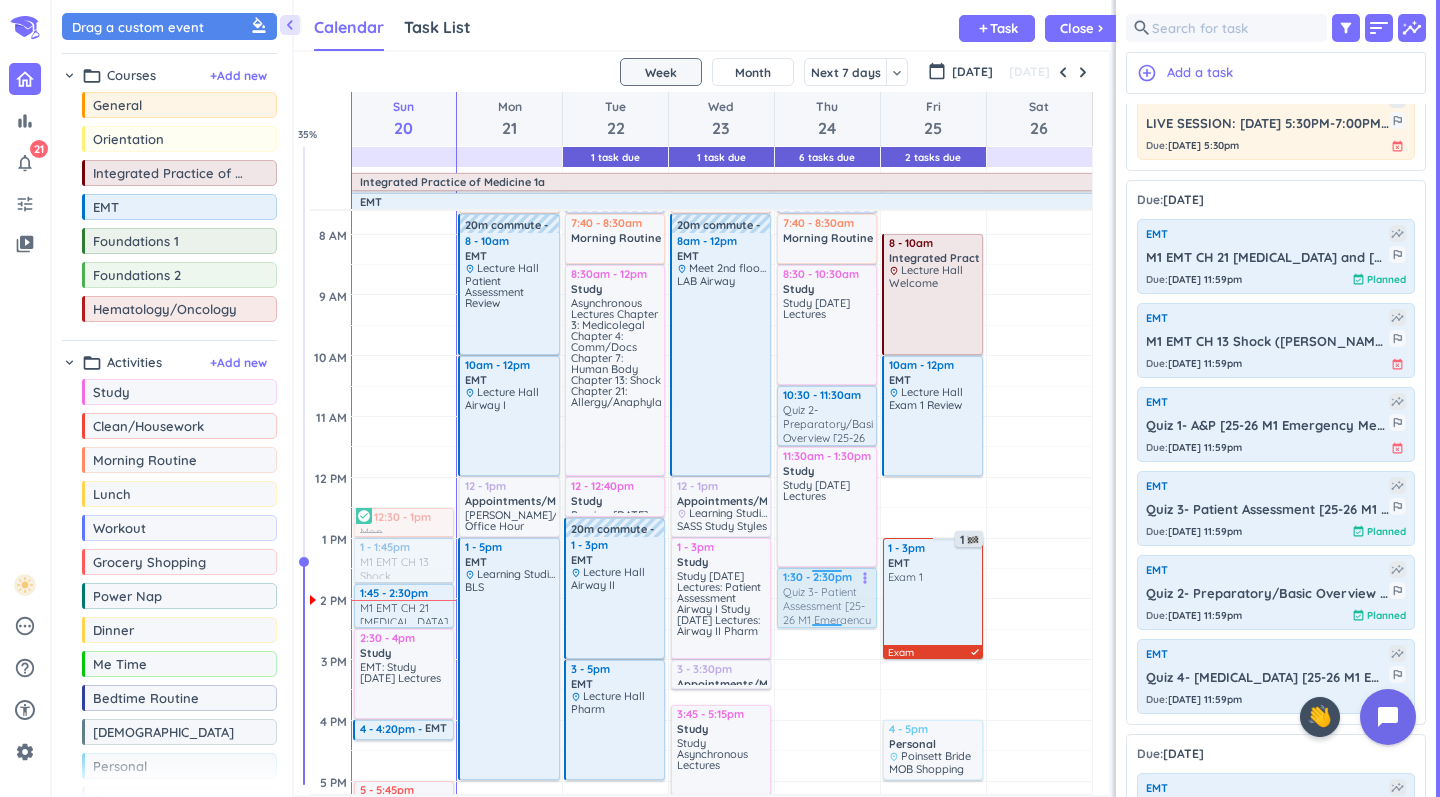 drag, startPoint x: 832, startPoint y: 646, endPoint x: 852, endPoint y: 613, distance: 38.587563 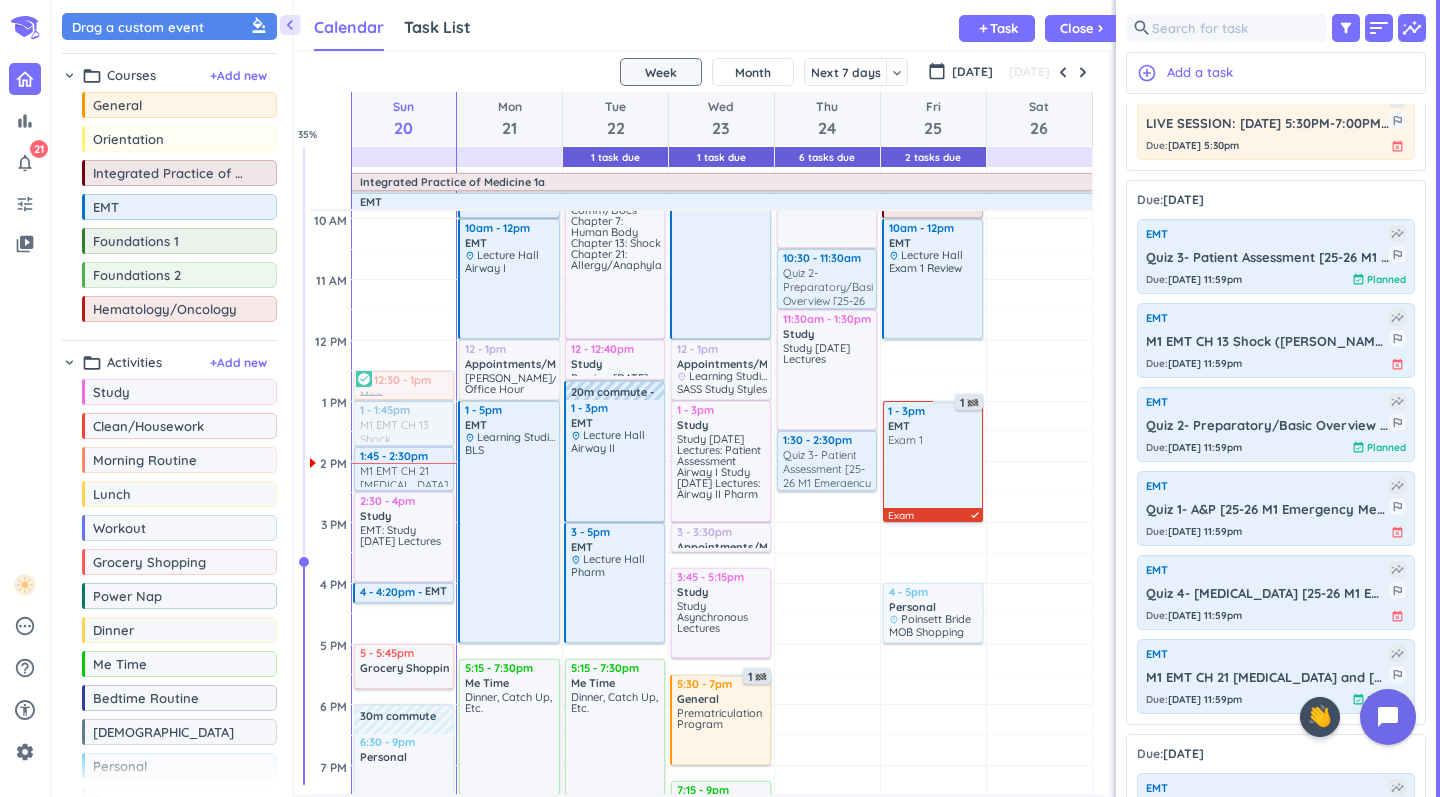 scroll, scrollTop: 358, scrollLeft: 0, axis: vertical 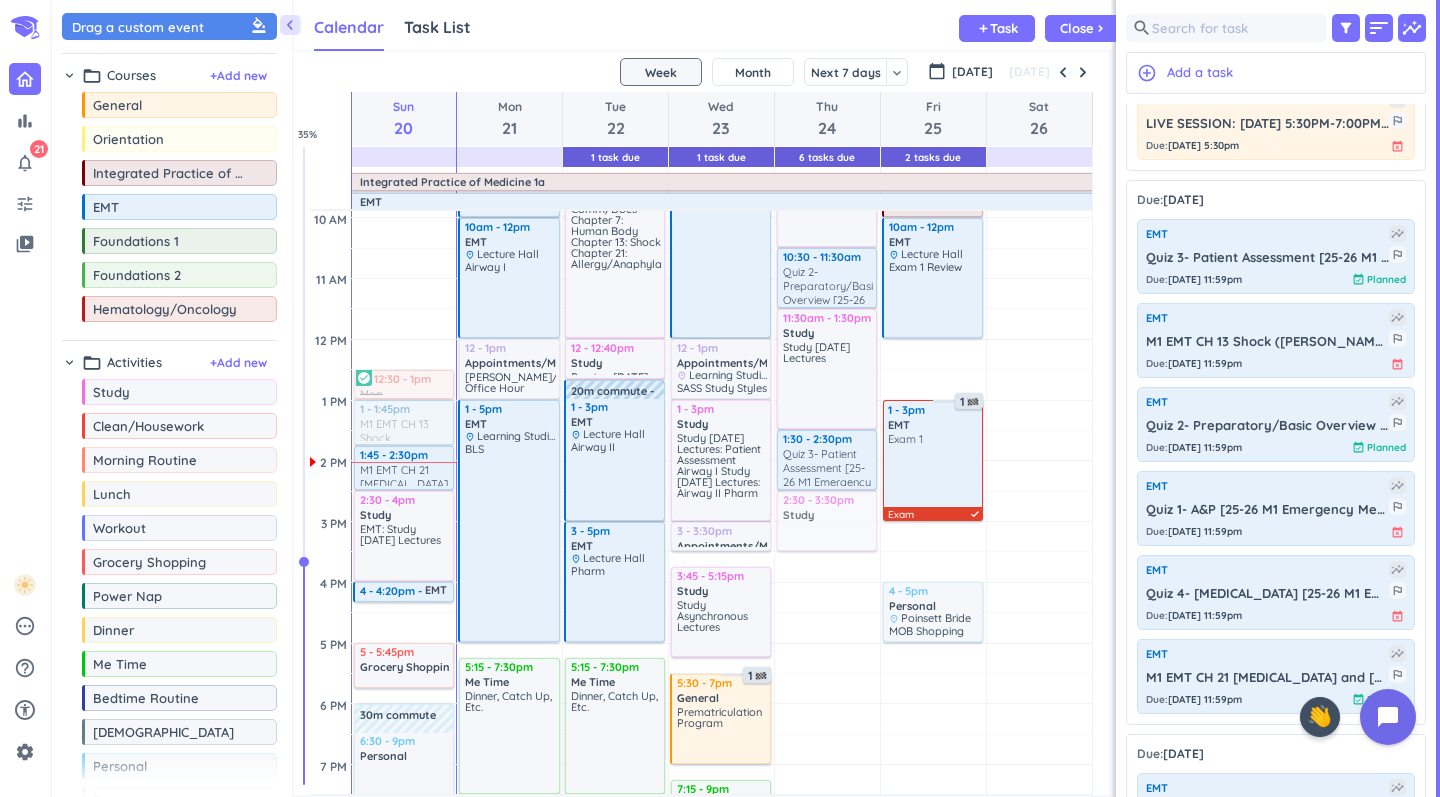 drag, startPoint x: 191, startPoint y: 397, endPoint x: 833, endPoint y: 496, distance: 649.5883 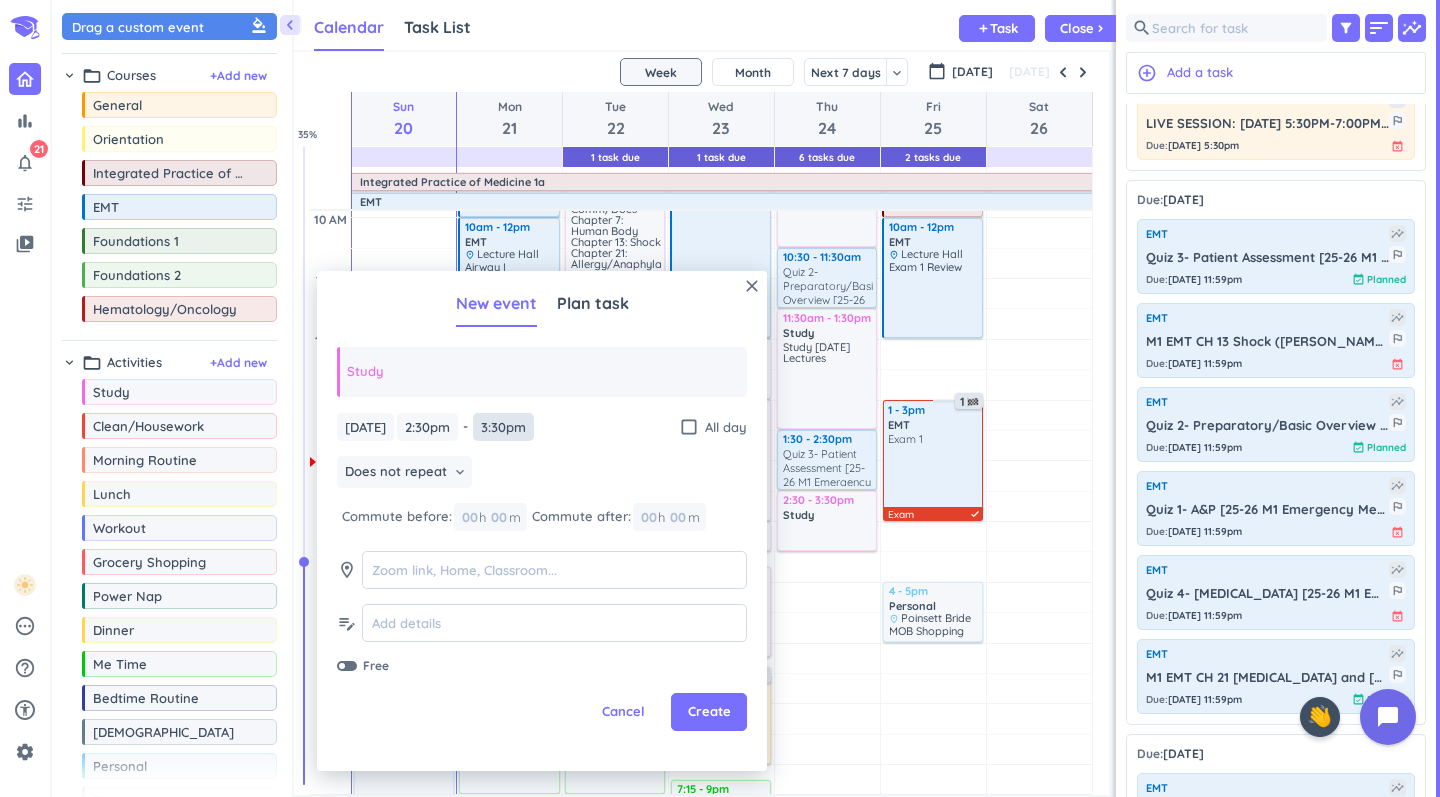 click on "3:30pm" at bounding box center [503, 427] 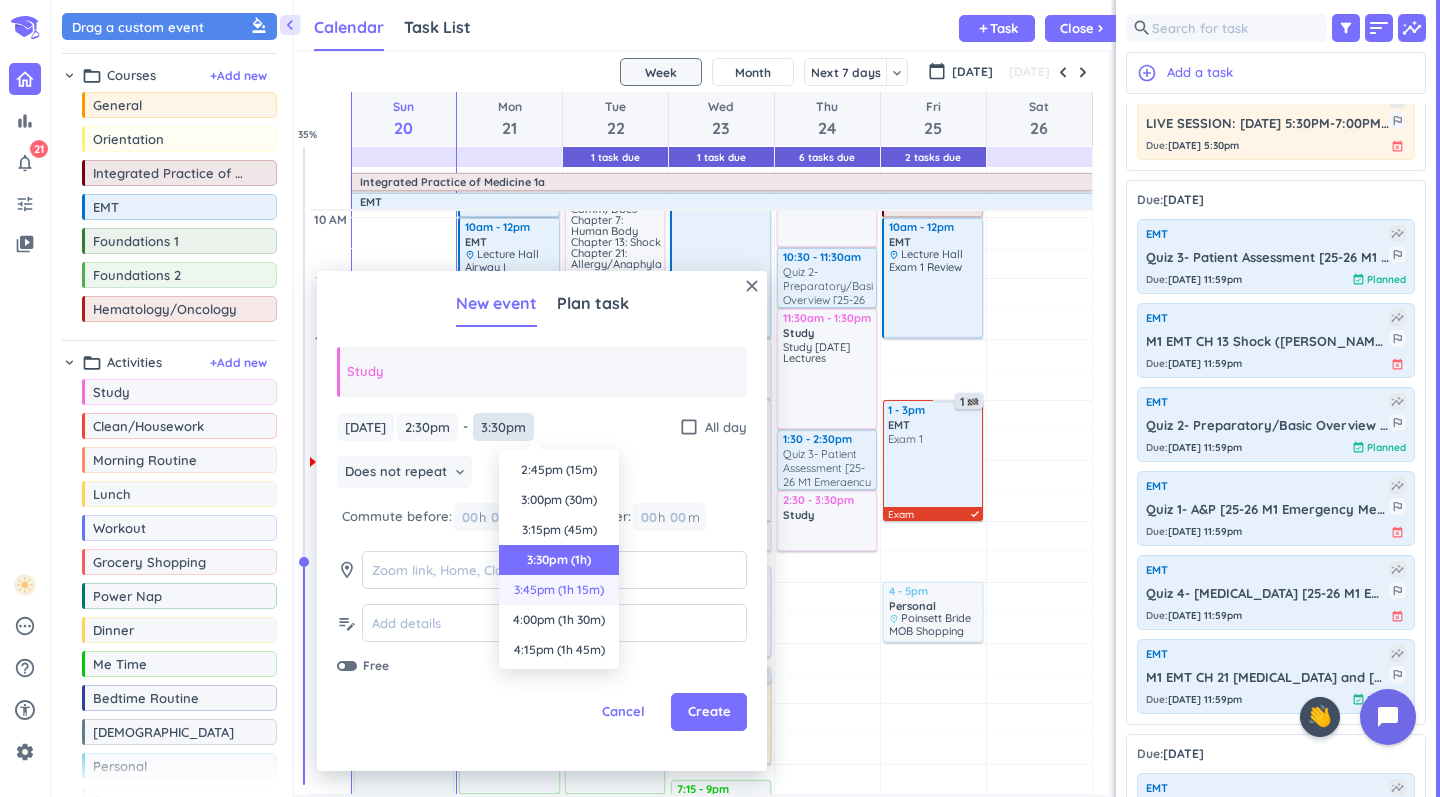 scroll, scrollTop: 90, scrollLeft: 0, axis: vertical 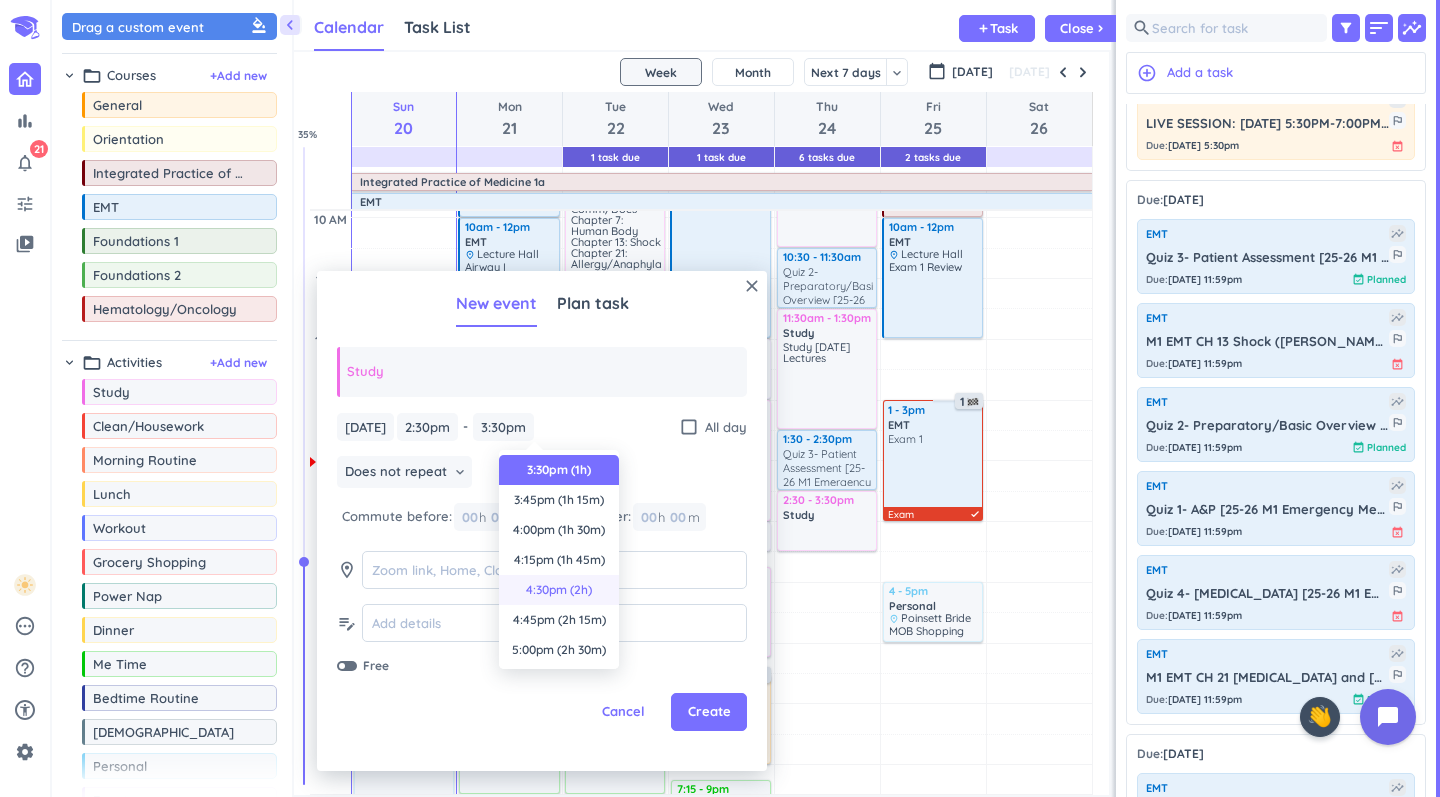 click on "4:30pm (2h)" at bounding box center (559, 590) 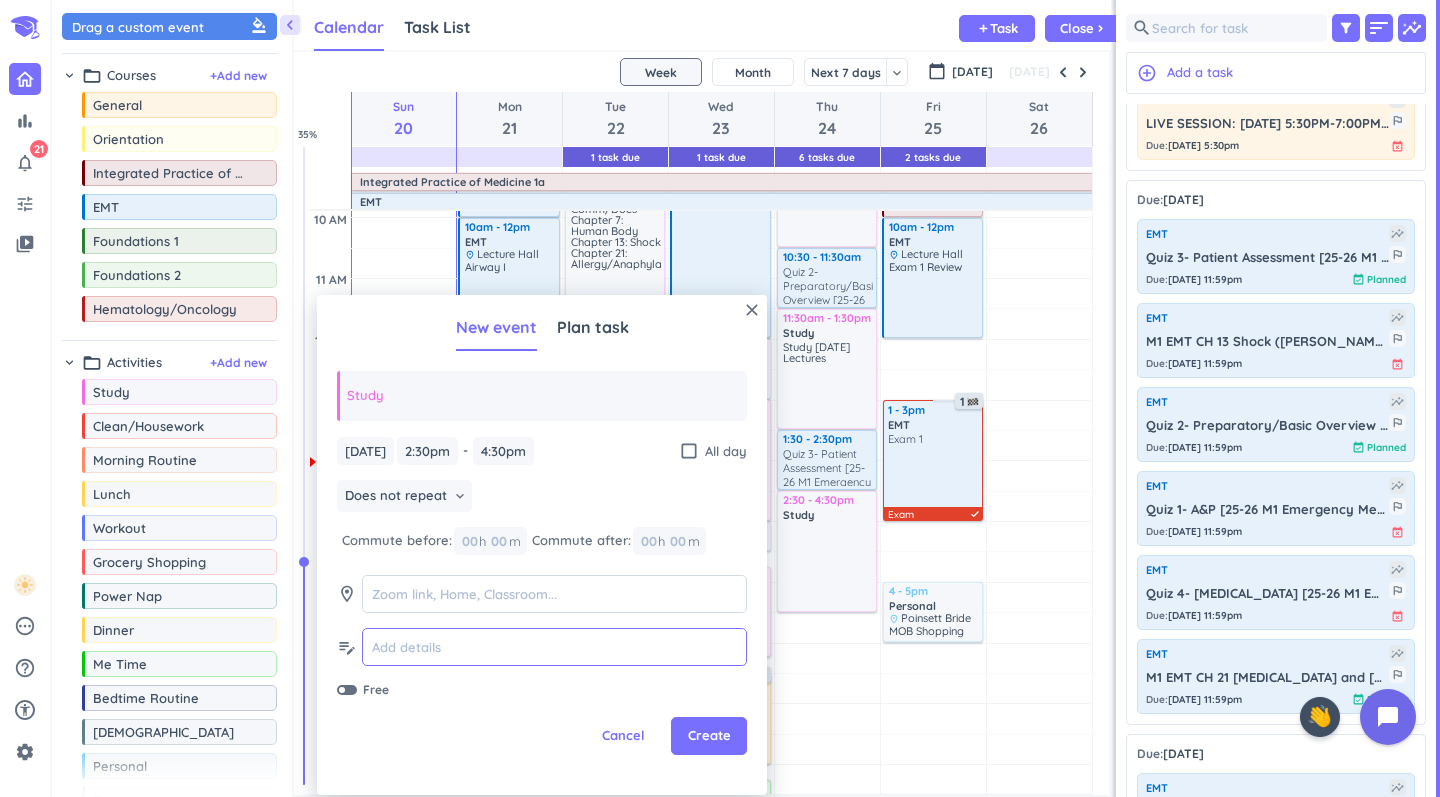 click at bounding box center (554, 647) 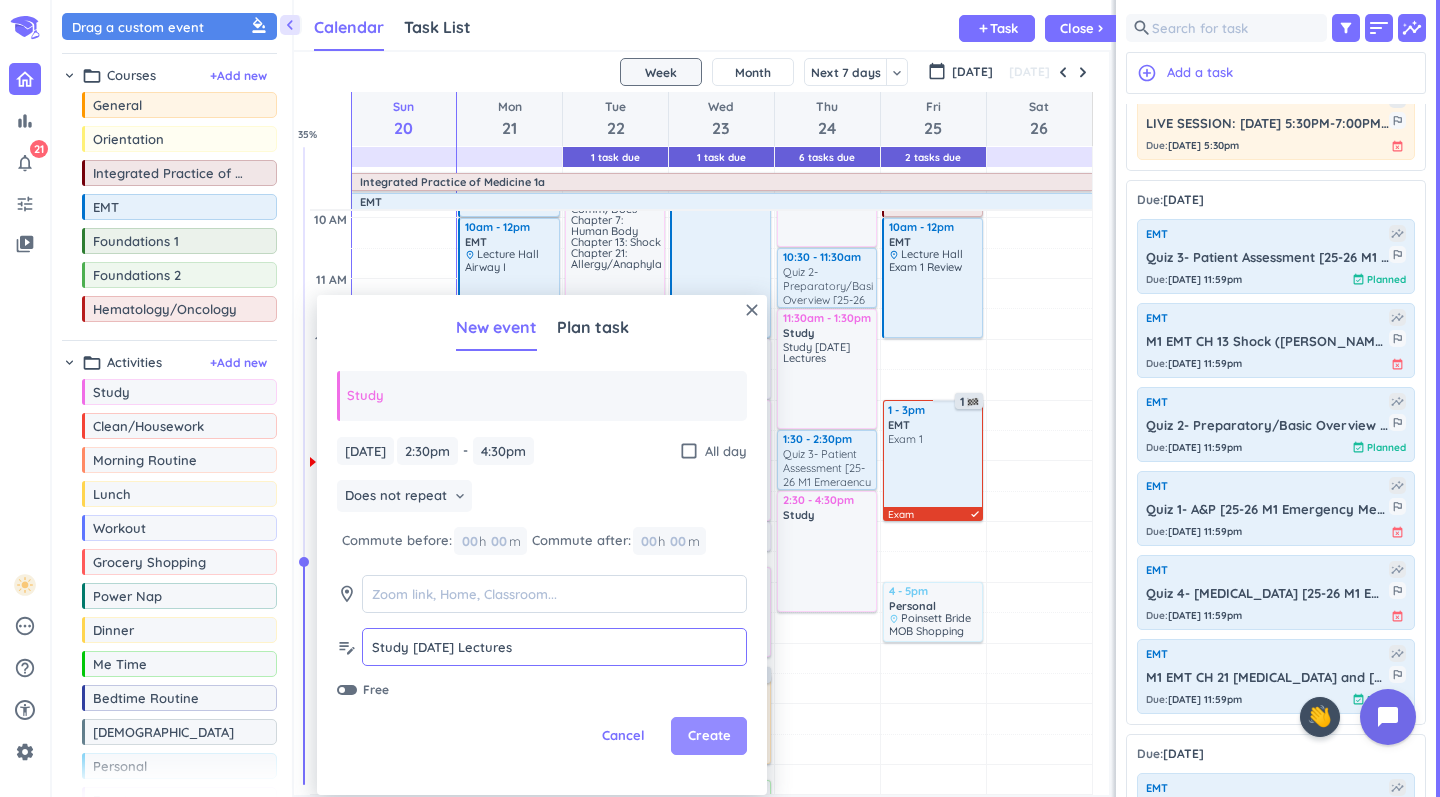 type on "Study [DATE] Lectures" 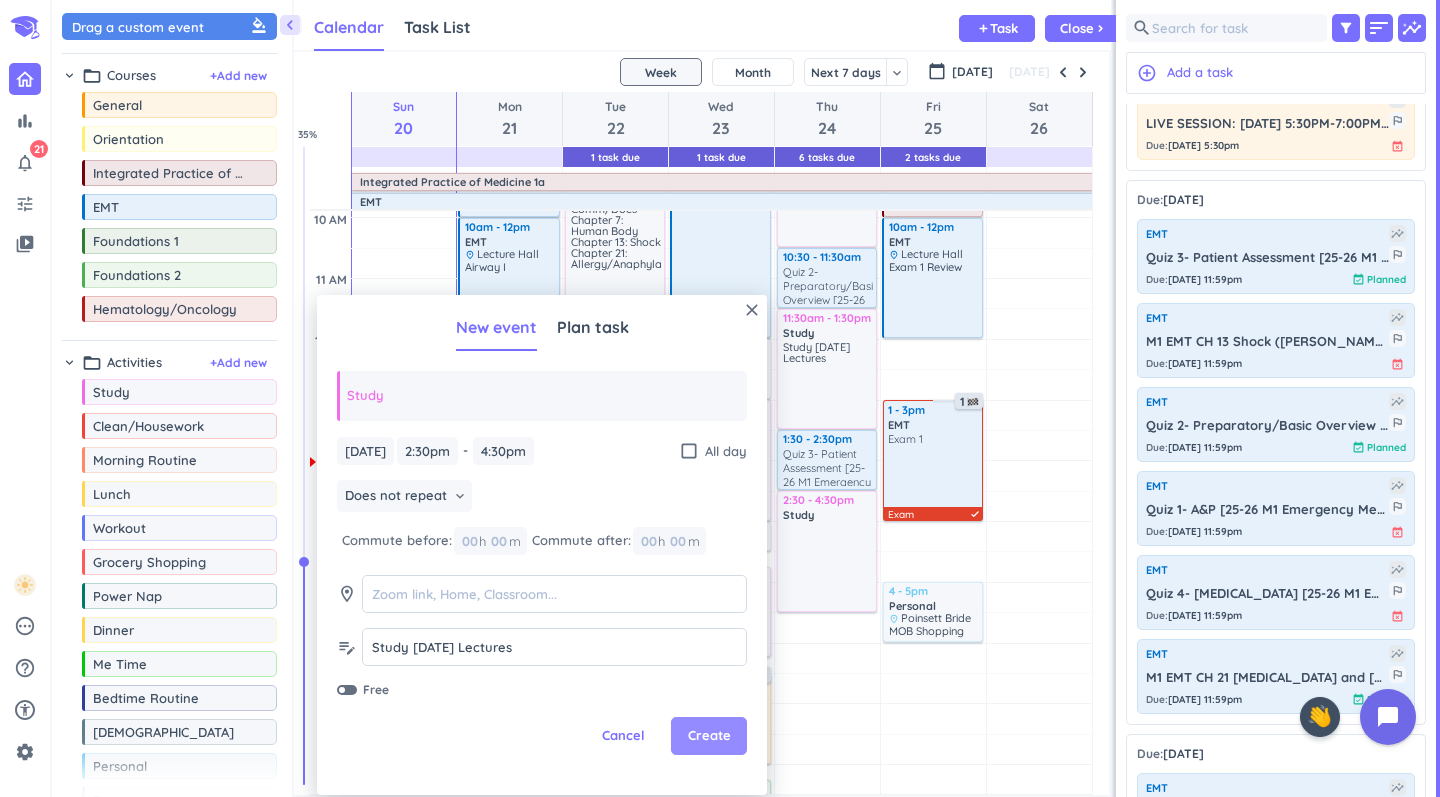 click on "Create" at bounding box center (709, 736) 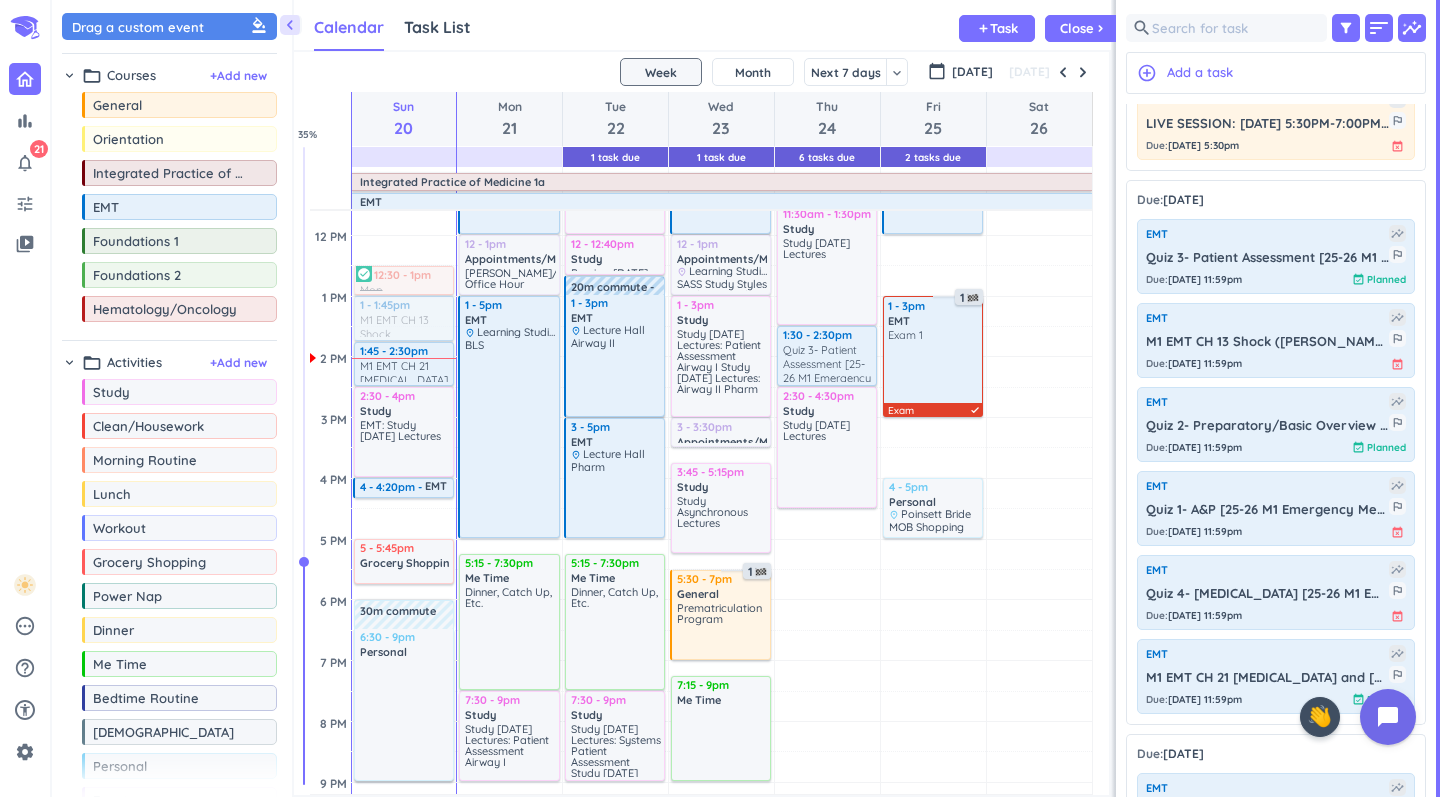 scroll, scrollTop: 493, scrollLeft: 0, axis: vertical 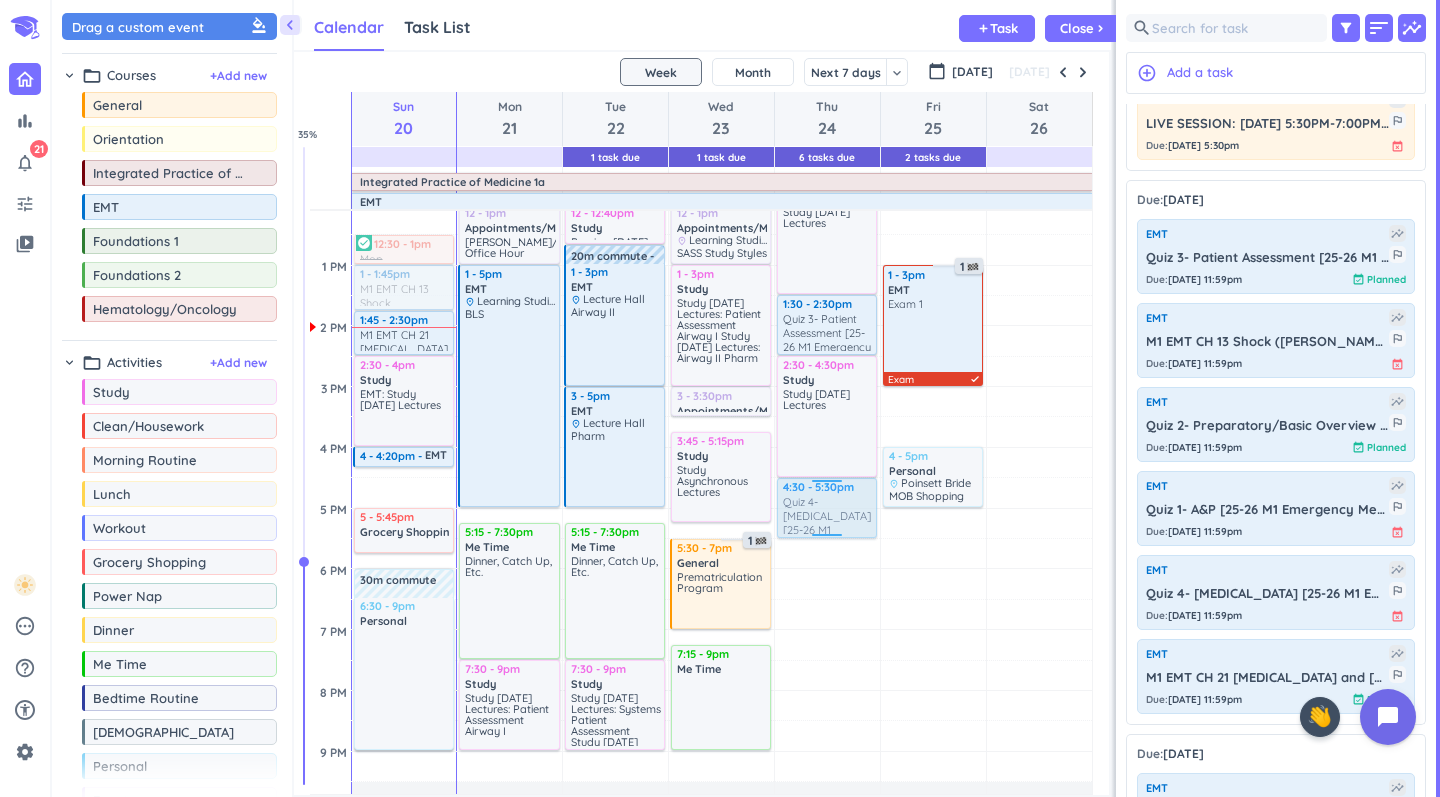 drag, startPoint x: 1238, startPoint y: 606, endPoint x: 845, endPoint y: 480, distance: 412.7045 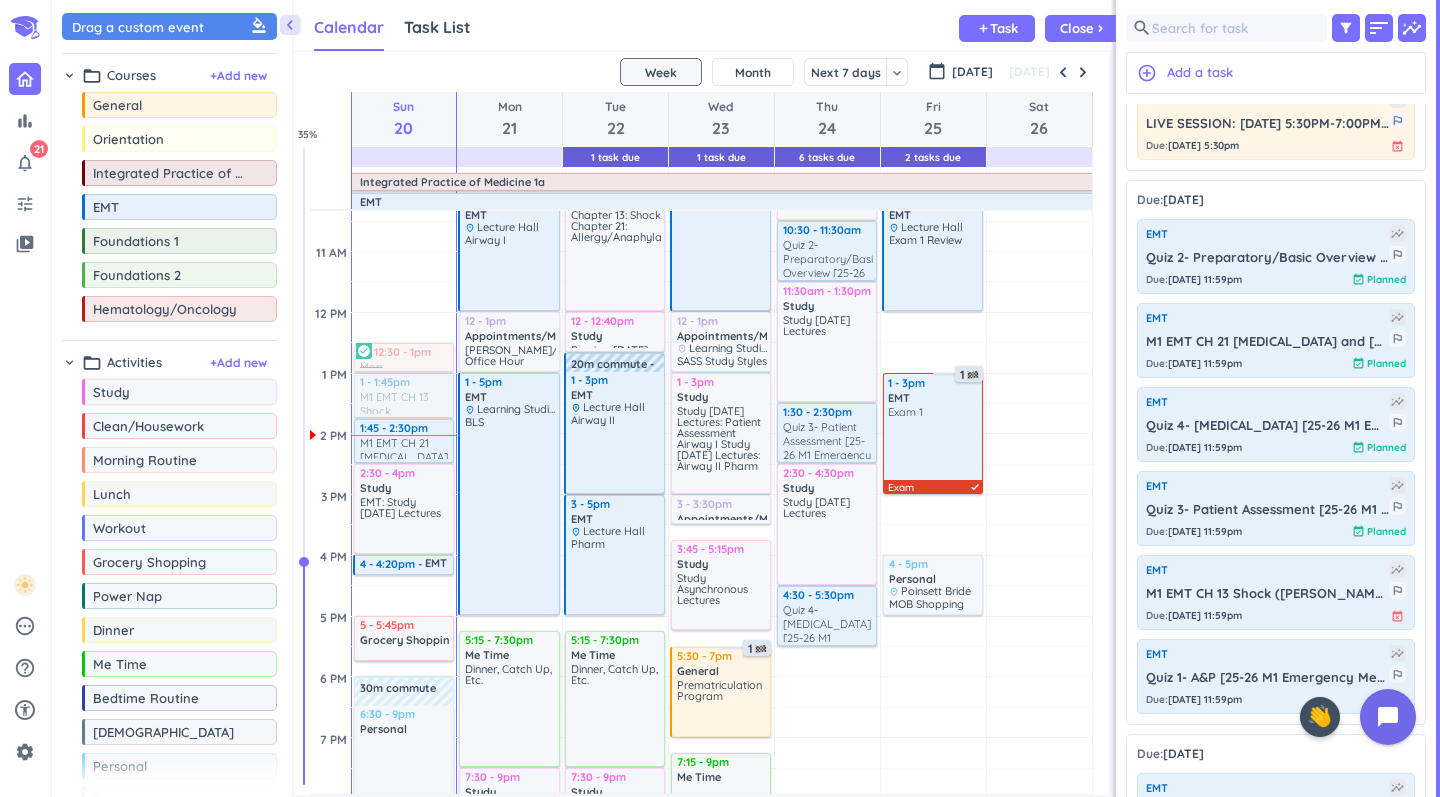 scroll, scrollTop: 424, scrollLeft: 0, axis: vertical 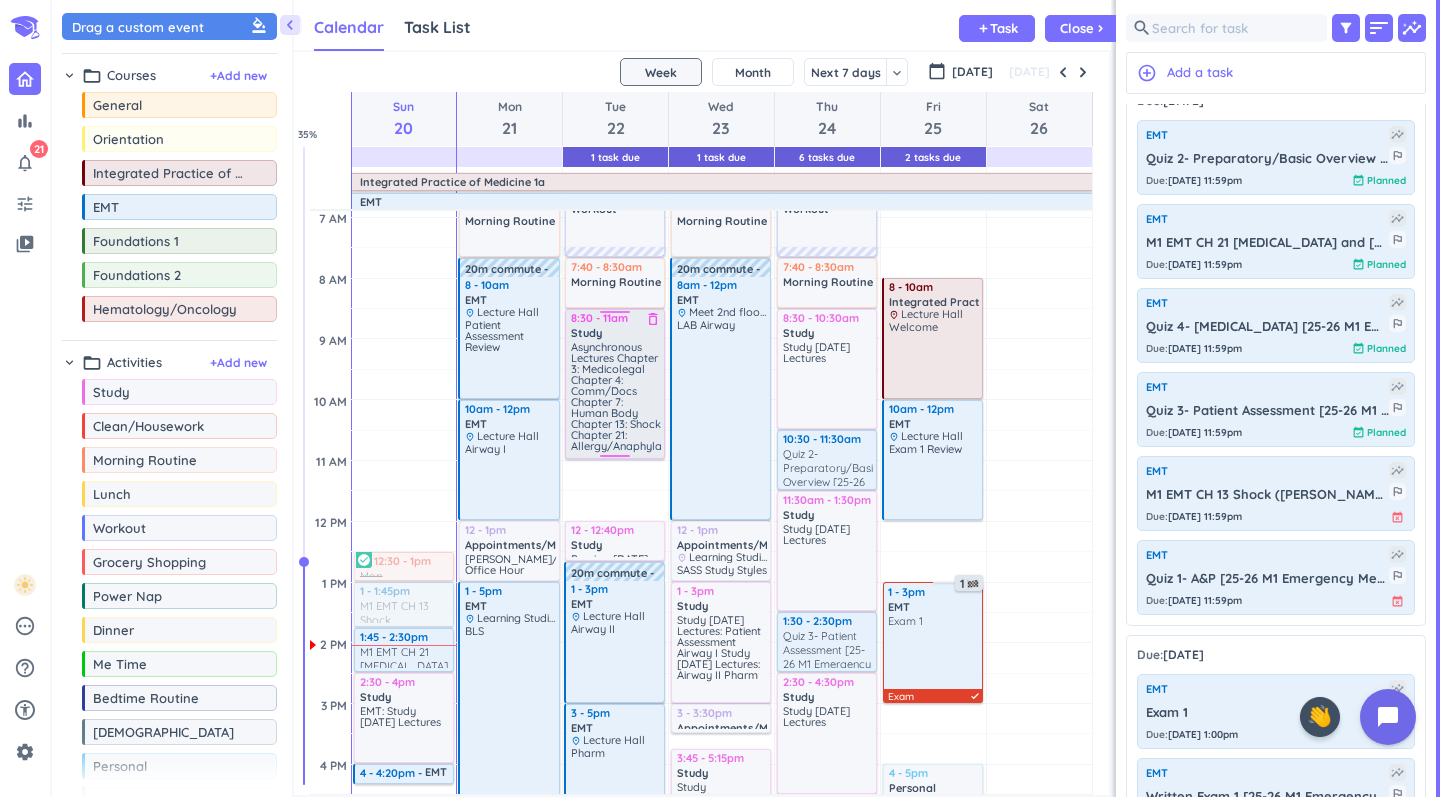 drag, startPoint x: 611, startPoint y: 518, endPoint x: 613, endPoint y: 460, distance: 58.034473 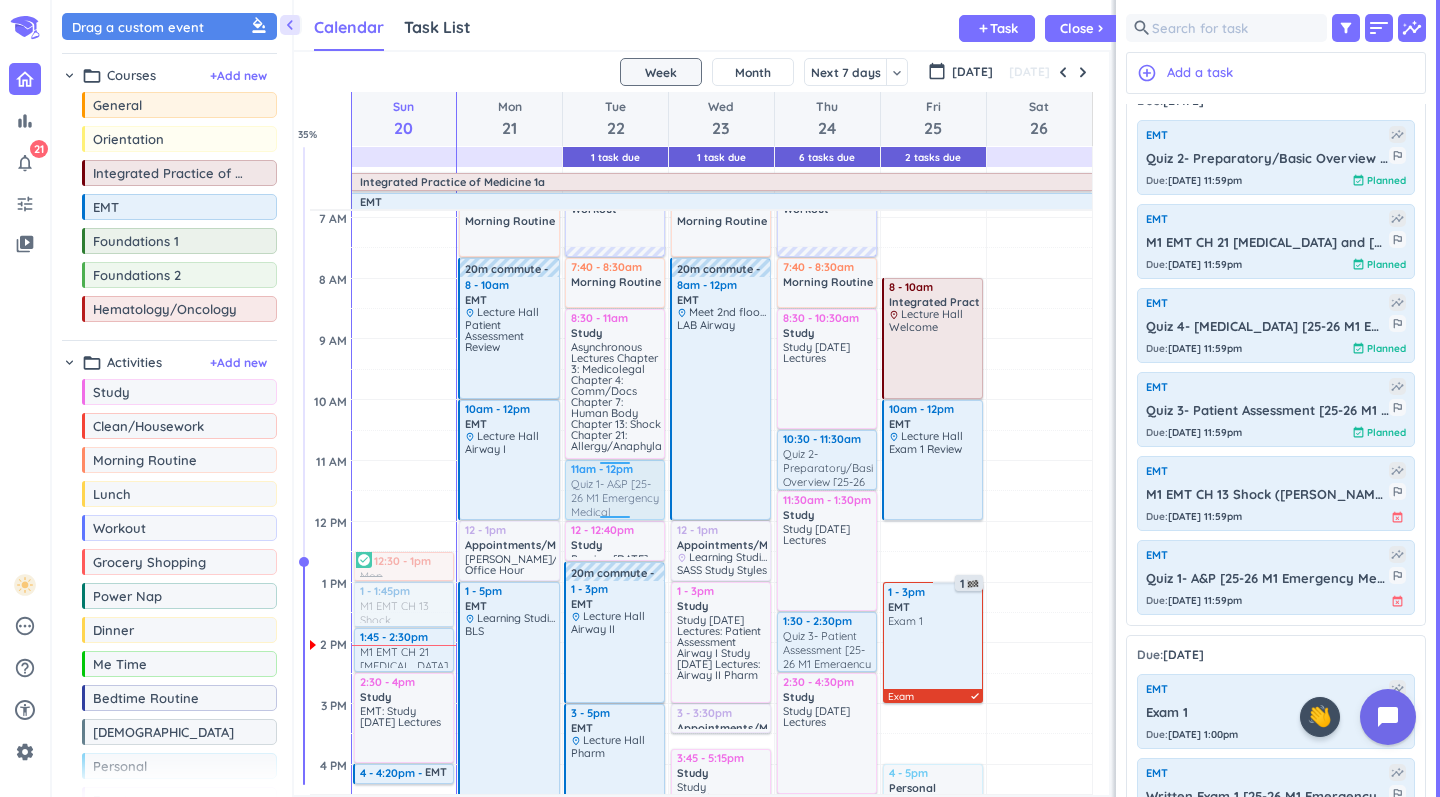 drag, startPoint x: 1324, startPoint y: 581, endPoint x: 604, endPoint y: 461, distance: 729.9315 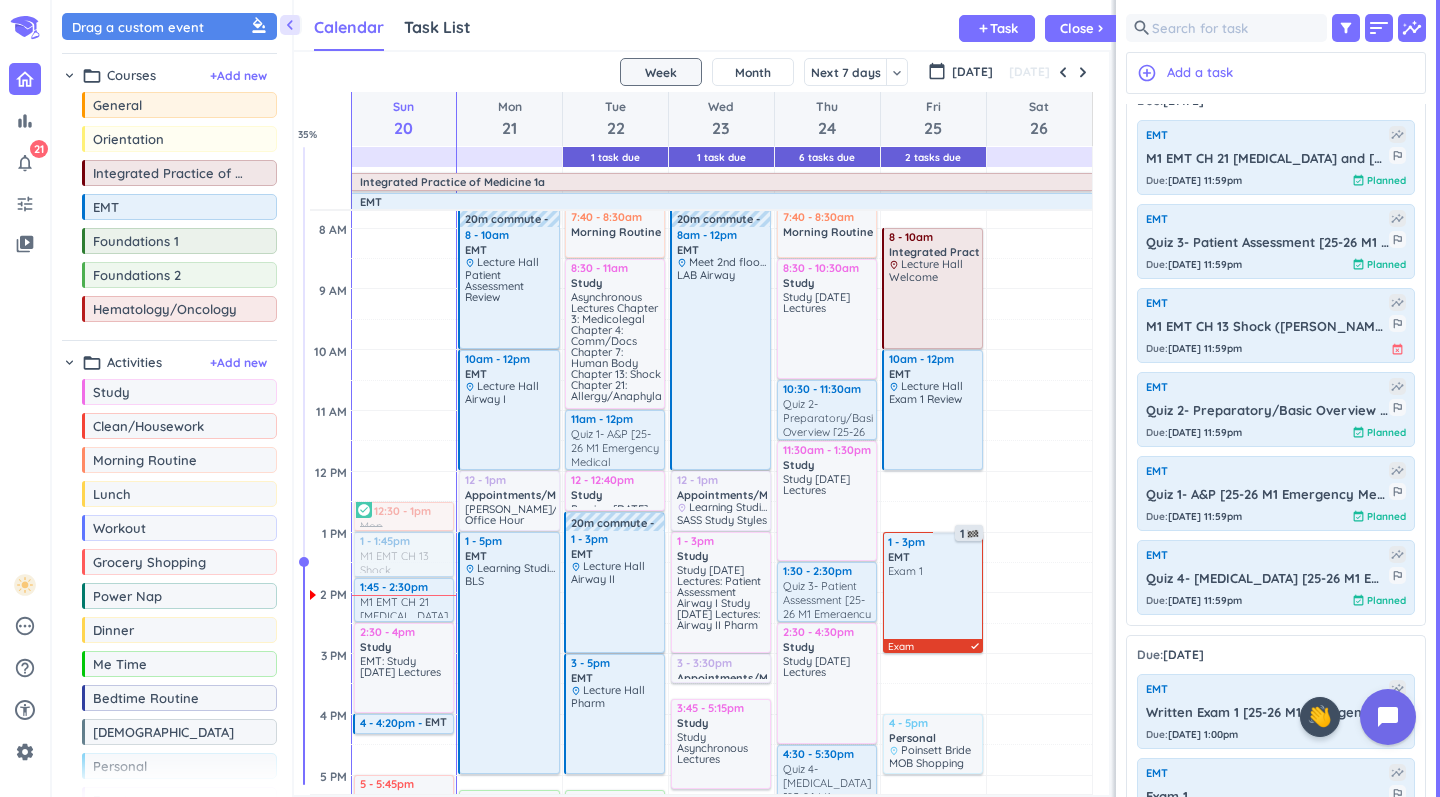 scroll, scrollTop: 162, scrollLeft: 0, axis: vertical 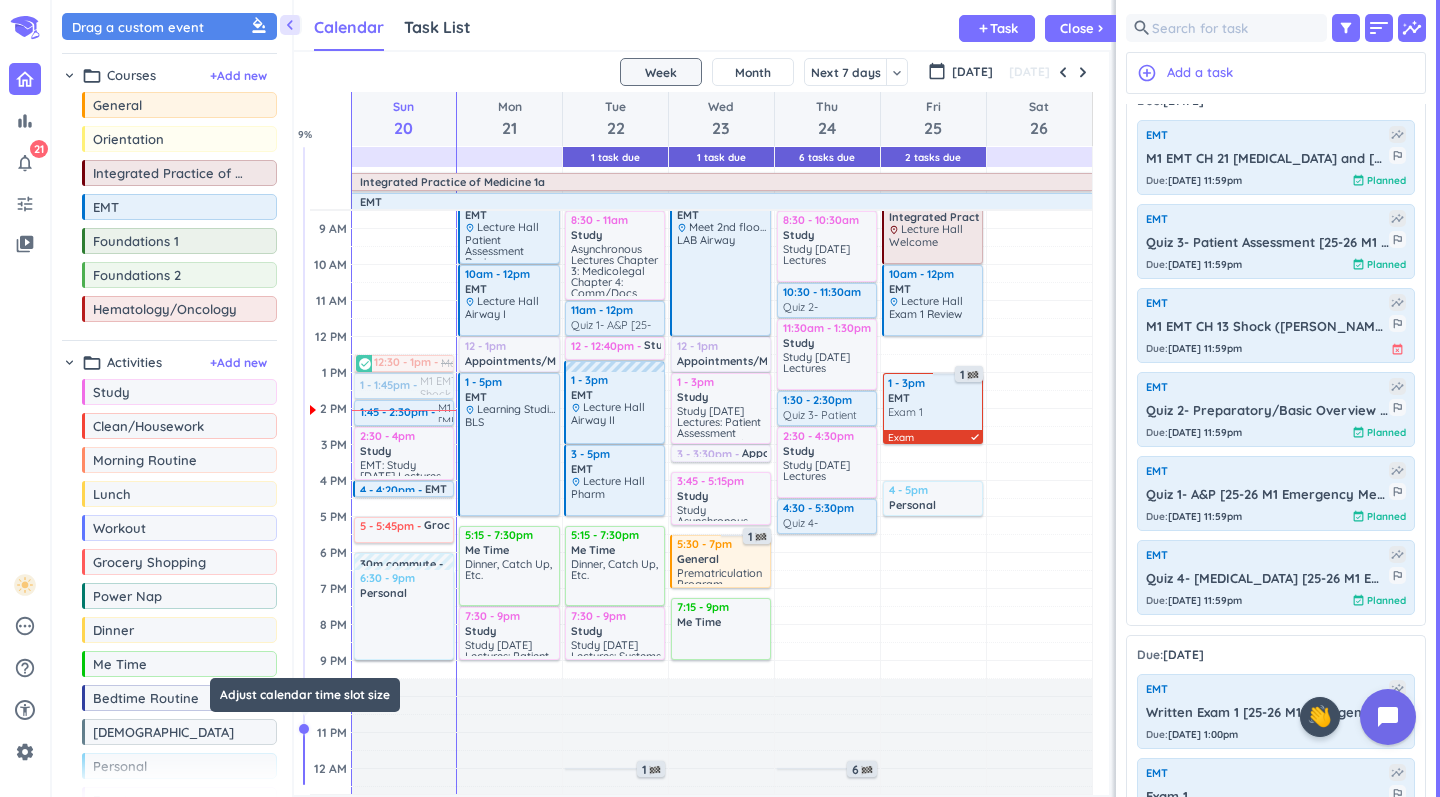 drag, startPoint x: 300, startPoint y: 558, endPoint x: 301, endPoint y: 732, distance: 174.00287 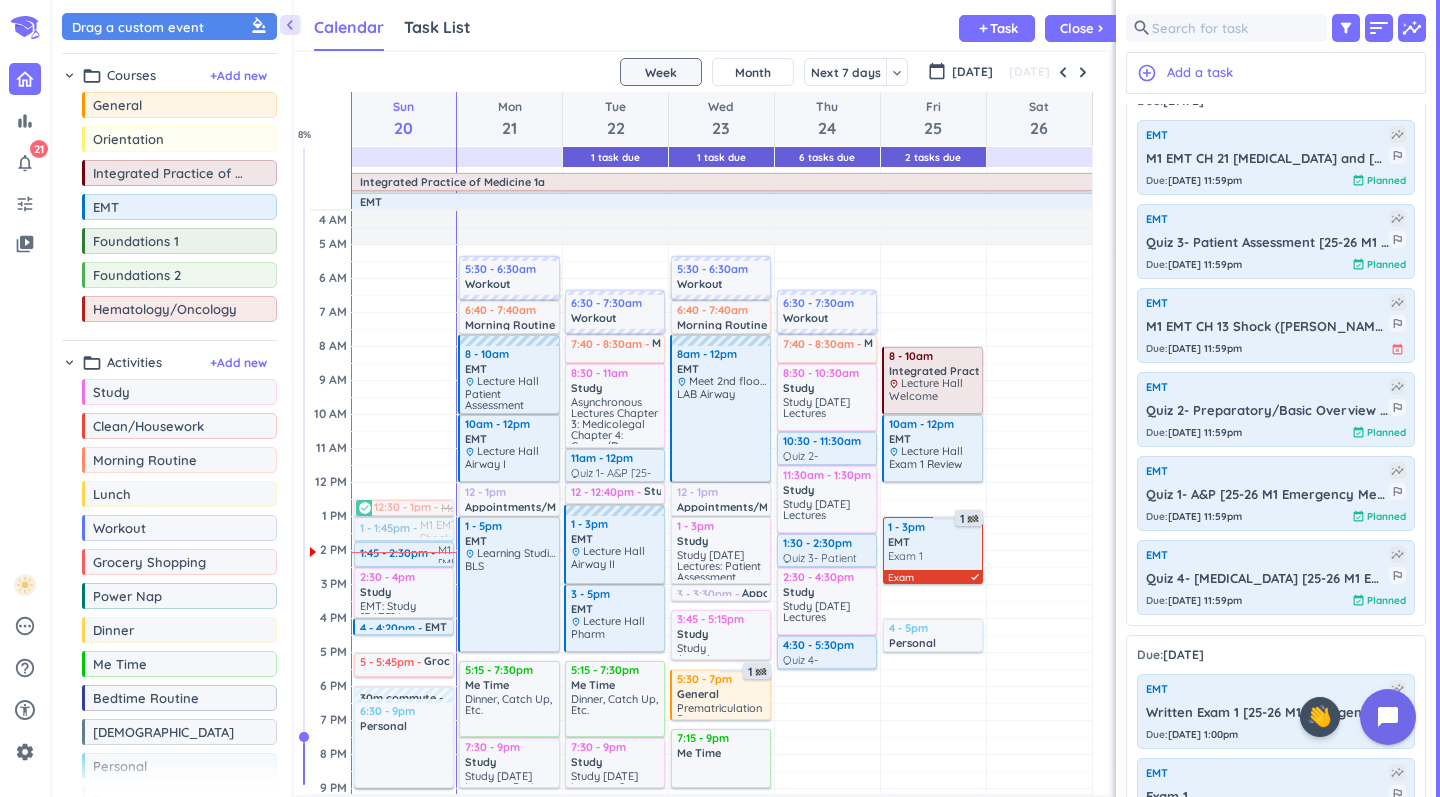 scroll, scrollTop: 0, scrollLeft: 0, axis: both 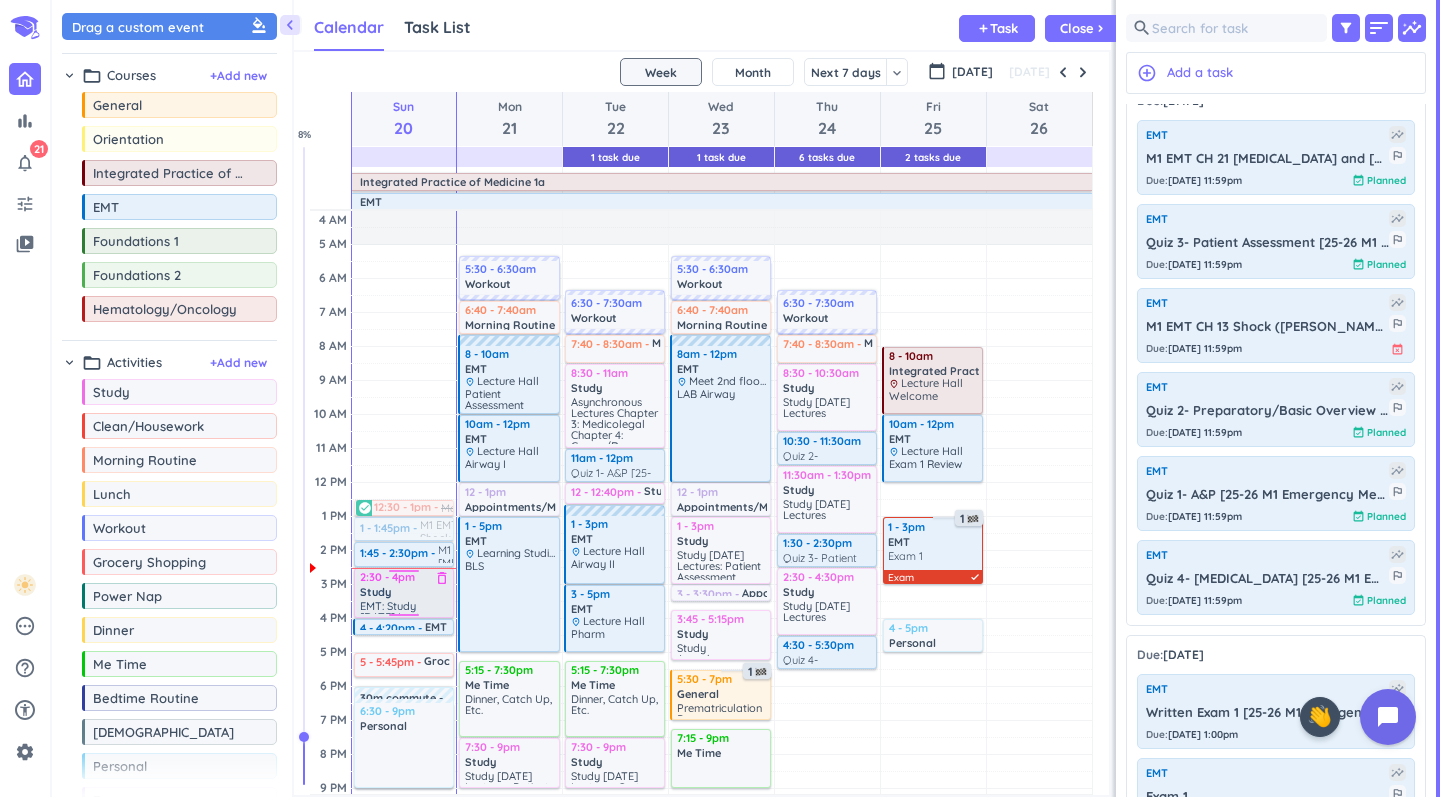 click on "delete_outline" at bounding box center (442, 578) 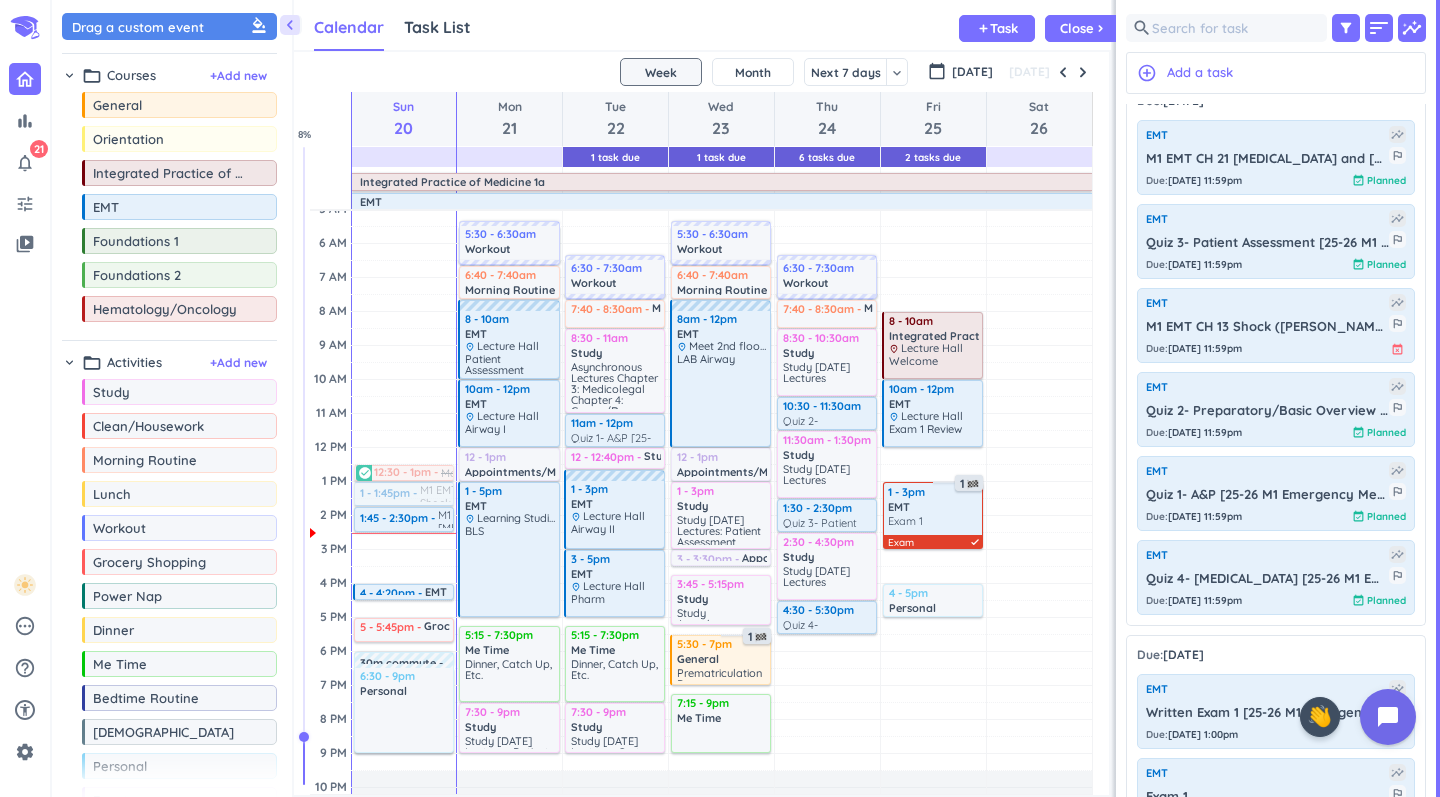 scroll, scrollTop: 49, scrollLeft: 0, axis: vertical 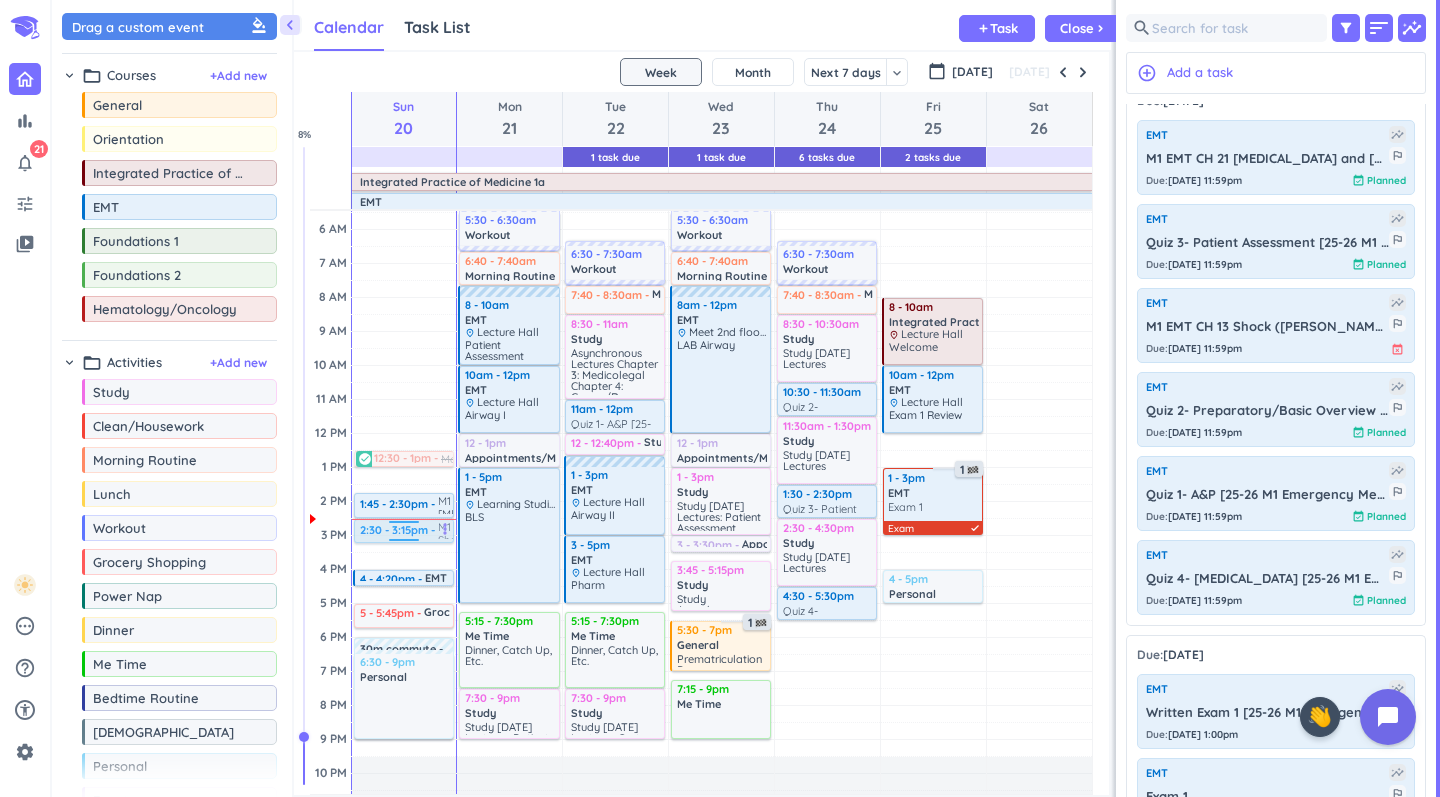 drag, startPoint x: 394, startPoint y: 480, endPoint x: 403, endPoint y: 535, distance: 55.7315 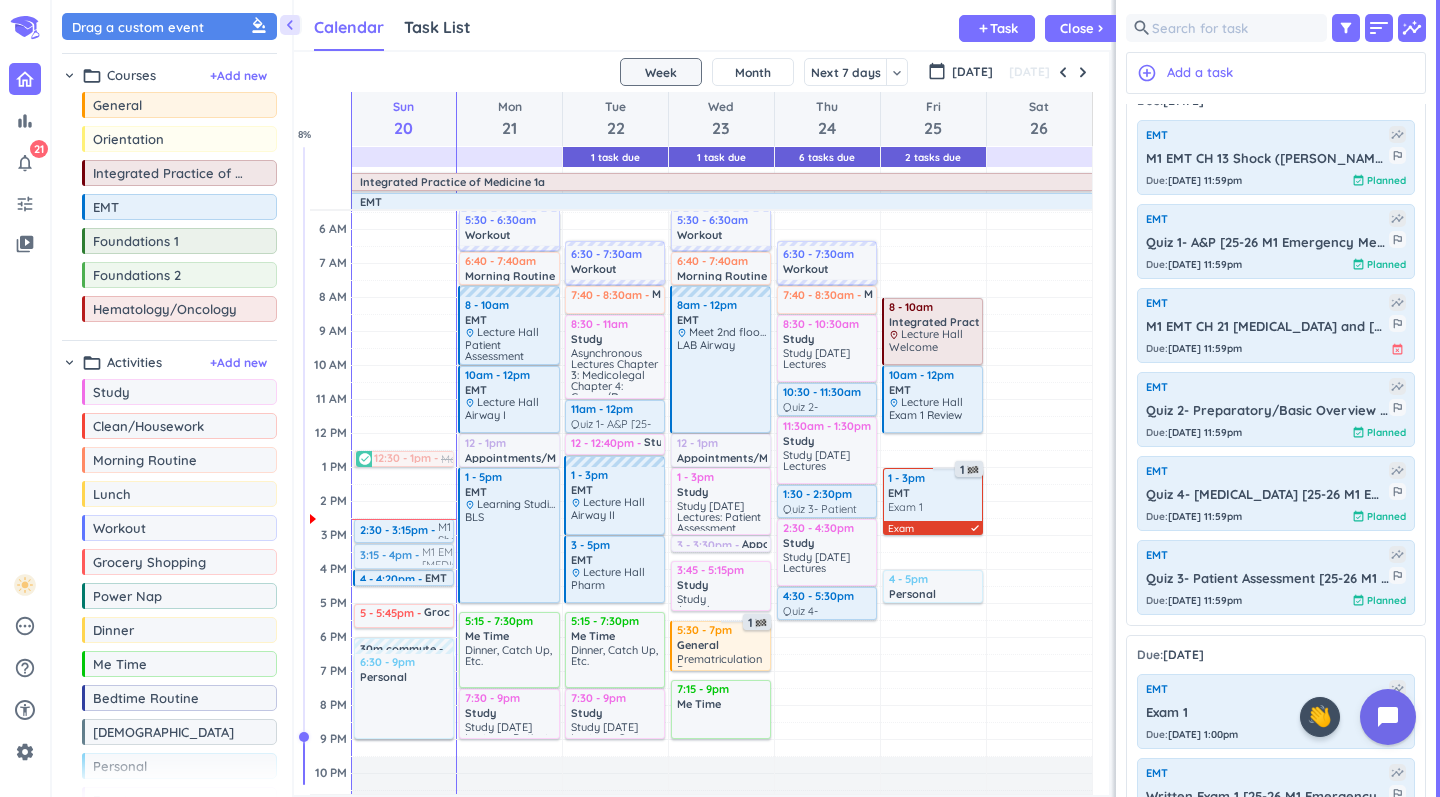 drag, startPoint x: 377, startPoint y: 504, endPoint x: 380, endPoint y: 550, distance: 46.09772 